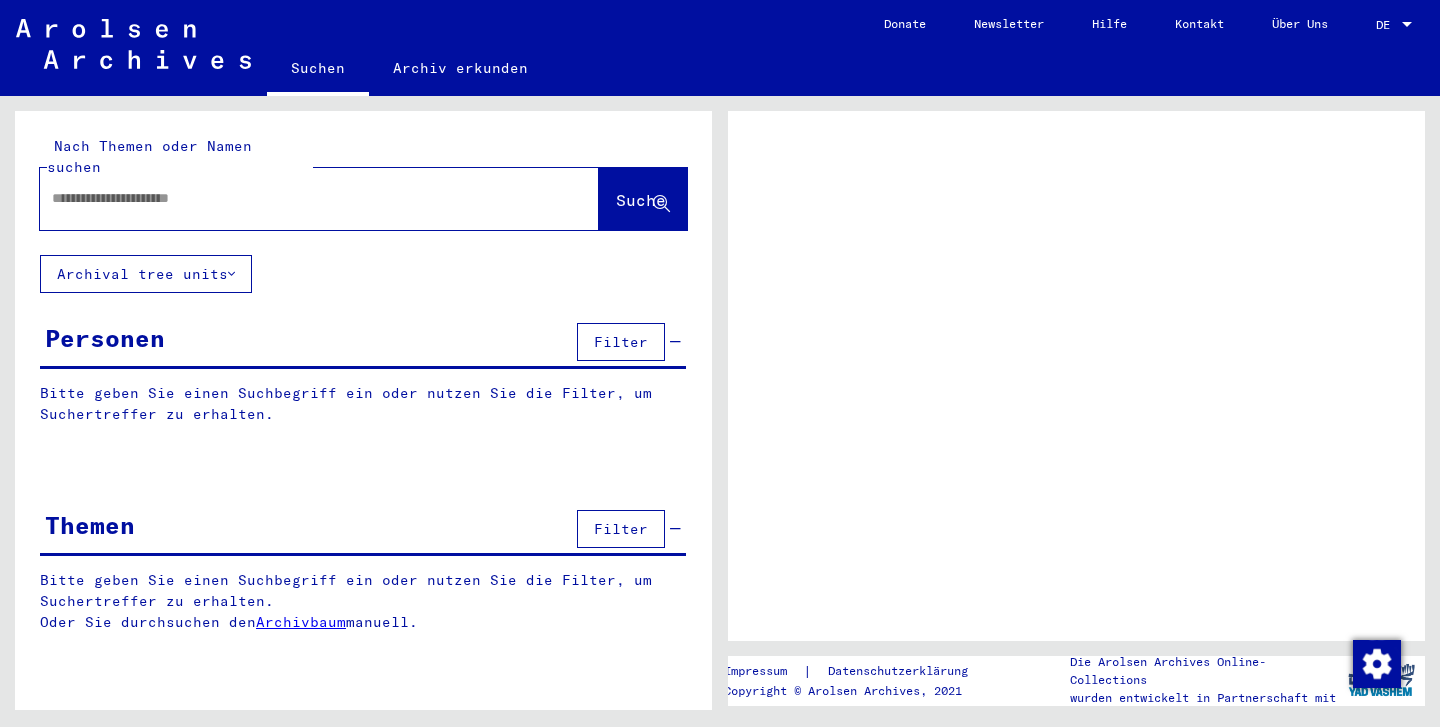 scroll, scrollTop: 0, scrollLeft: 0, axis: both 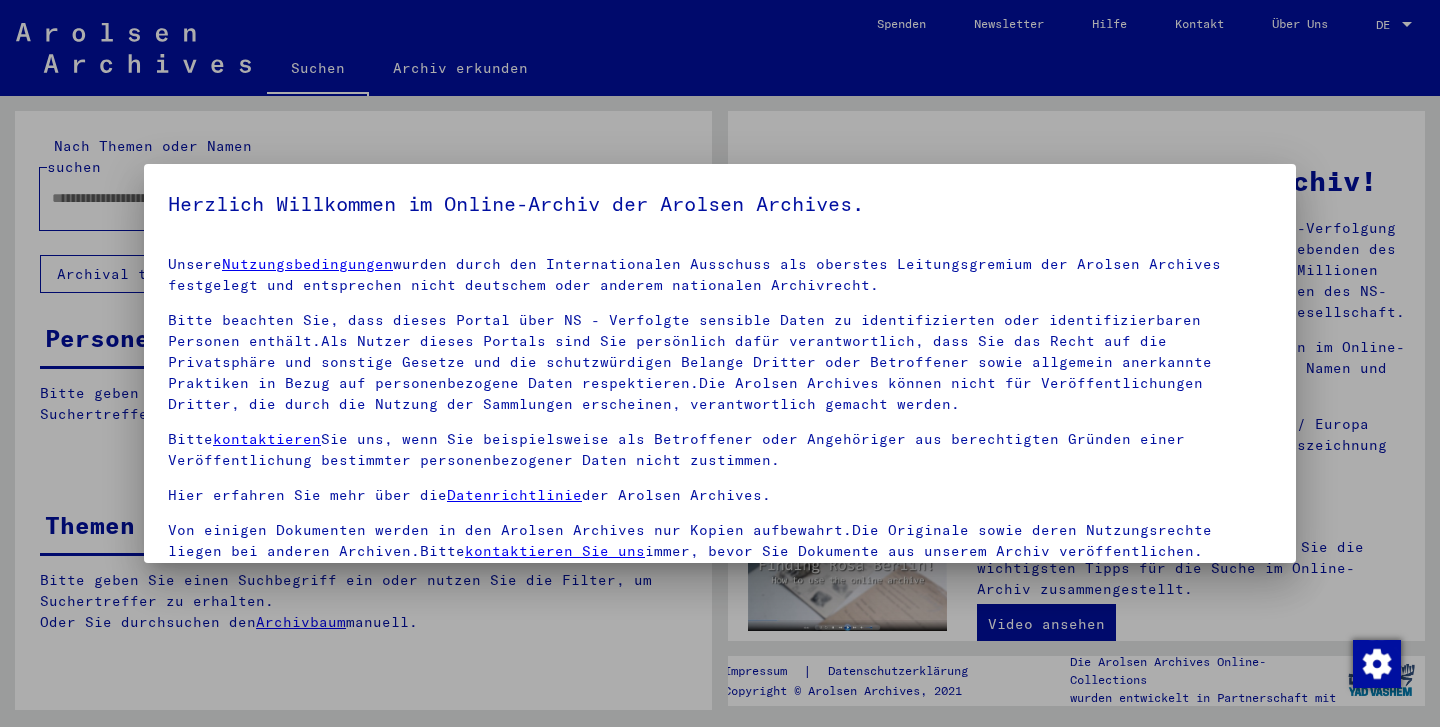 click at bounding box center (720, 363) 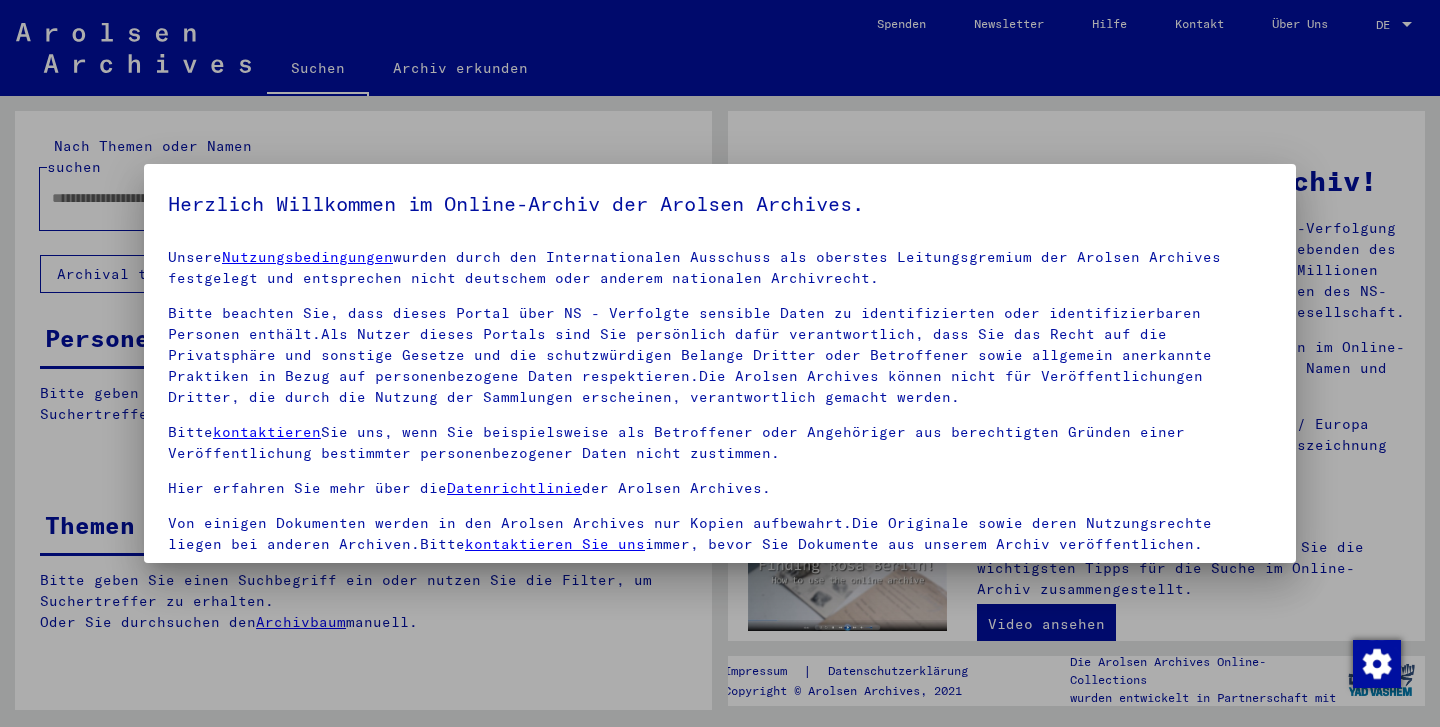 scroll, scrollTop: 7, scrollLeft: 0, axis: vertical 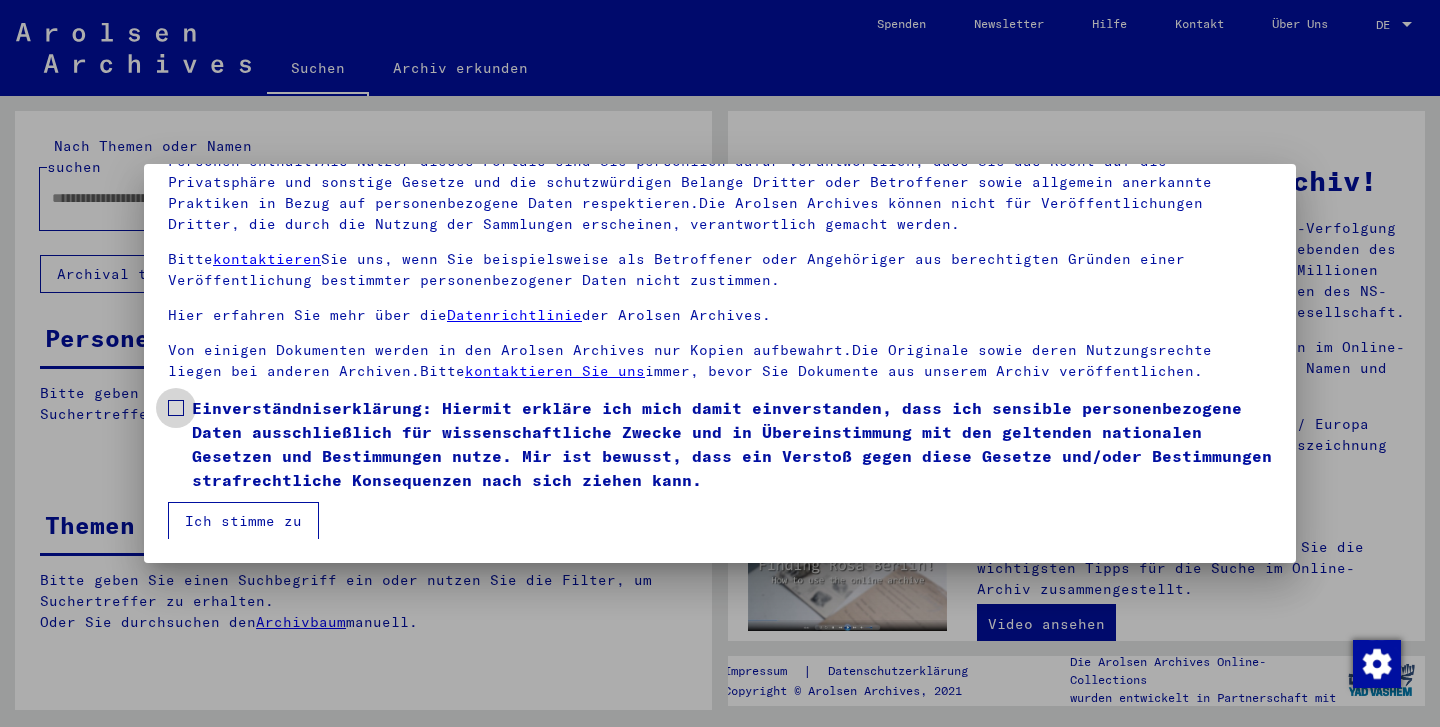 click at bounding box center [176, 408] 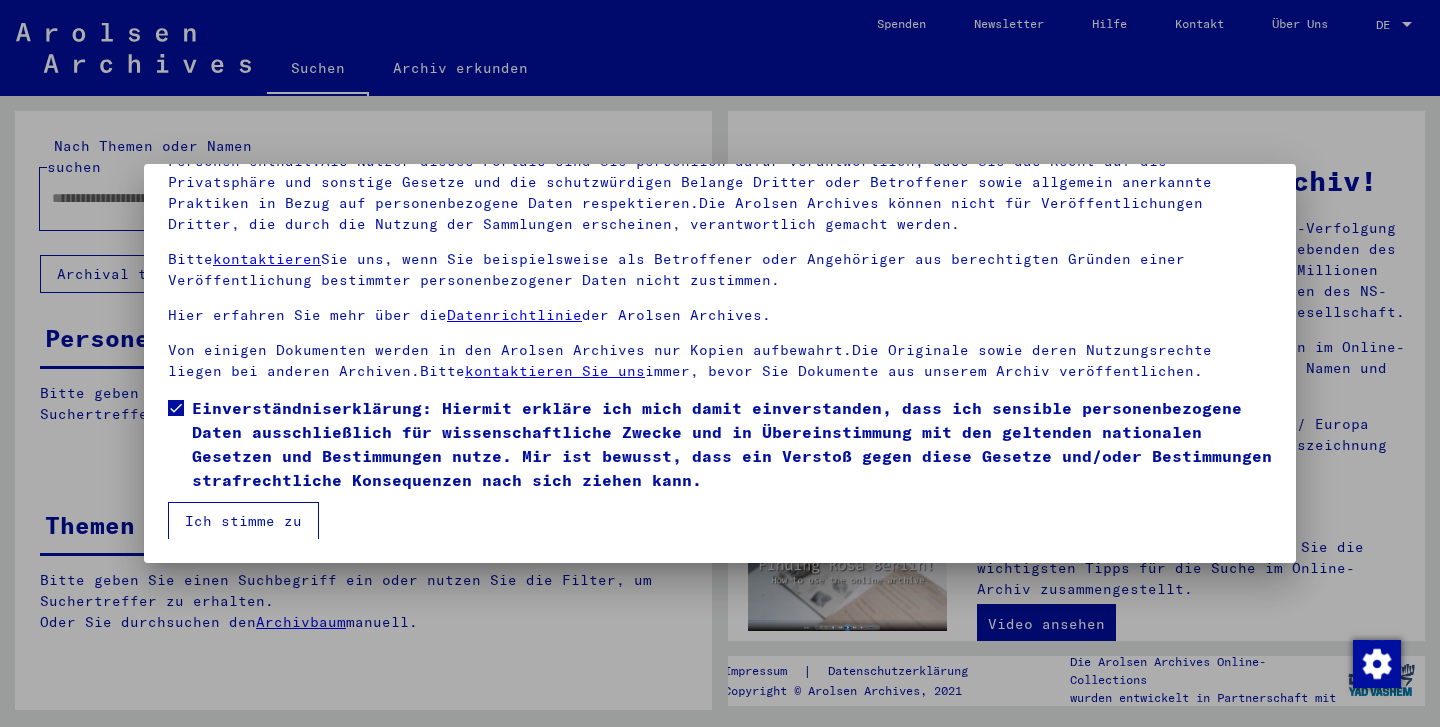 click on "Ich stimme zu" at bounding box center (243, 521) 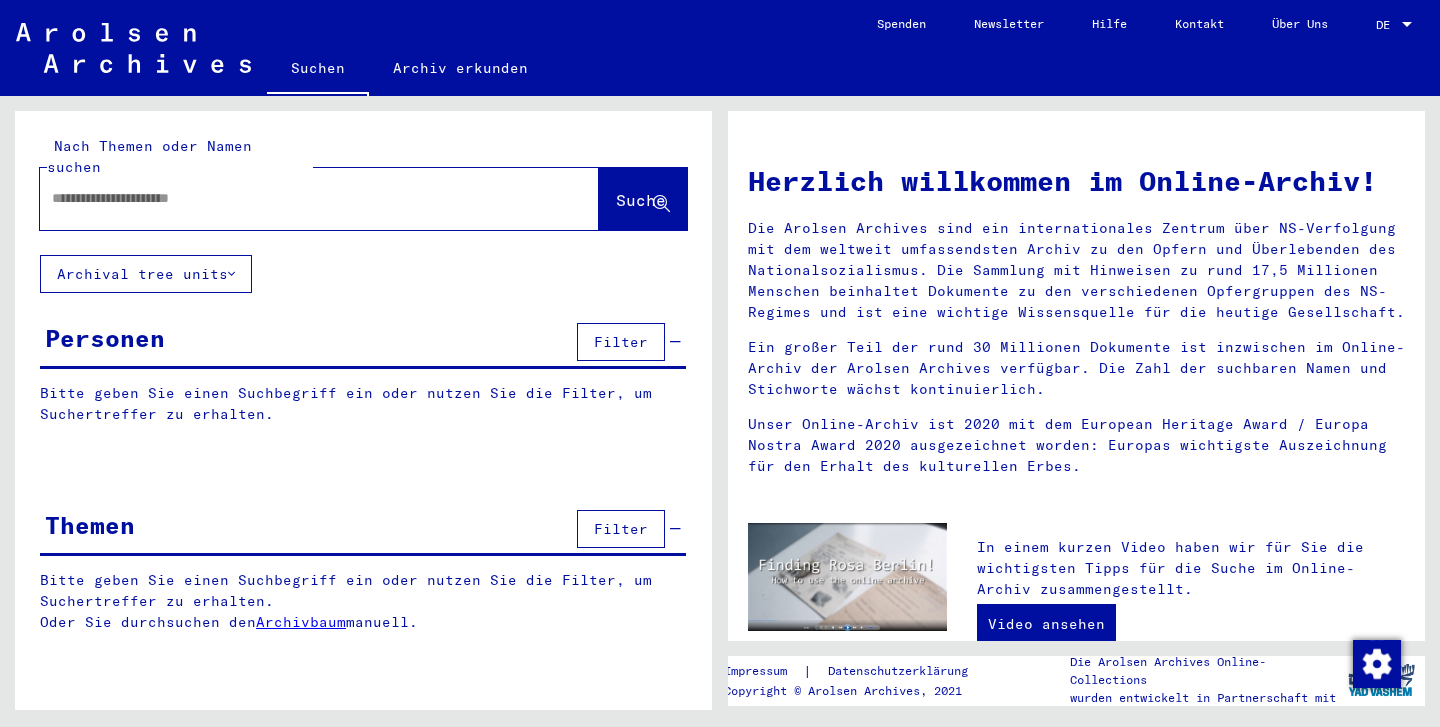 click on "Personen" at bounding box center [105, 338] 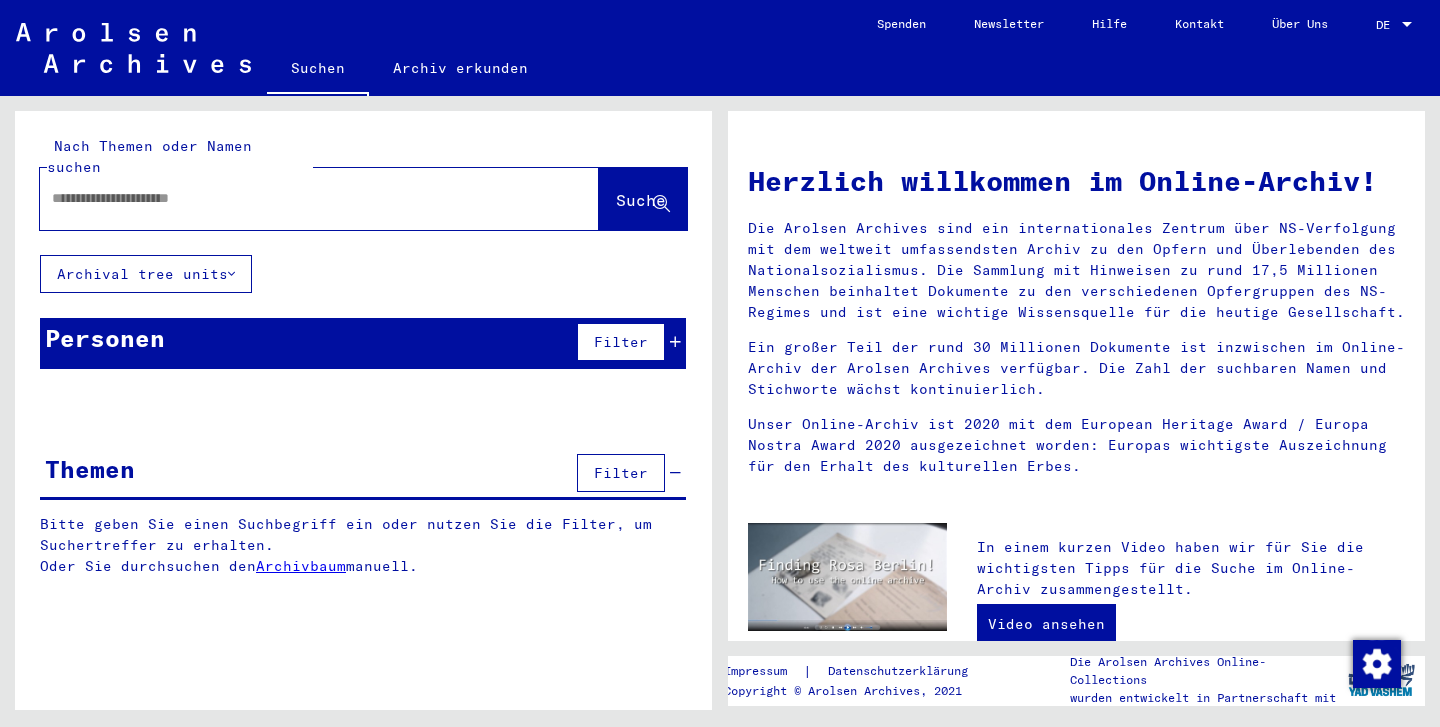 click on "Personen" at bounding box center [105, 338] 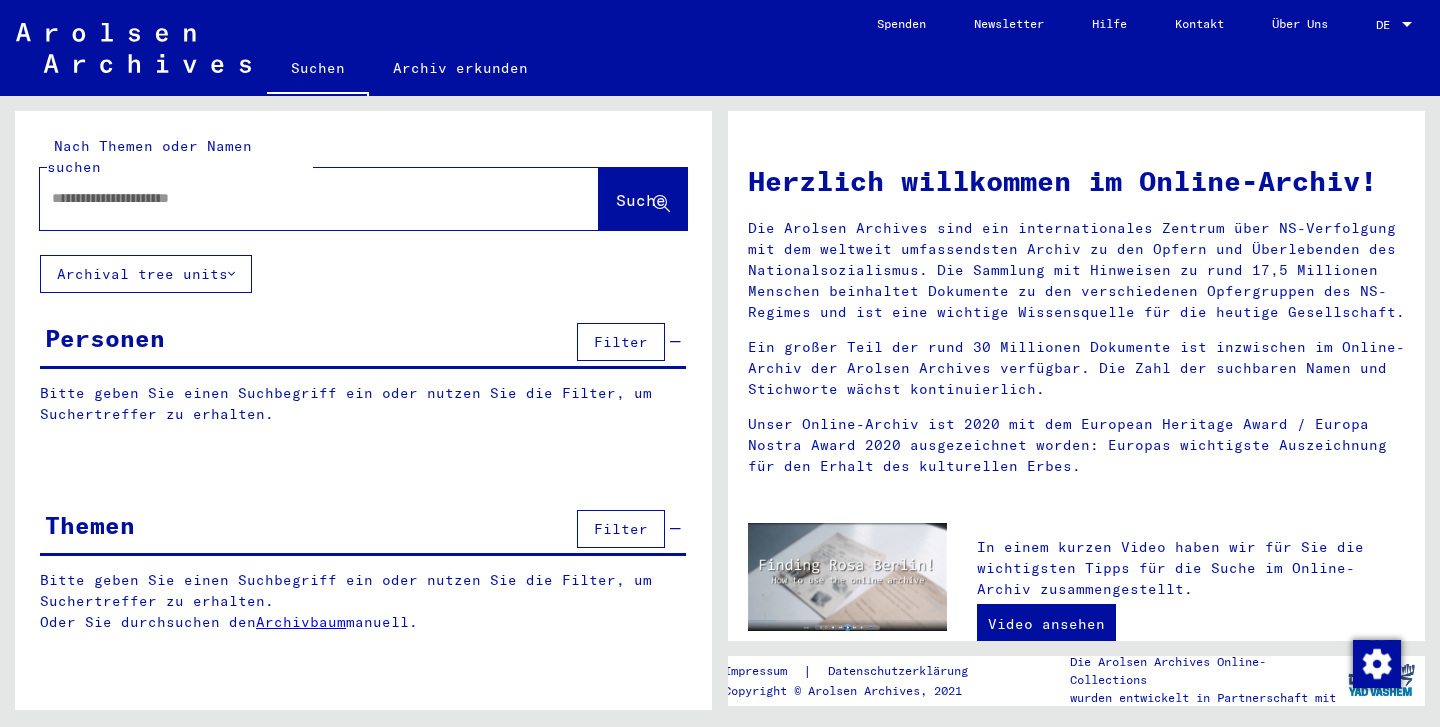 click on "Bitte geben Sie einen Suchbegriff ein oder nutzen Sie die Filter, um Suchertreffer zu erhalten." at bounding box center [363, 404] 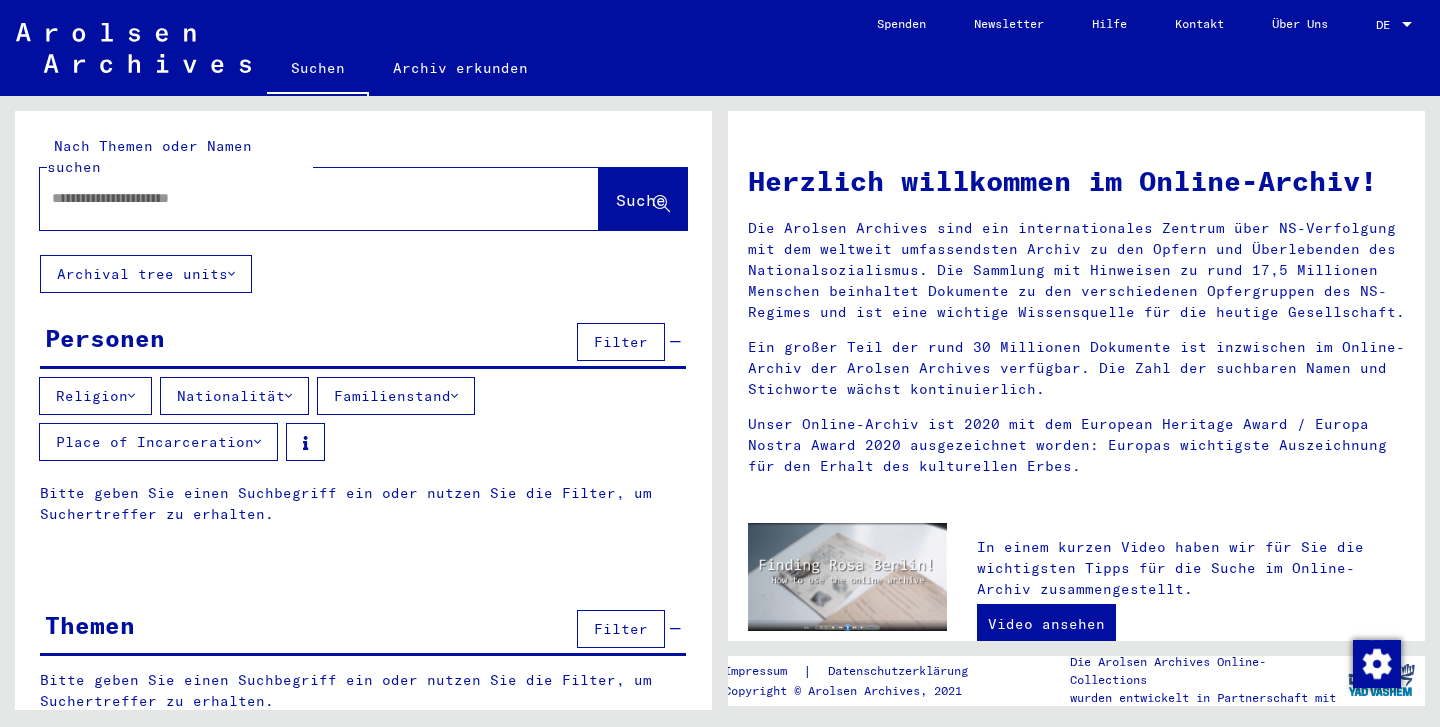 click on "Nationalität" at bounding box center (234, 396) 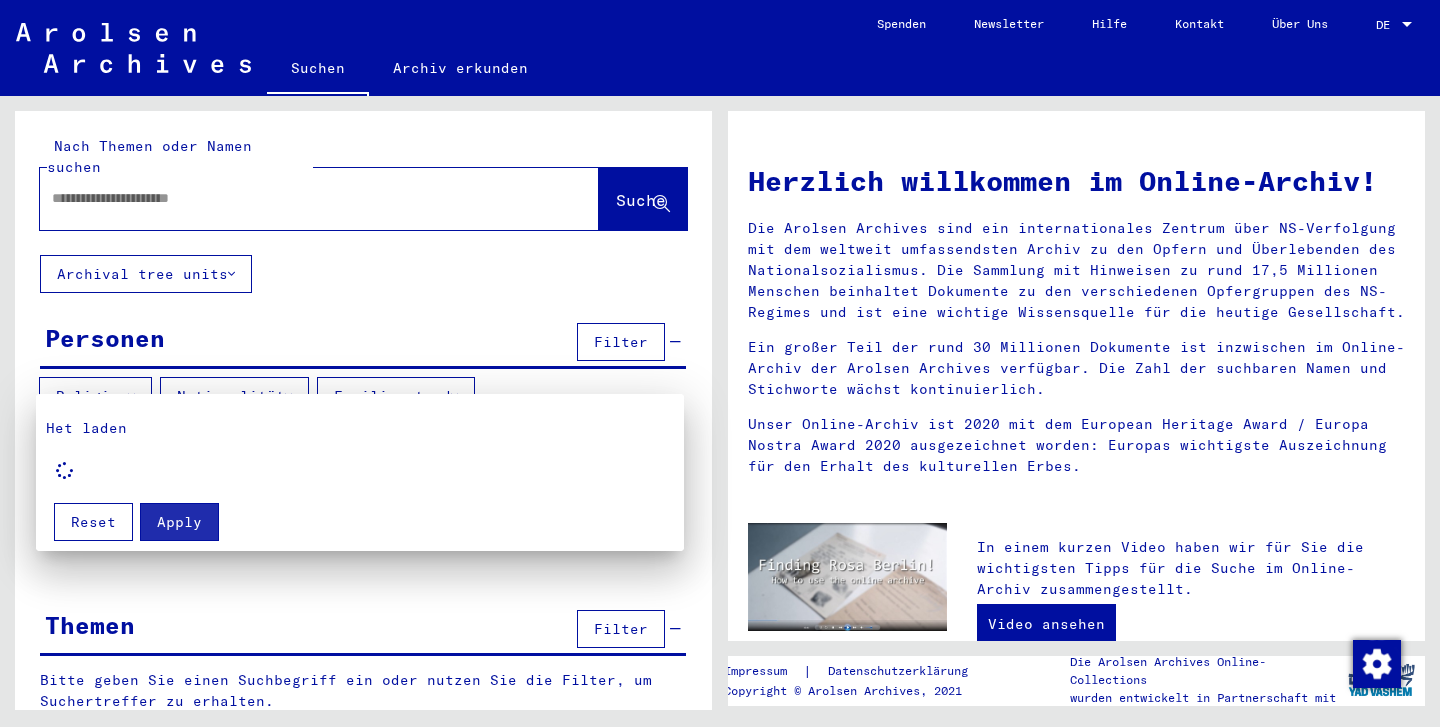 click at bounding box center (720, 363) 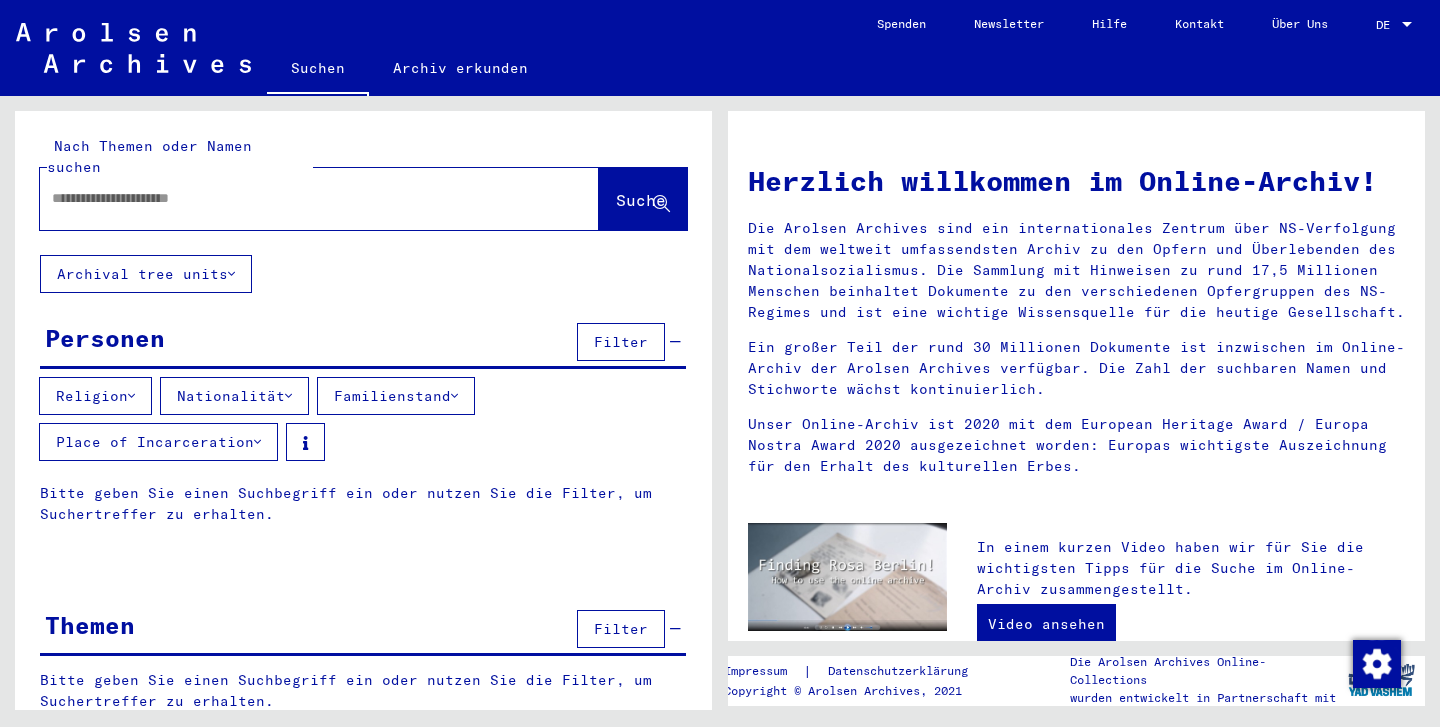click at bounding box center (257, 442) 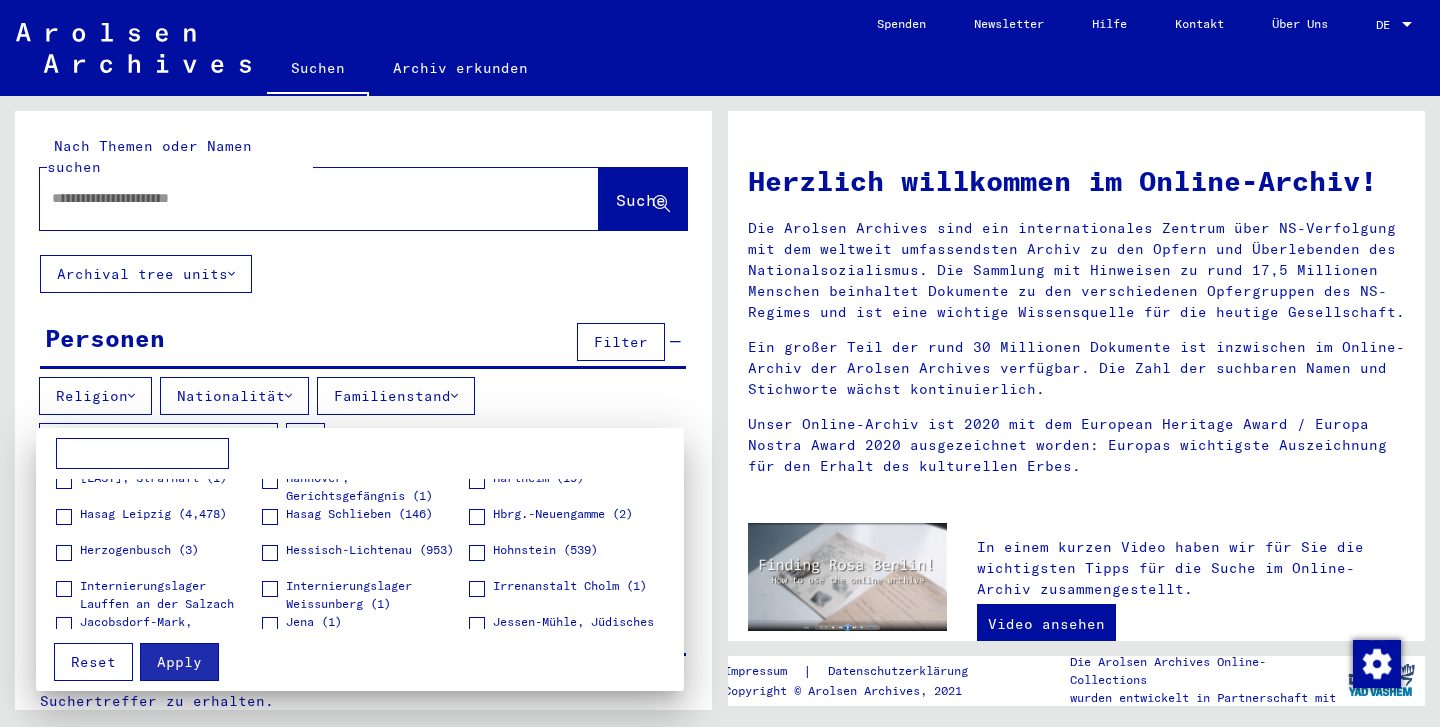 scroll, scrollTop: 2410, scrollLeft: 0, axis: vertical 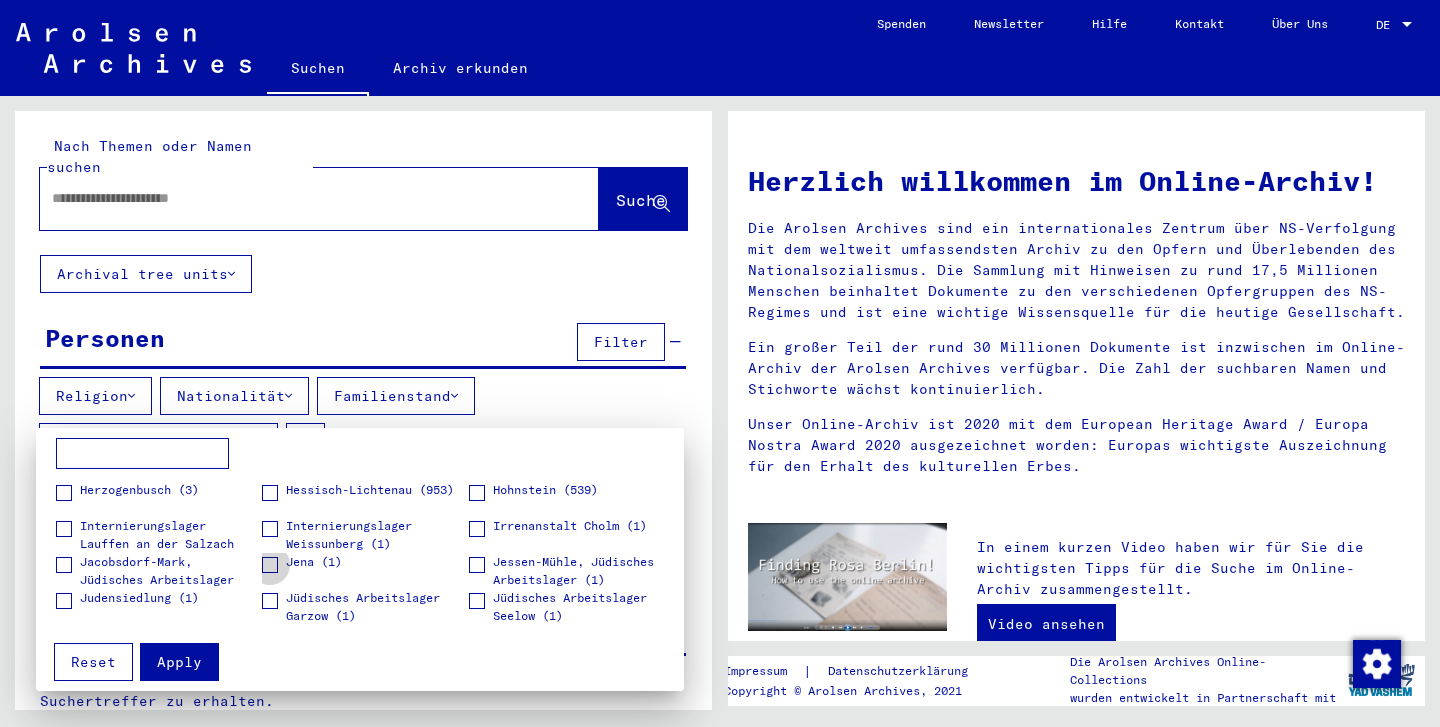click on "Jena (1)" at bounding box center (314, 562) 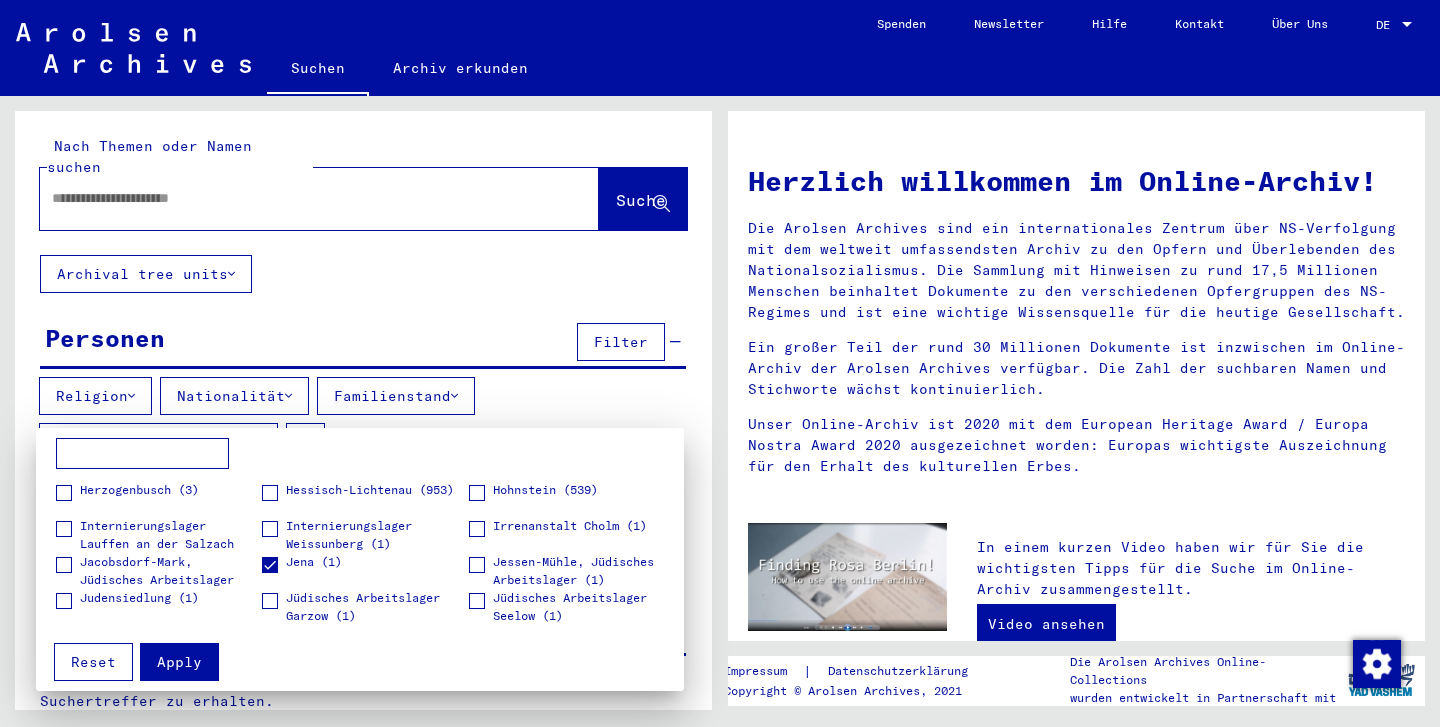 click at bounding box center [720, 363] 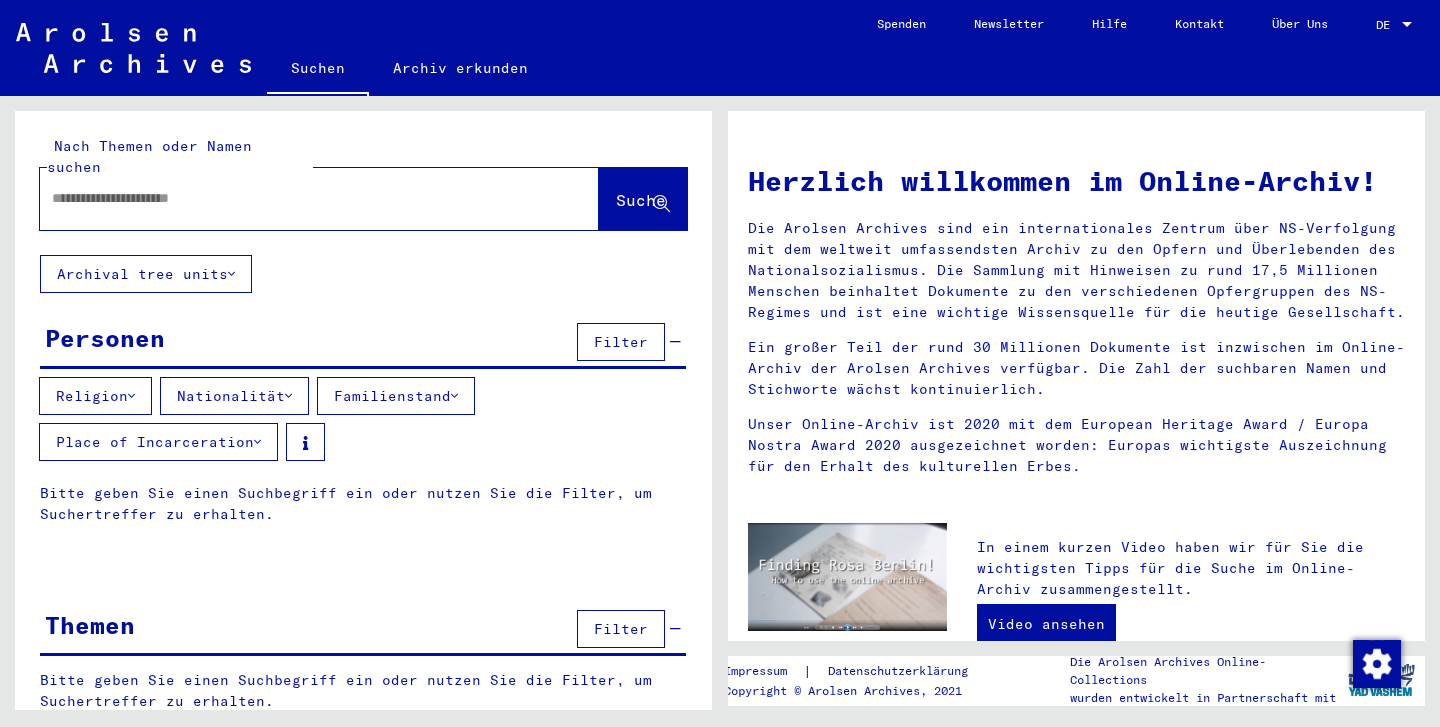 click on "Nationalität" at bounding box center (234, 396) 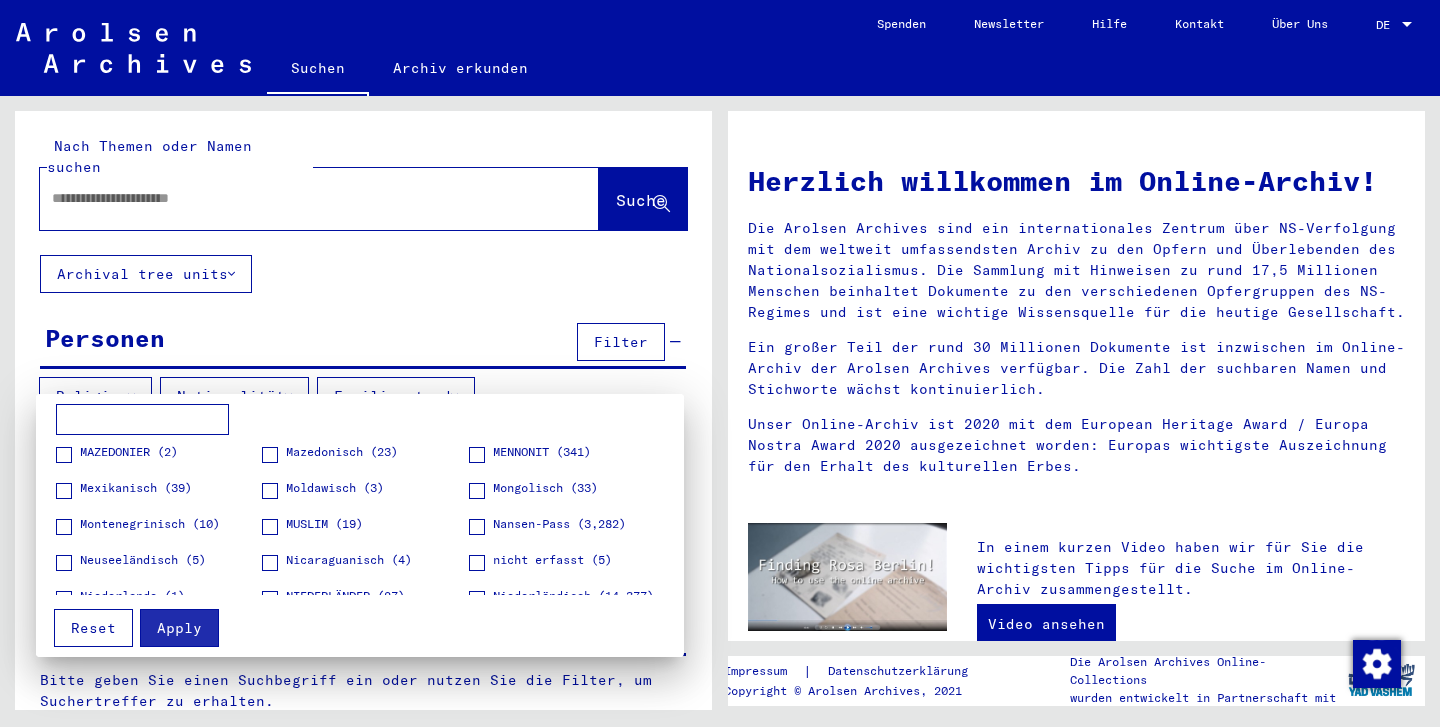 scroll, scrollTop: 1705, scrollLeft: 0, axis: vertical 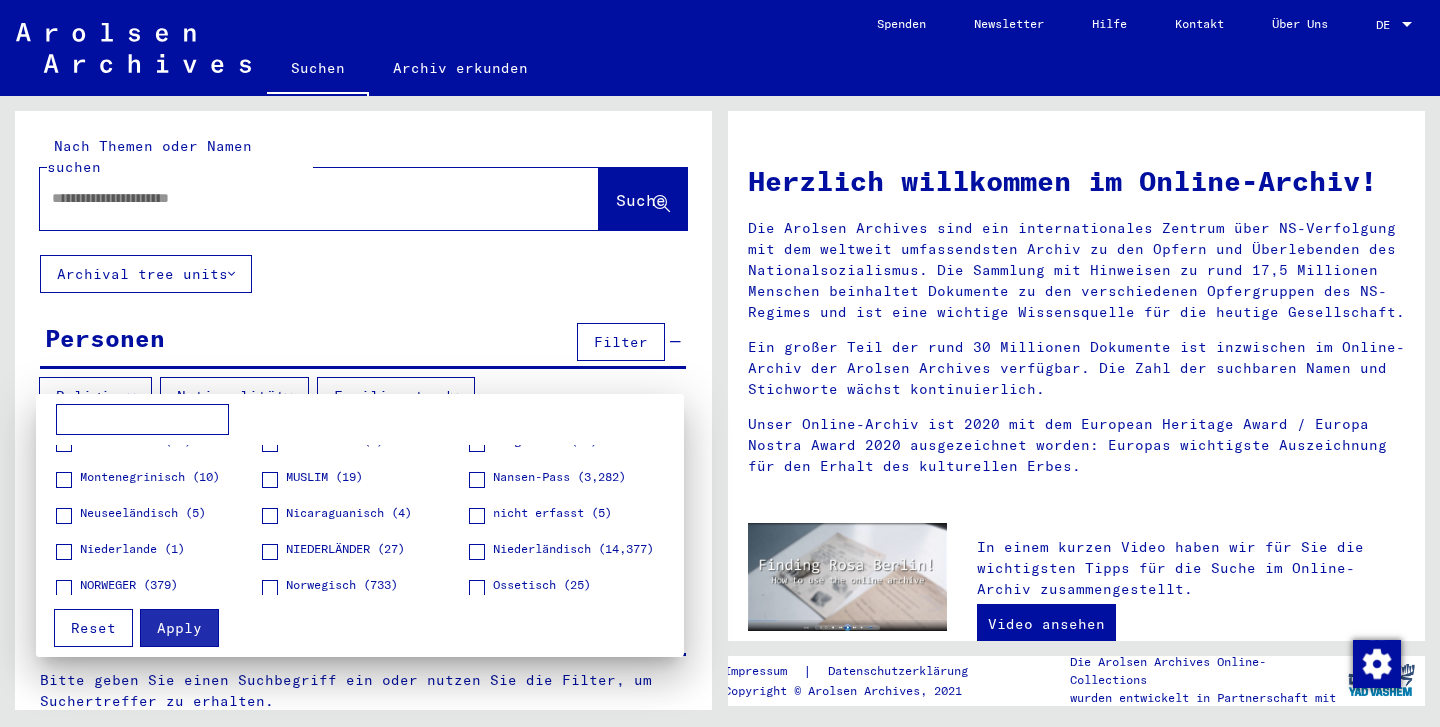 click on "Niederlande (1)" at bounding box center [132, 549] 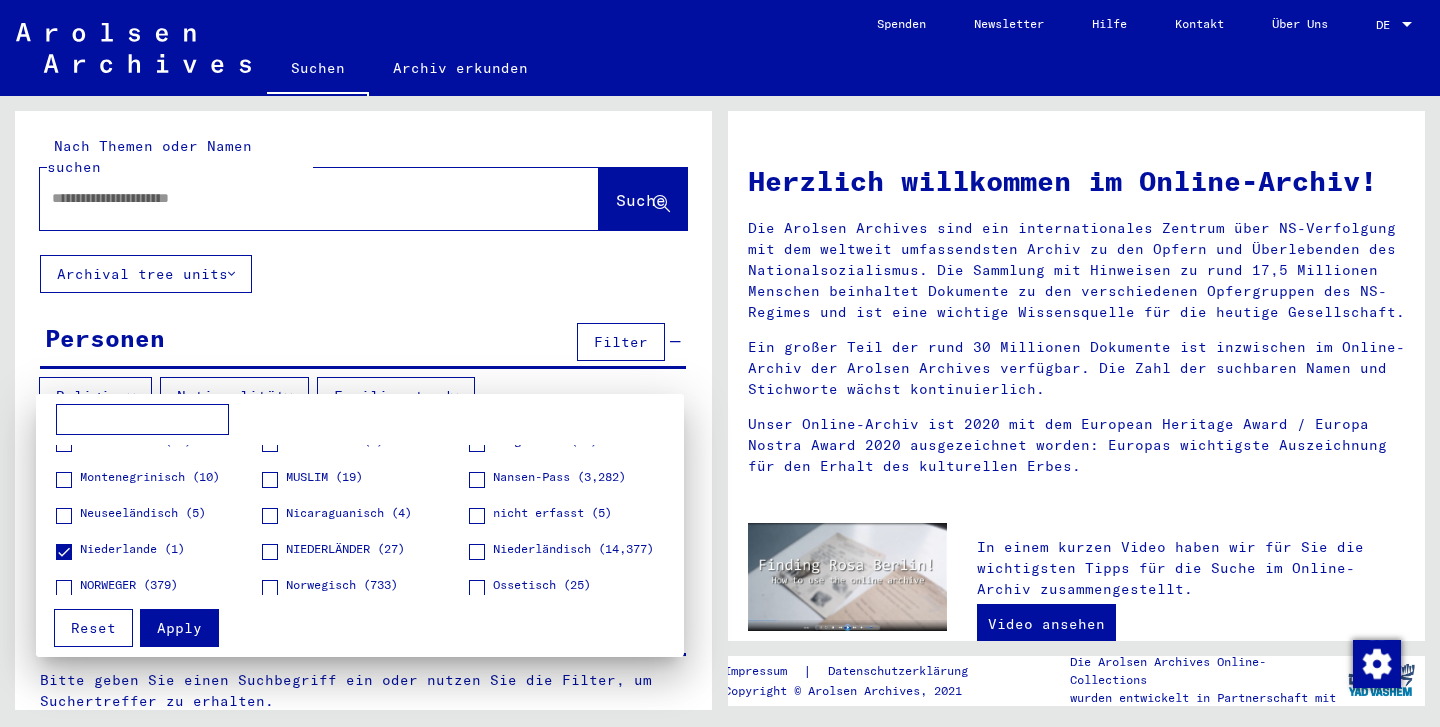 click at bounding box center [270, 552] 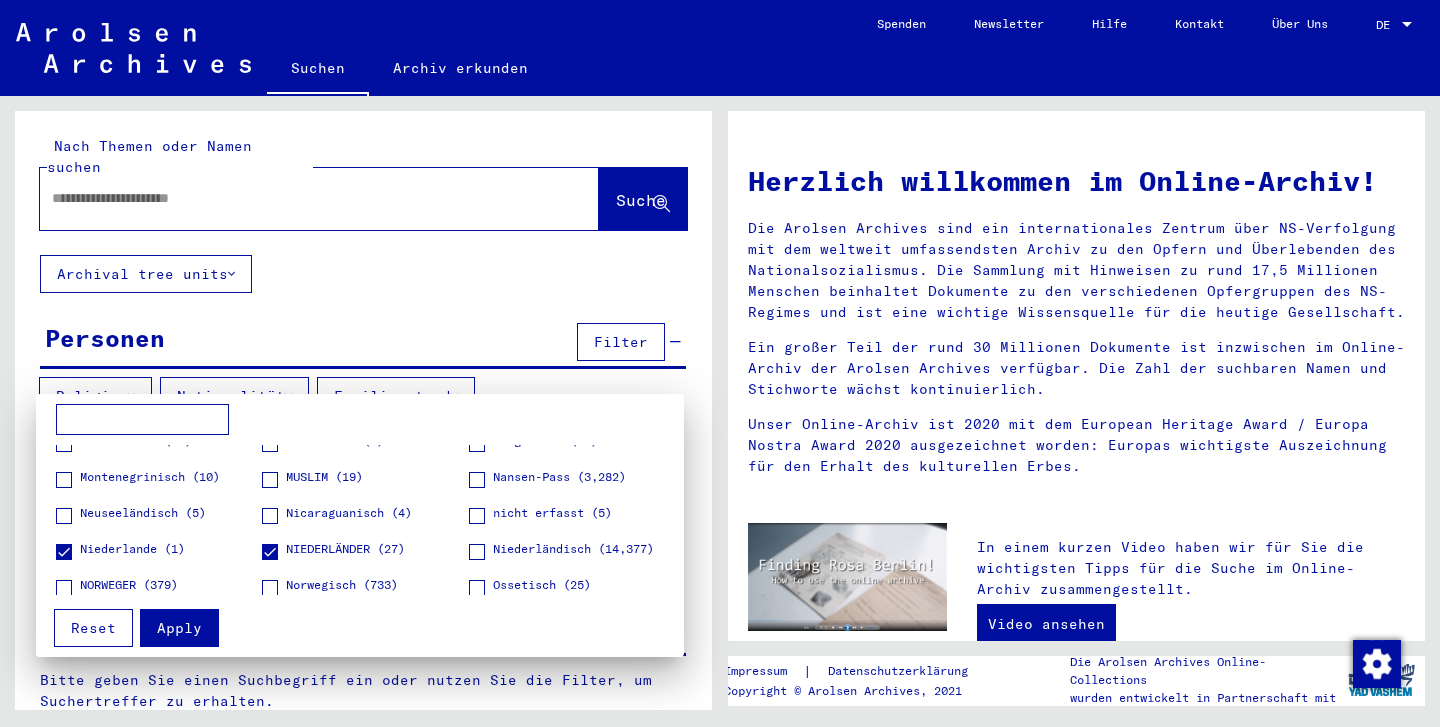 click at bounding box center (477, 552) 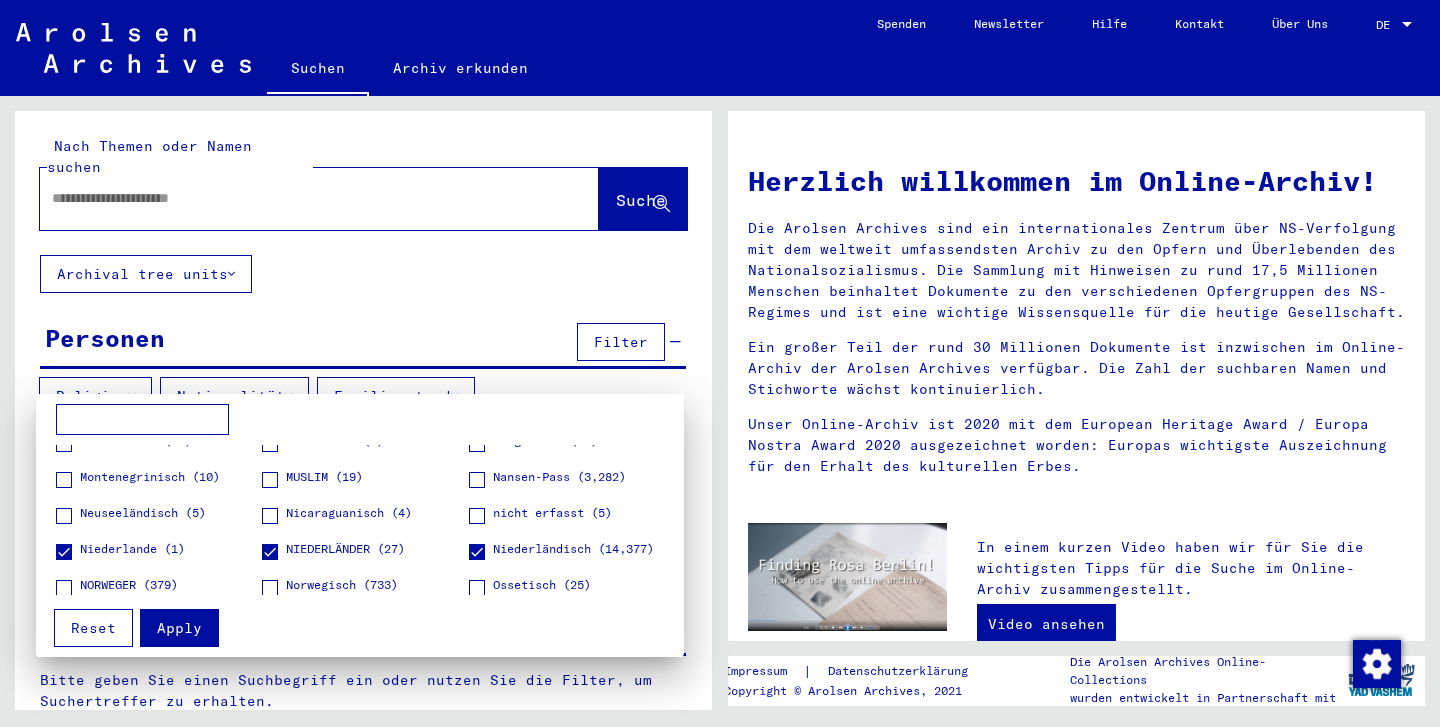scroll, scrollTop: 1761, scrollLeft: 0, axis: vertical 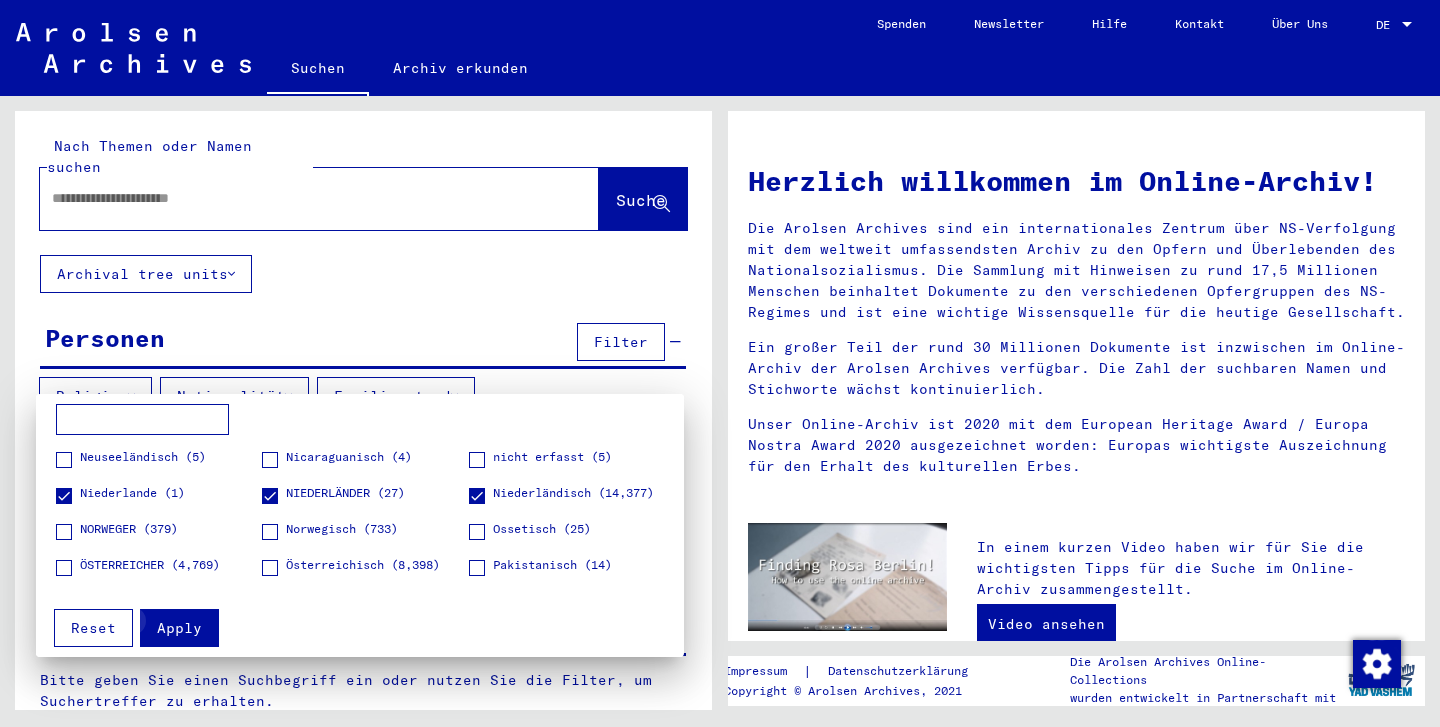 click on "Apply" at bounding box center [179, 628] 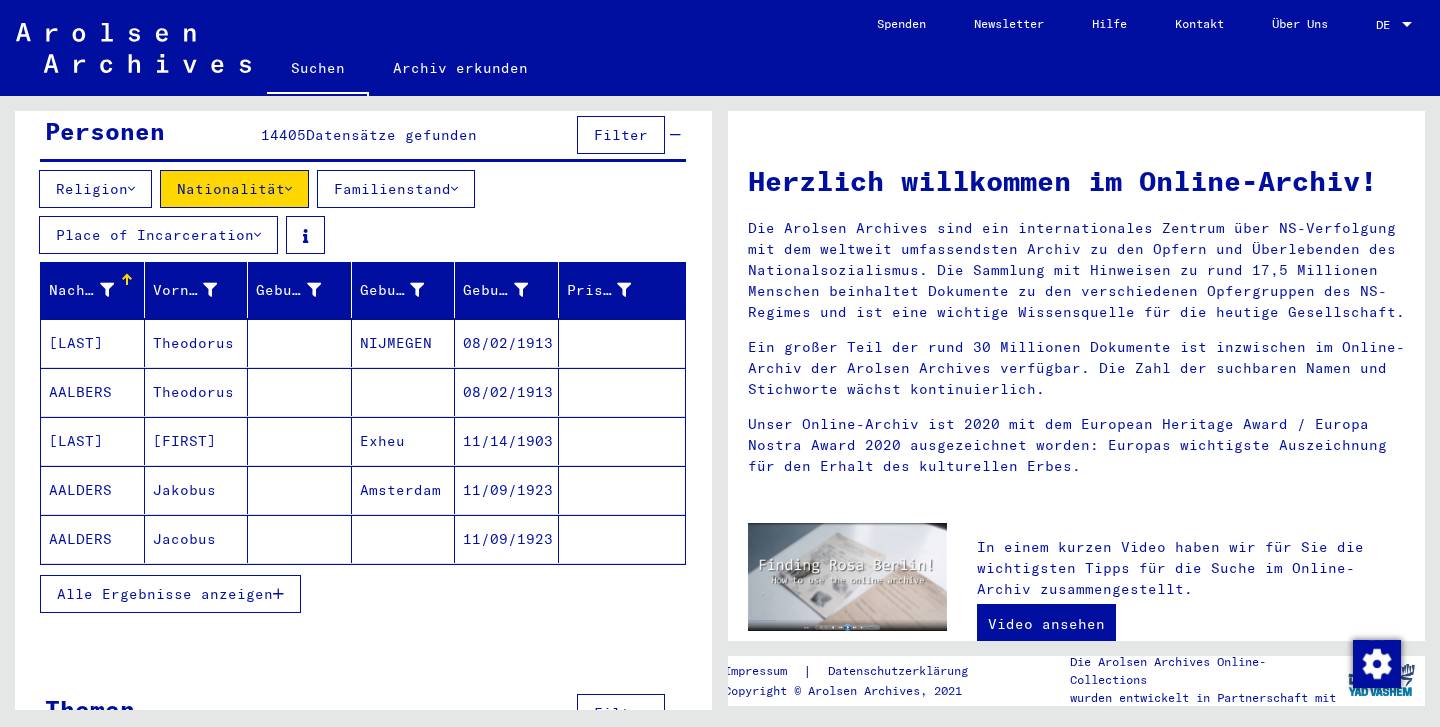 scroll, scrollTop: 224, scrollLeft: 0, axis: vertical 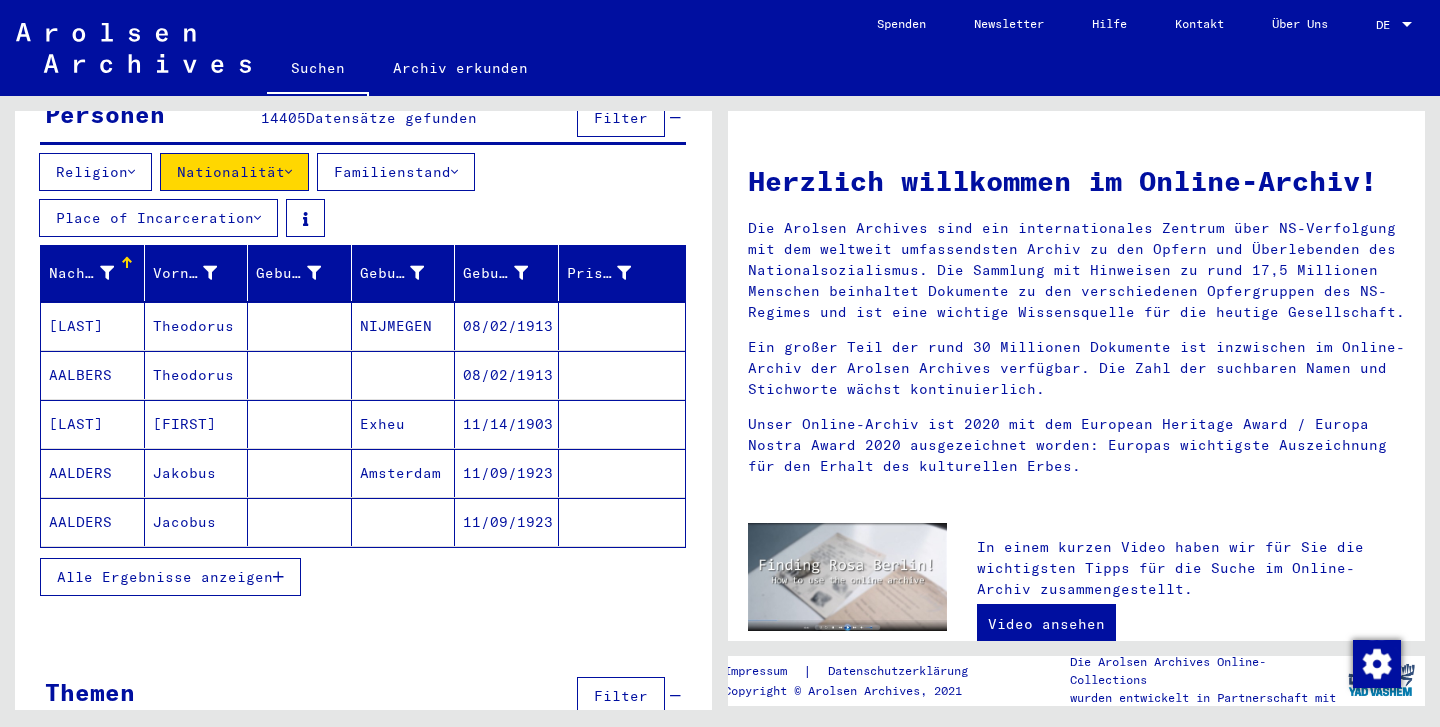 click on "Alle Ergebnisse anzeigen" at bounding box center [165, 577] 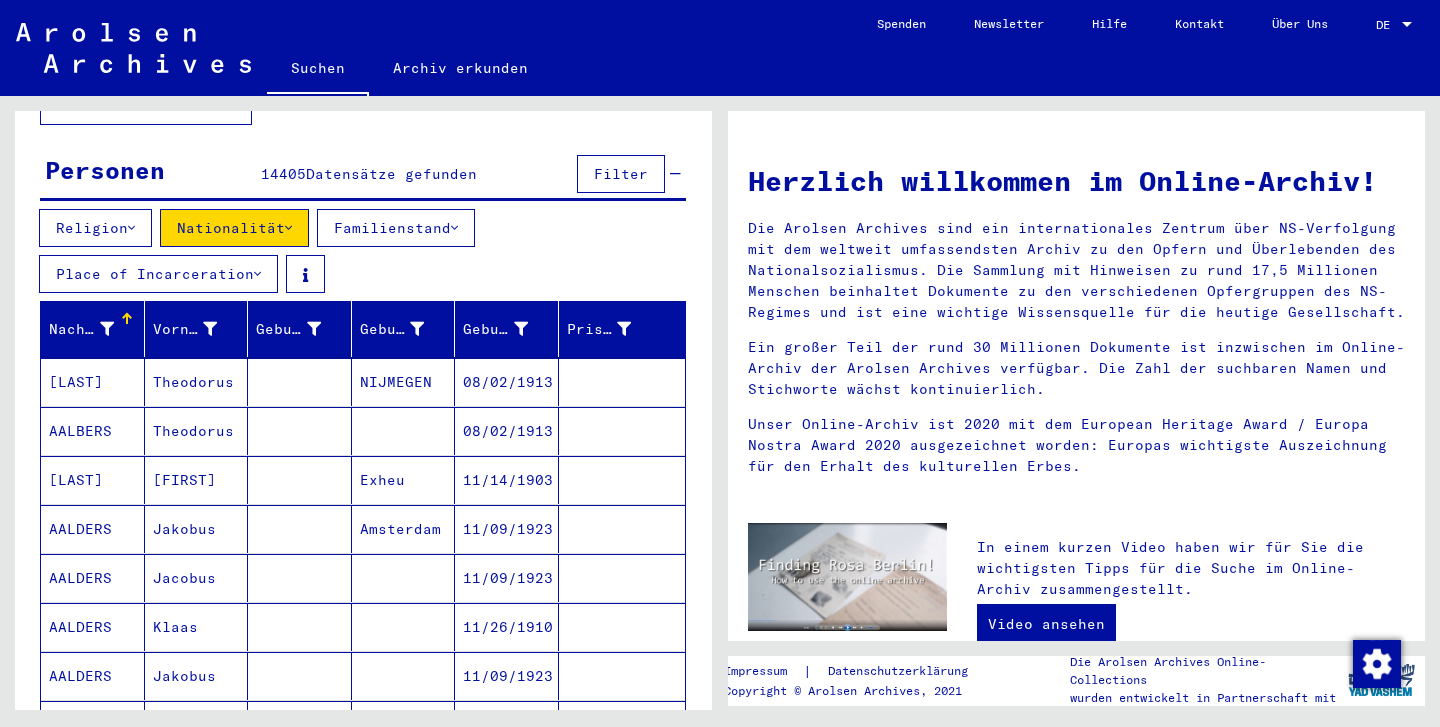 scroll, scrollTop: 201, scrollLeft: 0, axis: vertical 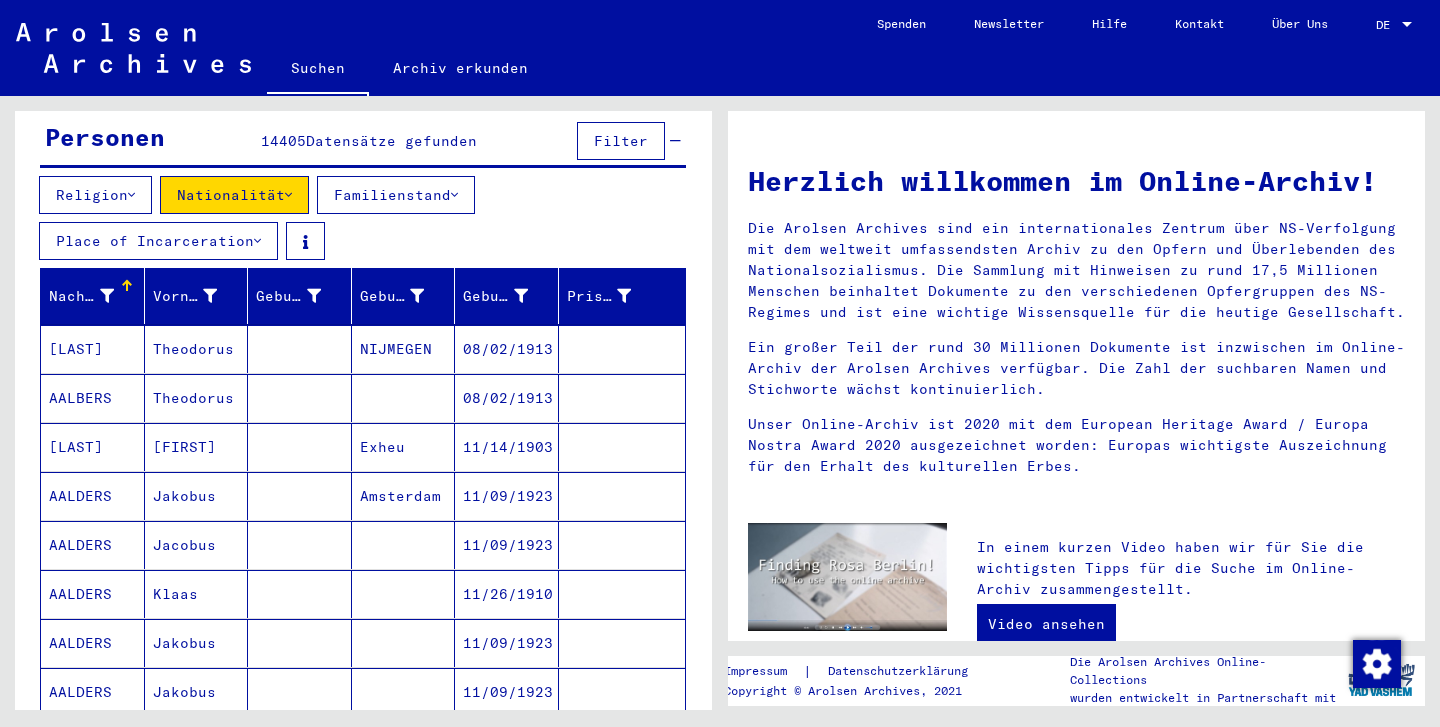 click on "Familienstand" at bounding box center [396, 195] 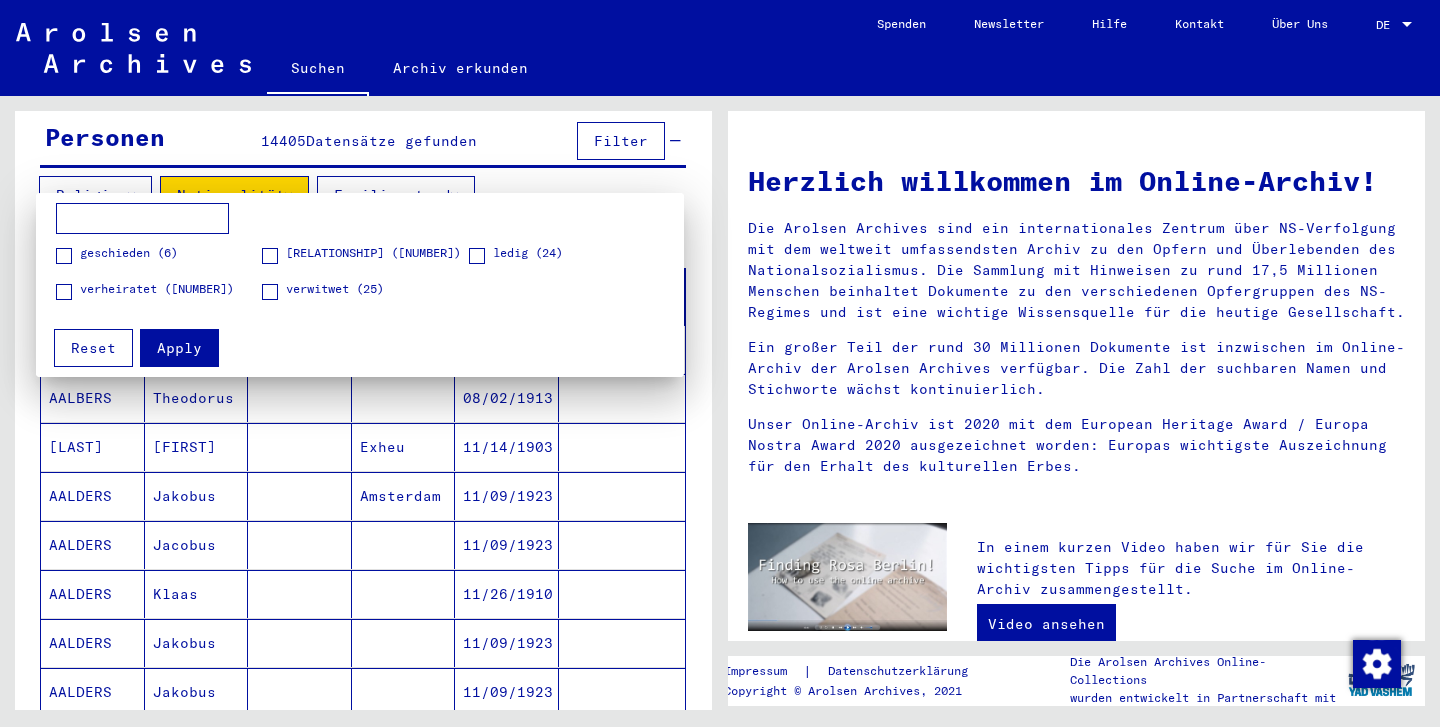 click at bounding box center [720, 363] 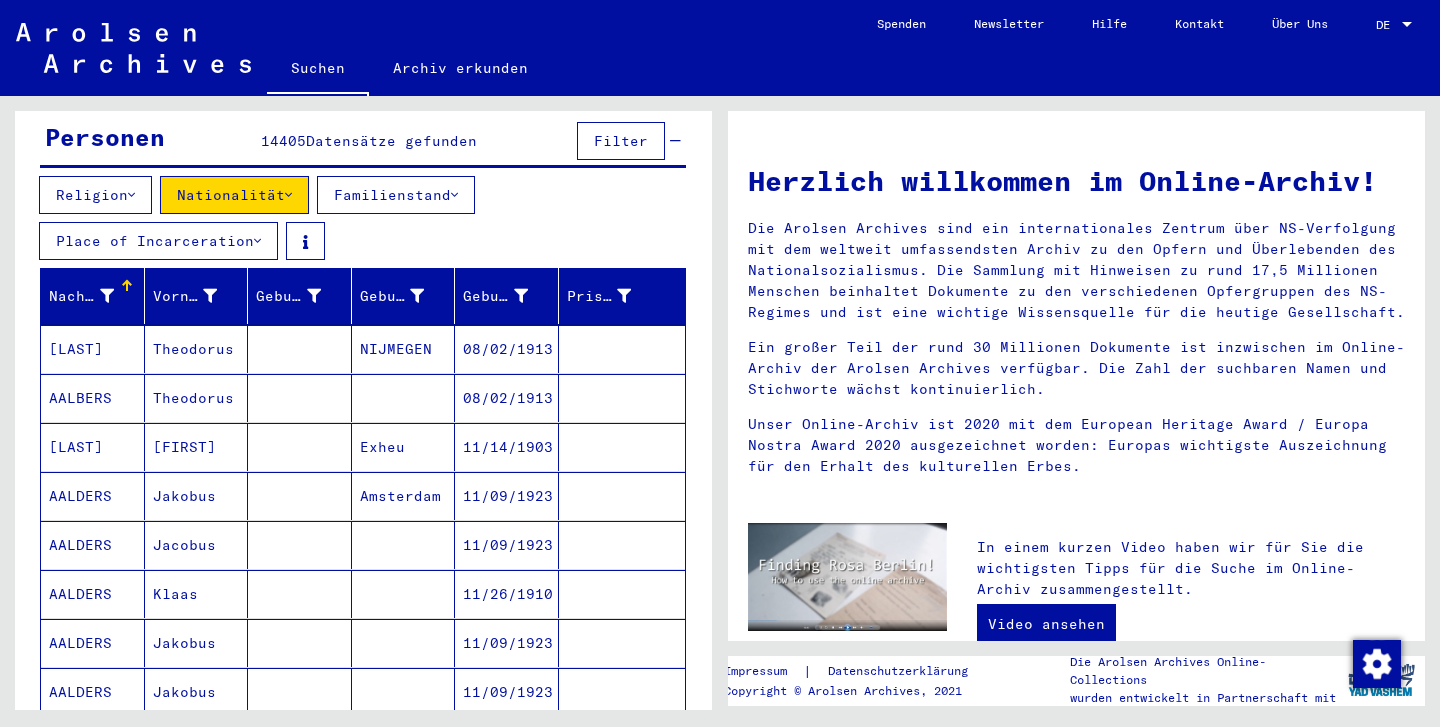 scroll, scrollTop: 0, scrollLeft: 0, axis: both 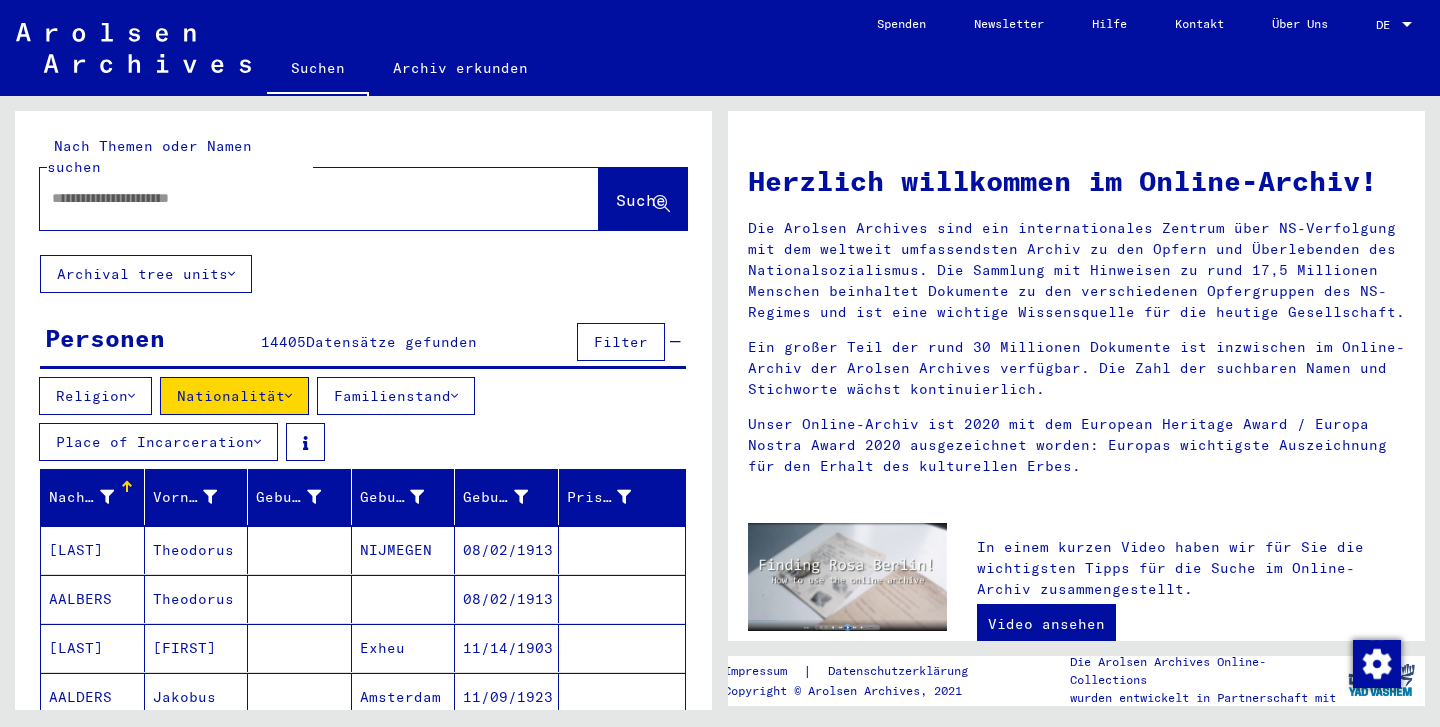 click on "Personen" at bounding box center [105, 338] 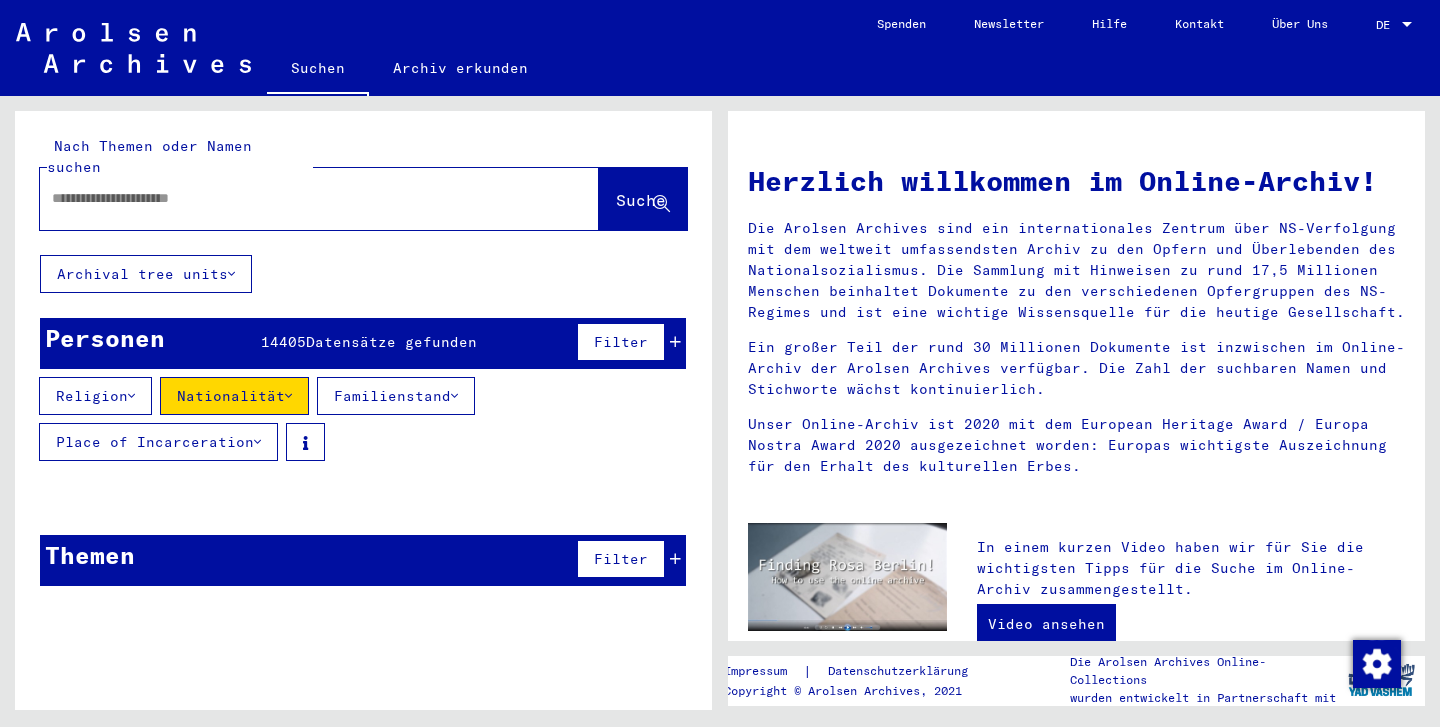 click on "Personen" at bounding box center [105, 338] 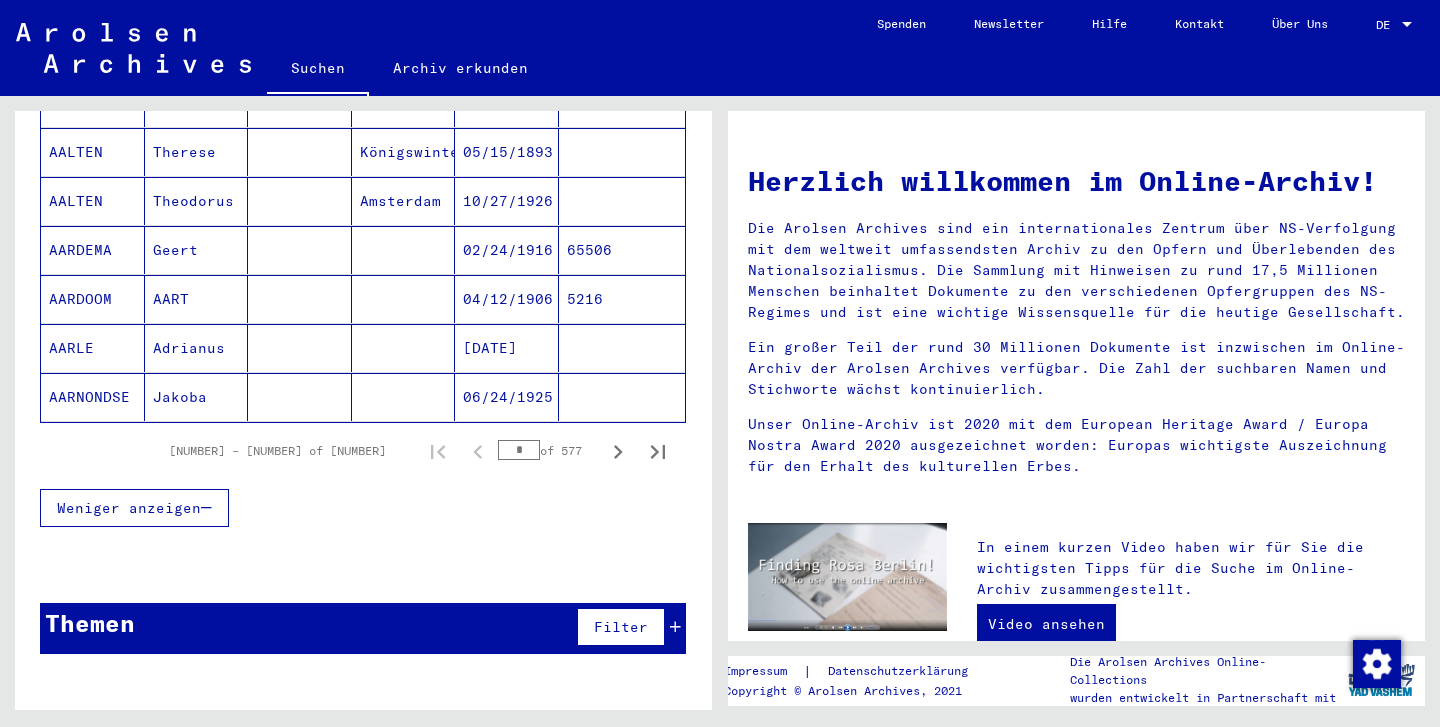 scroll, scrollTop: 1328, scrollLeft: 0, axis: vertical 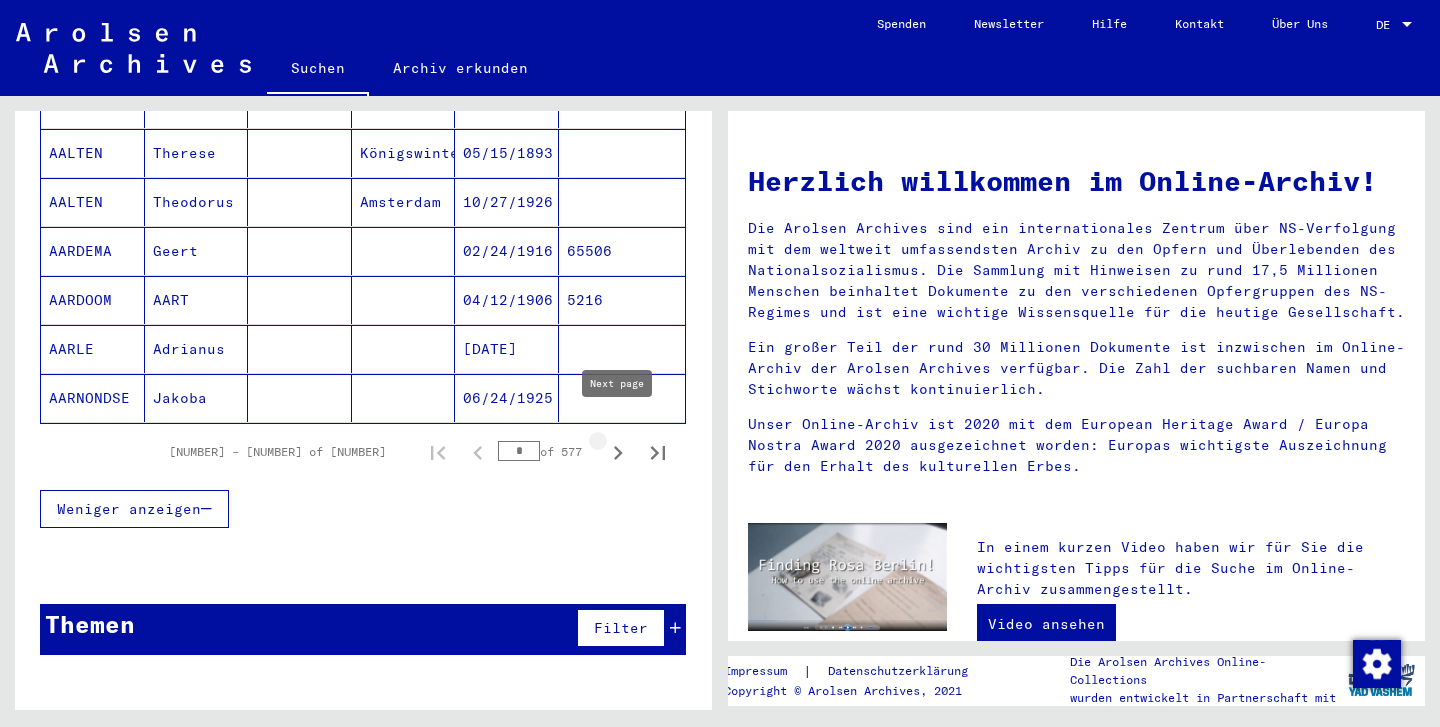 click 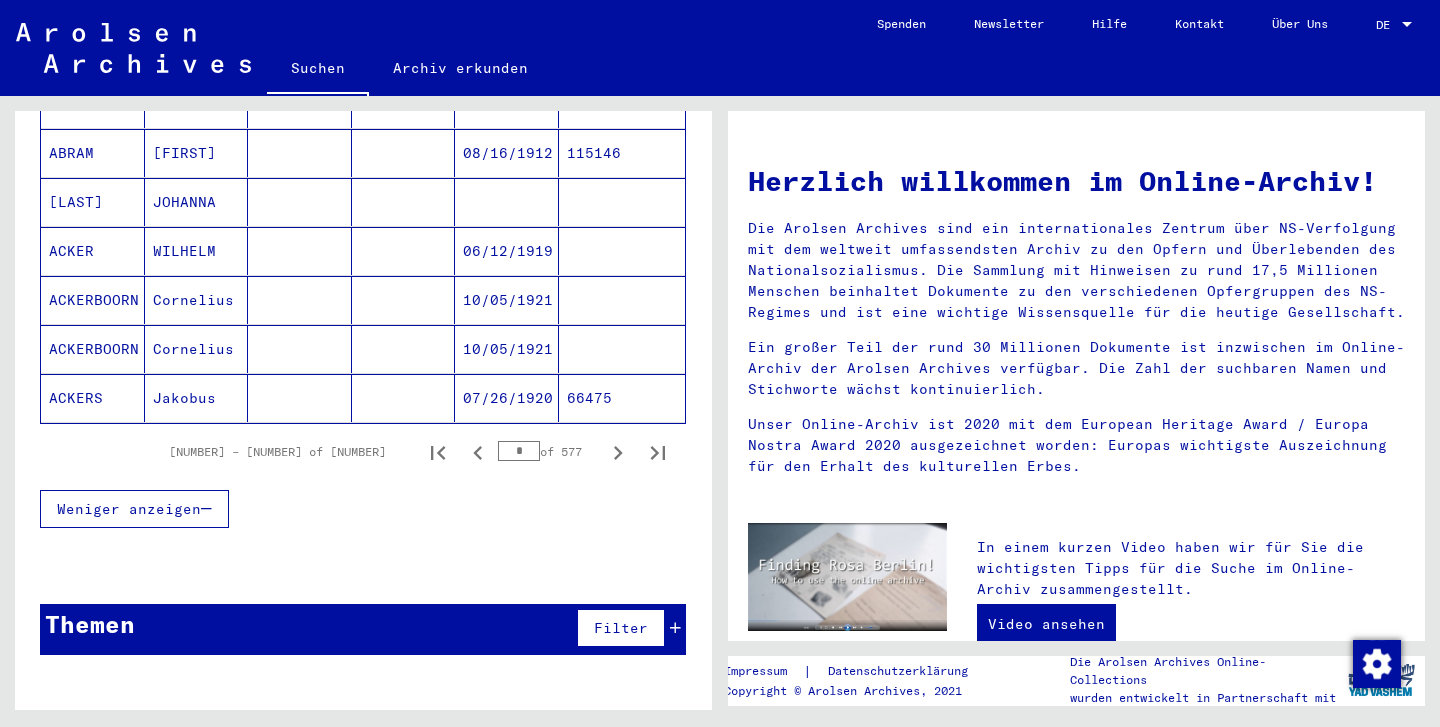 click 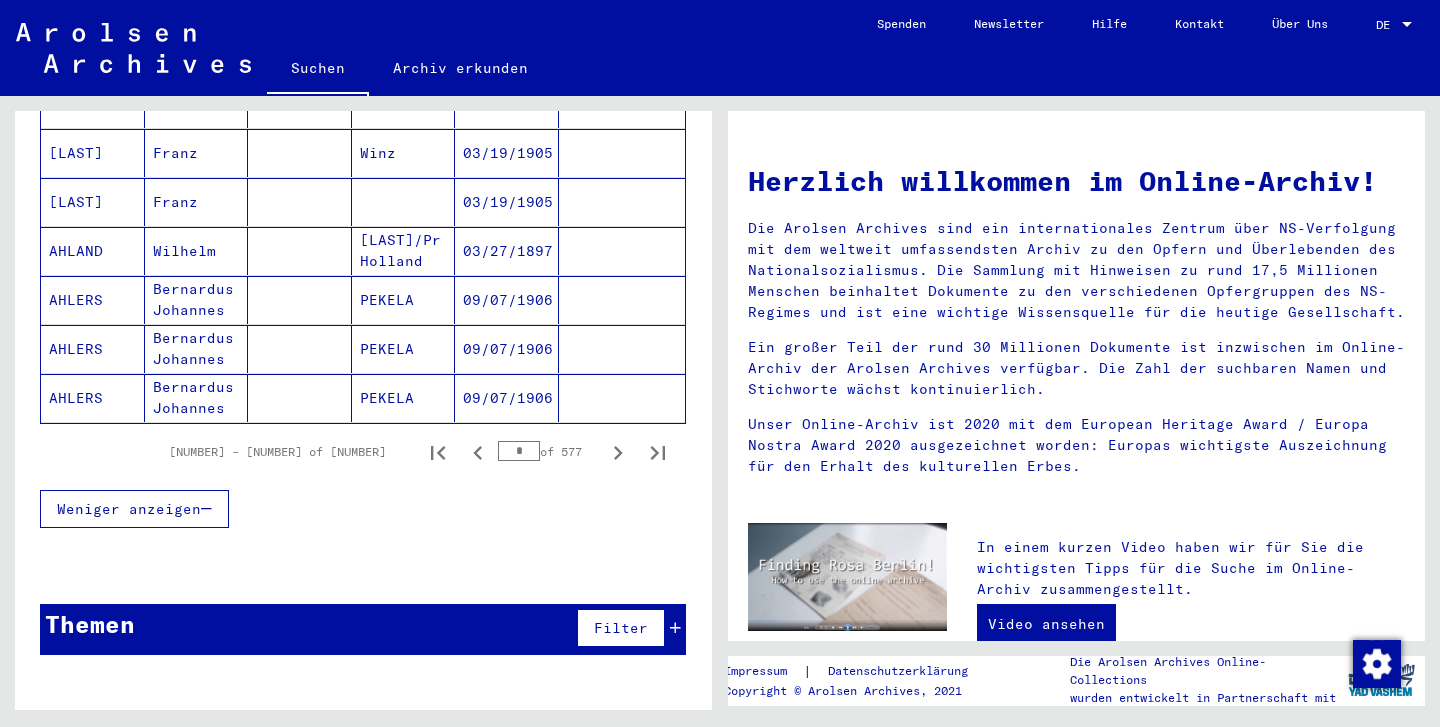 click 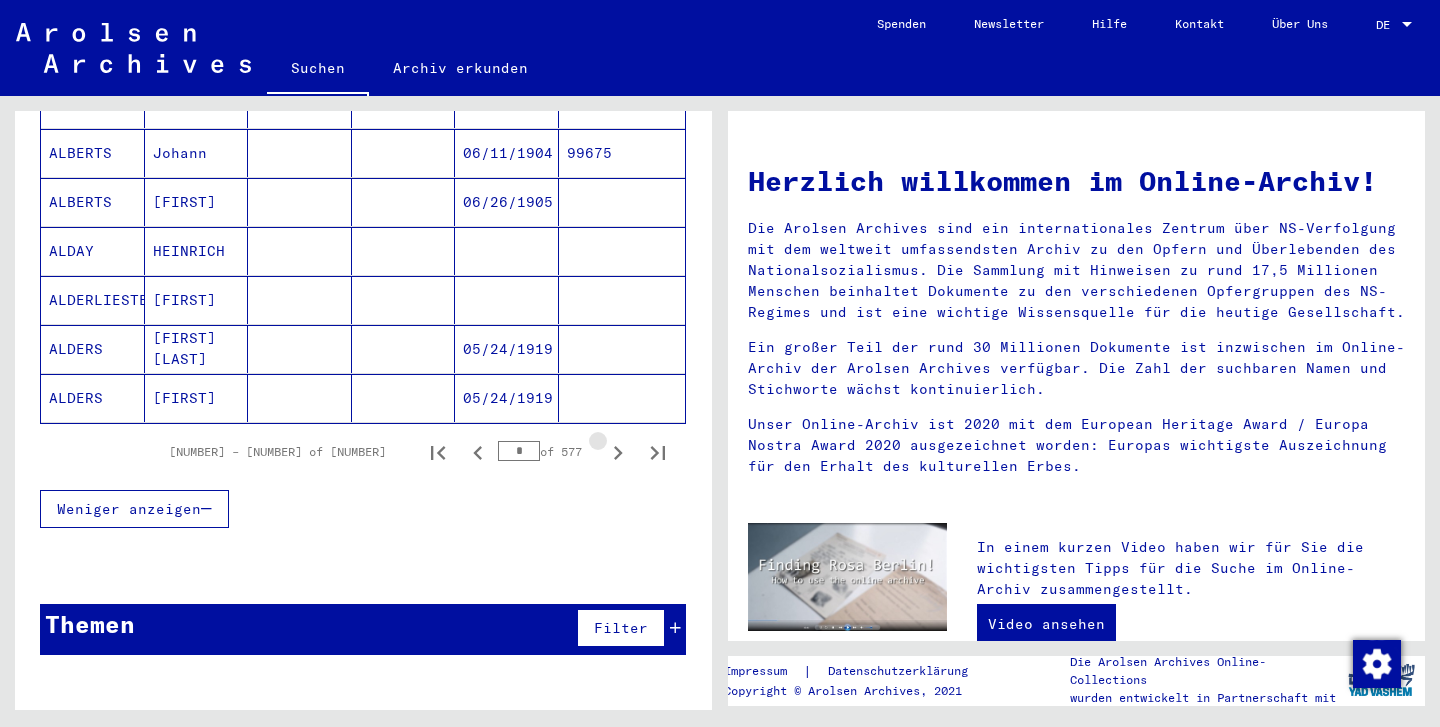 click 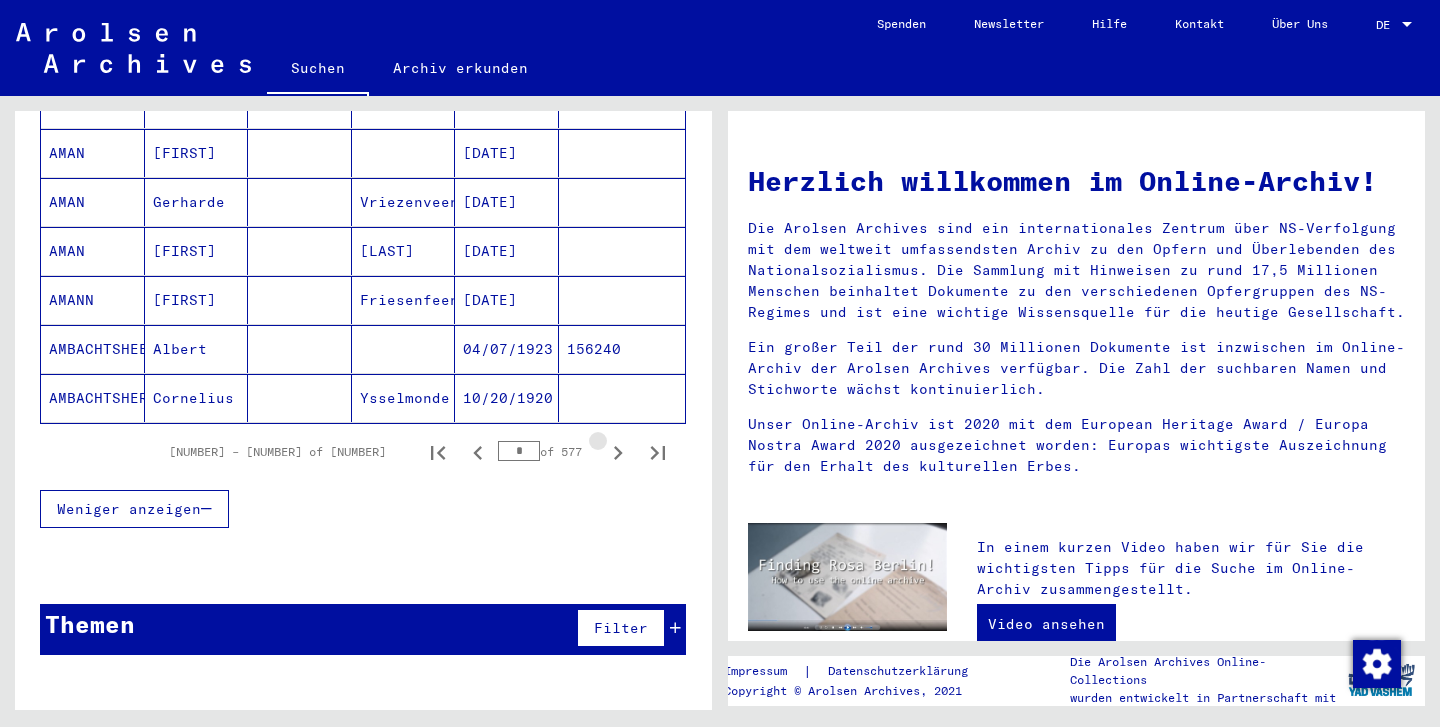 click 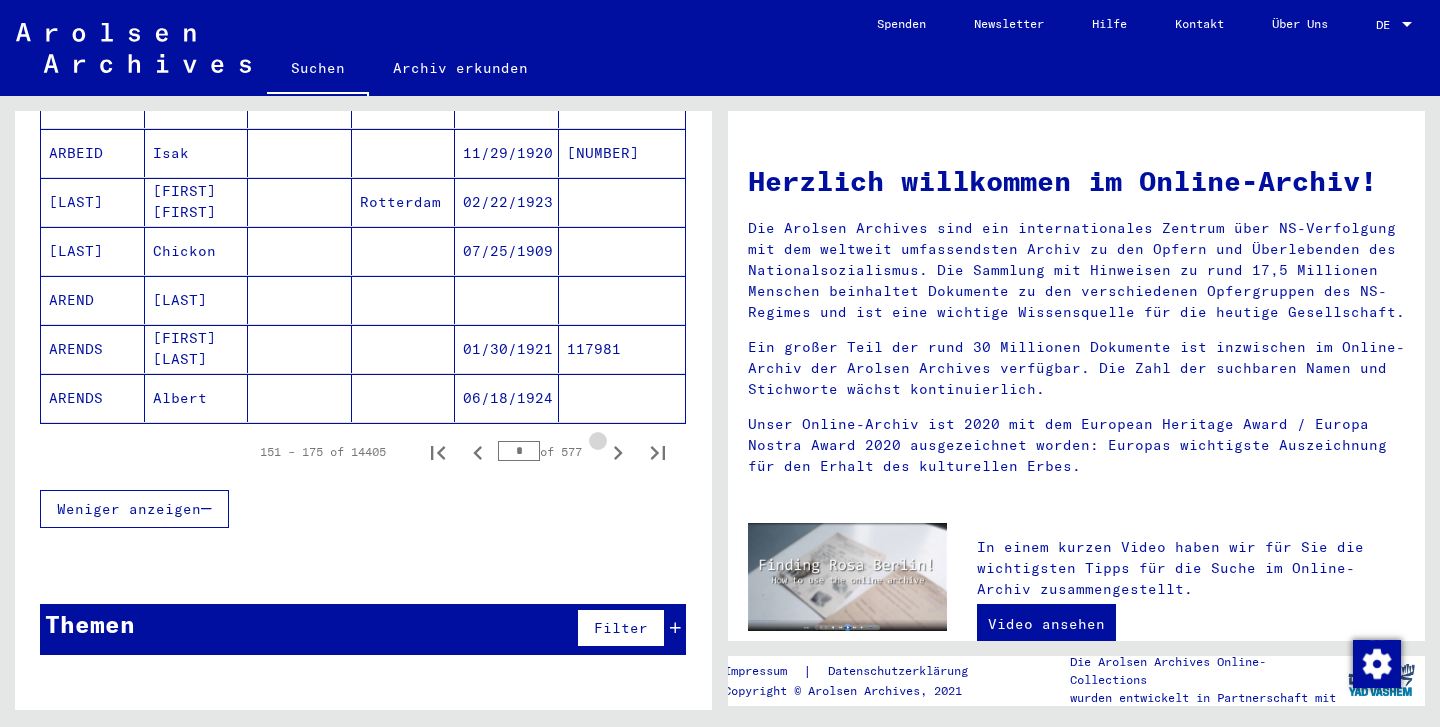 click 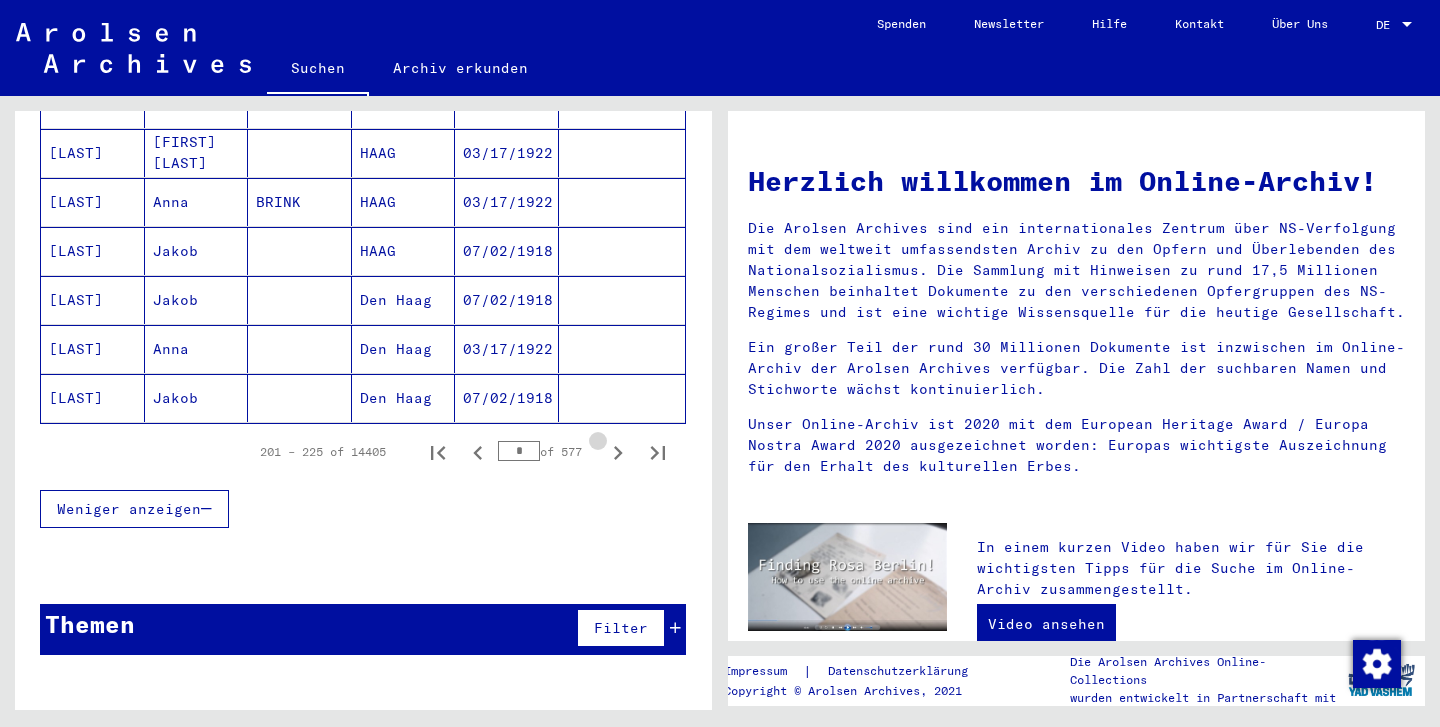 click 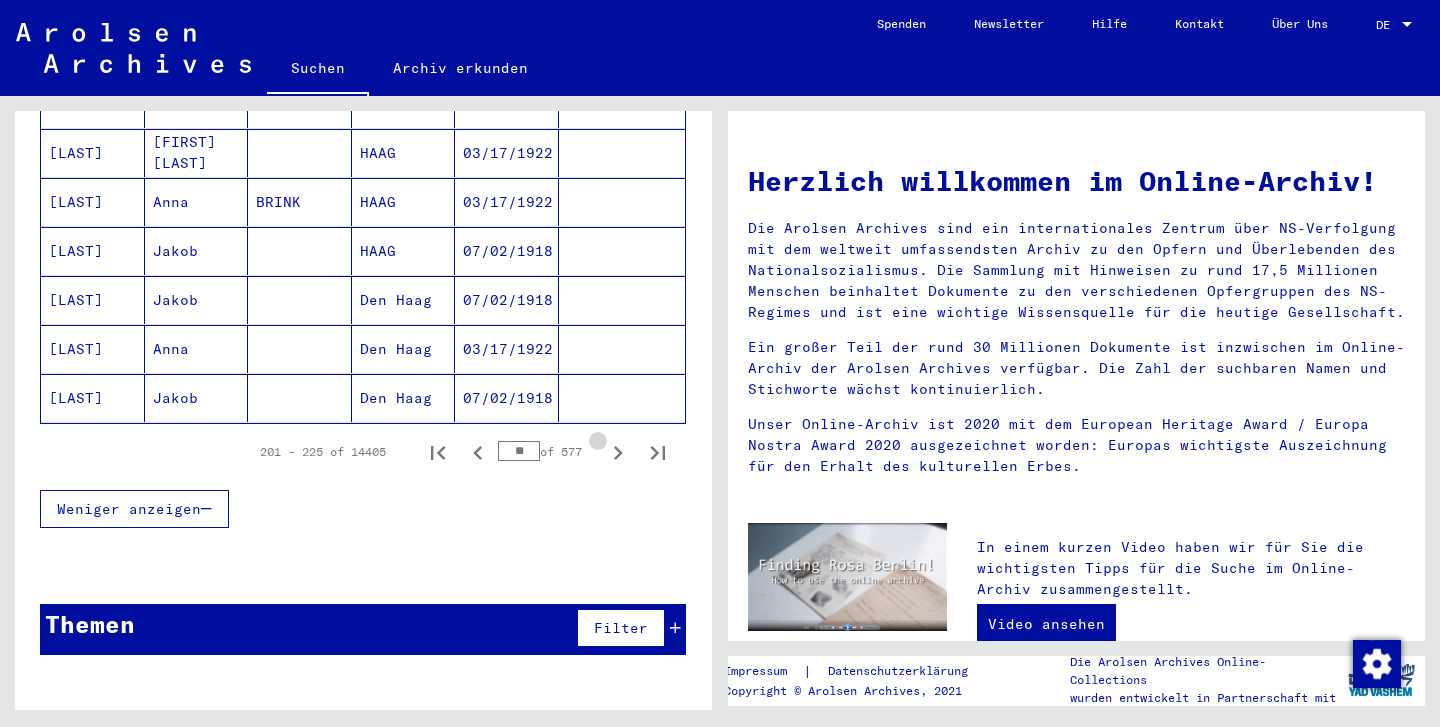 click 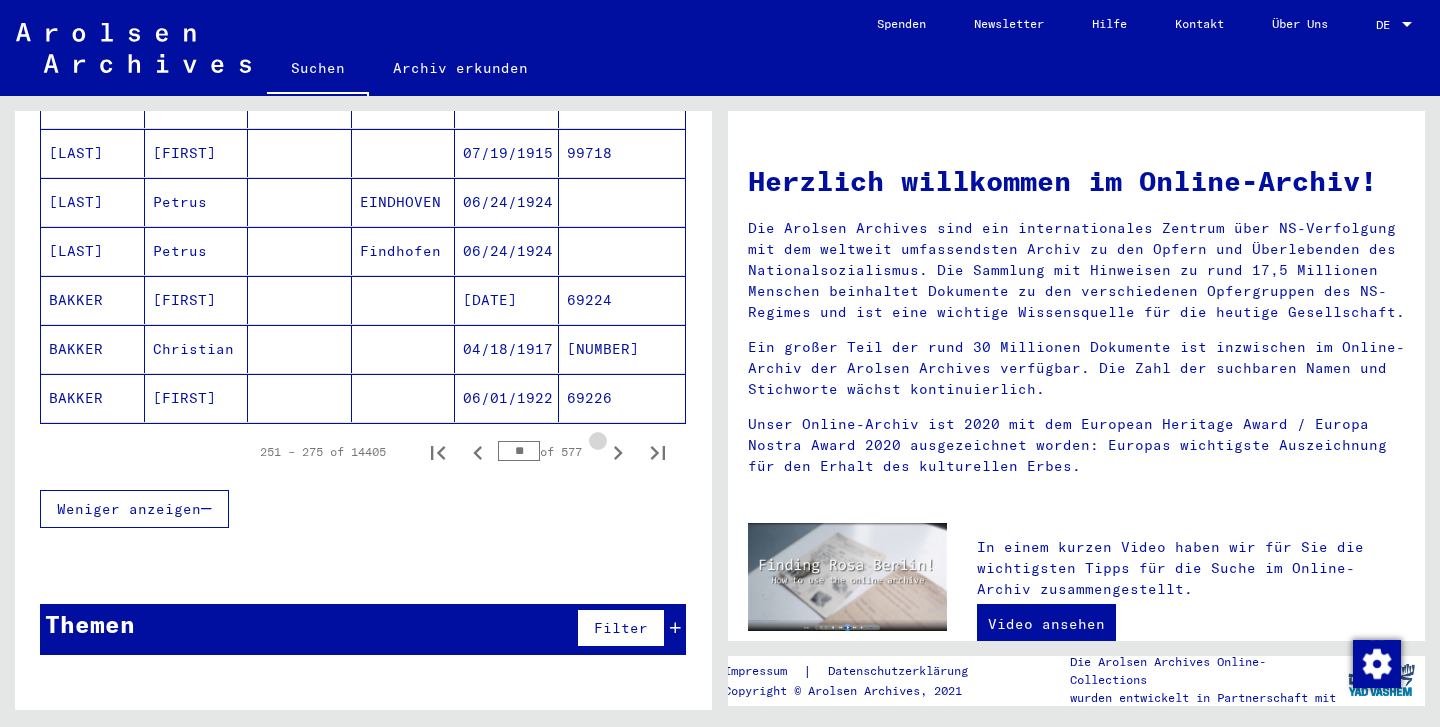 click 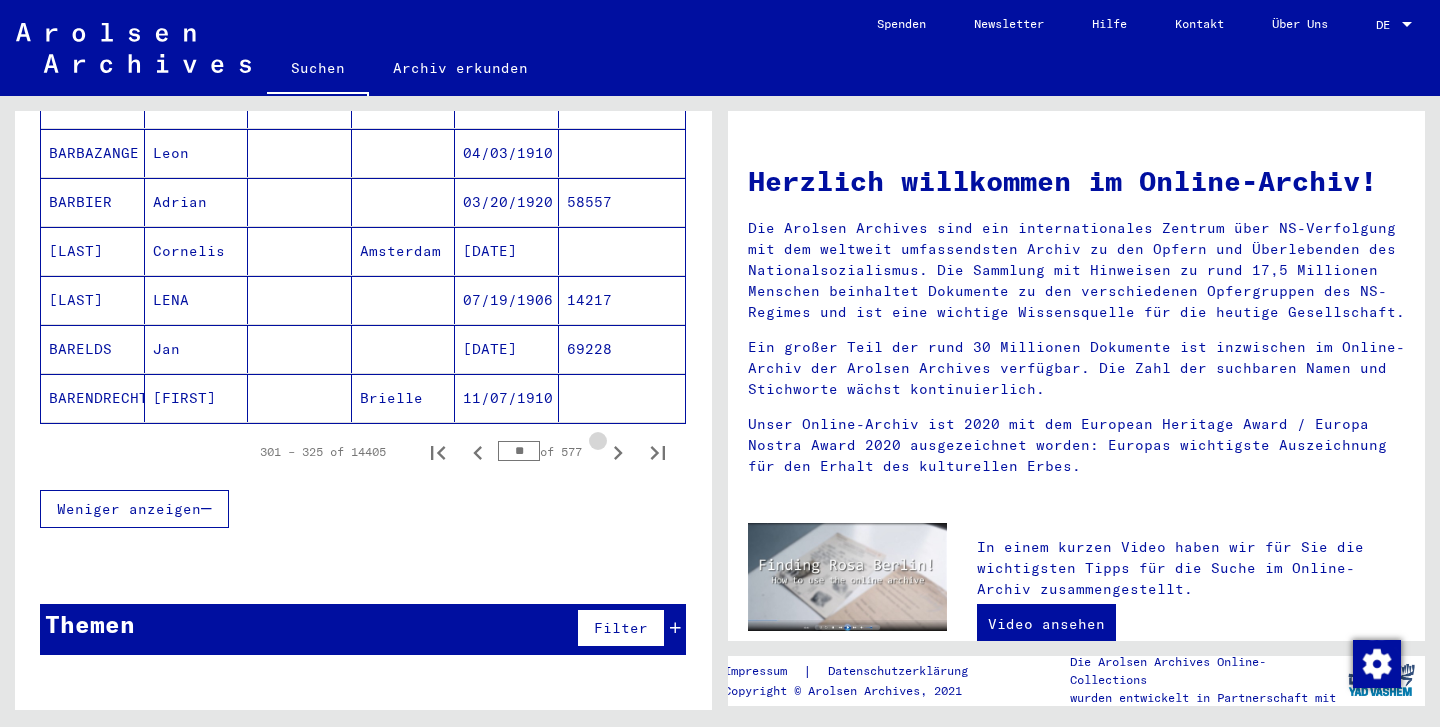 click 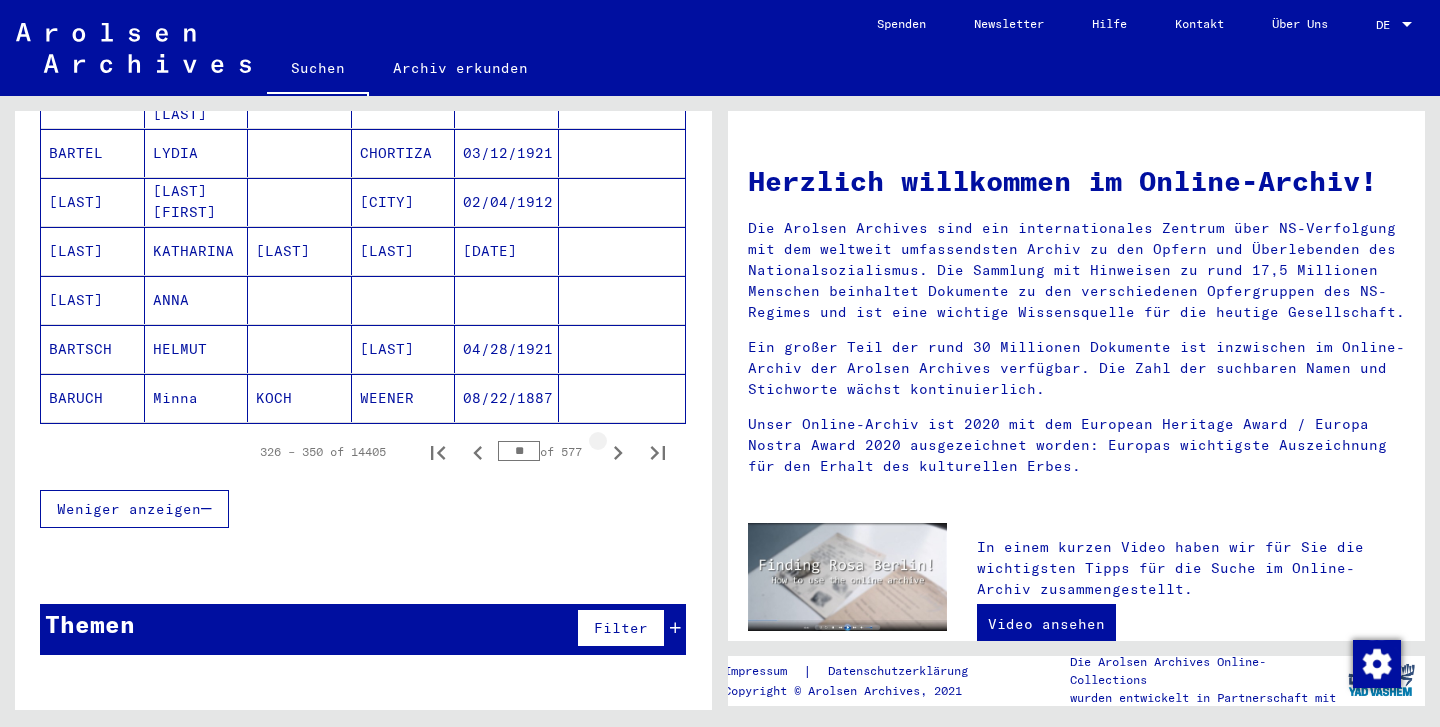click 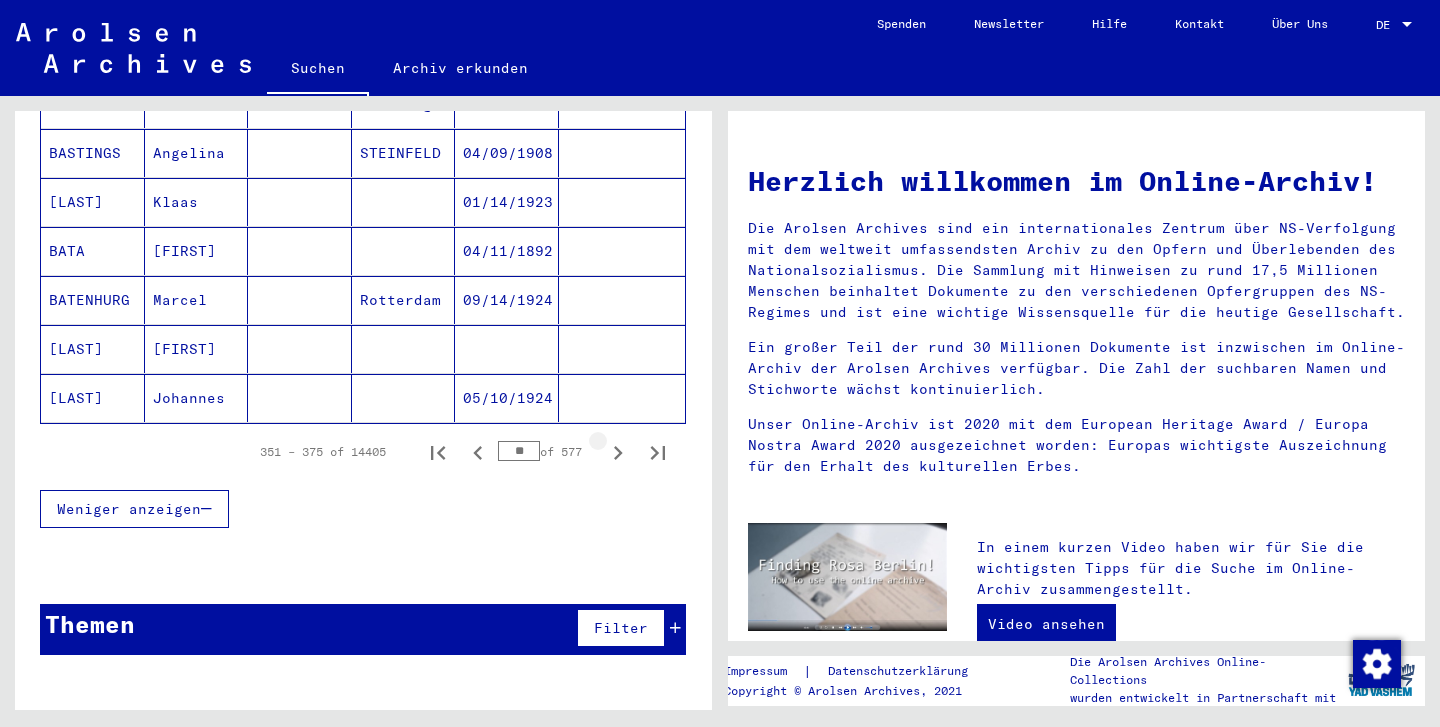 click 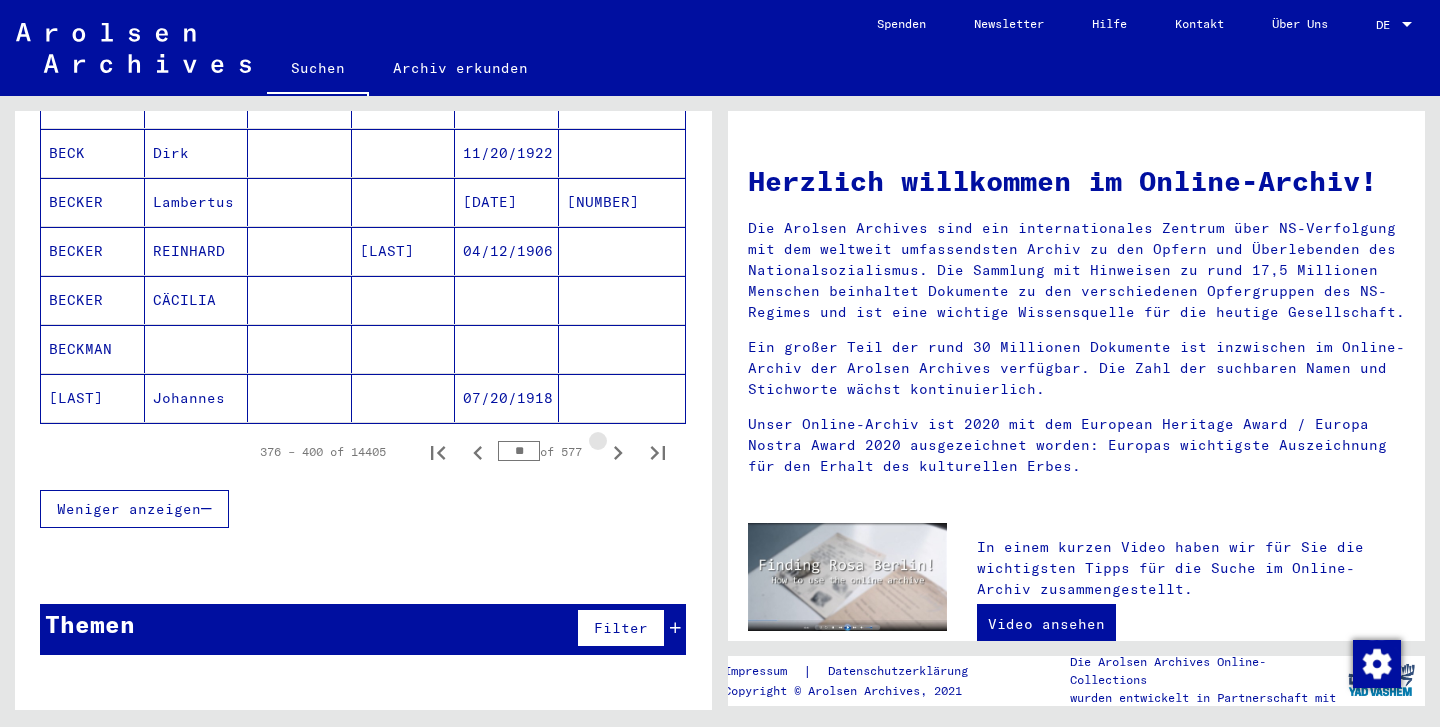 click 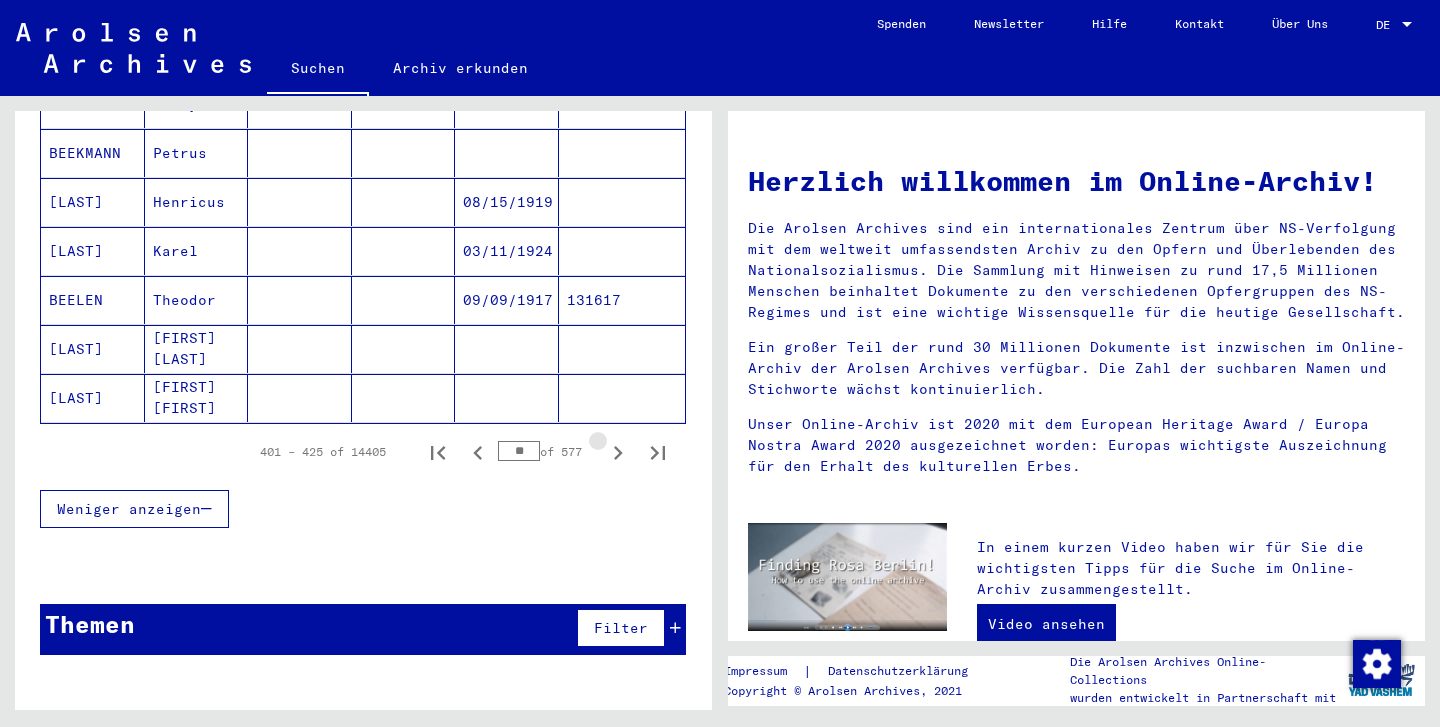 click 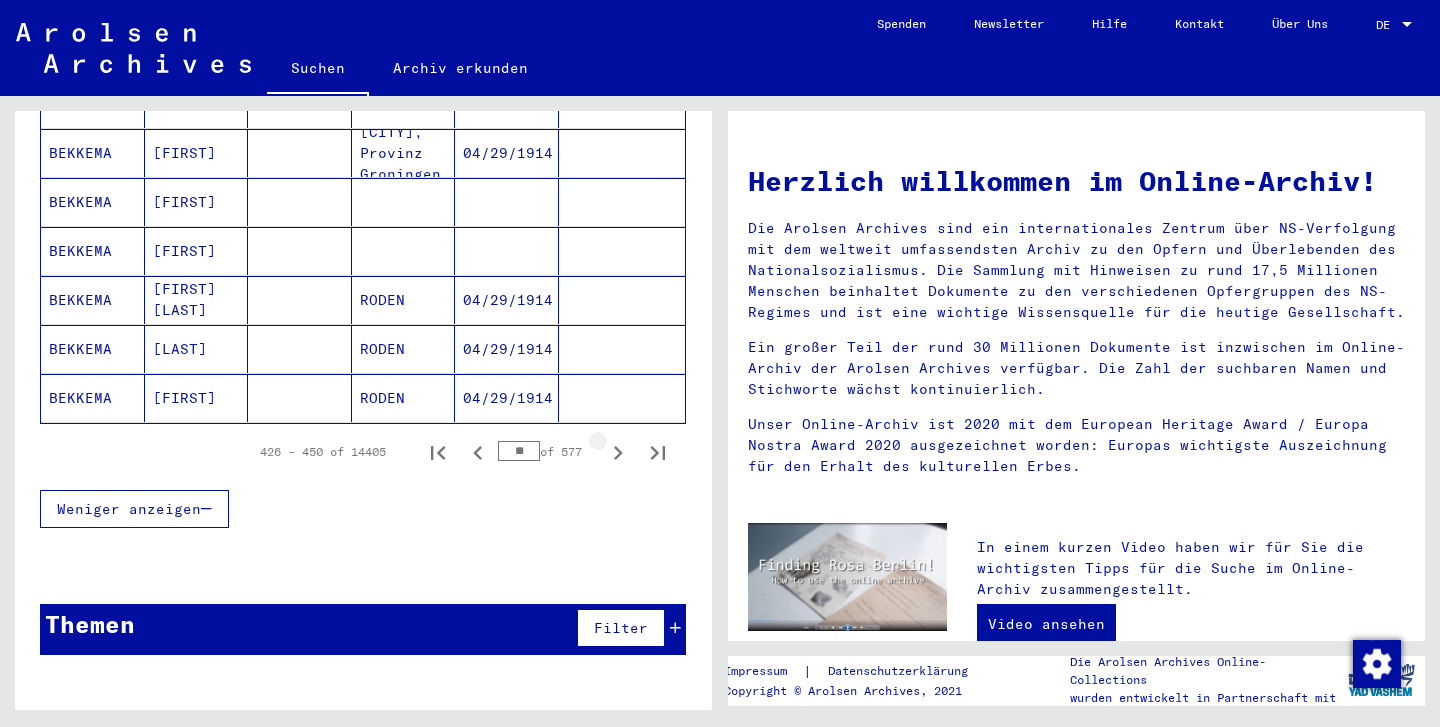 click 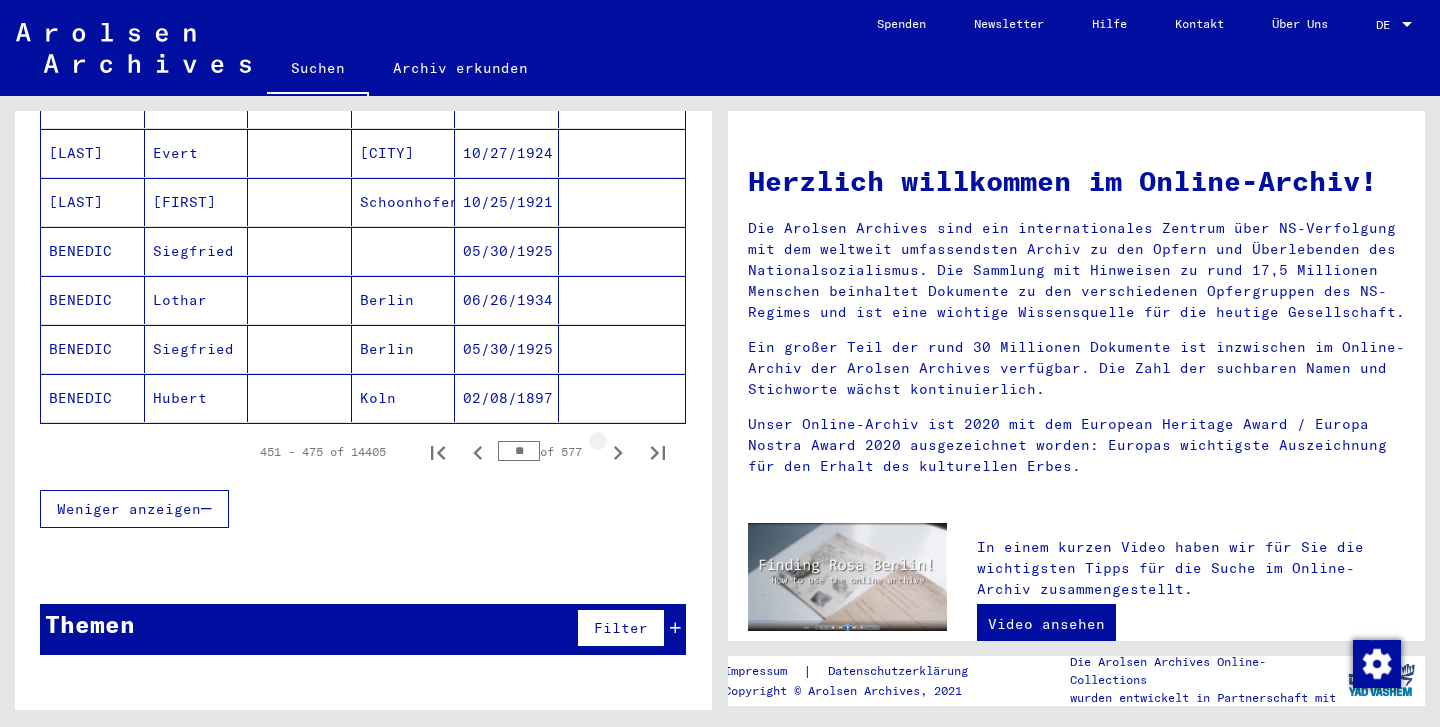 click 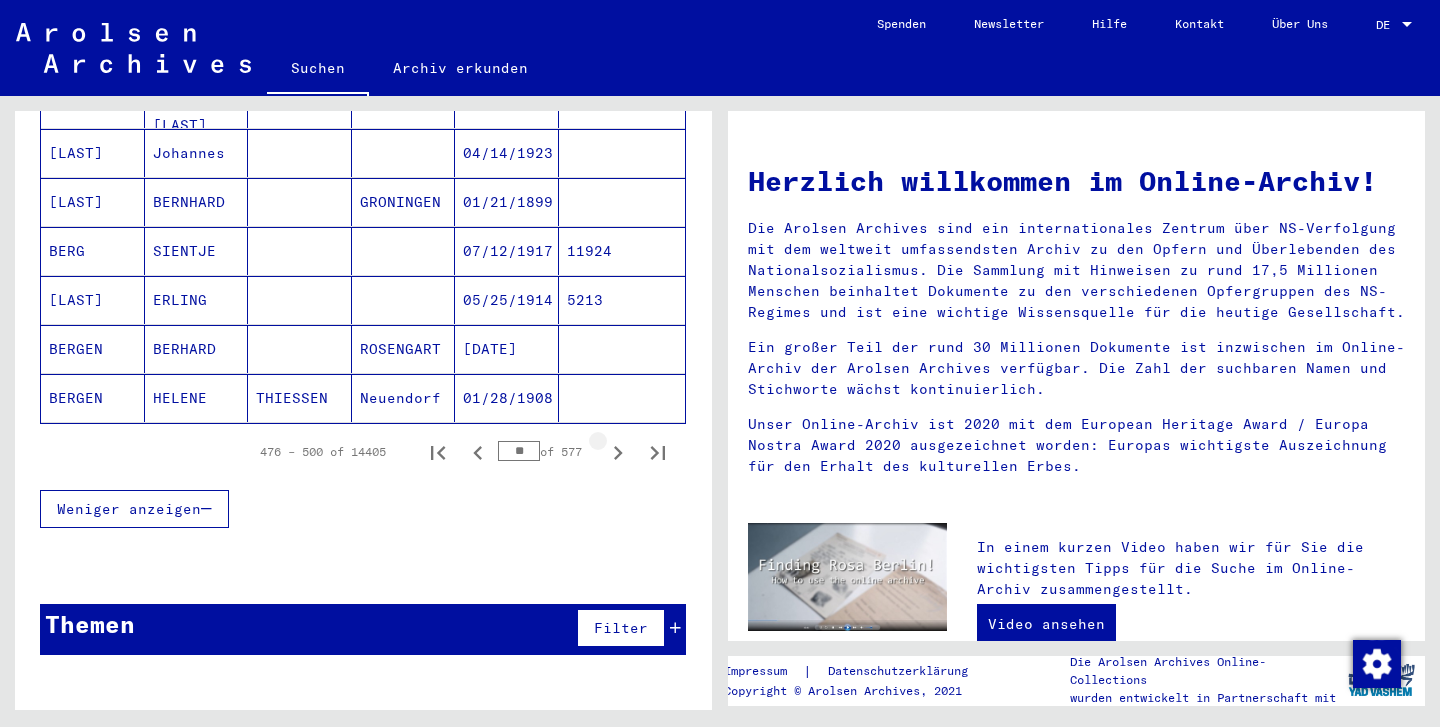 click 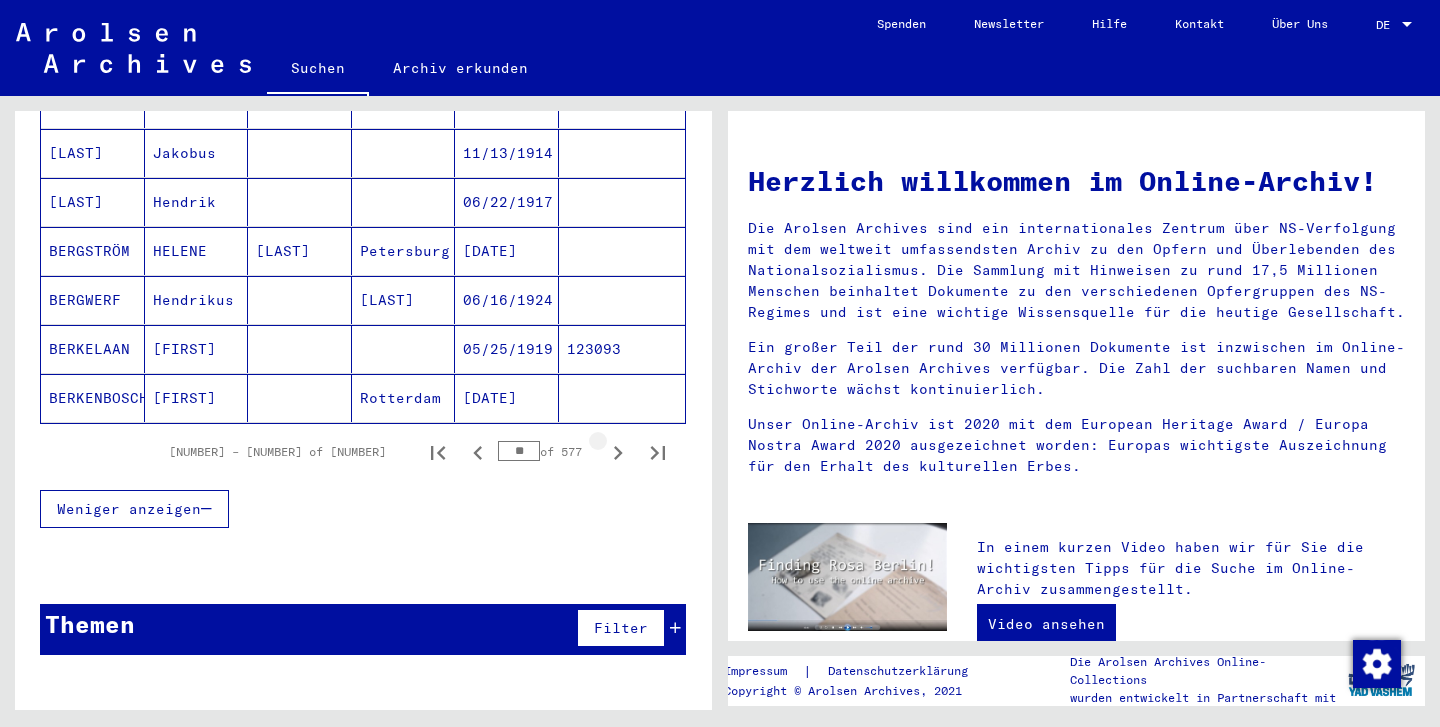 click 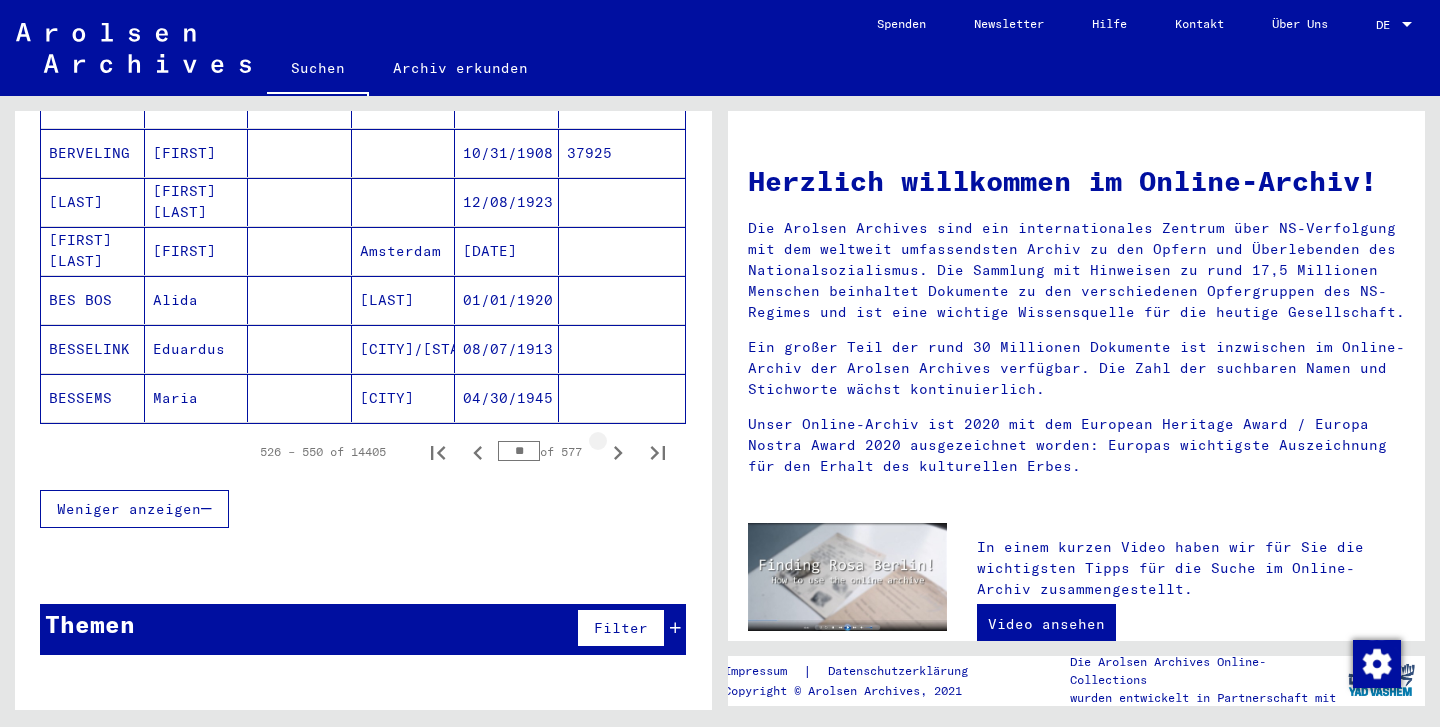 click 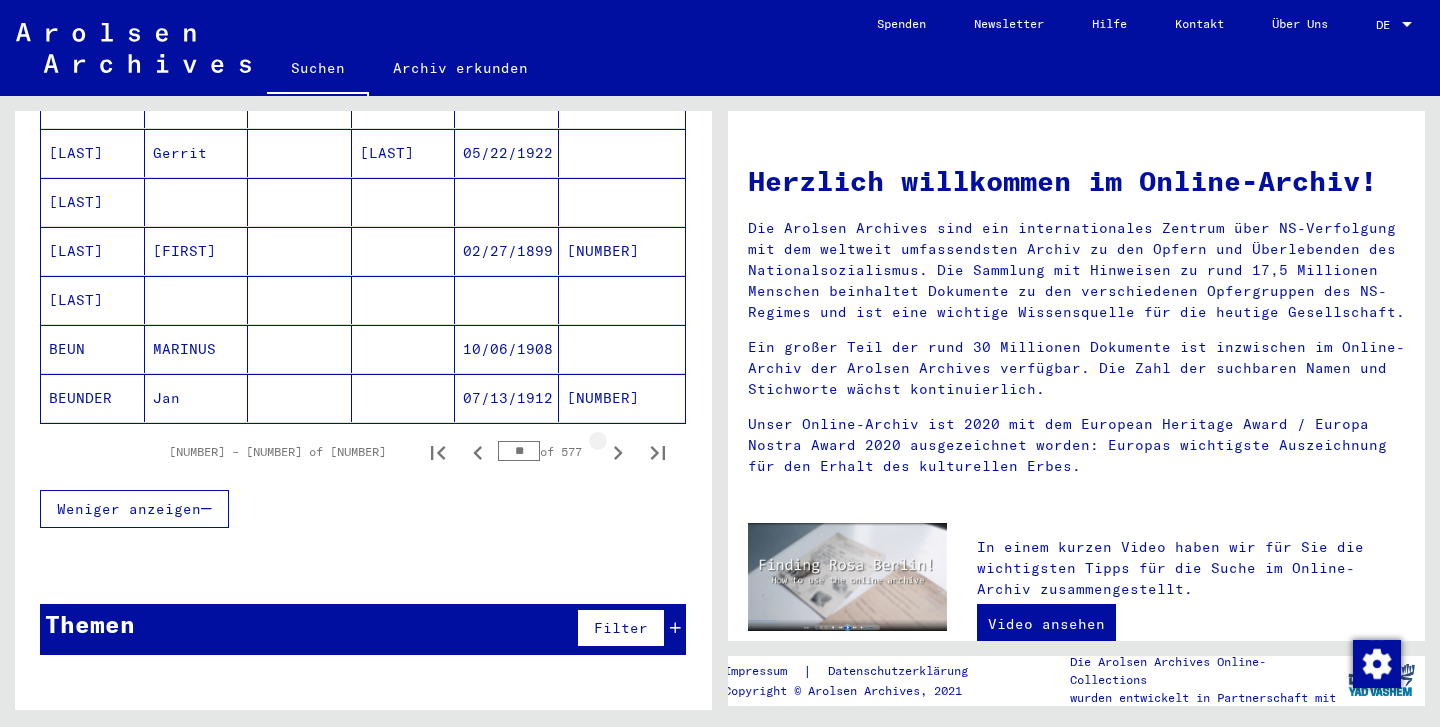 click 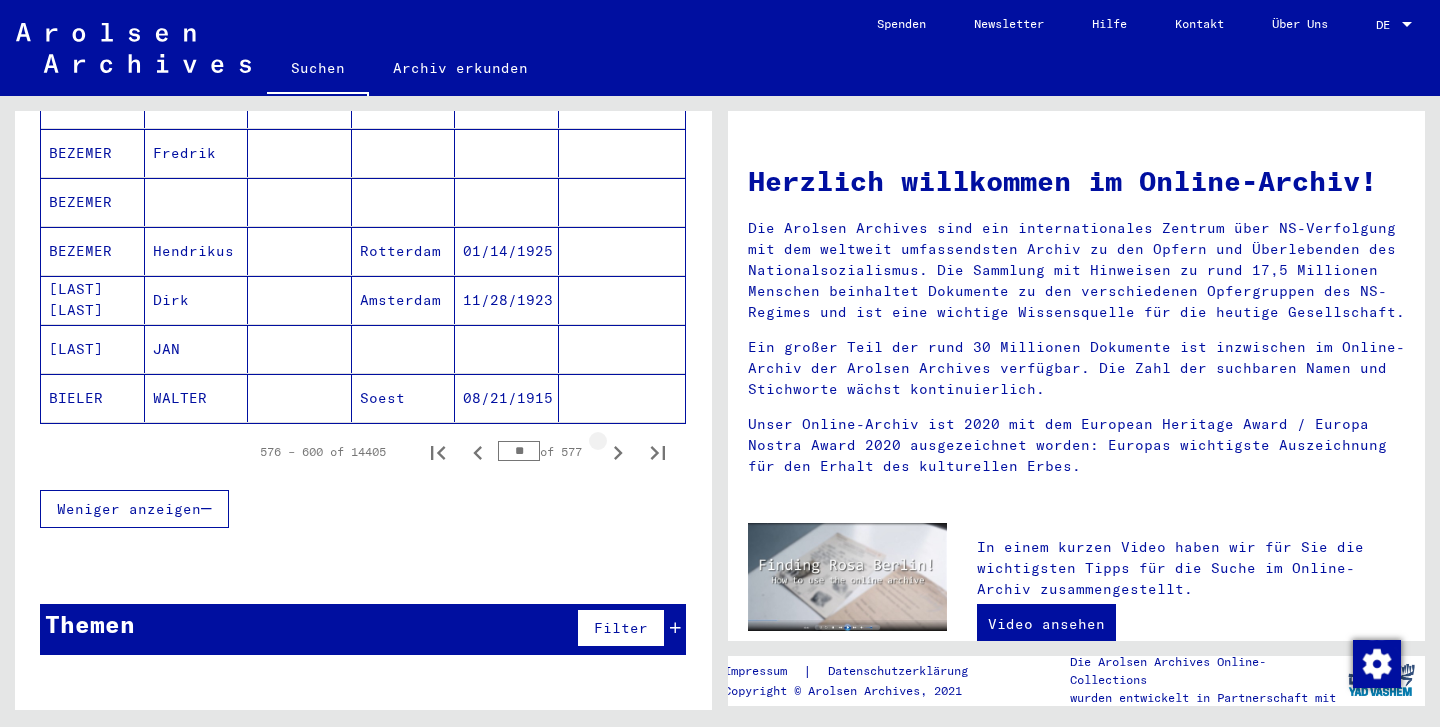 click 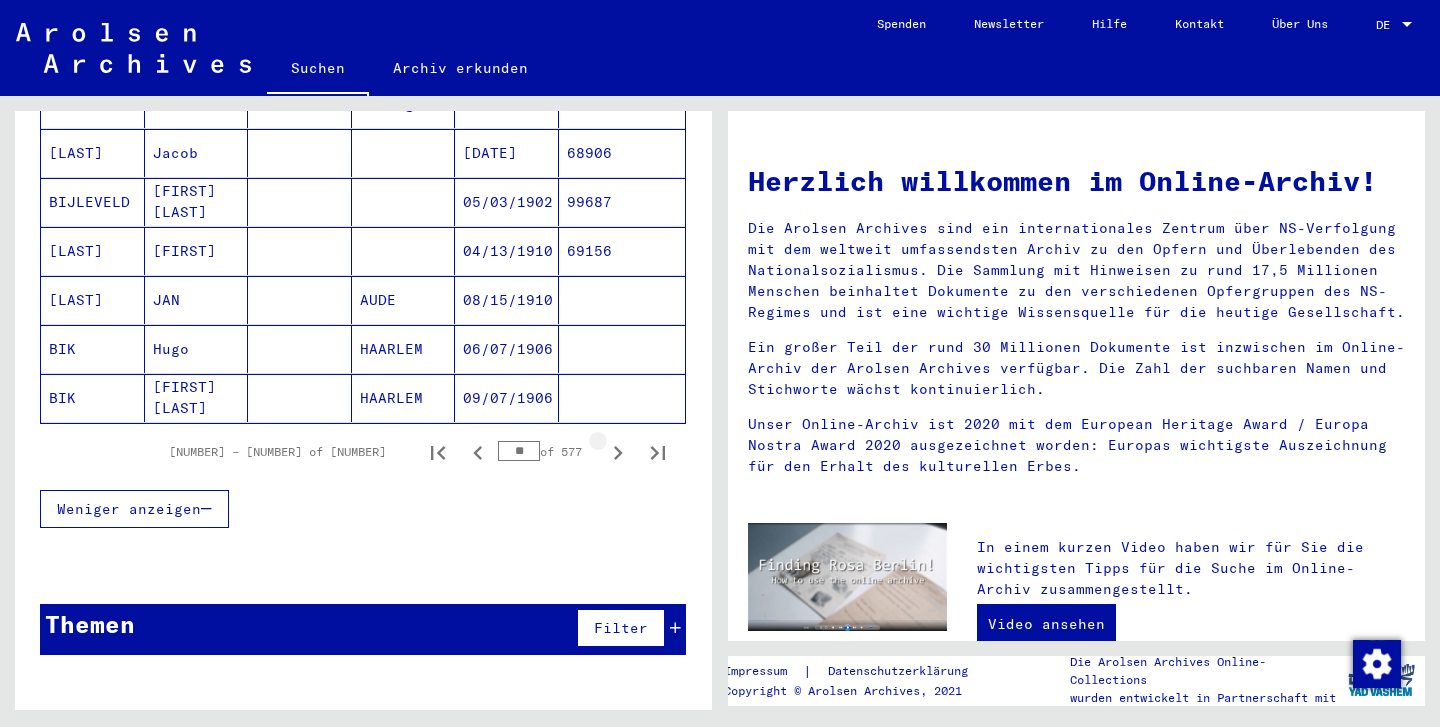 click 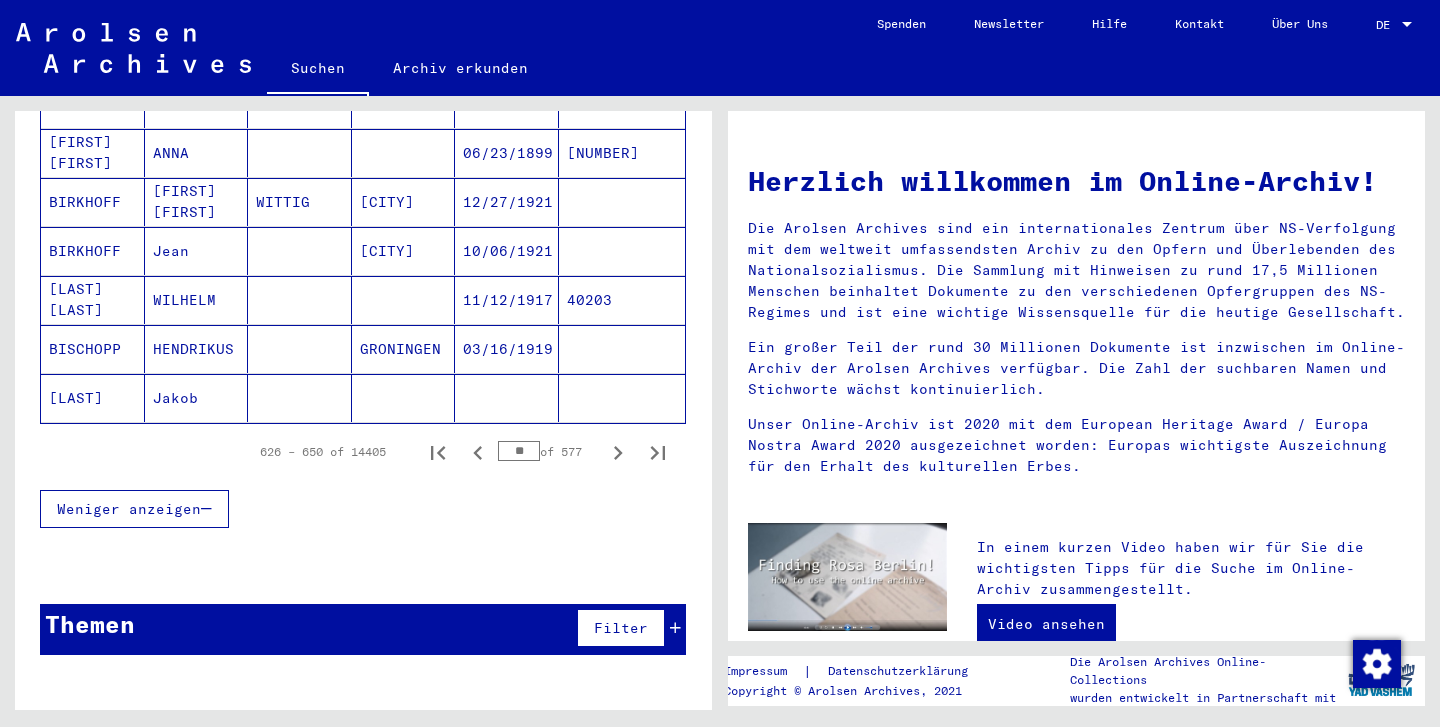 click 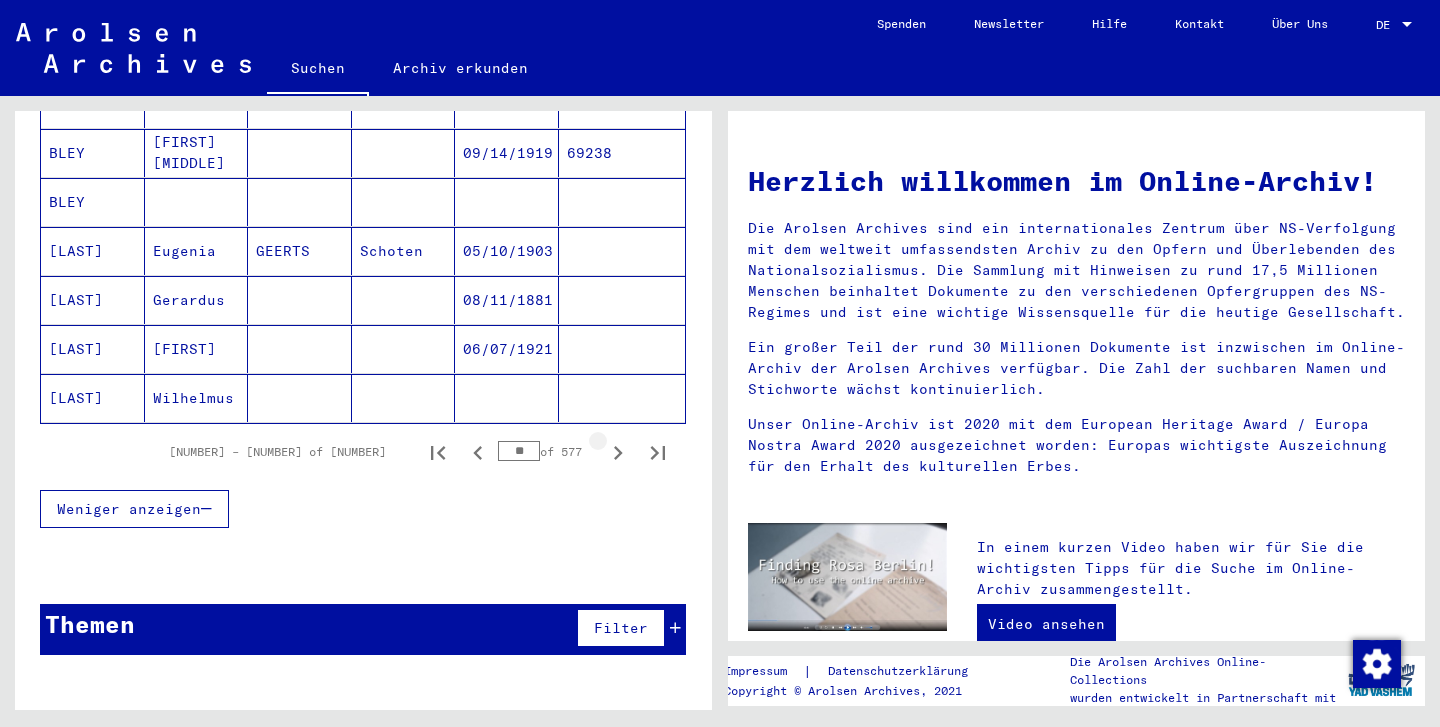 click 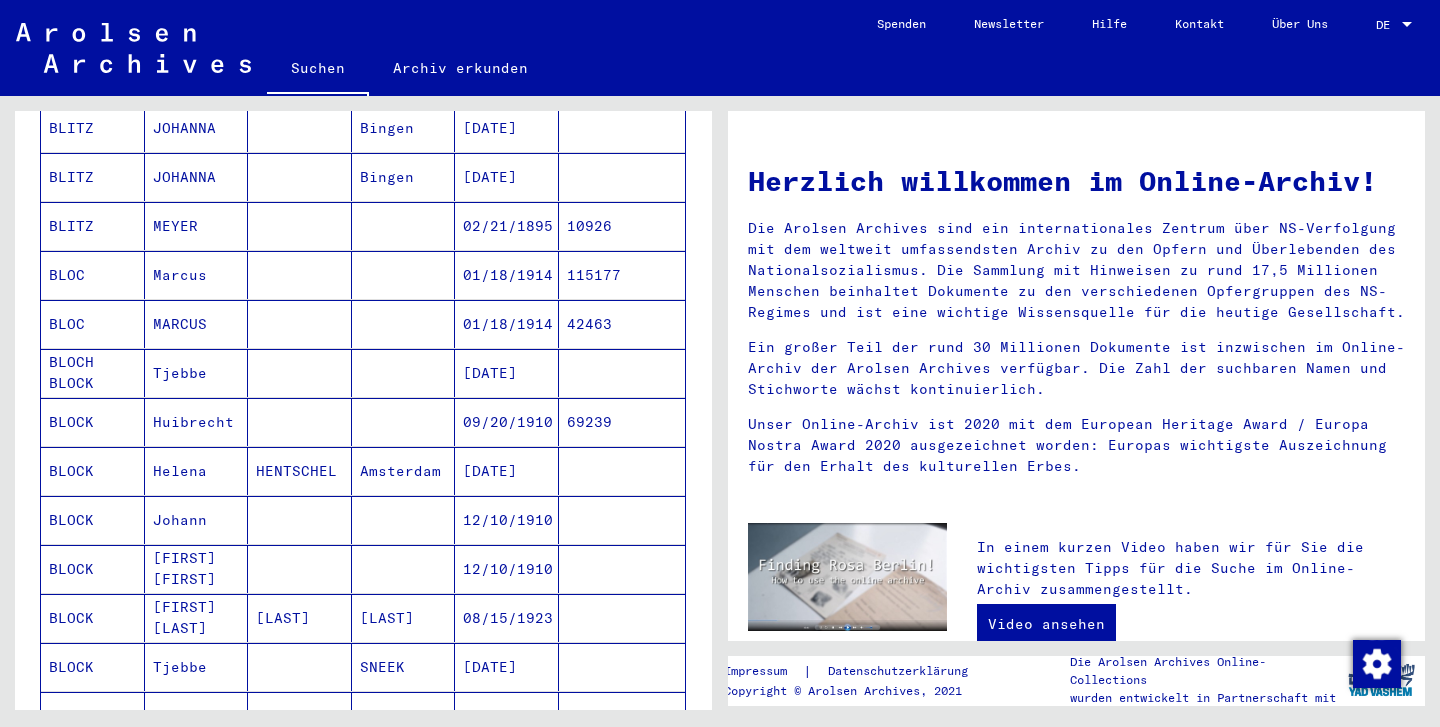 scroll, scrollTop: 906, scrollLeft: 0, axis: vertical 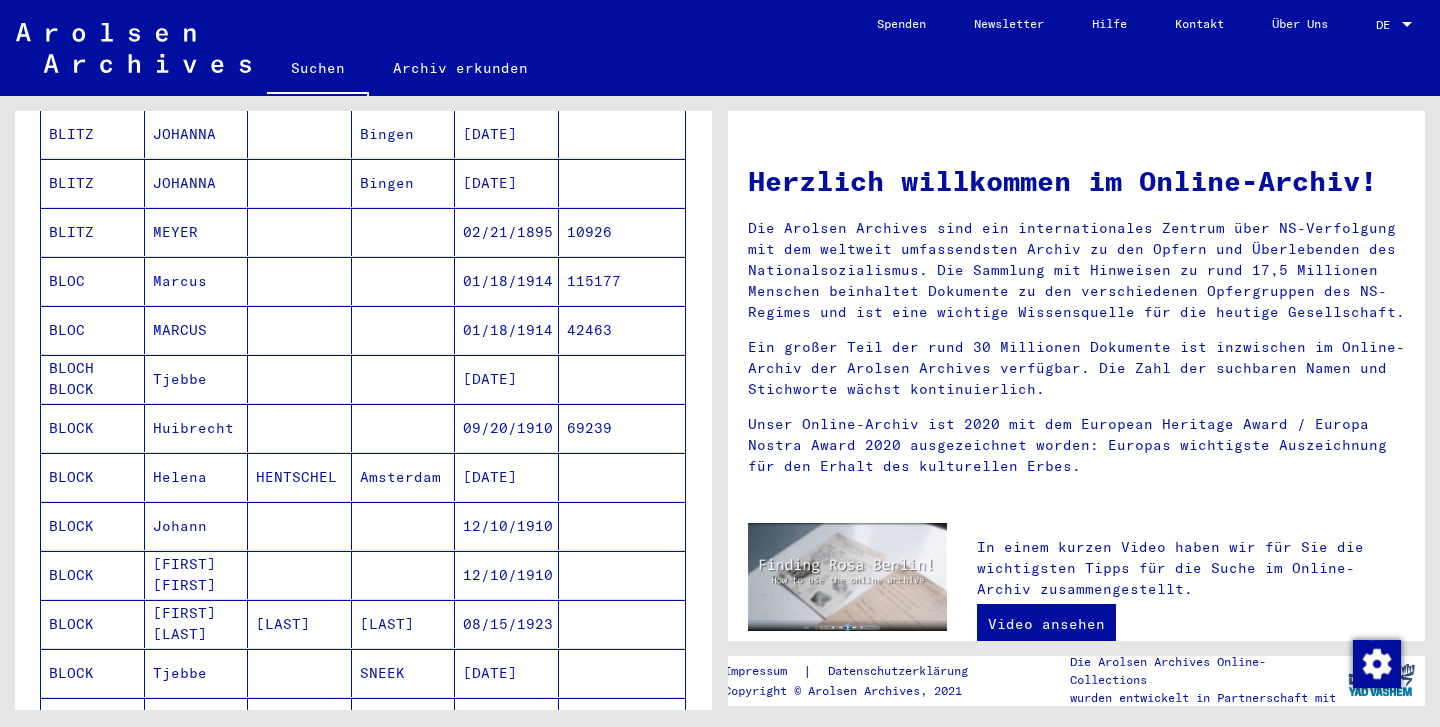 click on "01/18/1914" at bounding box center [507, 330] 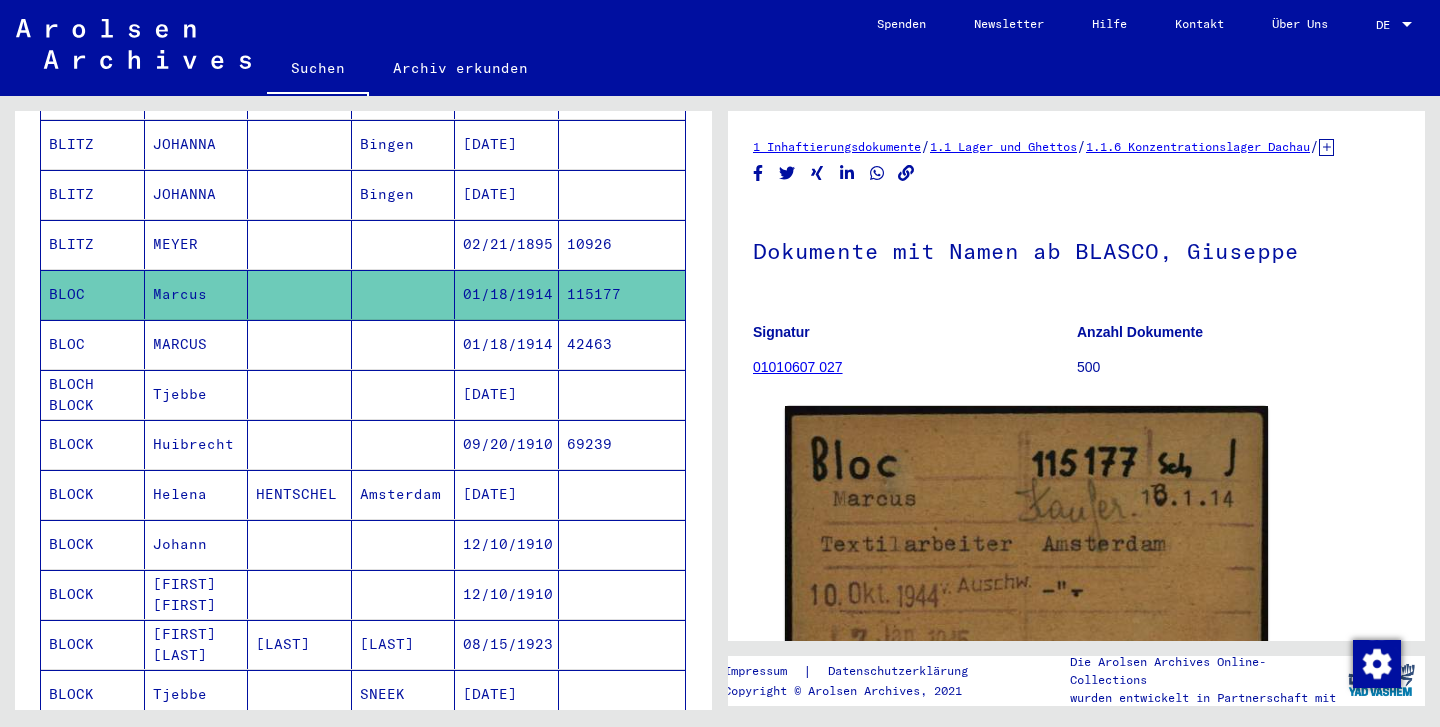 scroll, scrollTop: 0, scrollLeft: 0, axis: both 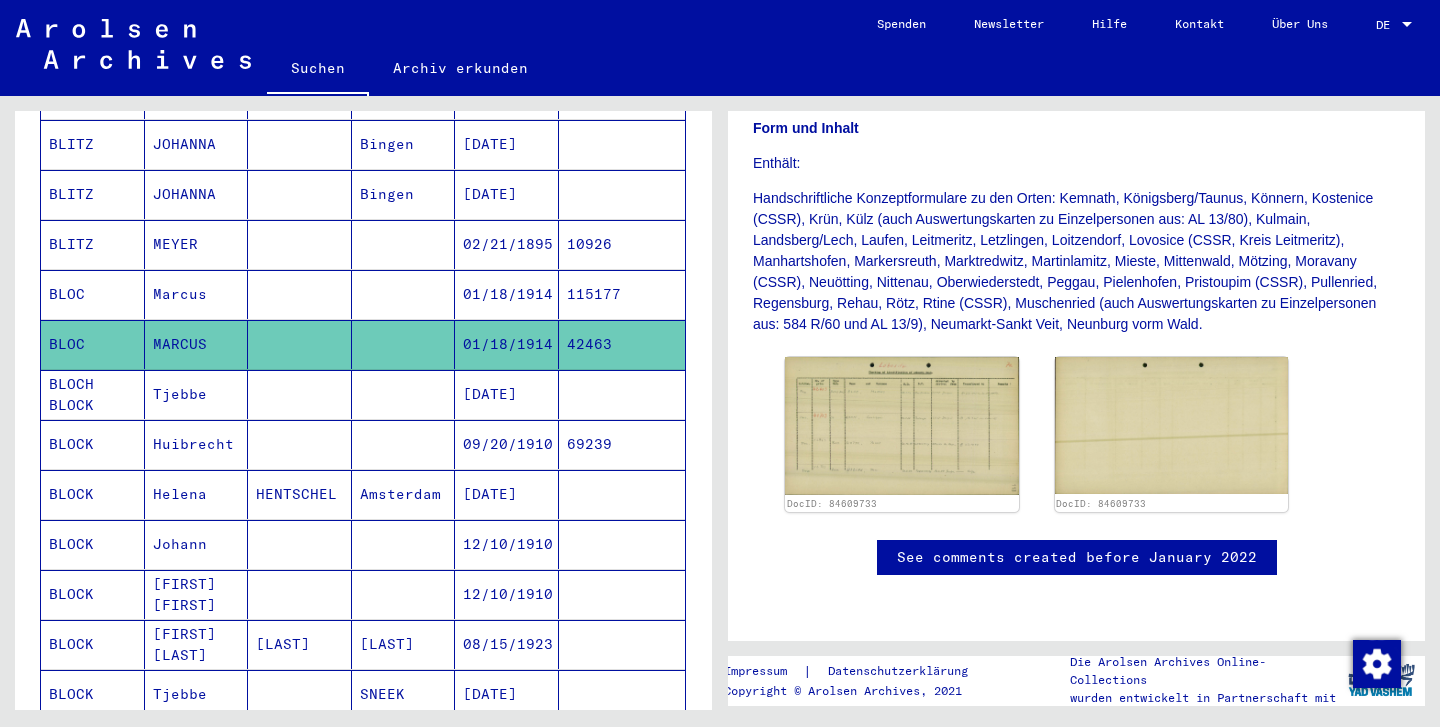 click on "BLOCH BLOCK" at bounding box center (93, 444) 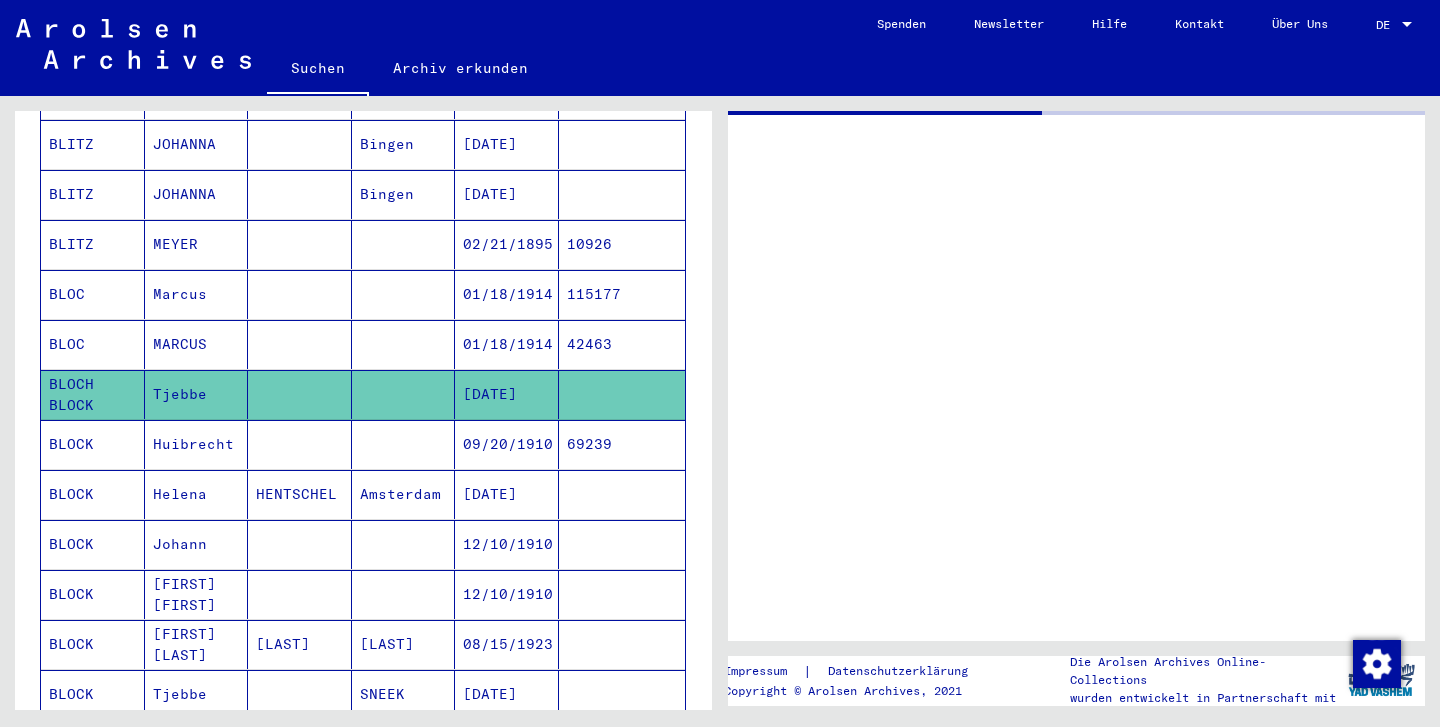 scroll, scrollTop: 0, scrollLeft: 0, axis: both 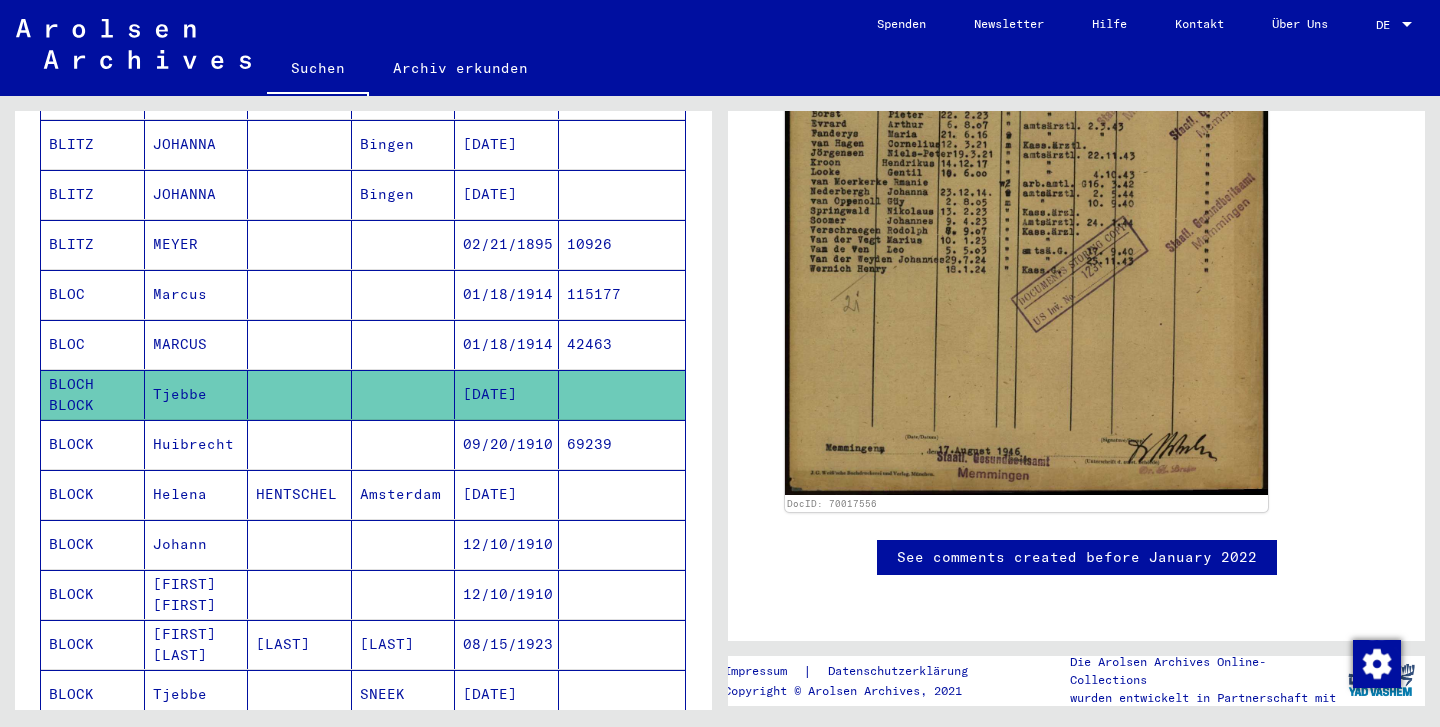click on "BLOCK" at bounding box center [93, 494] 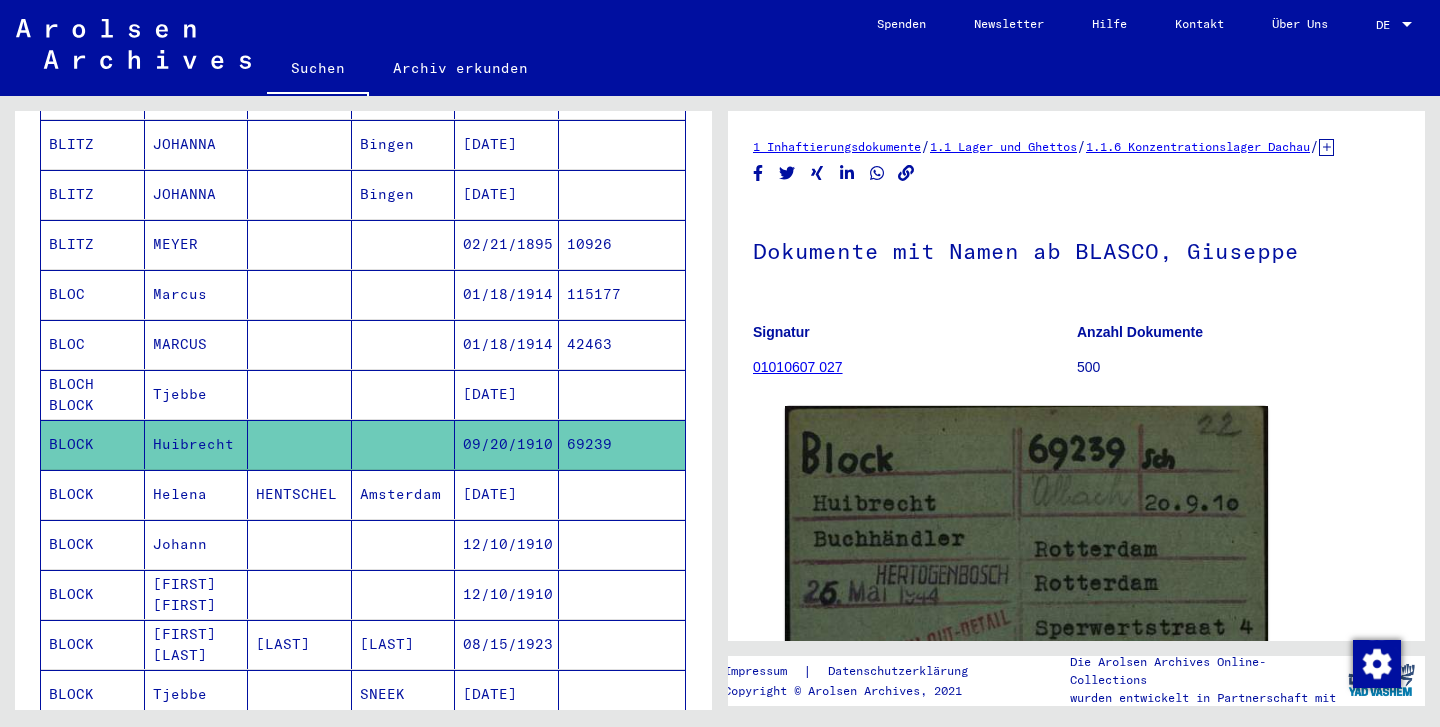 scroll, scrollTop: 0, scrollLeft: 0, axis: both 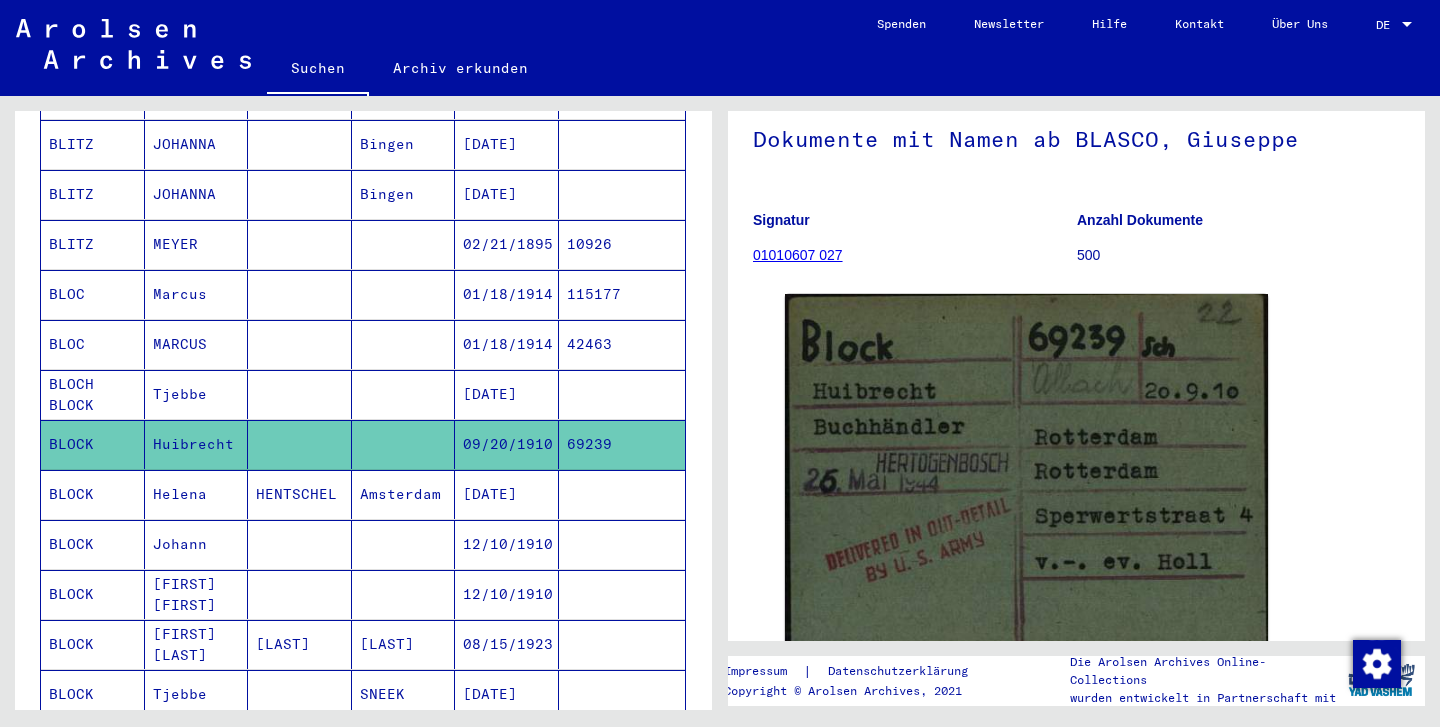 click on "BLOCK" at bounding box center (93, 544) 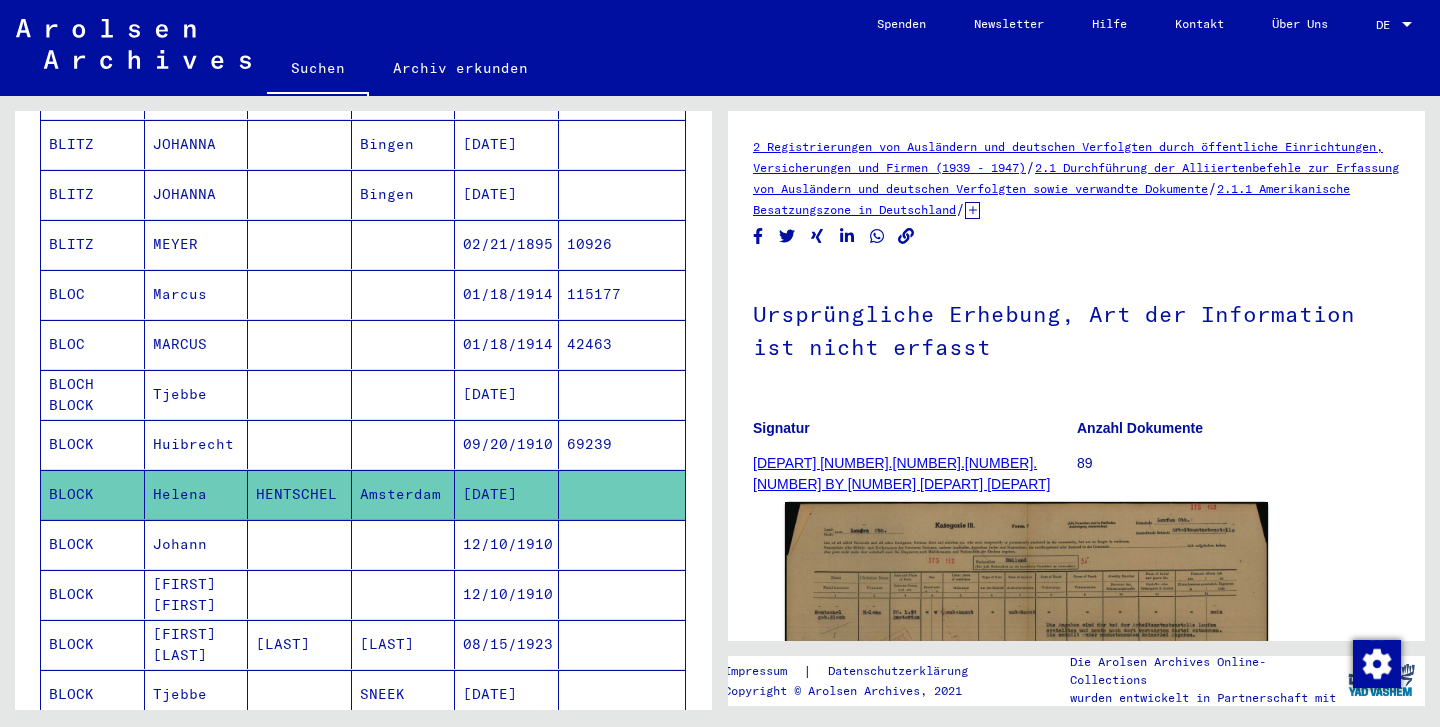 scroll, scrollTop: 0, scrollLeft: 0, axis: both 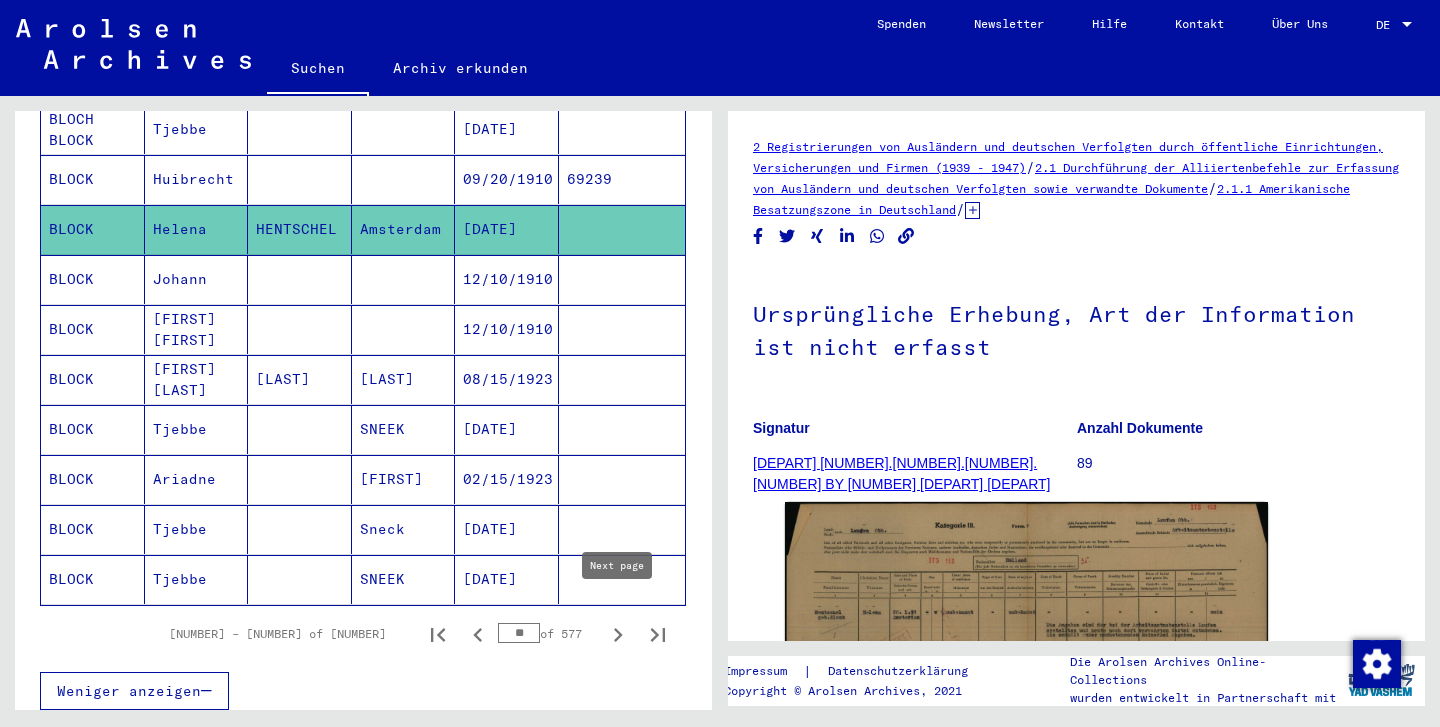 click 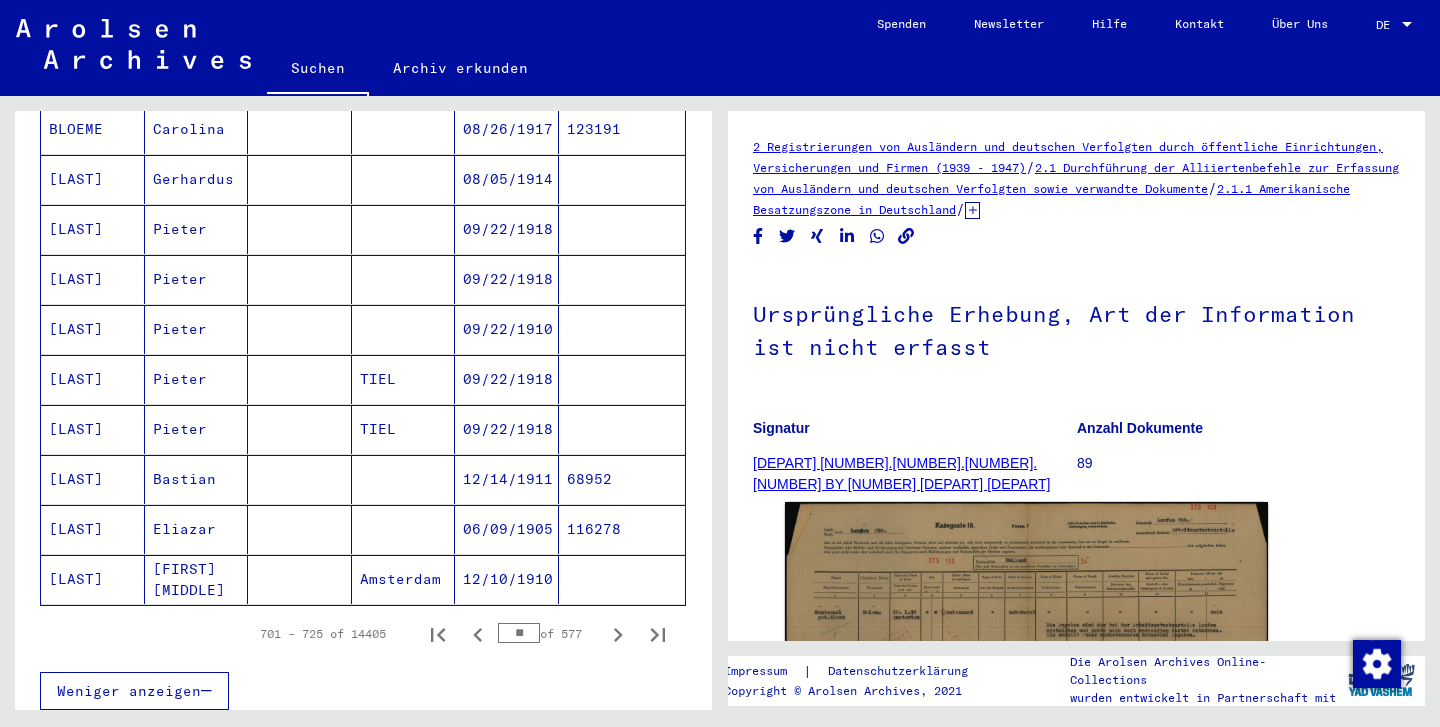 click on "Bastian" at bounding box center (197, 529) 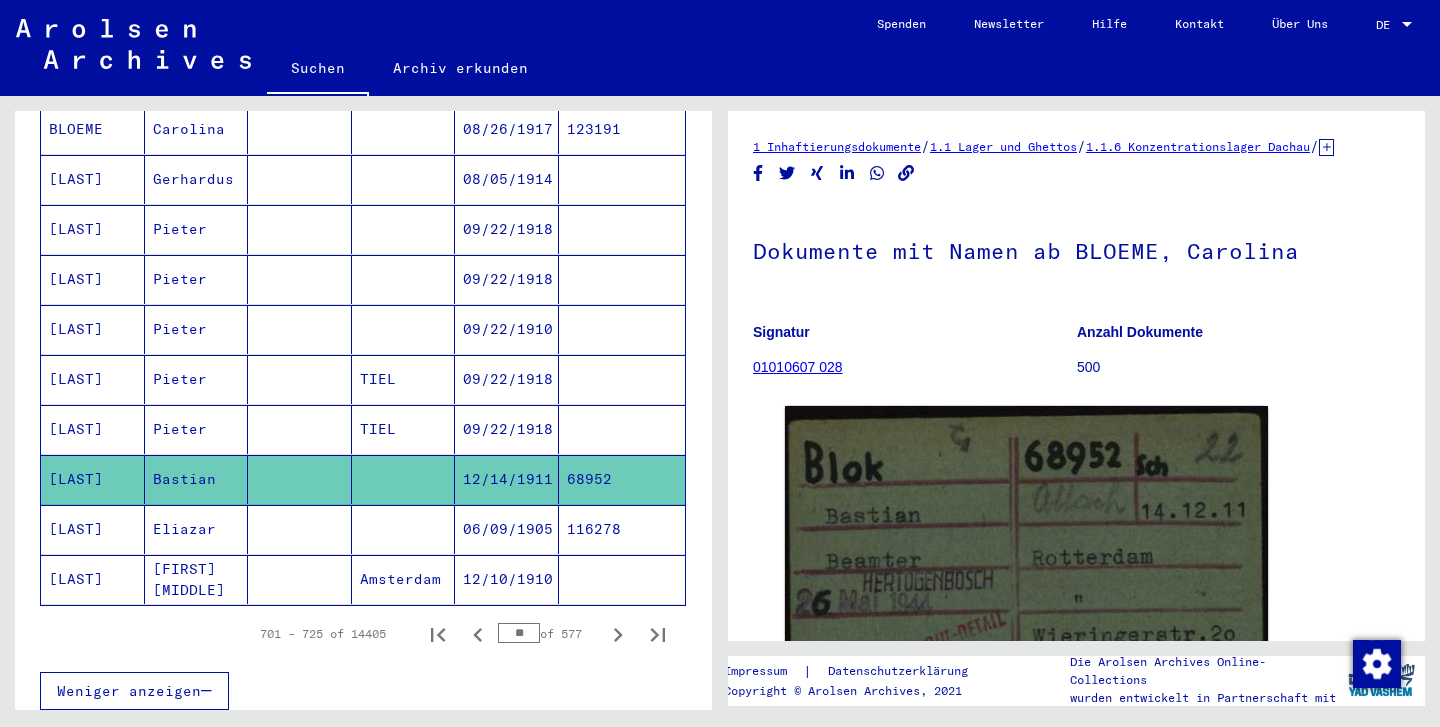scroll, scrollTop: 0, scrollLeft: 0, axis: both 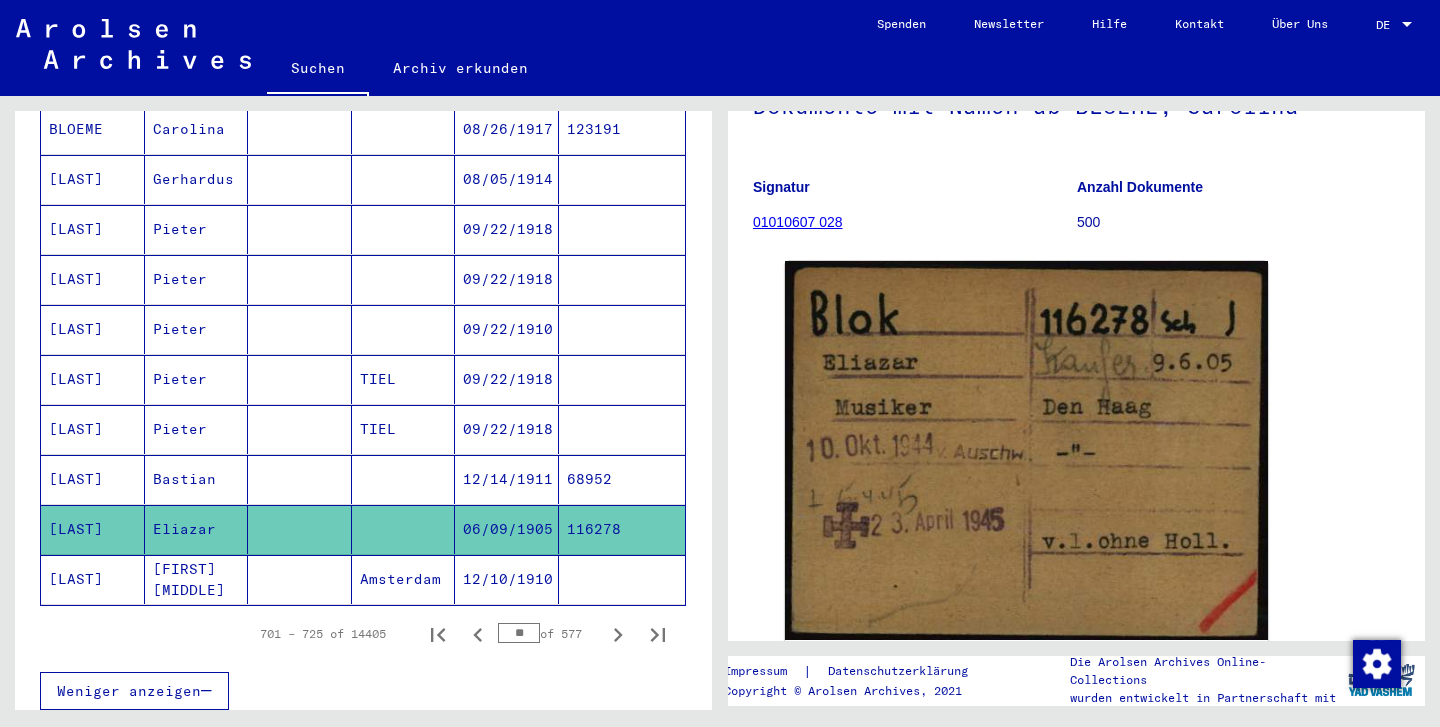 click on "[LAST]" at bounding box center (93, 529) 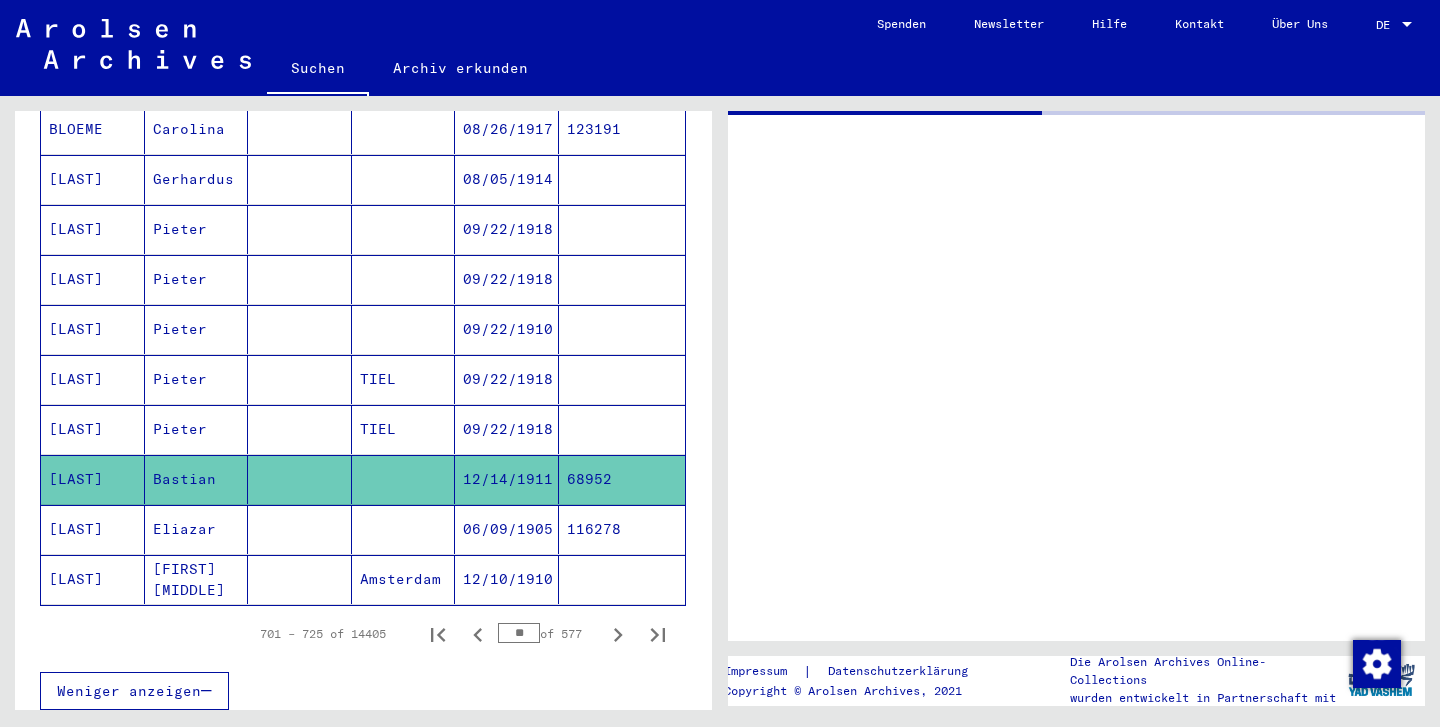 scroll, scrollTop: 0, scrollLeft: 0, axis: both 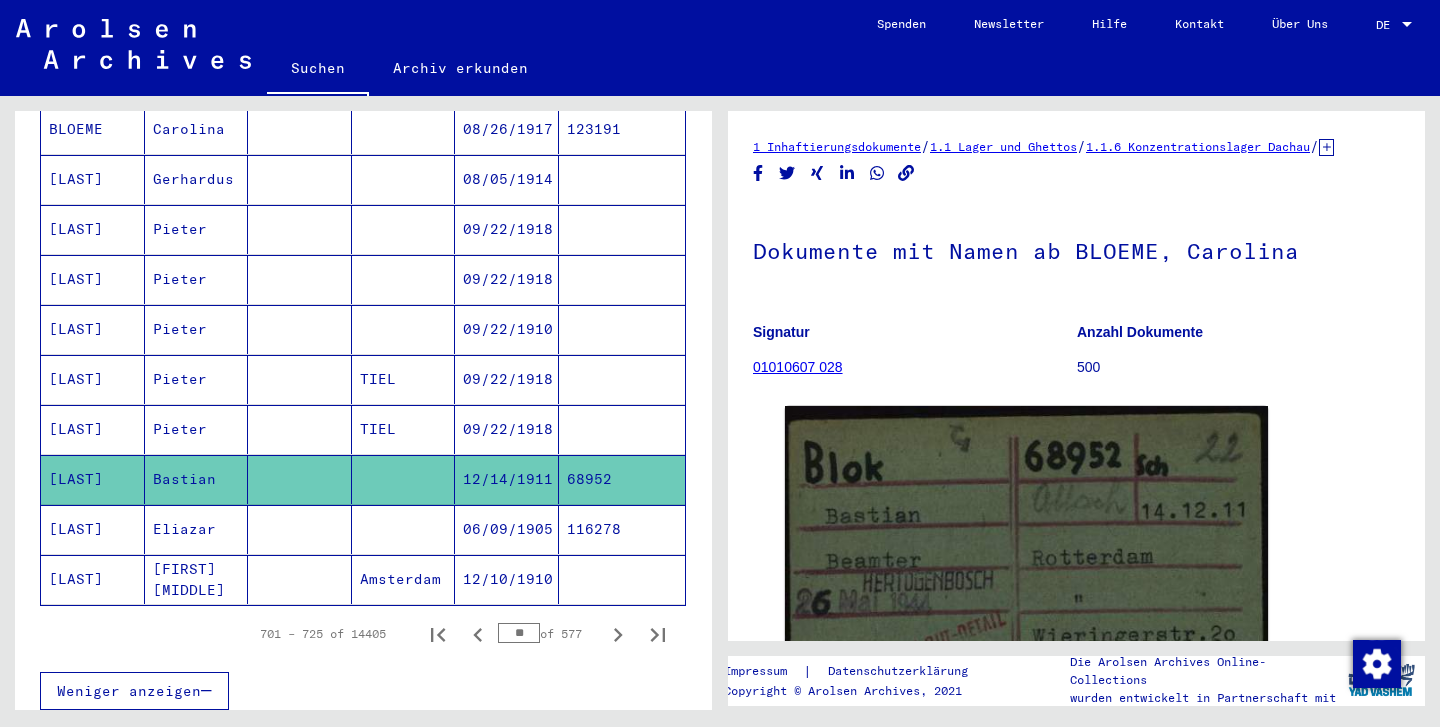 click on "[LAST]" 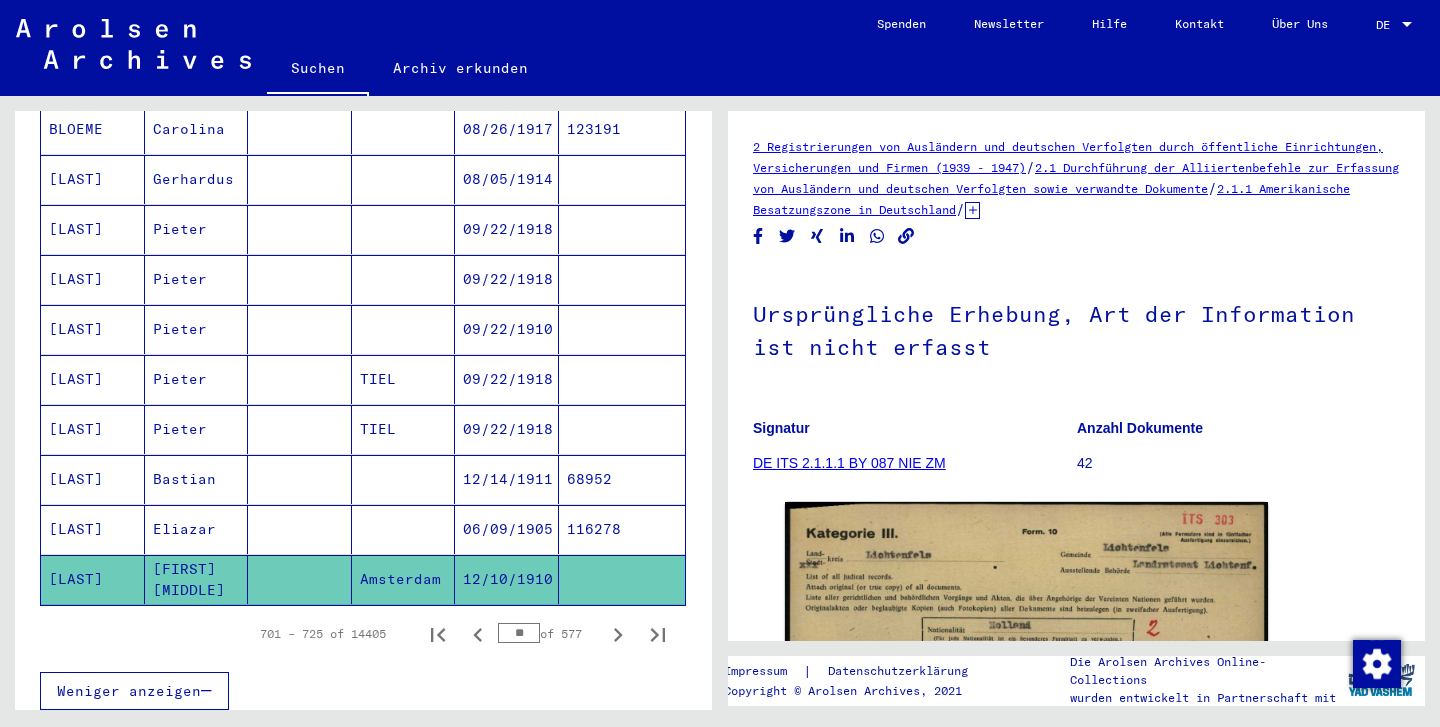 scroll, scrollTop: 0, scrollLeft: 0, axis: both 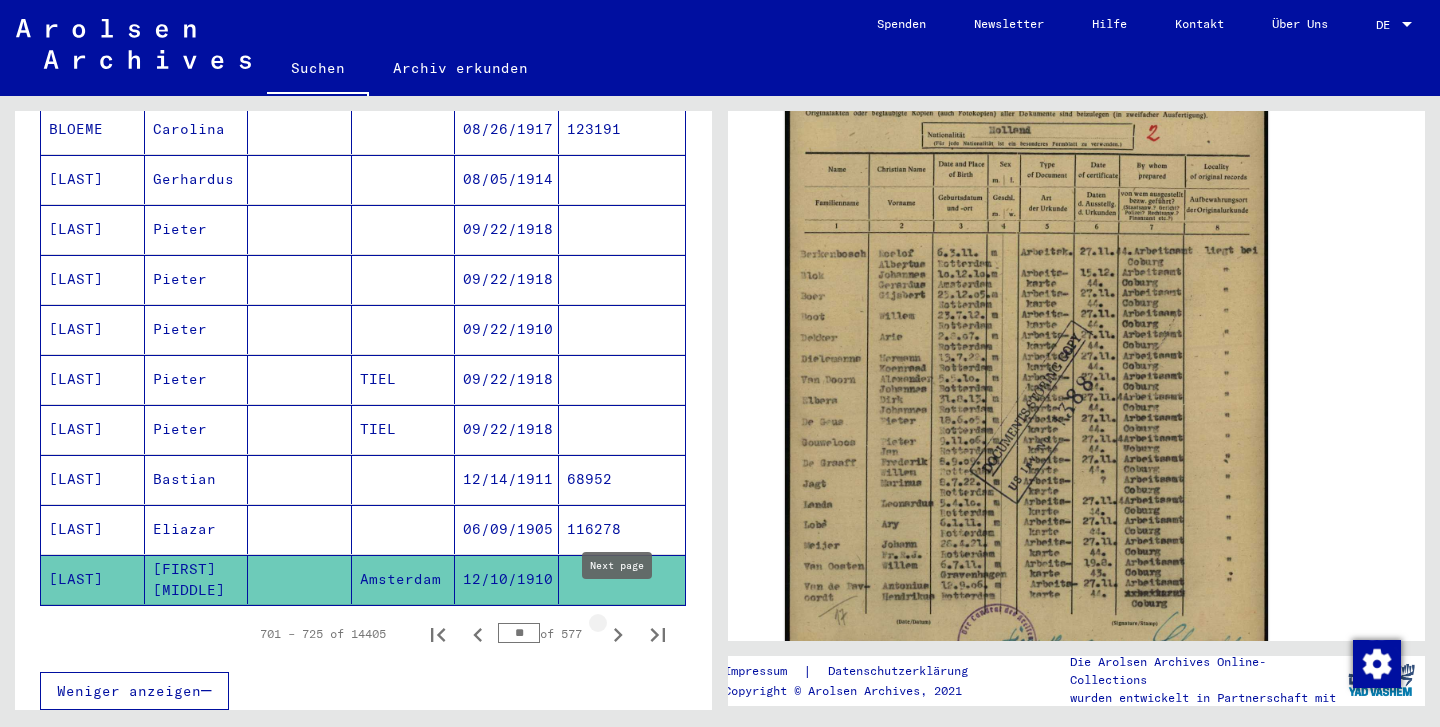 click 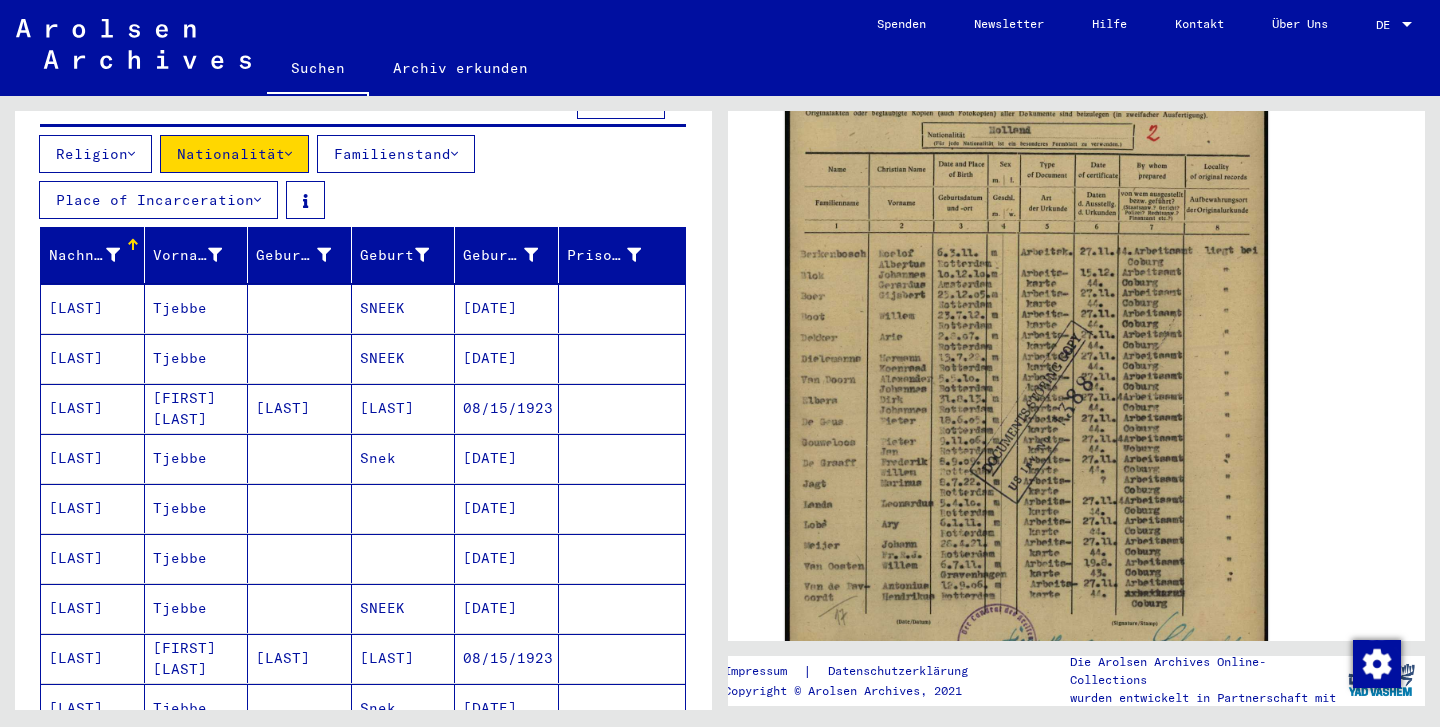 scroll, scrollTop: 240, scrollLeft: 0, axis: vertical 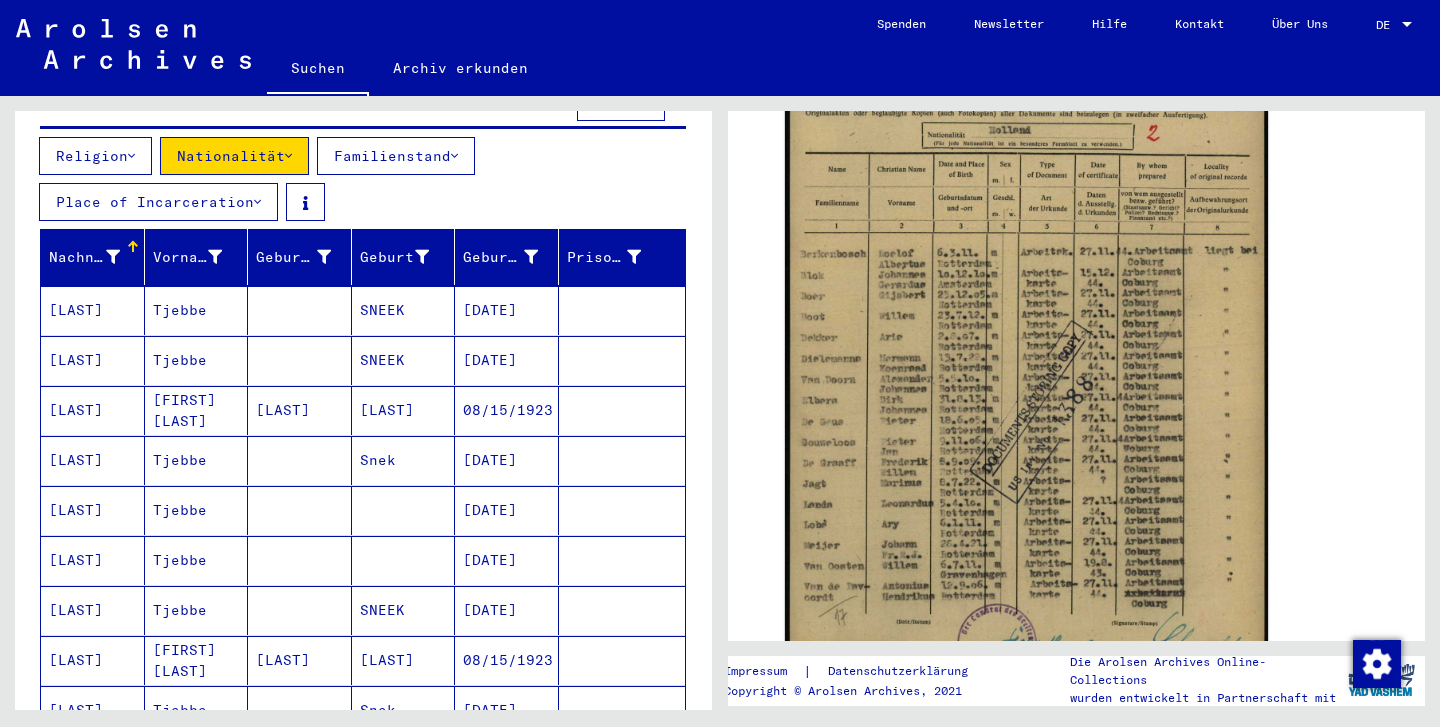 click on "Tjebbe" at bounding box center [197, 360] 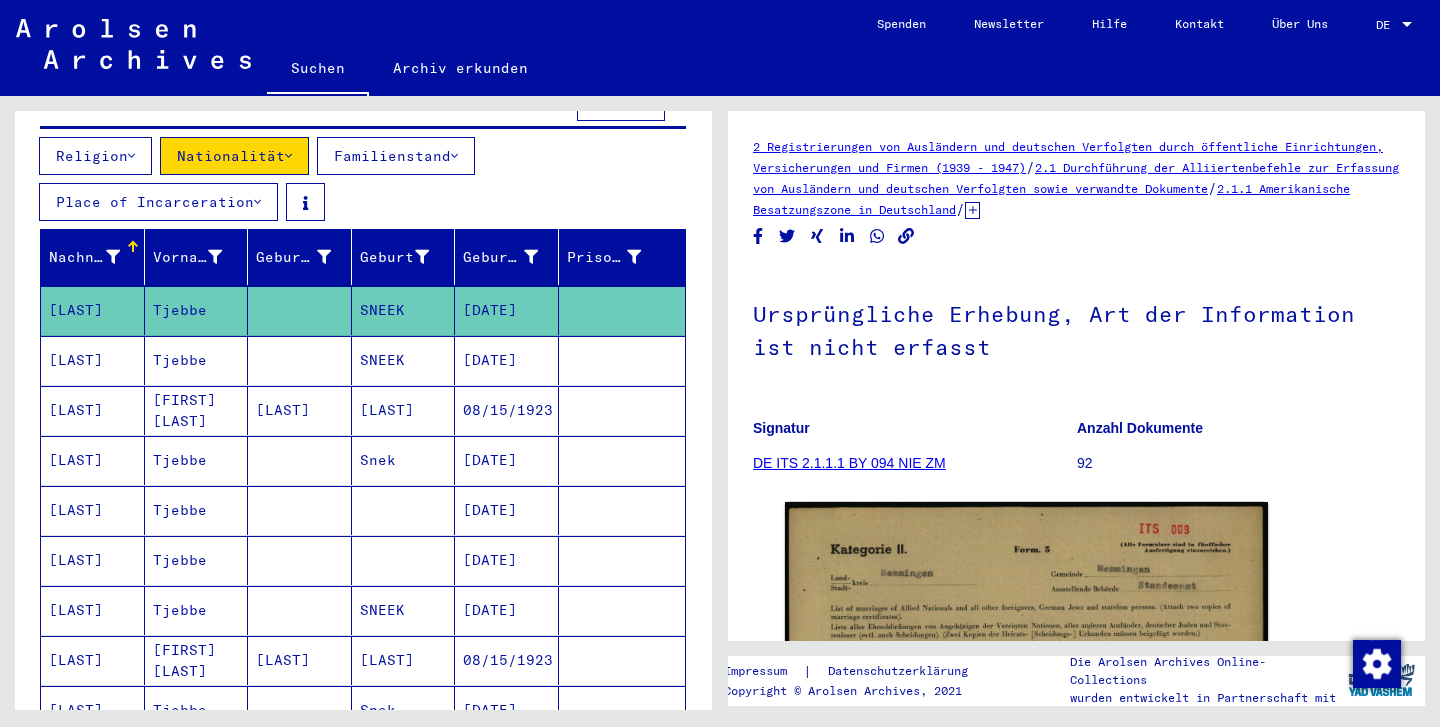 scroll, scrollTop: 0, scrollLeft: 0, axis: both 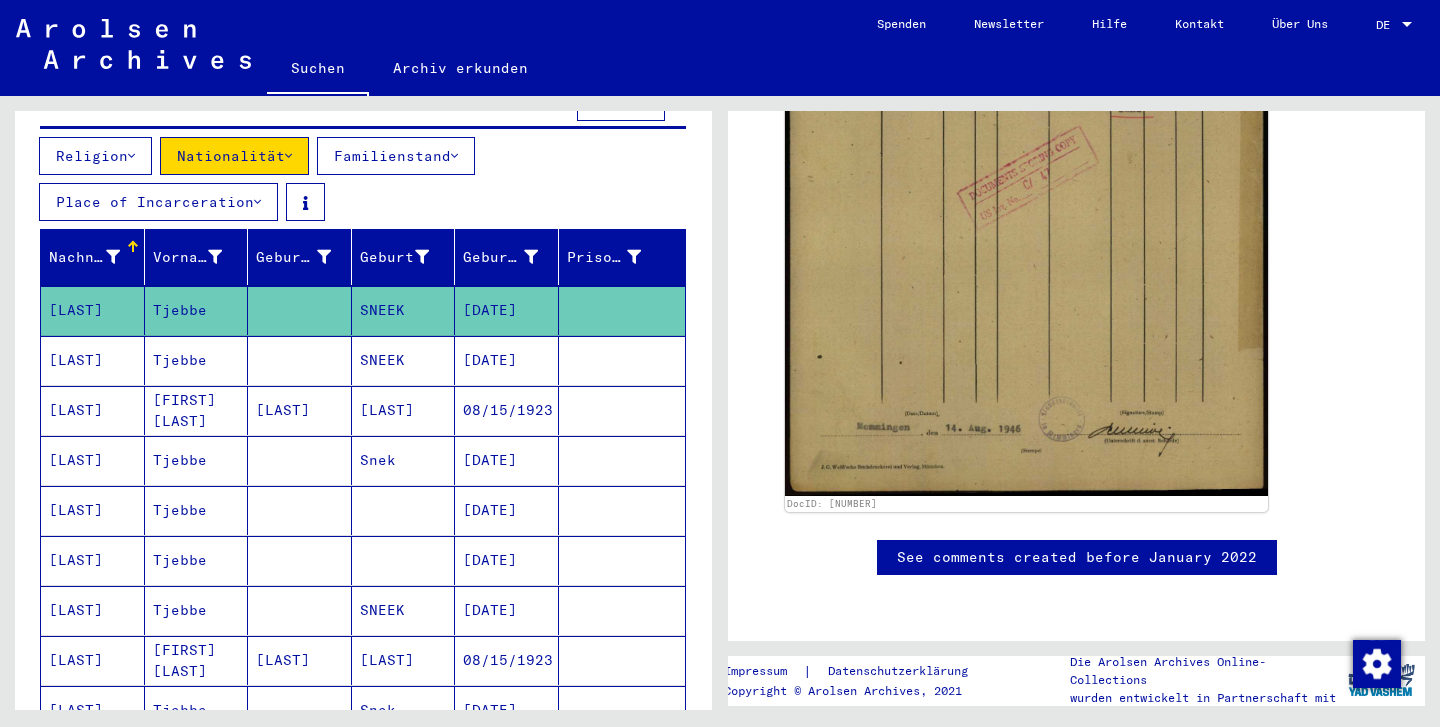 click on "[LAST]" at bounding box center (93, 460) 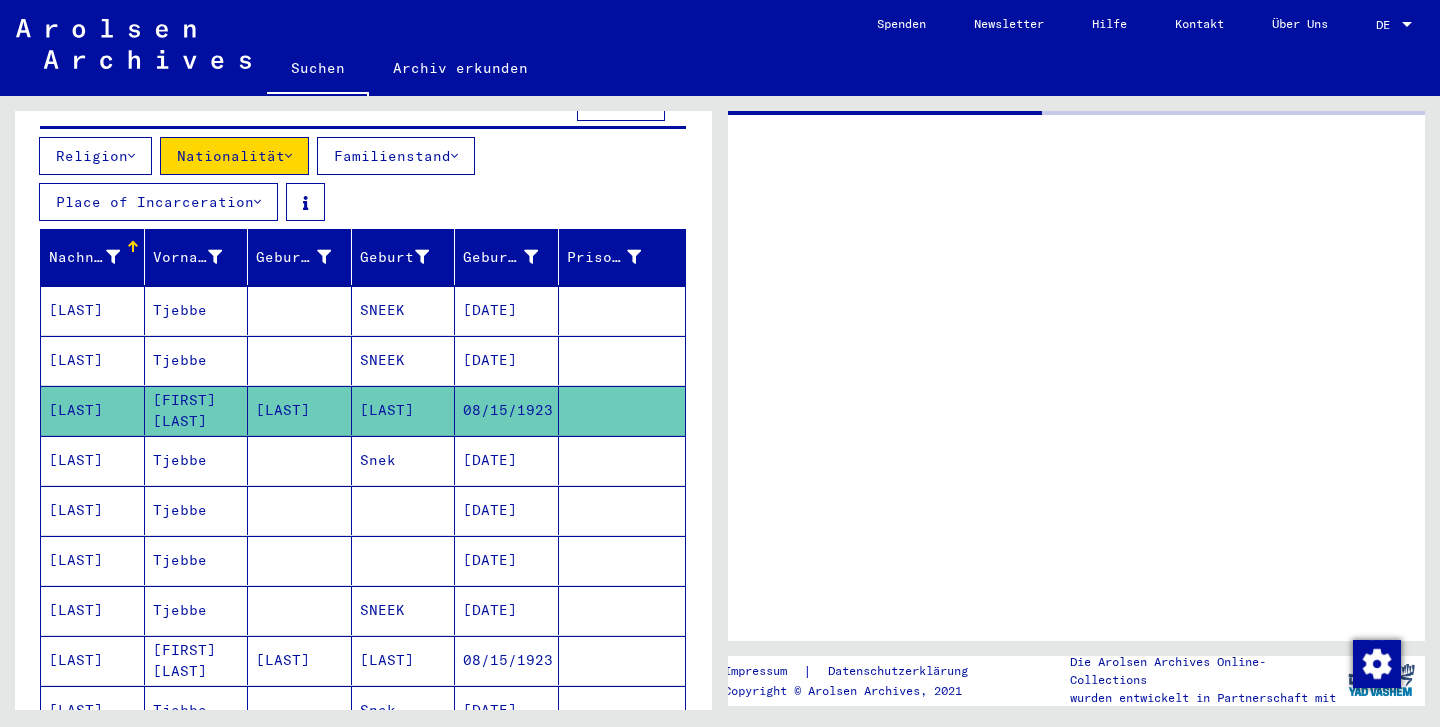 scroll, scrollTop: 0, scrollLeft: 0, axis: both 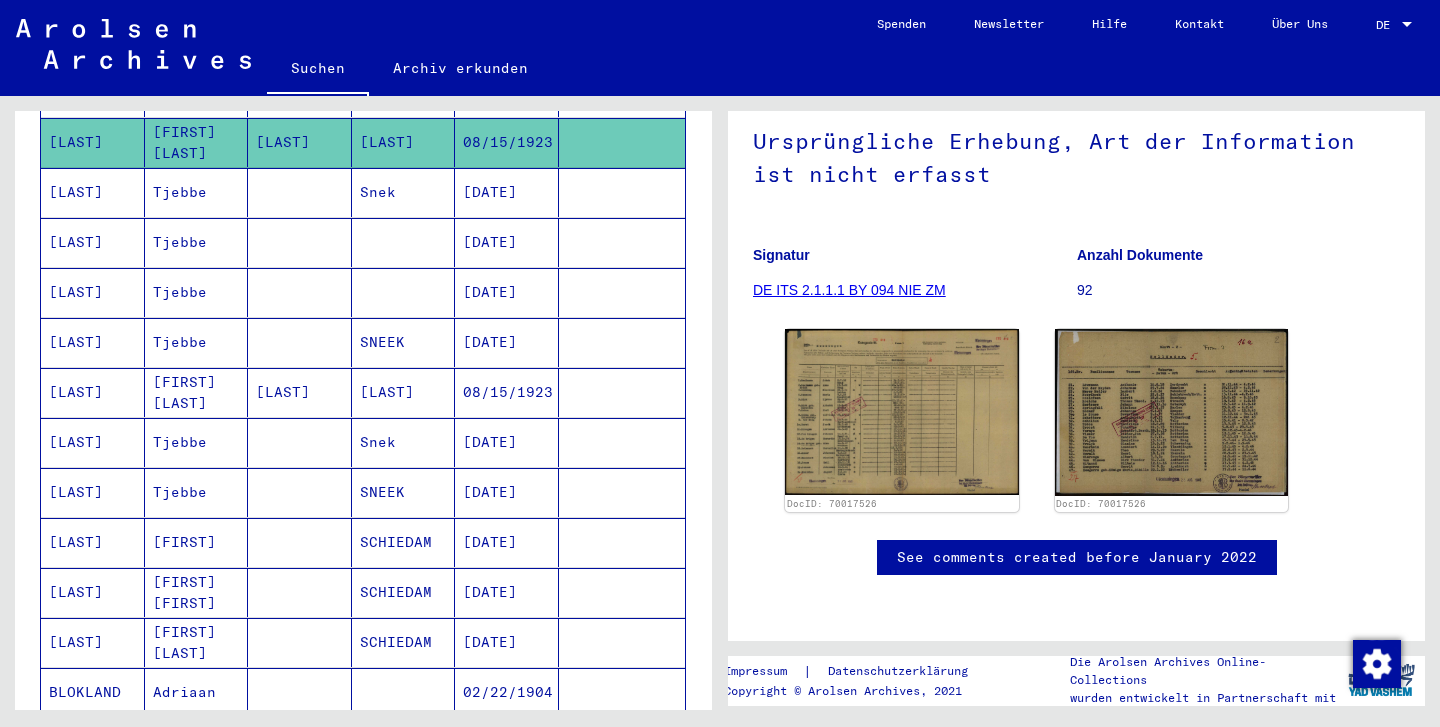 click on "[LAST]" at bounding box center (93, 592) 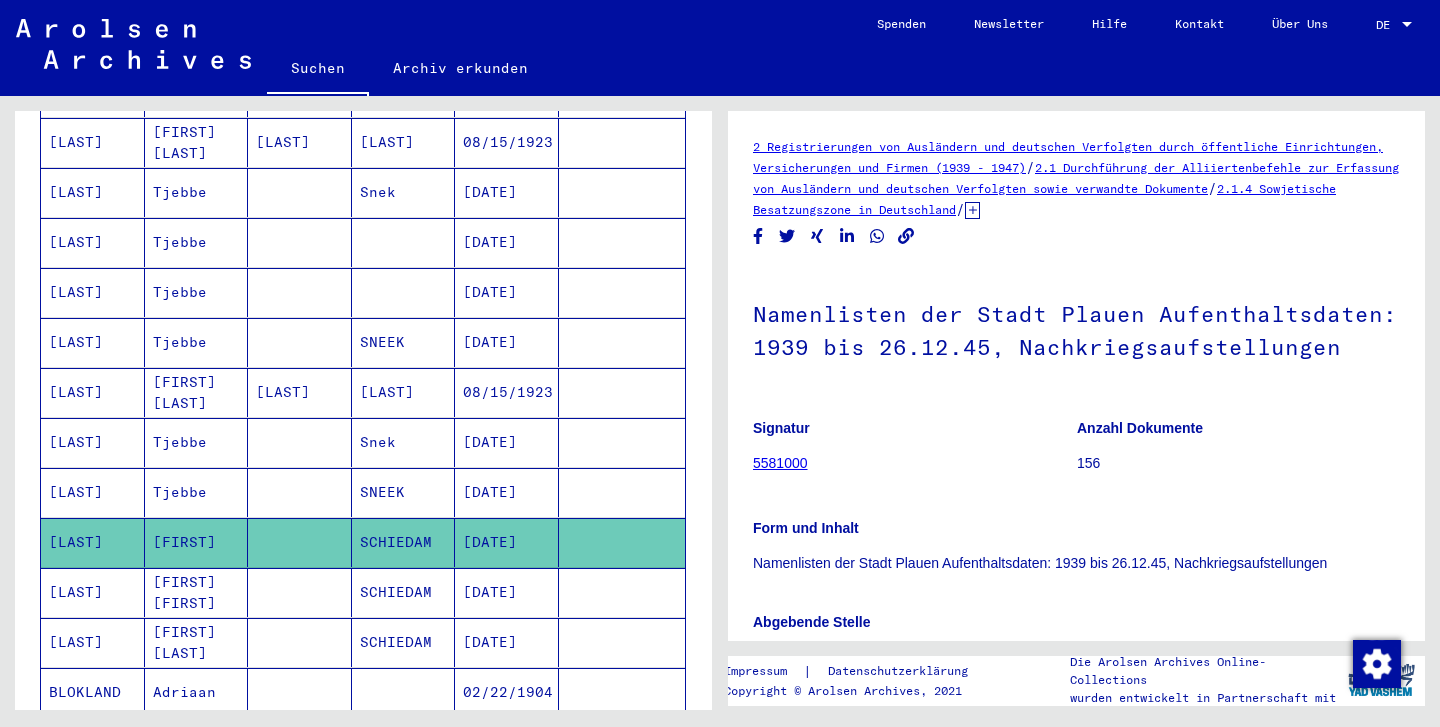 scroll, scrollTop: 0, scrollLeft: 0, axis: both 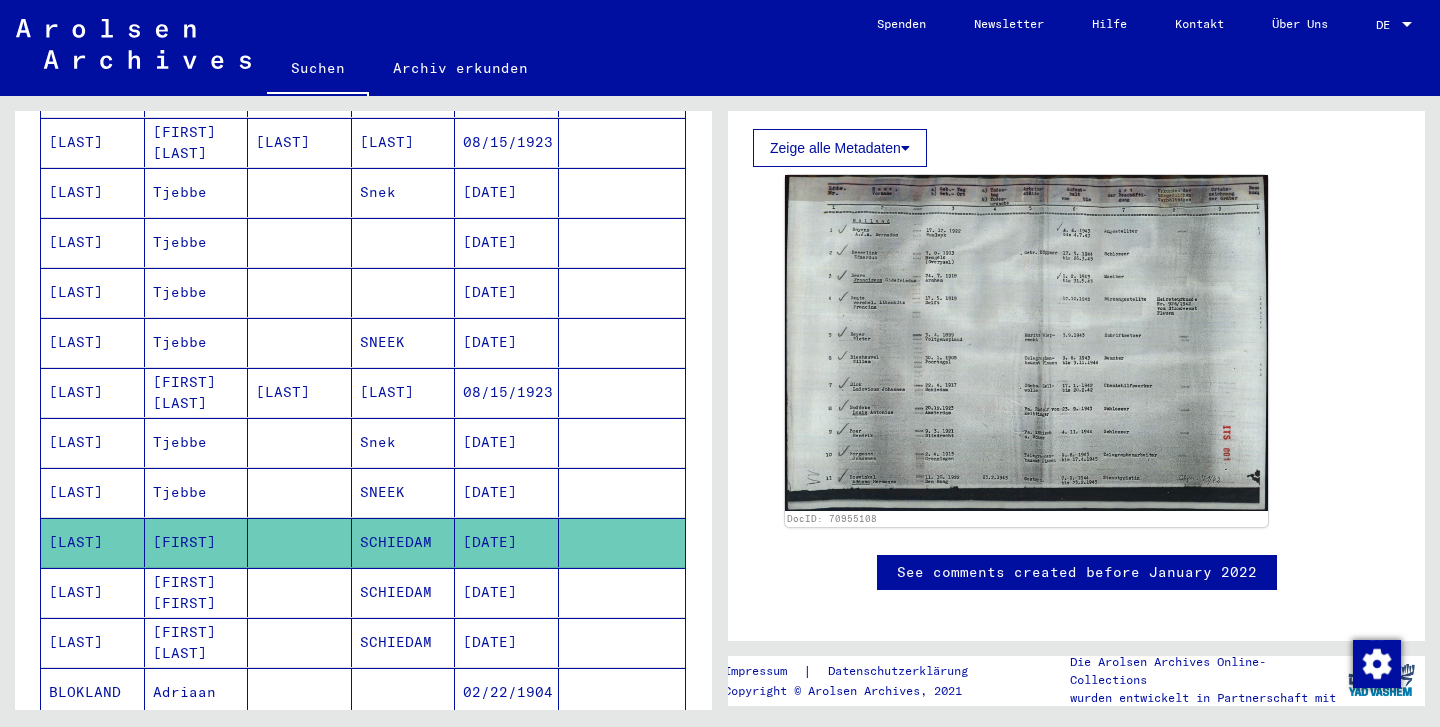 click on "[FIRST] [LAST]" at bounding box center [197, 692] 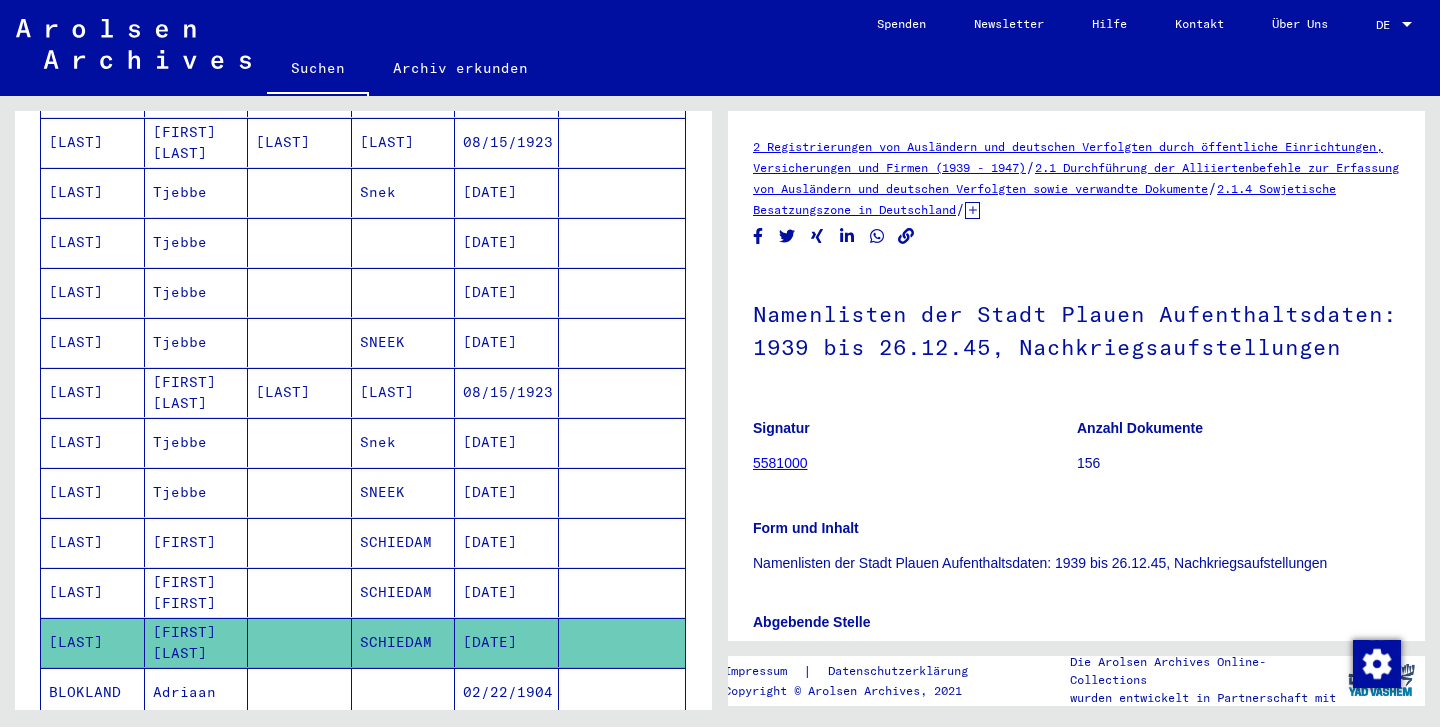 click on "[FIRST] [FIRST]" at bounding box center (197, 642) 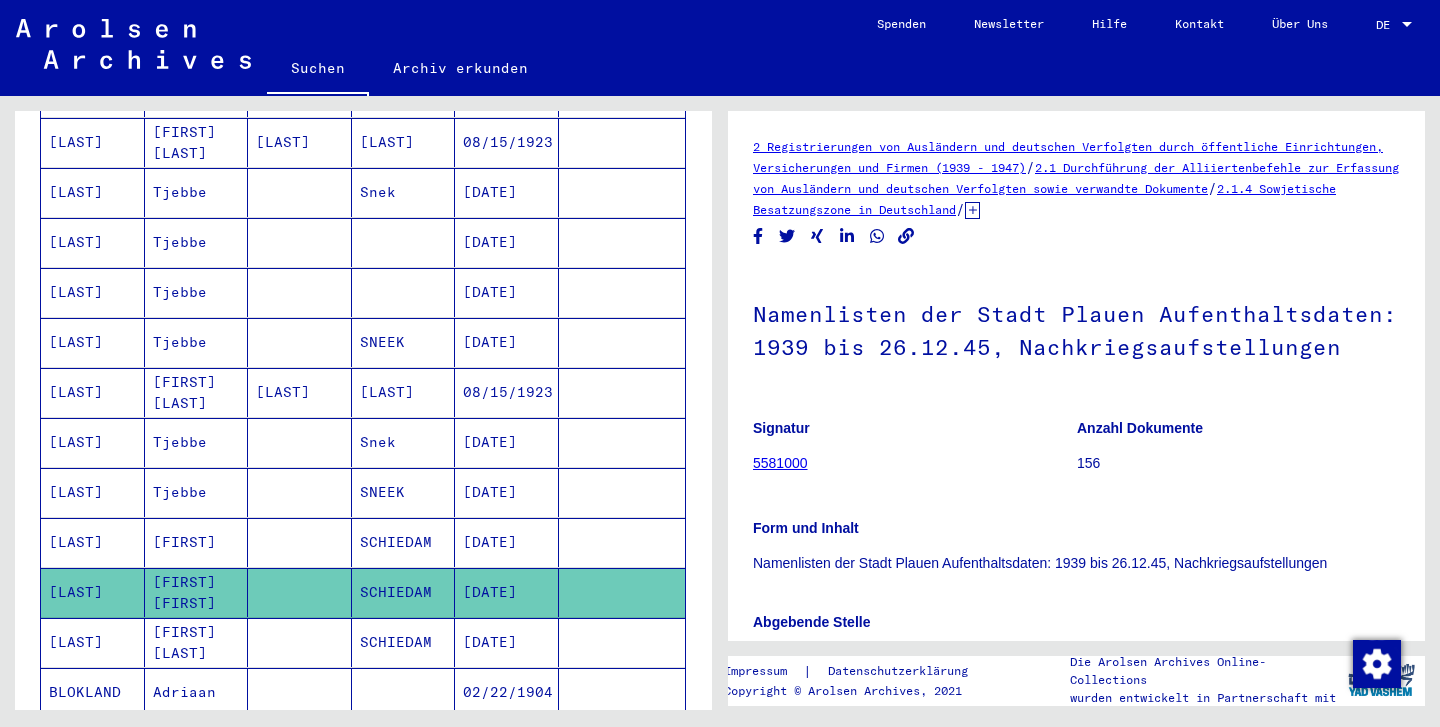 scroll, scrollTop: 0, scrollLeft: 0, axis: both 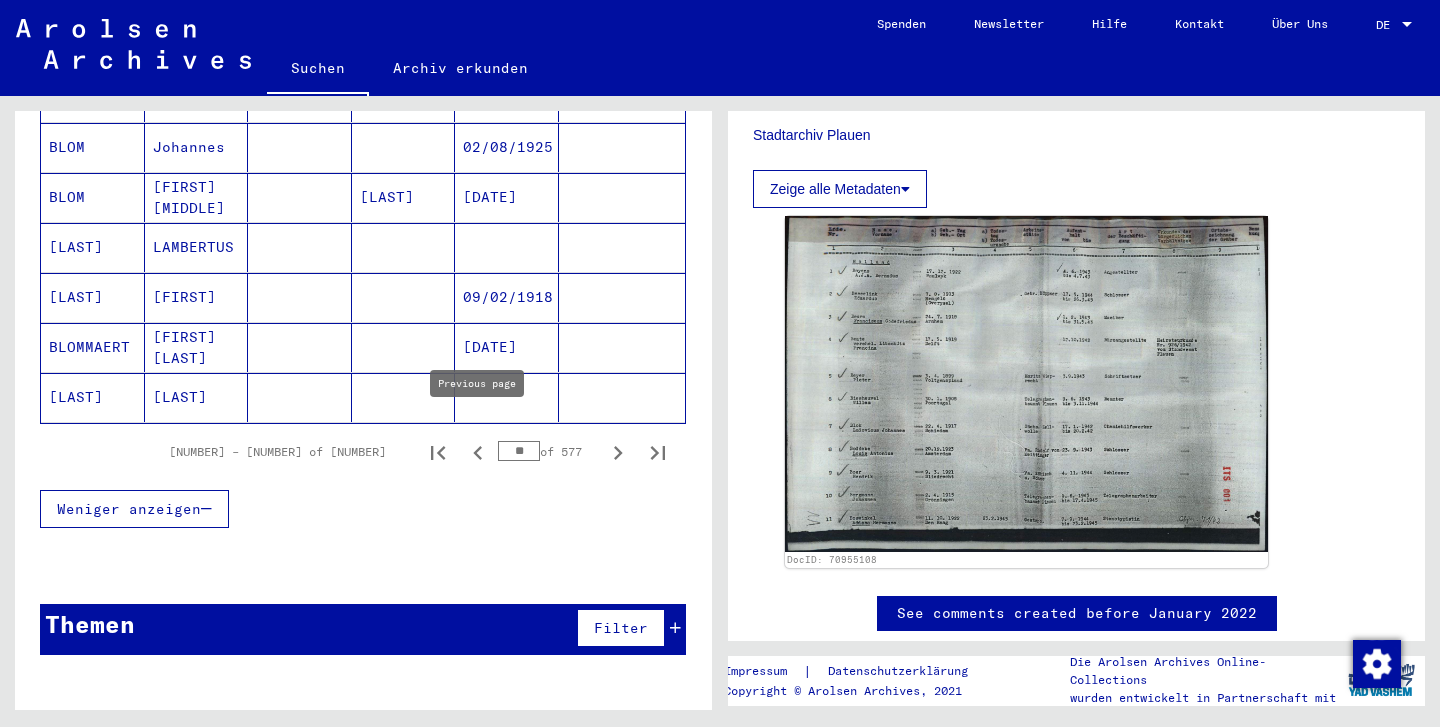 click 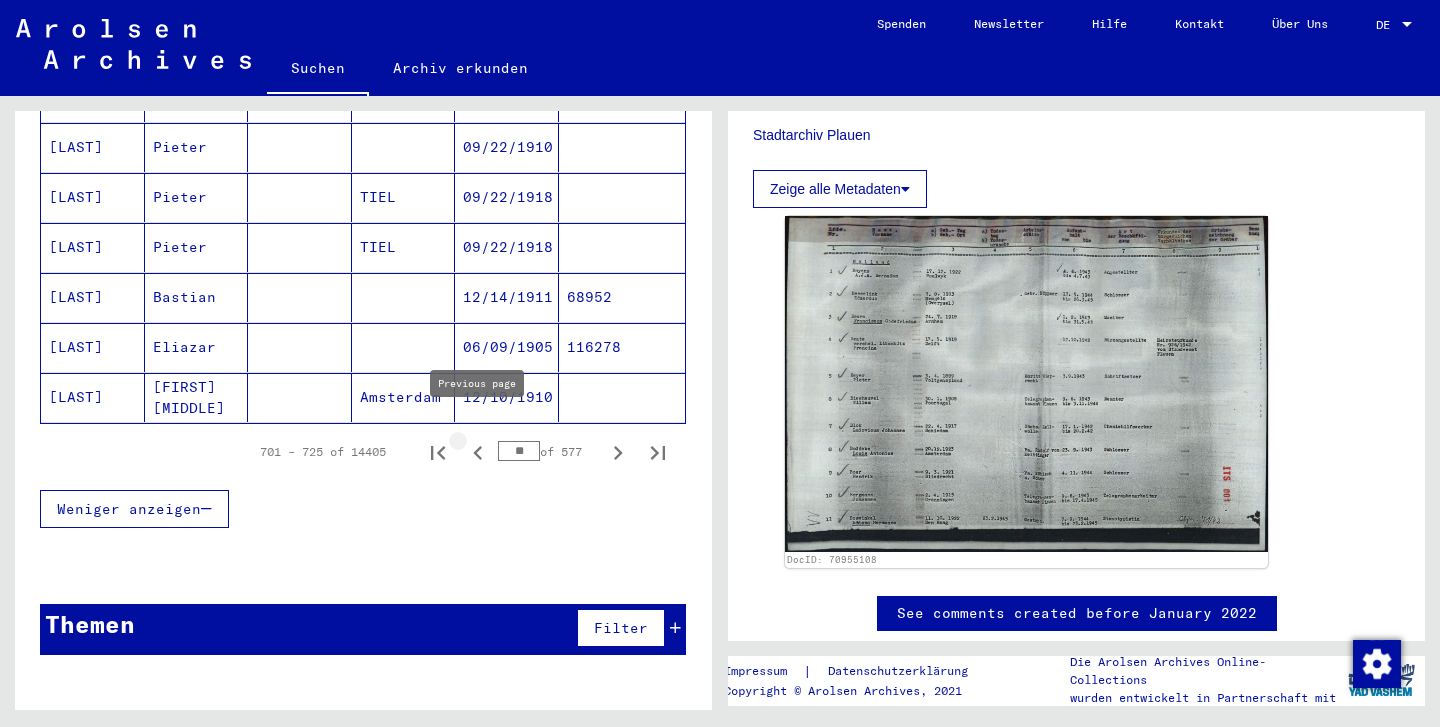click 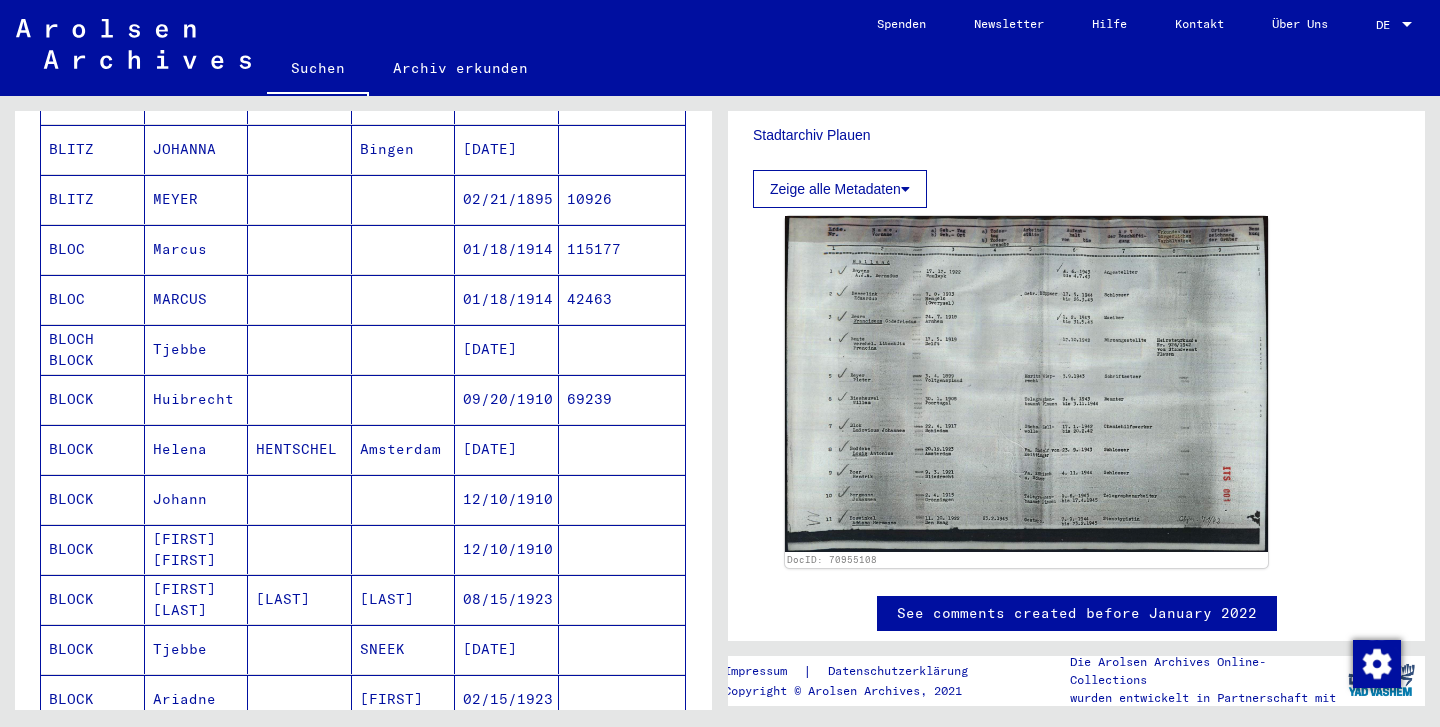 scroll, scrollTop: 952, scrollLeft: 0, axis: vertical 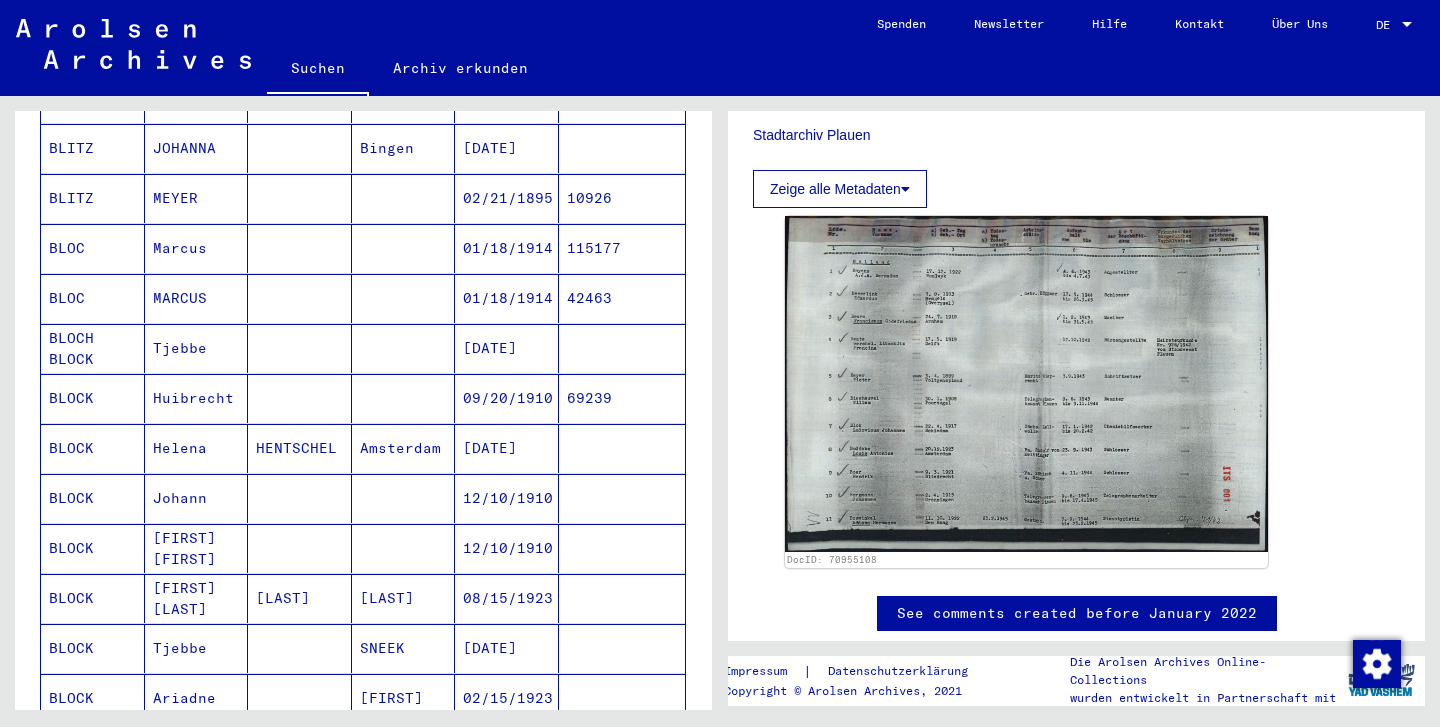 click on "MARCUS" at bounding box center (197, 348) 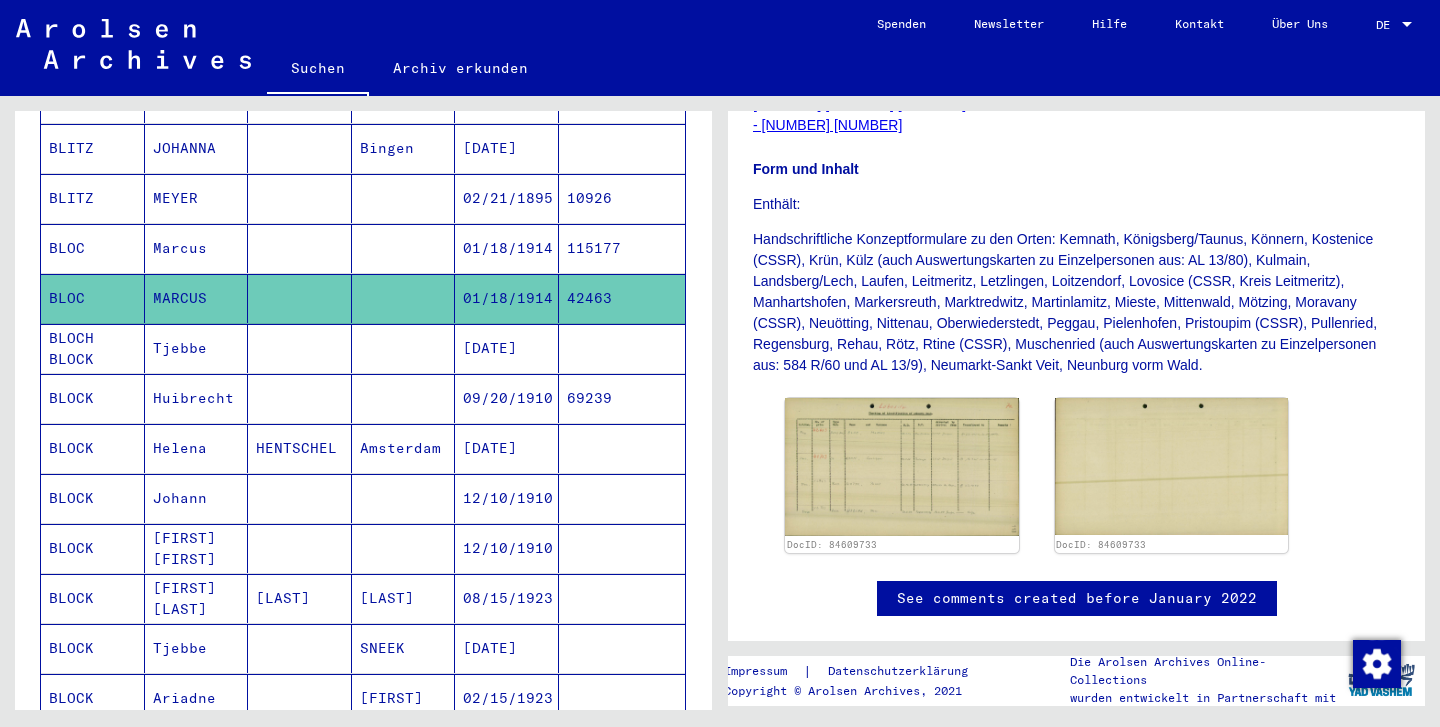 scroll, scrollTop: 403, scrollLeft: 0, axis: vertical 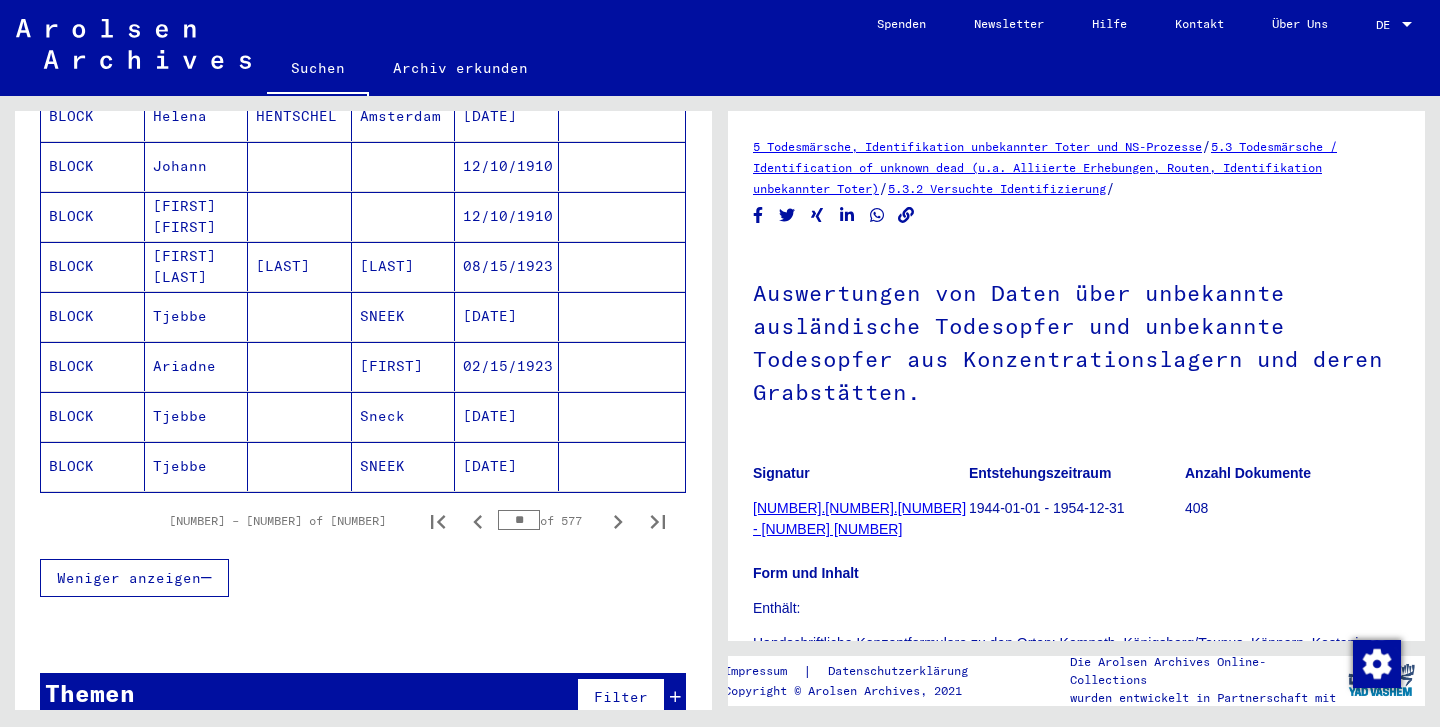 click on "[FIRST] [FIRST]" at bounding box center [197, 266] 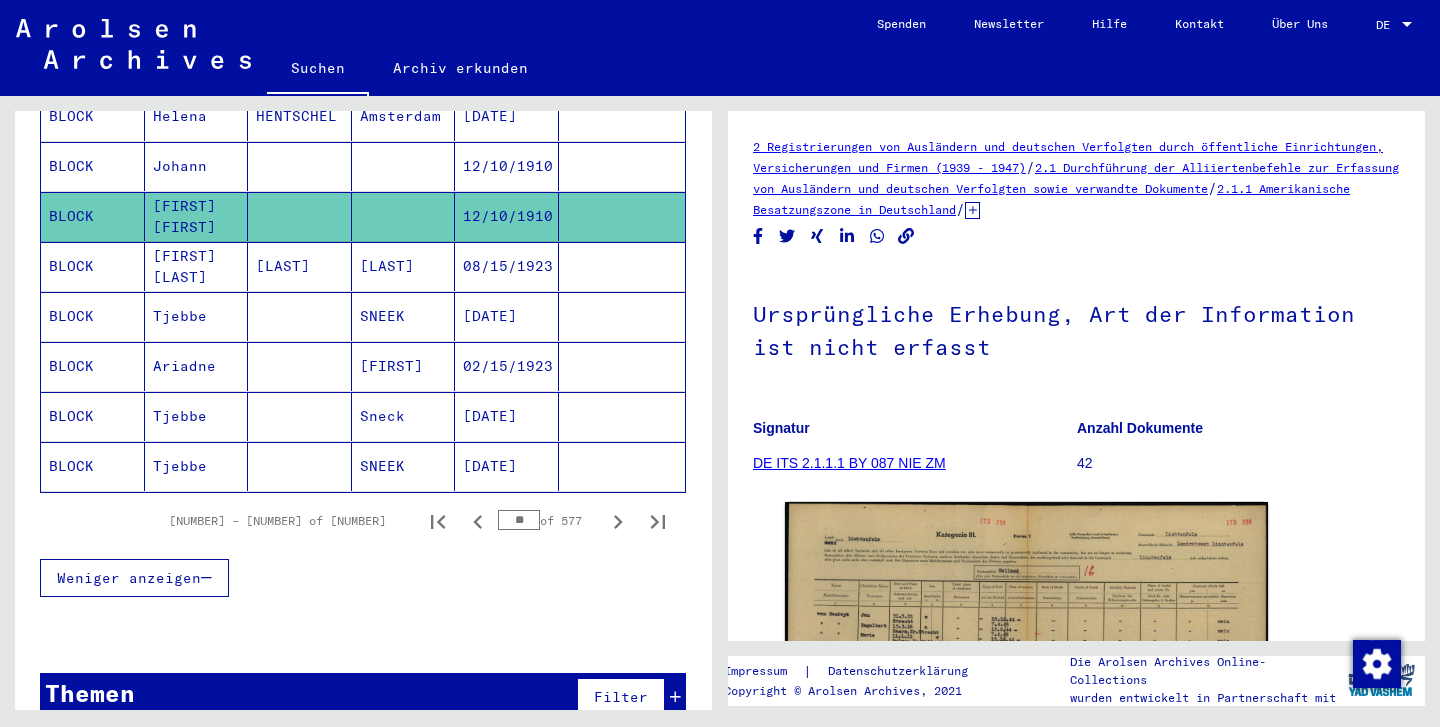 scroll, scrollTop: 0, scrollLeft: 0, axis: both 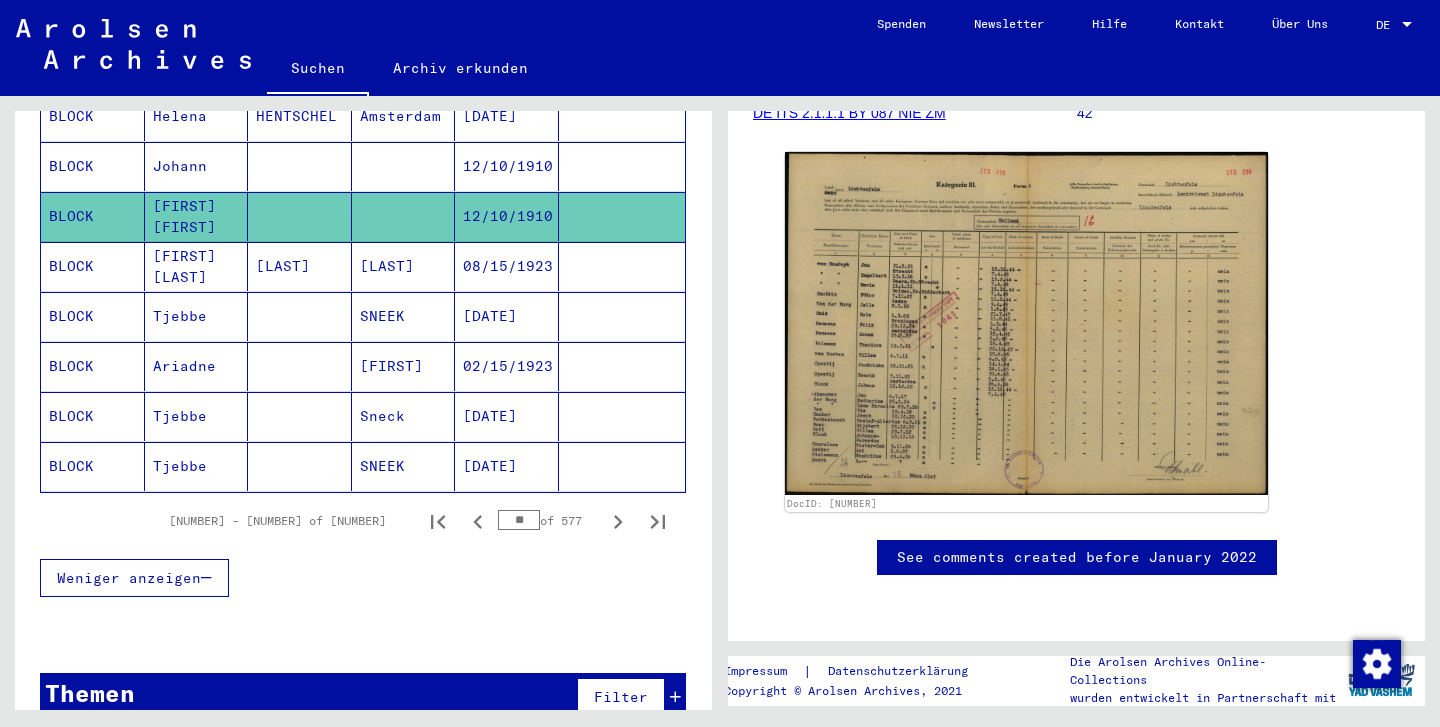 click on "See comments created before January 2022" 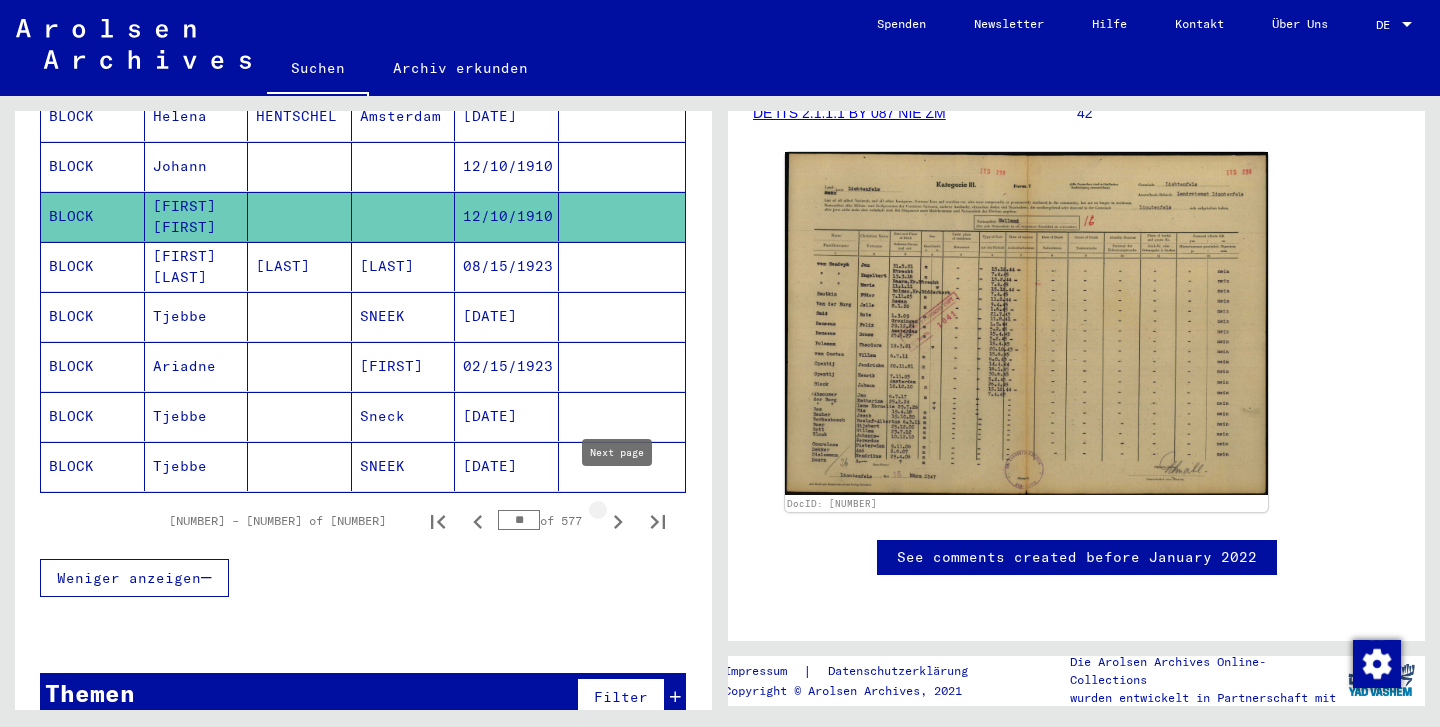 click 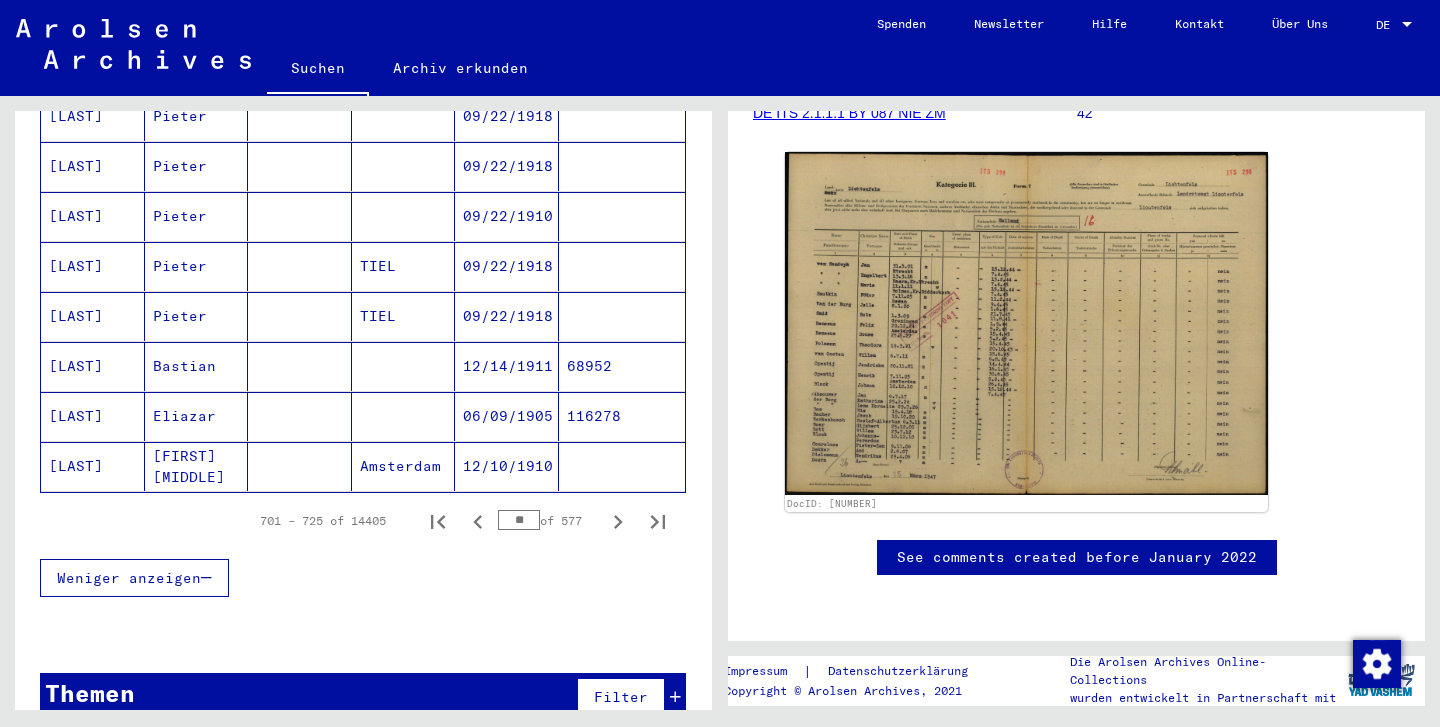 click on "Bastian" at bounding box center [197, 416] 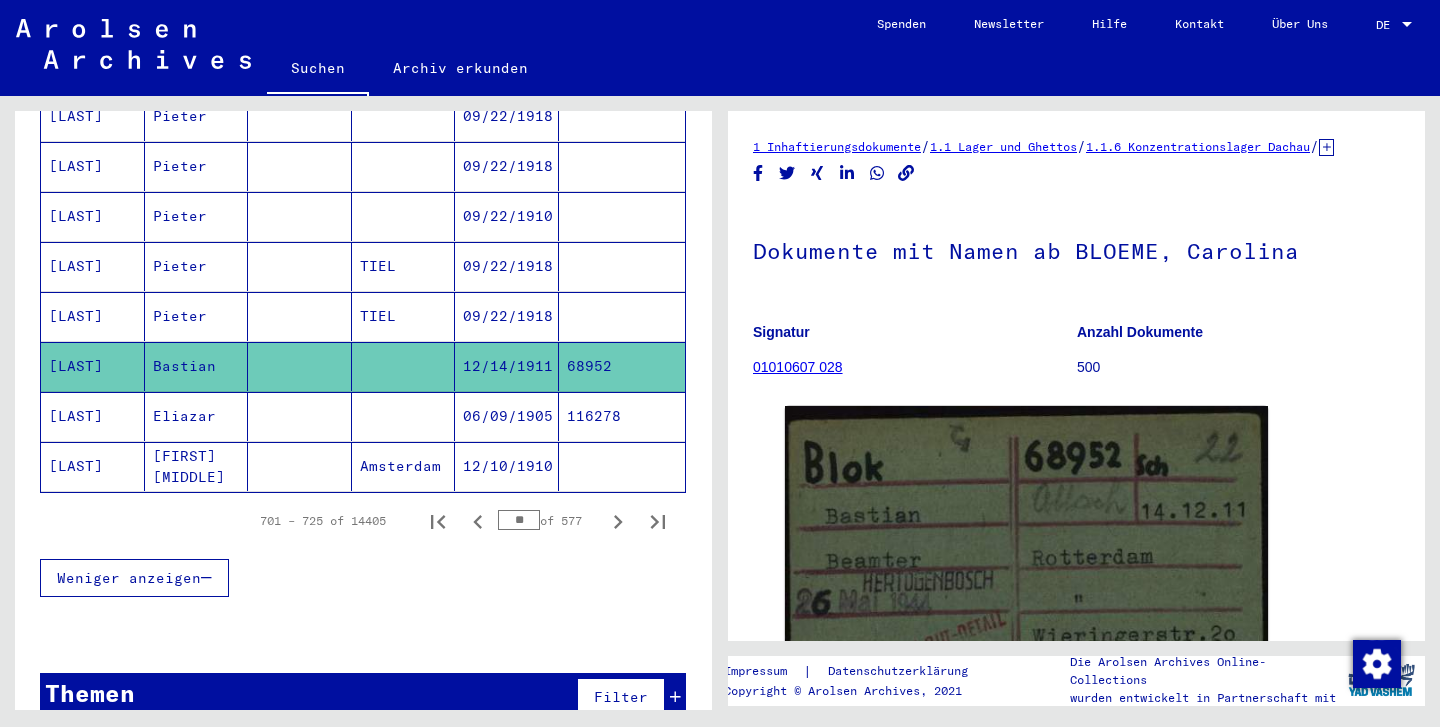 scroll, scrollTop: 0, scrollLeft: 0, axis: both 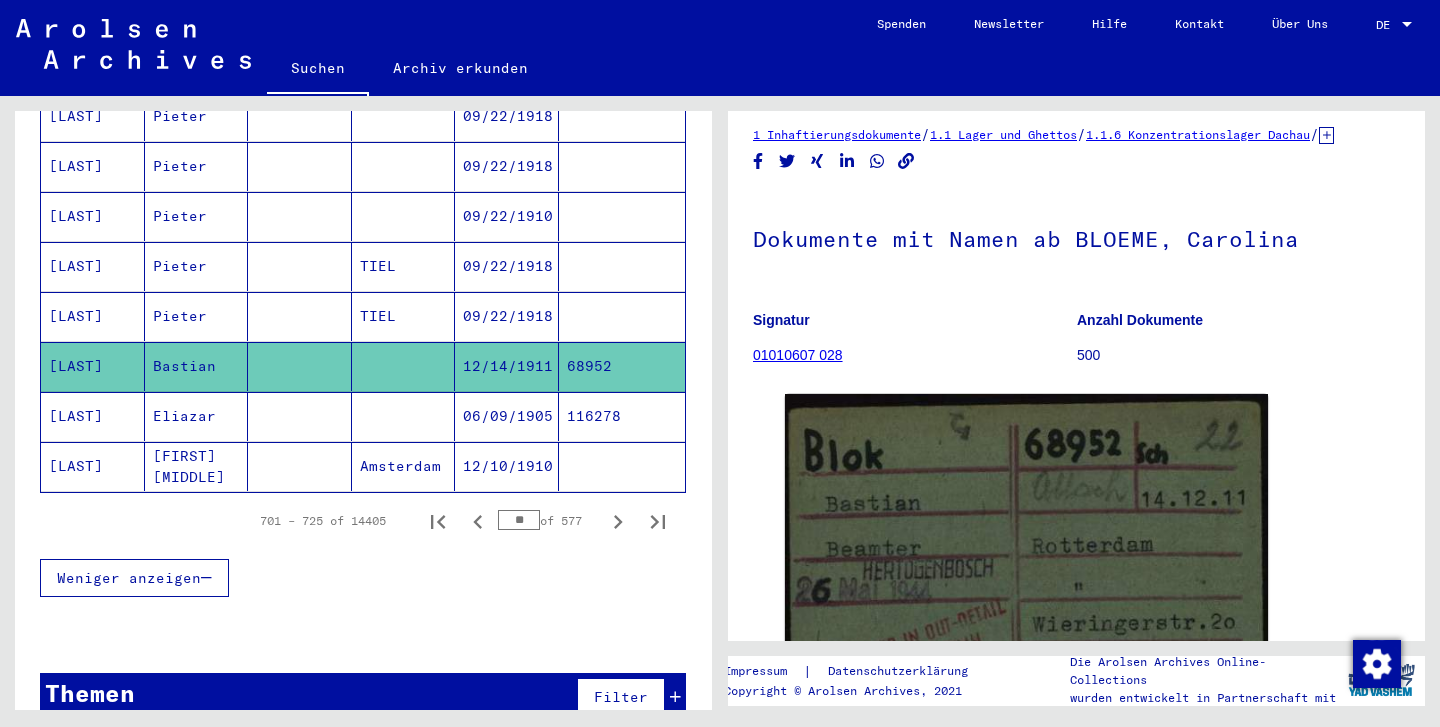 click on "[LAST]" at bounding box center (93, 466) 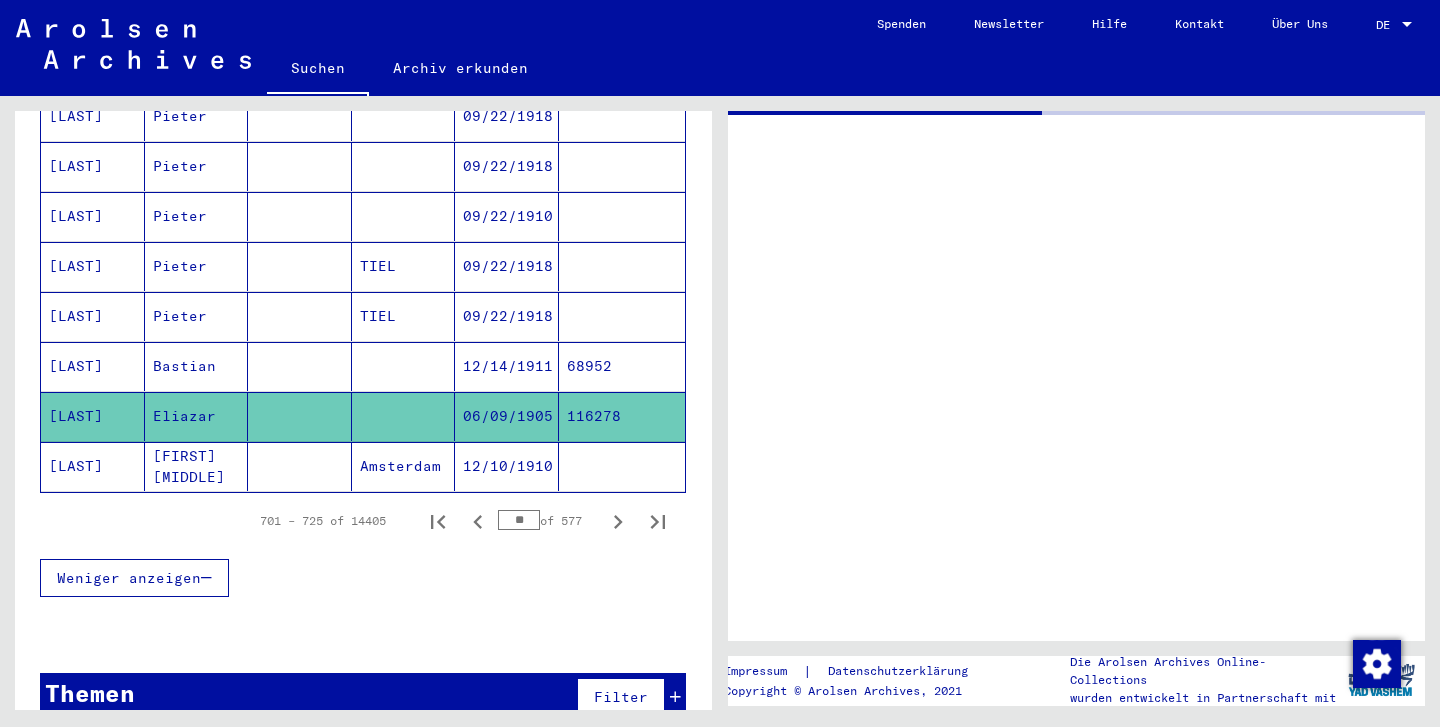 scroll, scrollTop: 0, scrollLeft: 0, axis: both 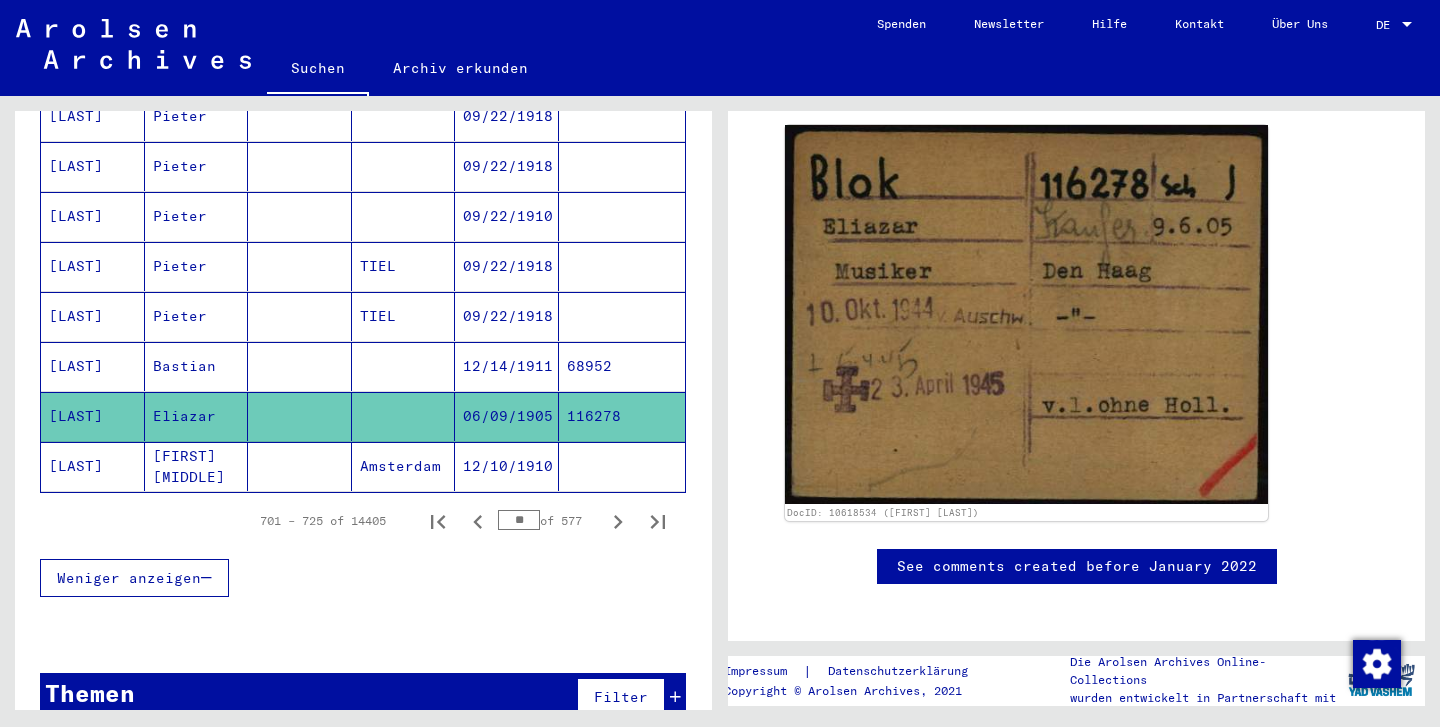 click on "[LAST]" 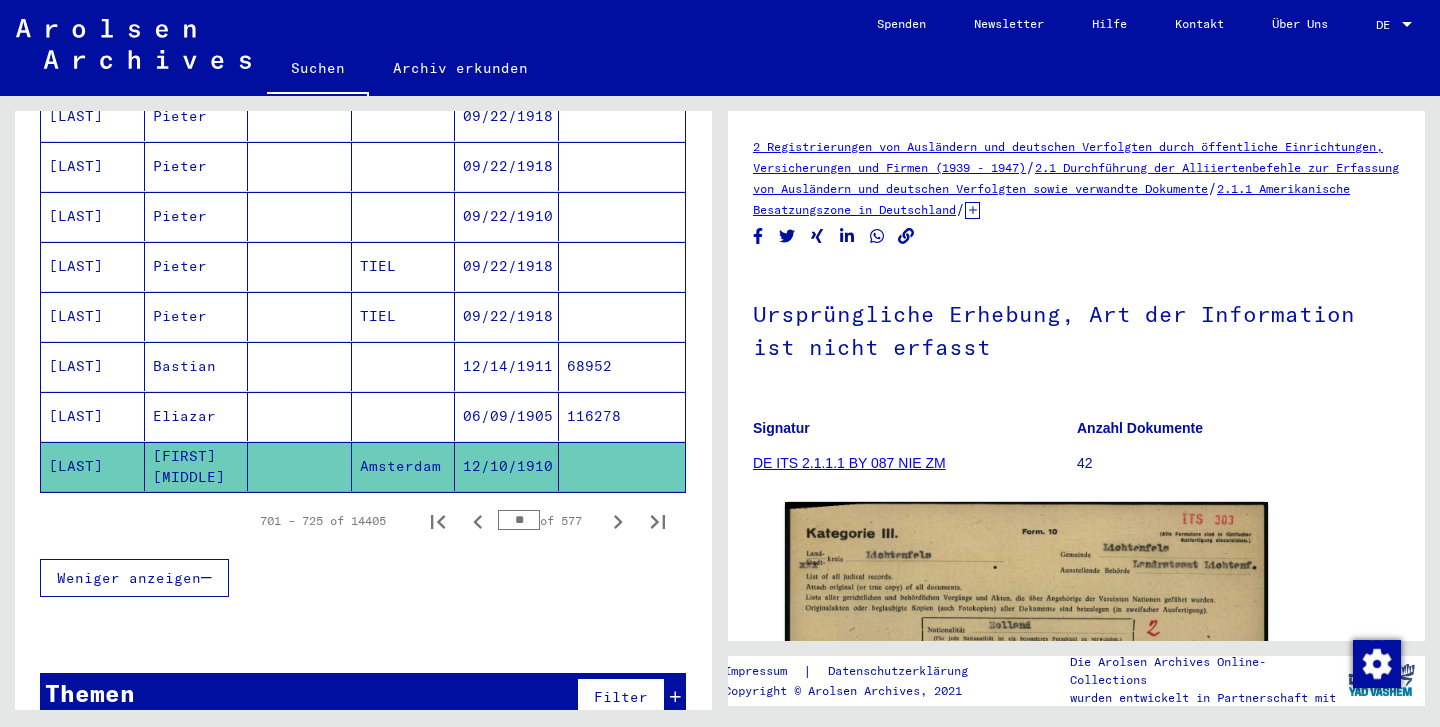 scroll, scrollTop: 0, scrollLeft: 0, axis: both 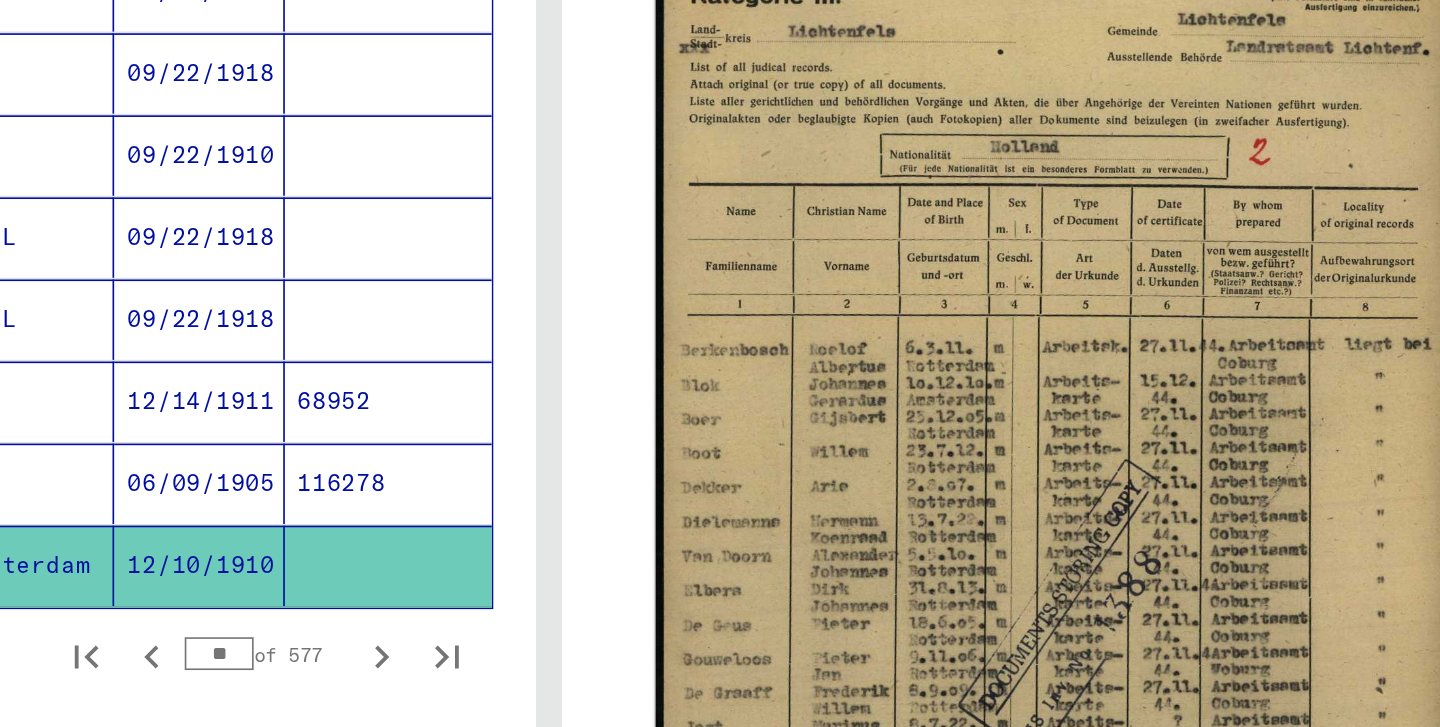 click on "12/10/1910" 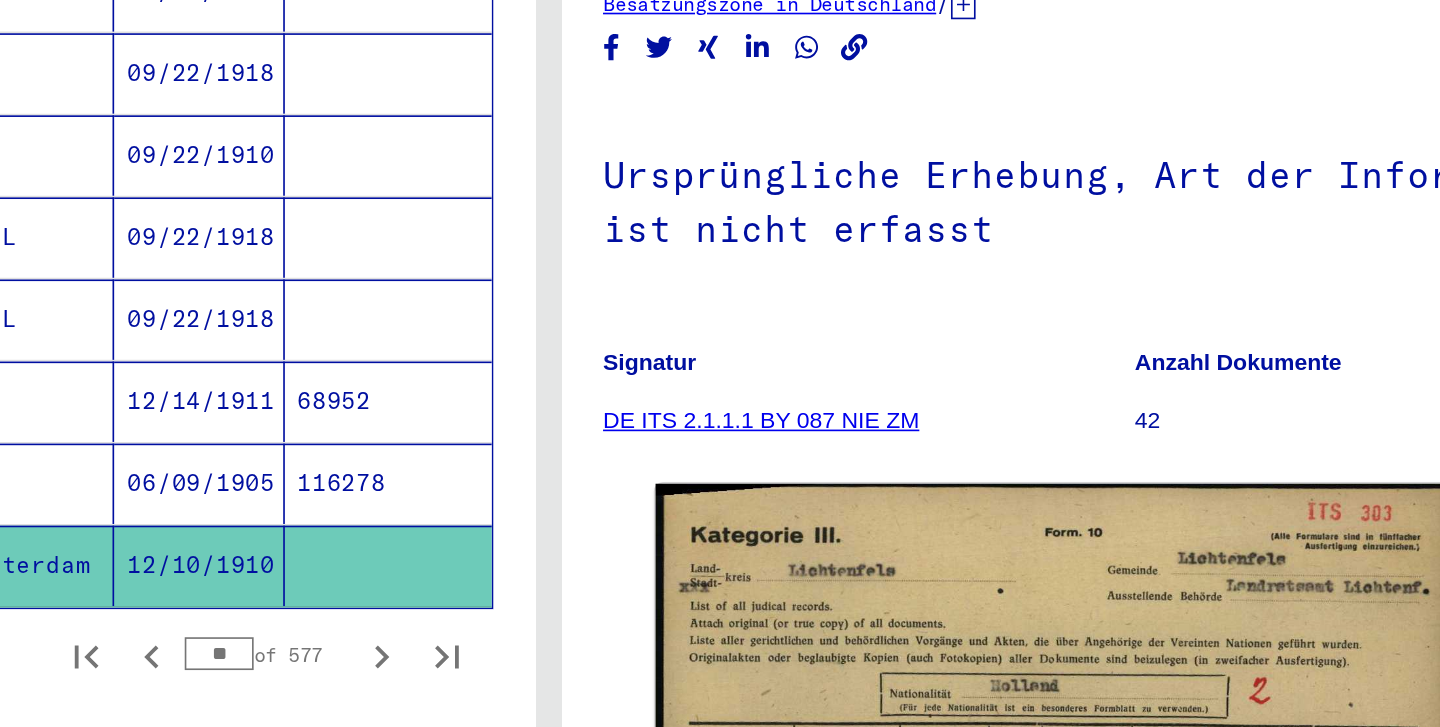 scroll, scrollTop: 83, scrollLeft: 0, axis: vertical 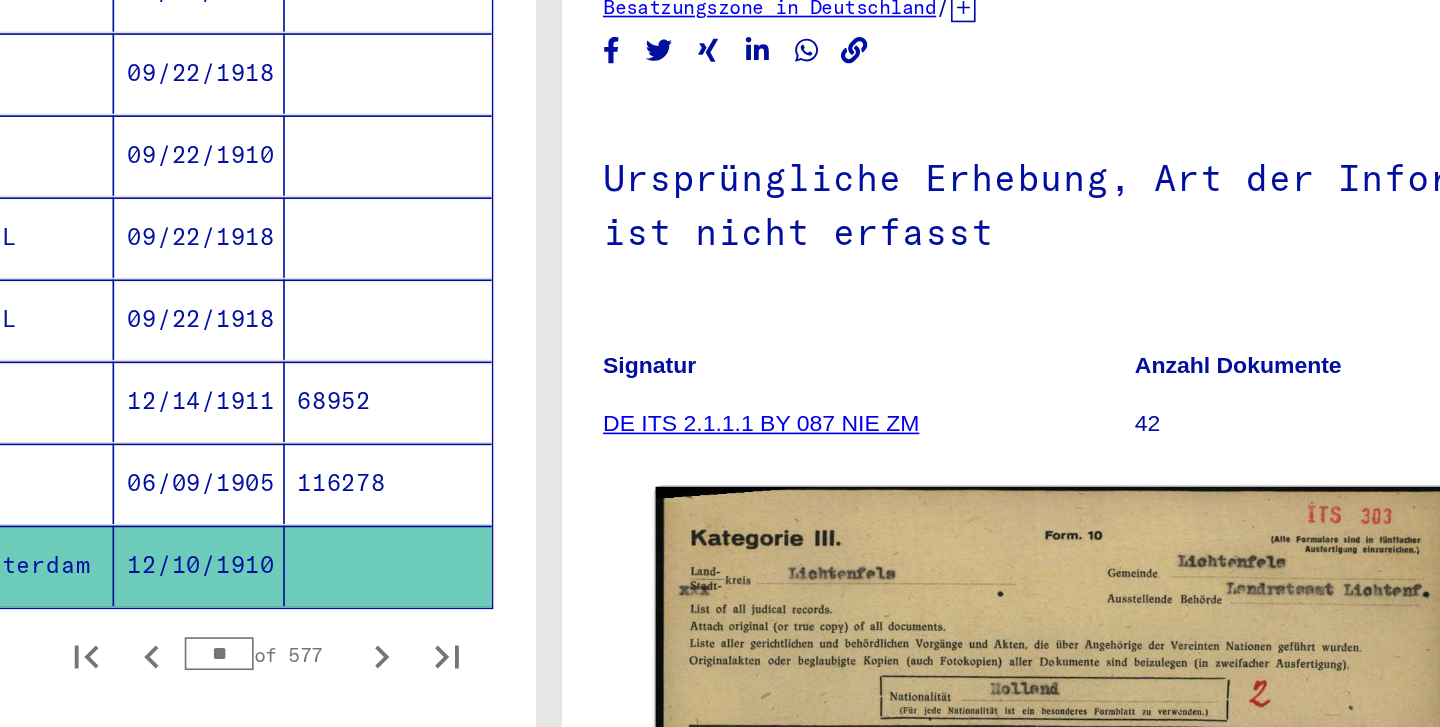 click on "DE ITS 2.1.1.1 BY 087 NIE ZM" 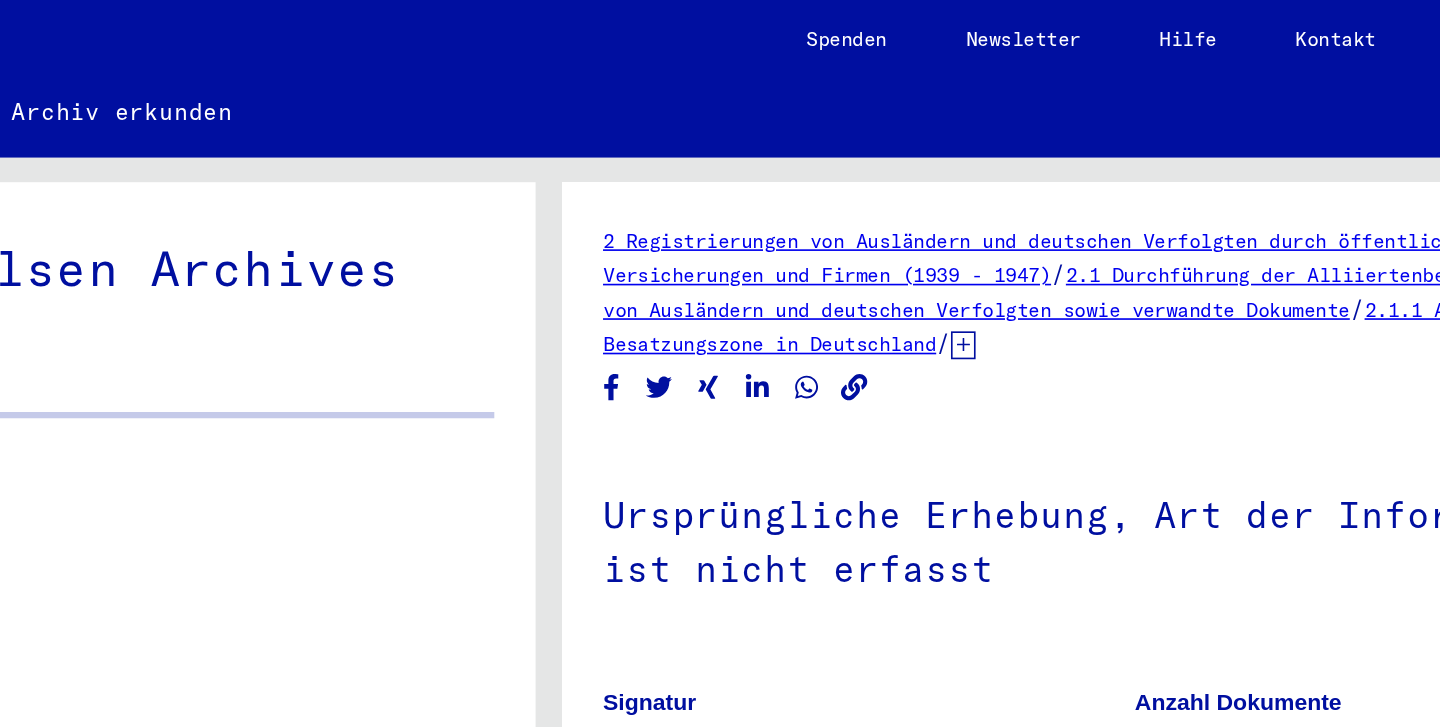 scroll, scrollTop: 0, scrollLeft: 0, axis: both 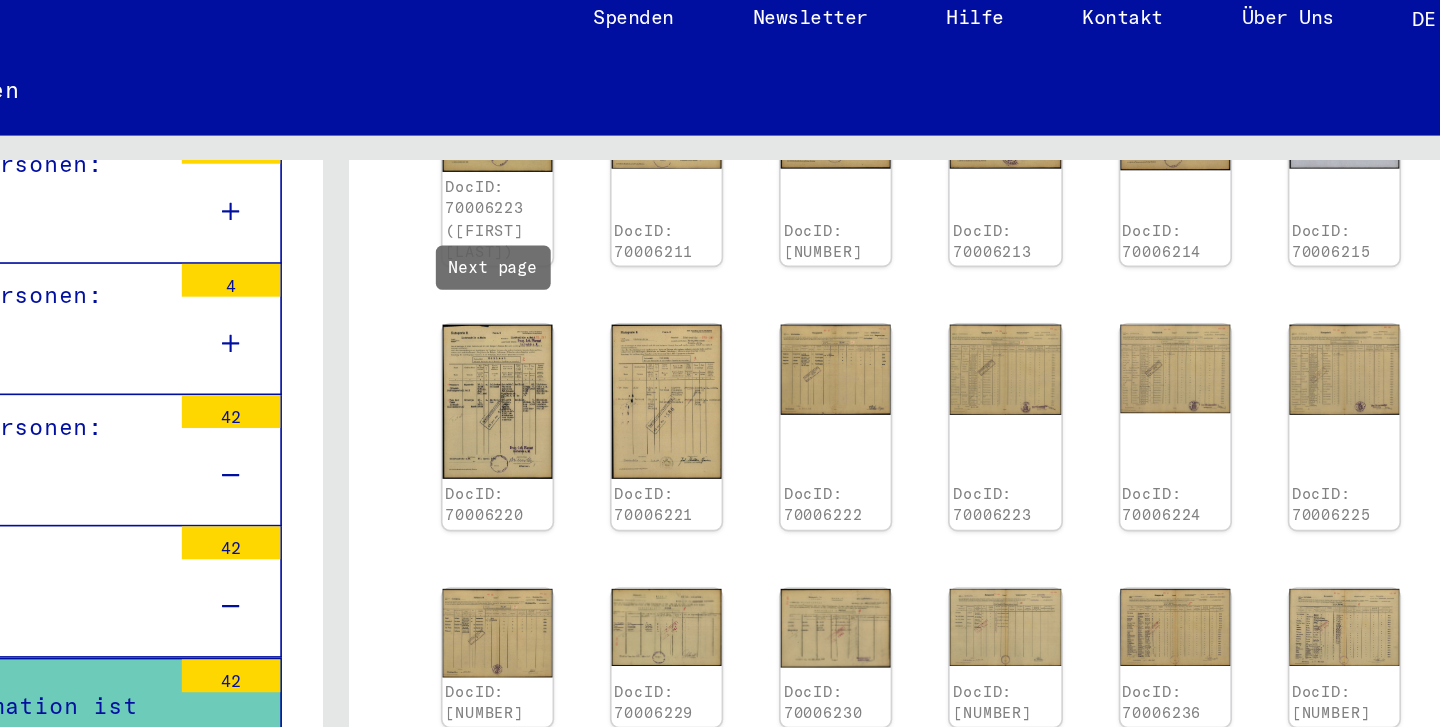 click 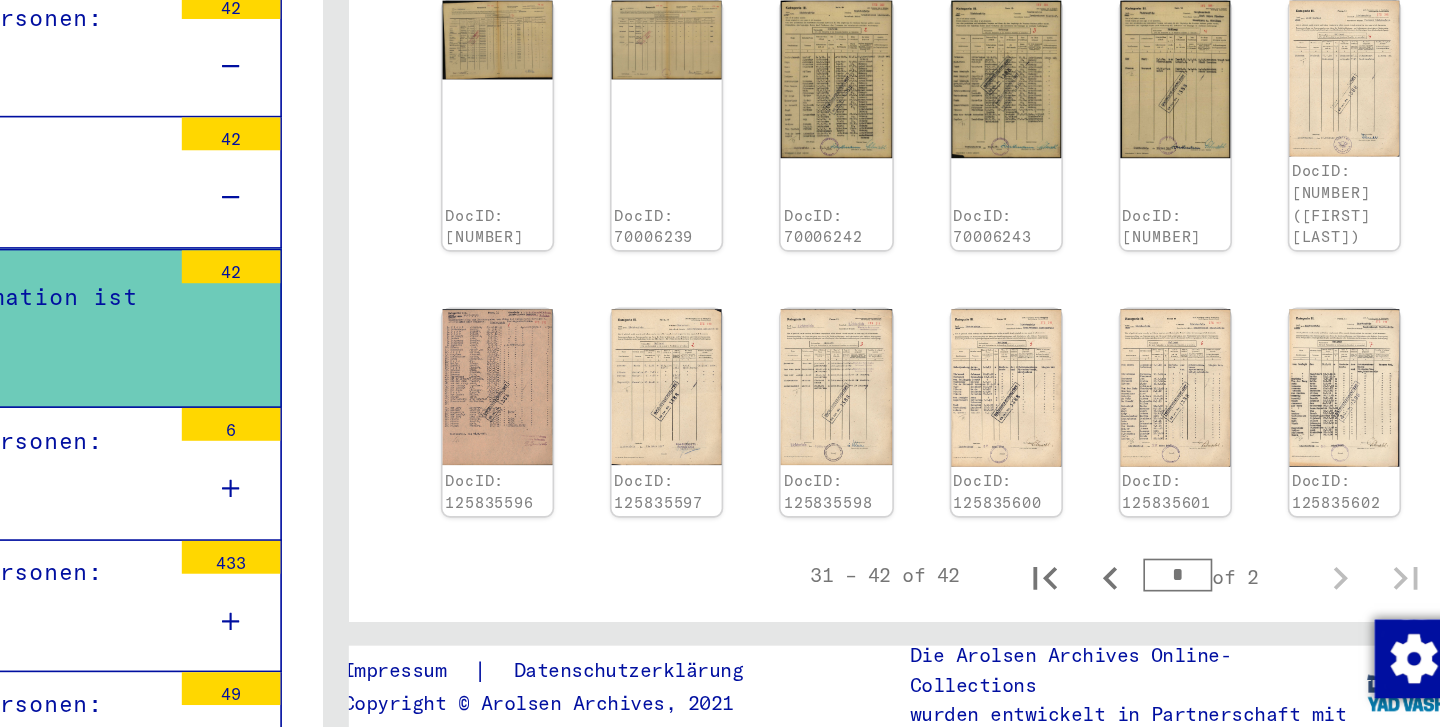 scroll, scrollTop: 296, scrollLeft: 0, axis: vertical 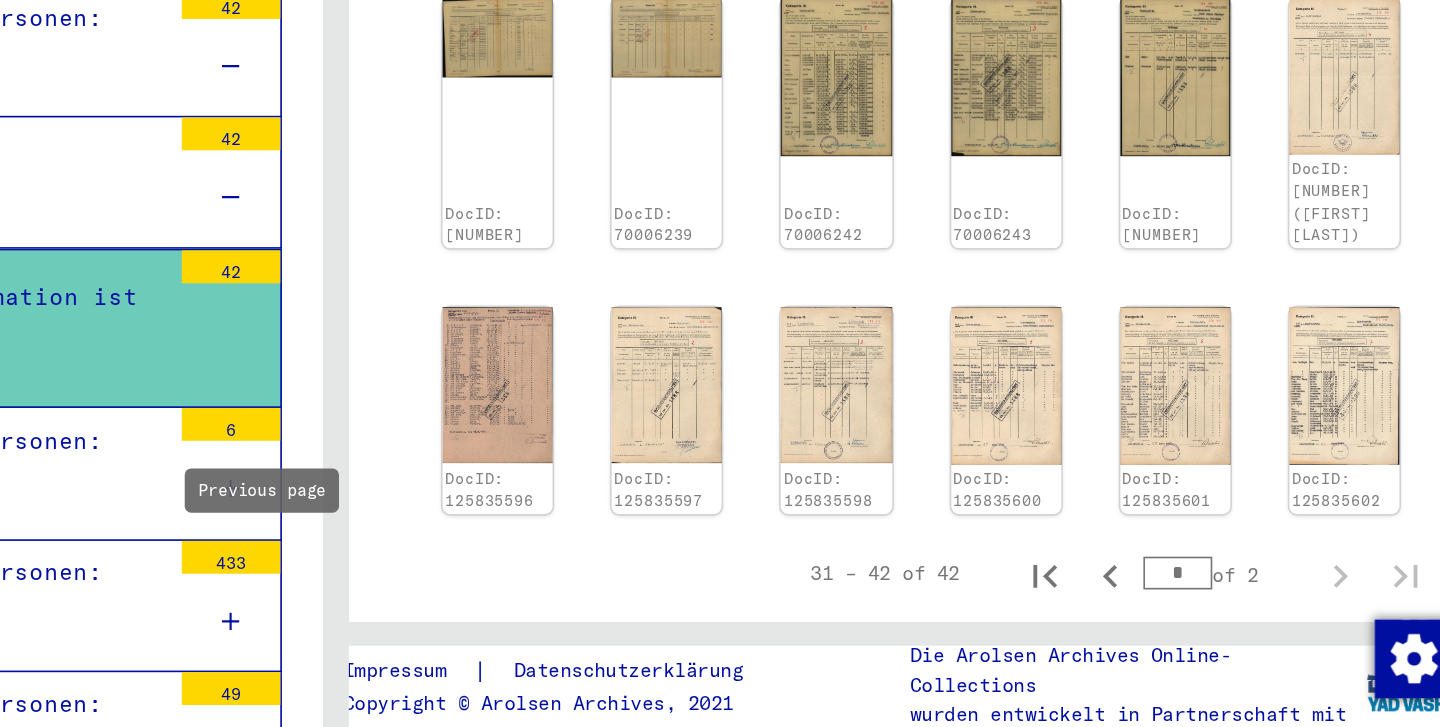 click 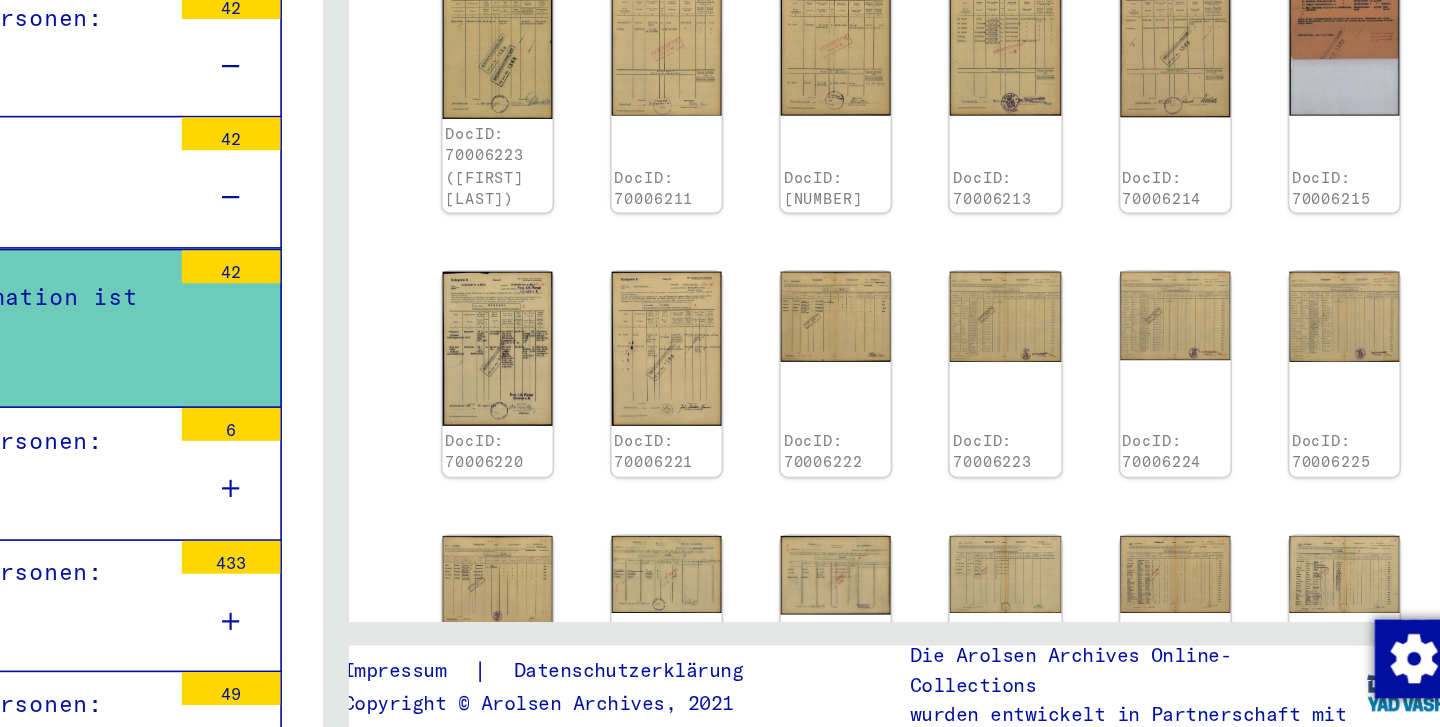 scroll, scrollTop: 704, scrollLeft: 0, axis: vertical 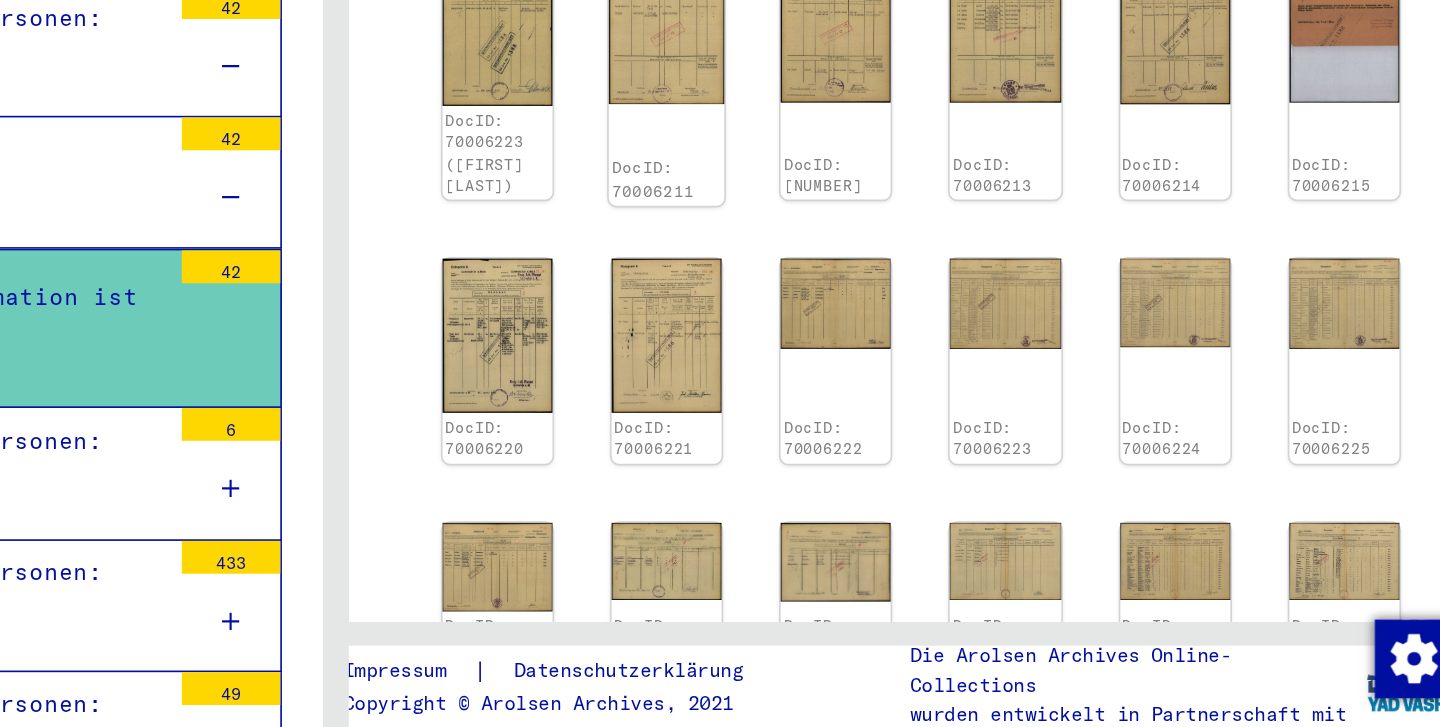 click on "DocID: 70006211" 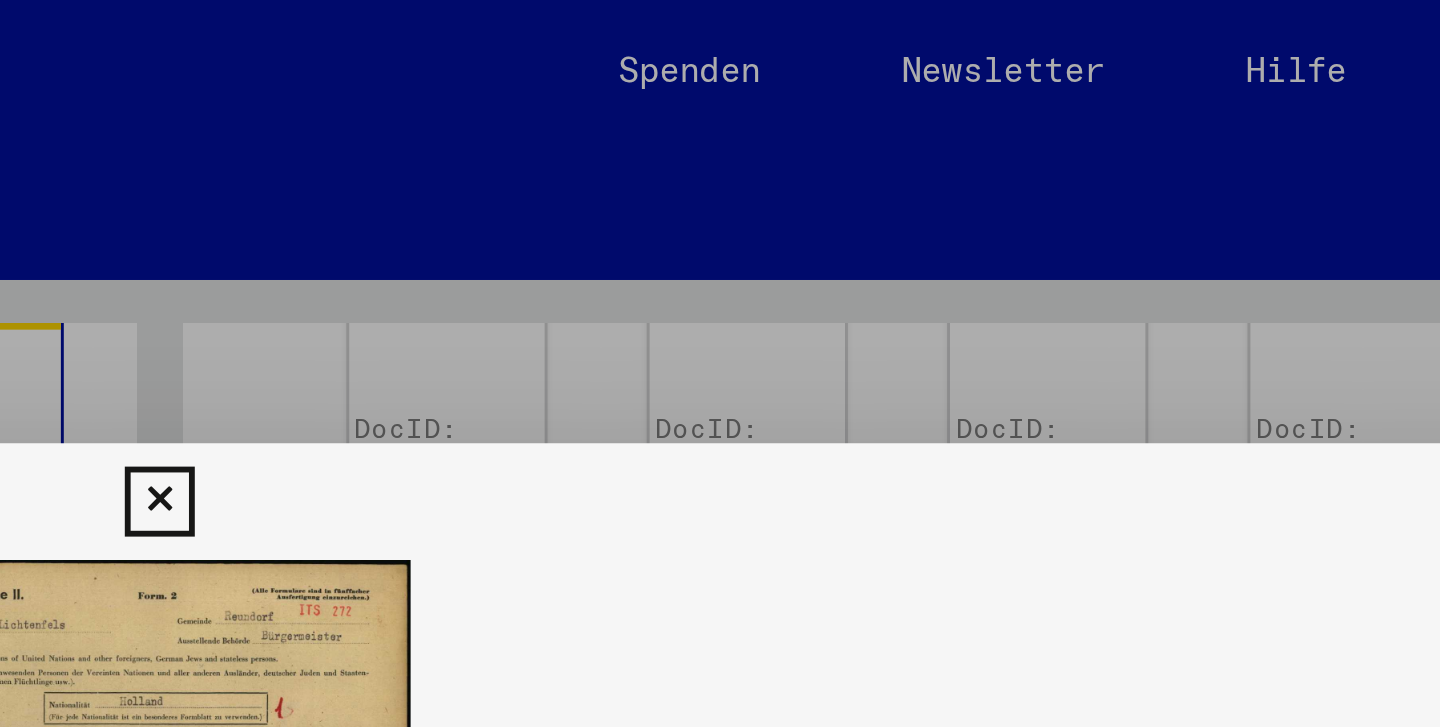 scroll, scrollTop: 0, scrollLeft: 0, axis: both 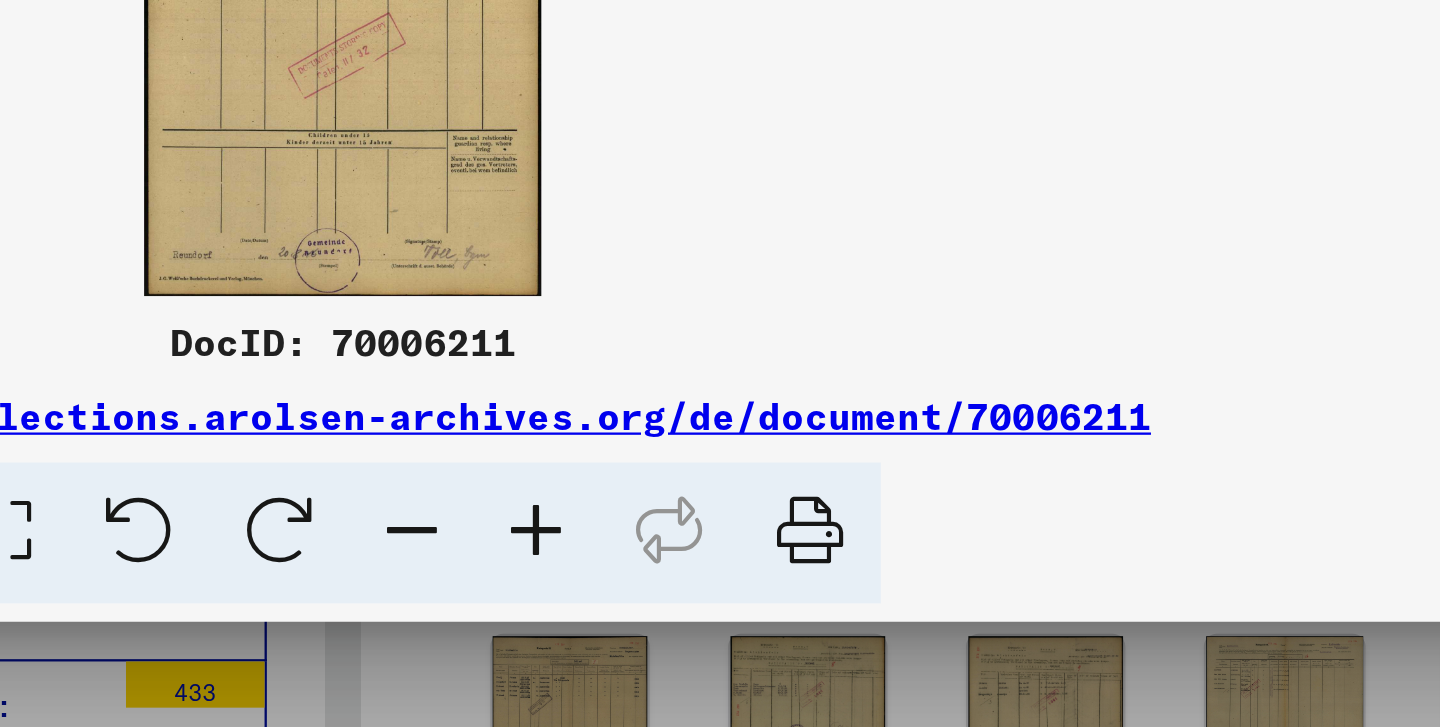 click at bounding box center (750, 536) 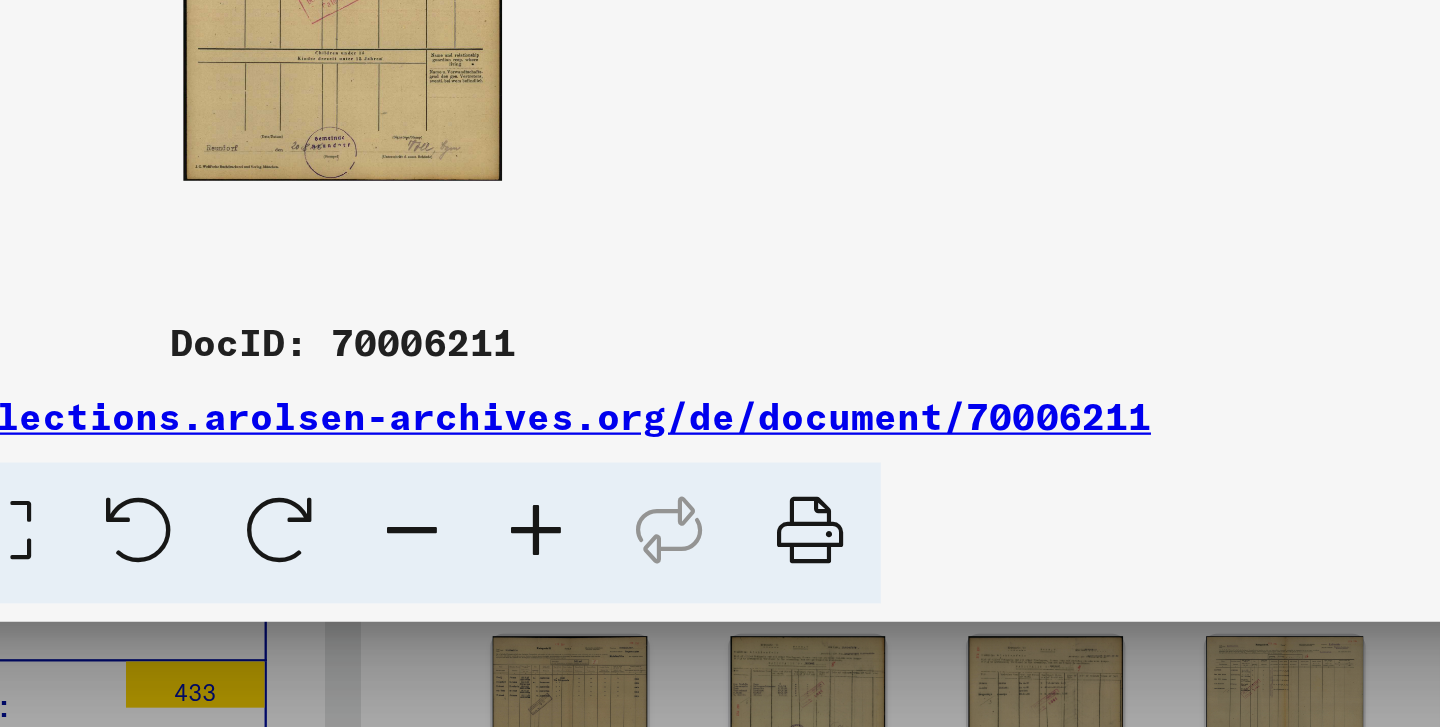 click at bounding box center (750, 536) 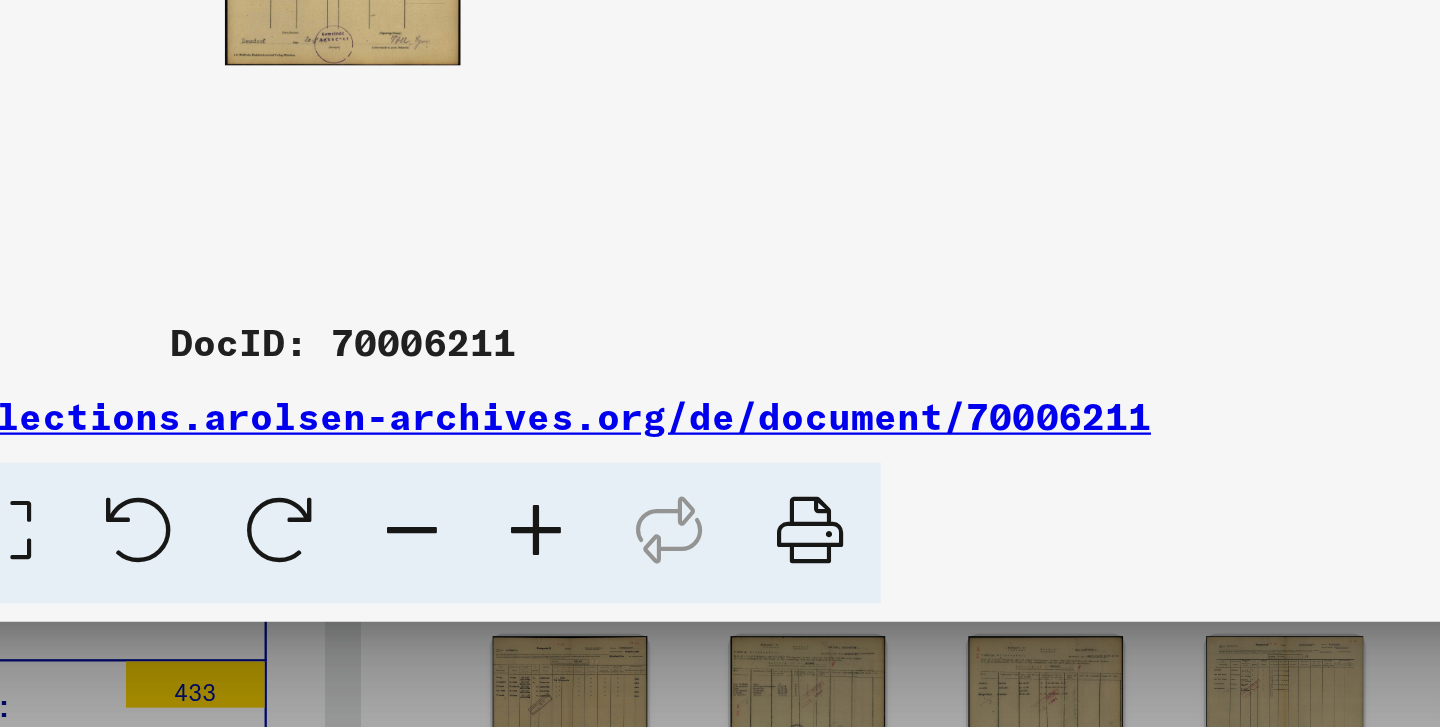 click at bounding box center (750, 536) 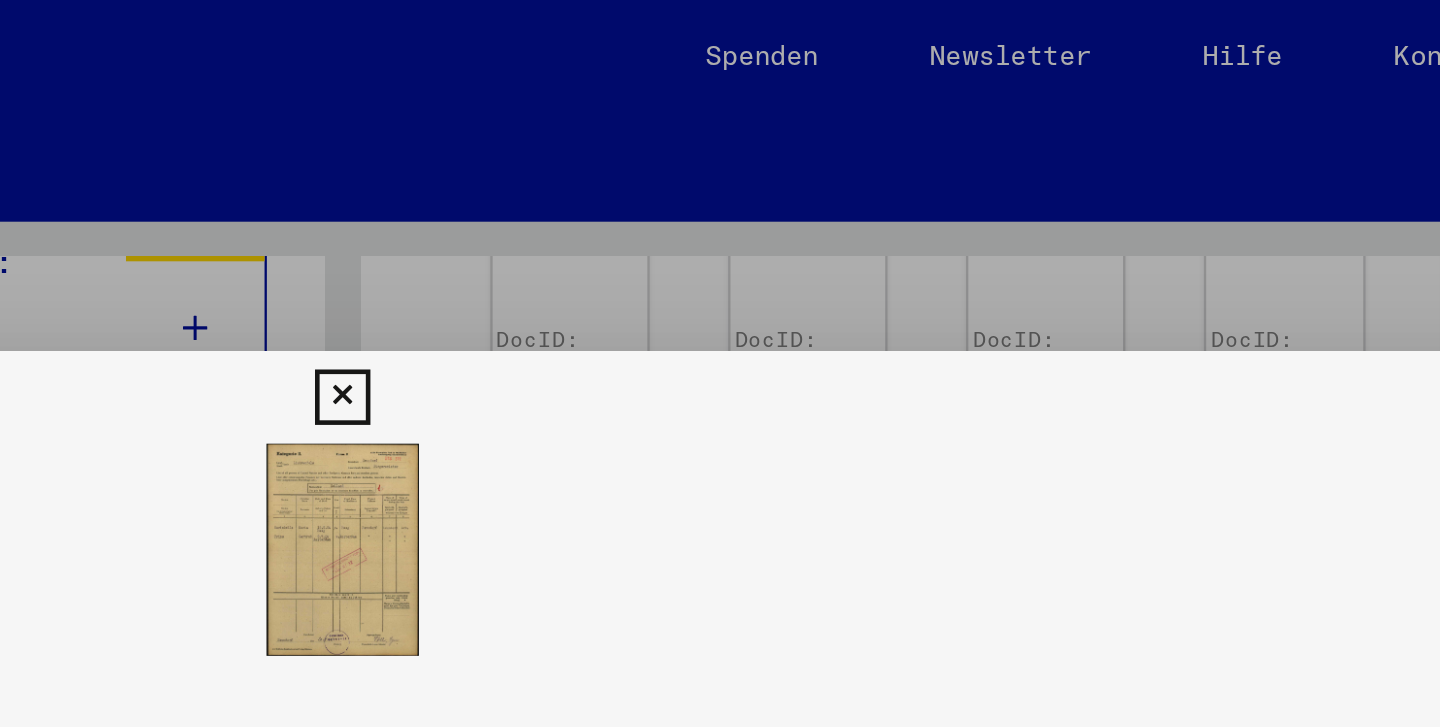 scroll, scrollTop: 0, scrollLeft: 0, axis: both 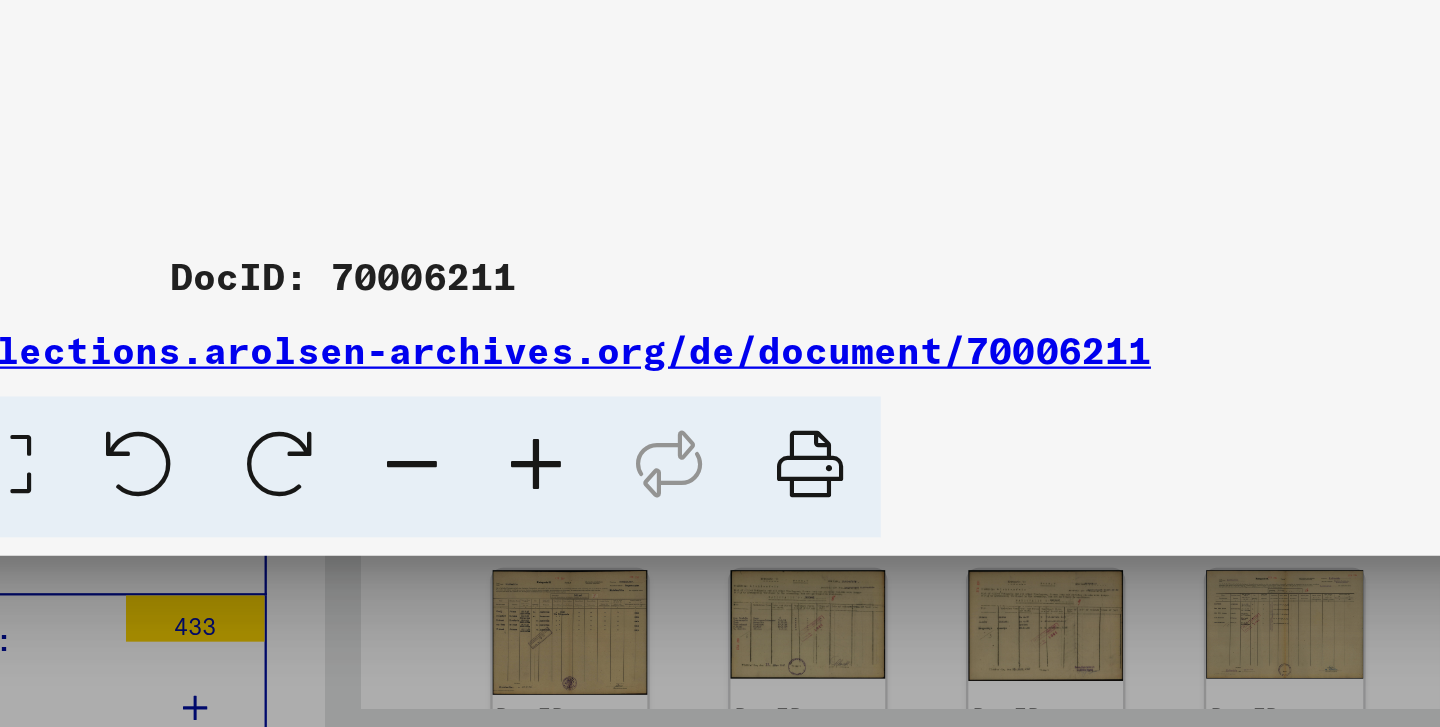 click at bounding box center [720, 363] 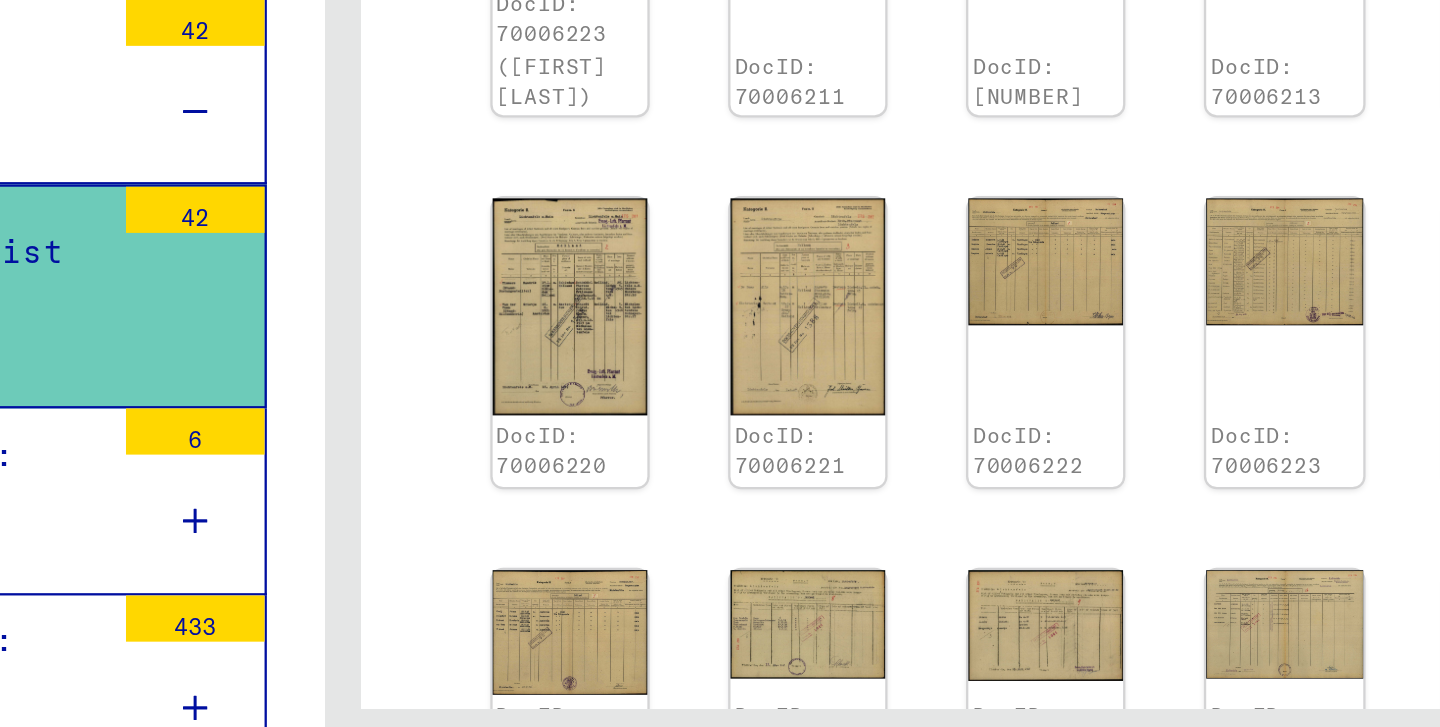 click on "Nationalität/Herkunft der aufgeführten Personen: Russisch" at bounding box center [373, 791] 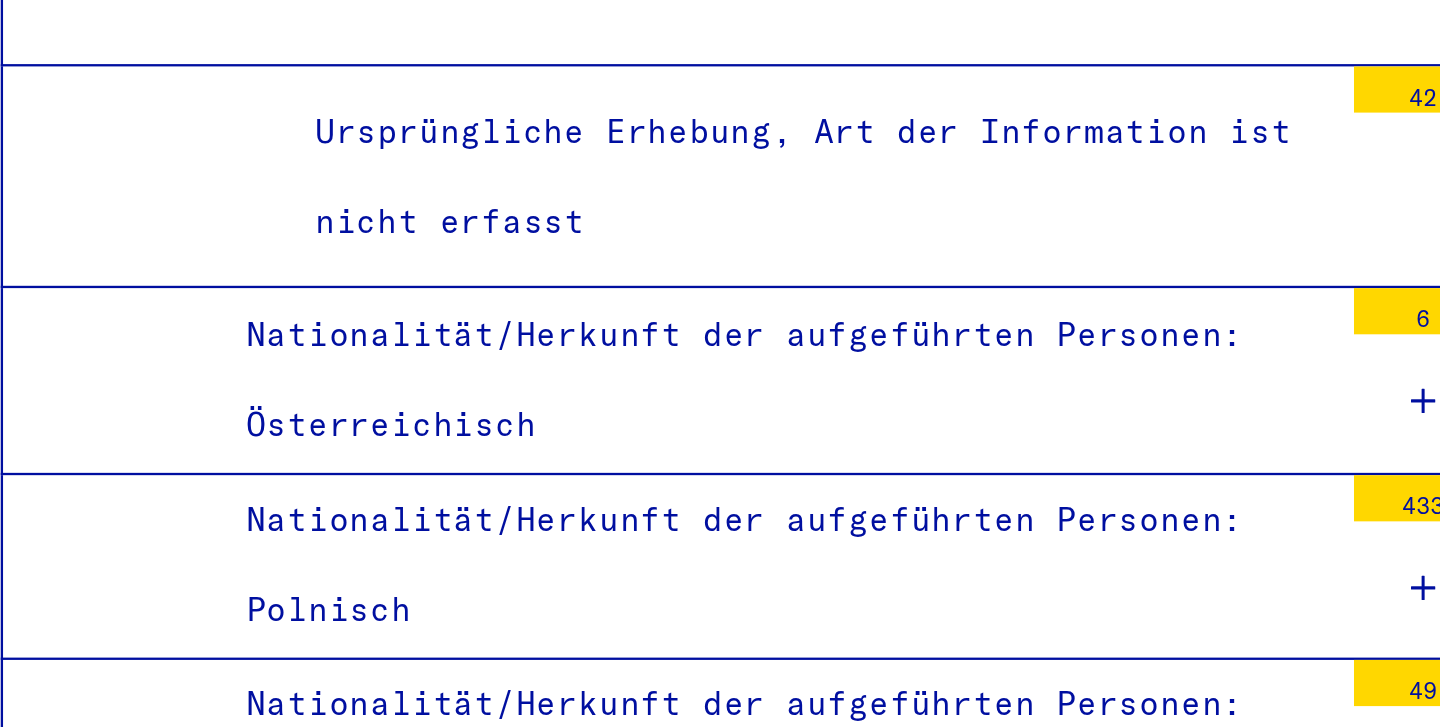 scroll, scrollTop: 0, scrollLeft: 0, axis: both 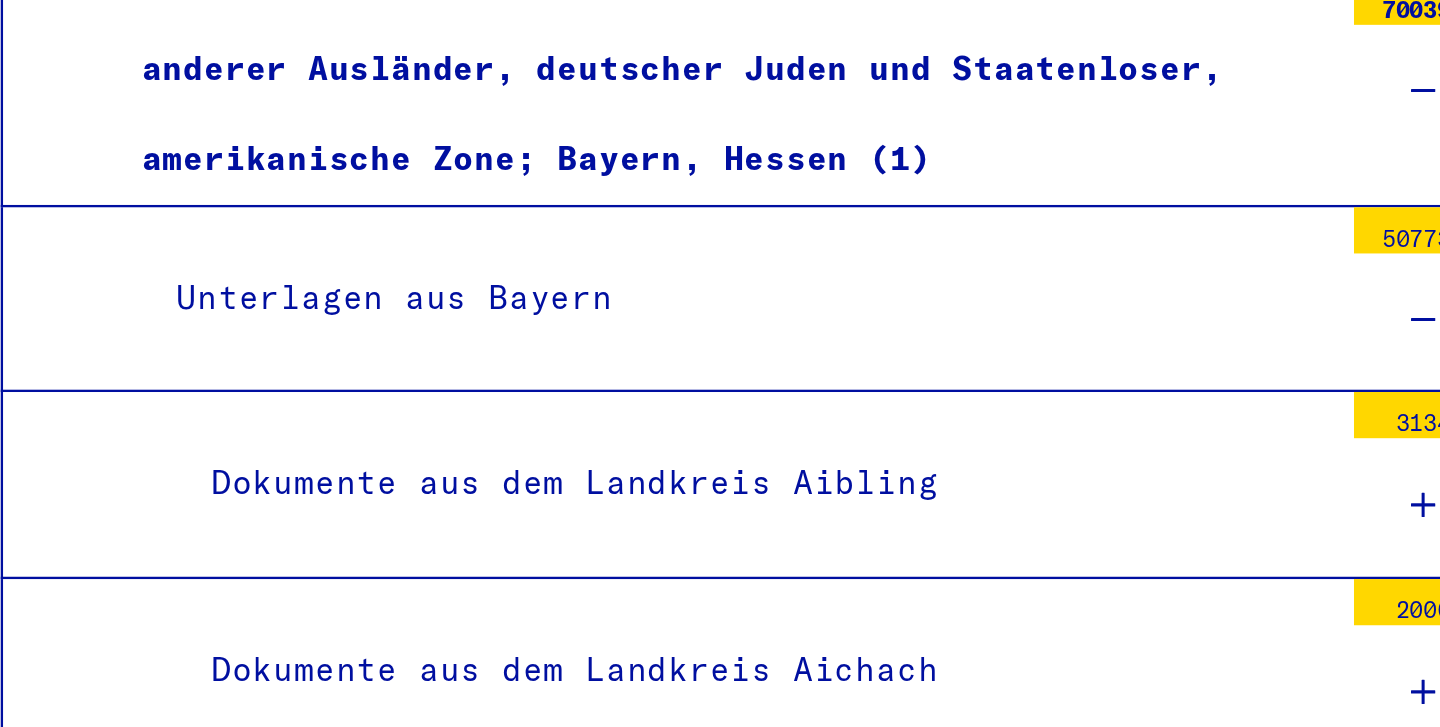 click at bounding box center [656, 524] 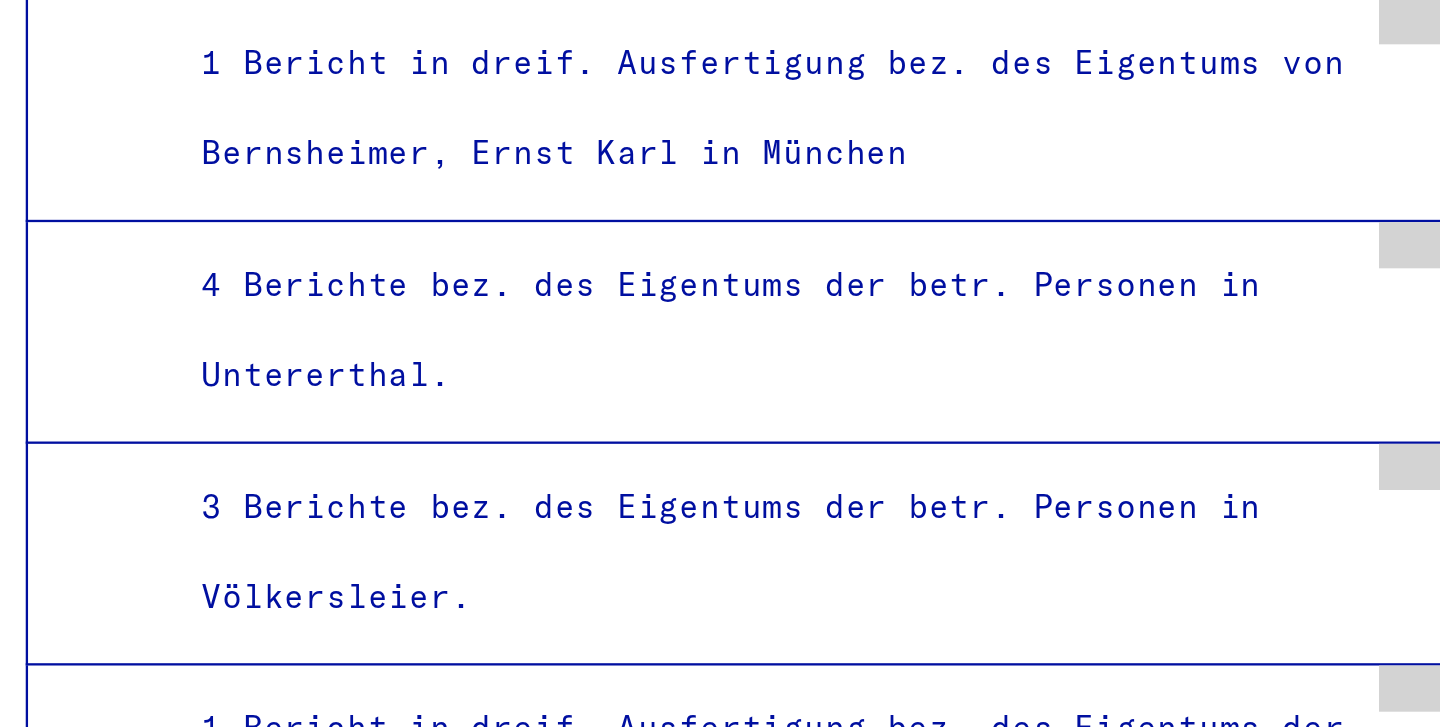scroll, scrollTop: 2267, scrollLeft: 0, axis: vertical 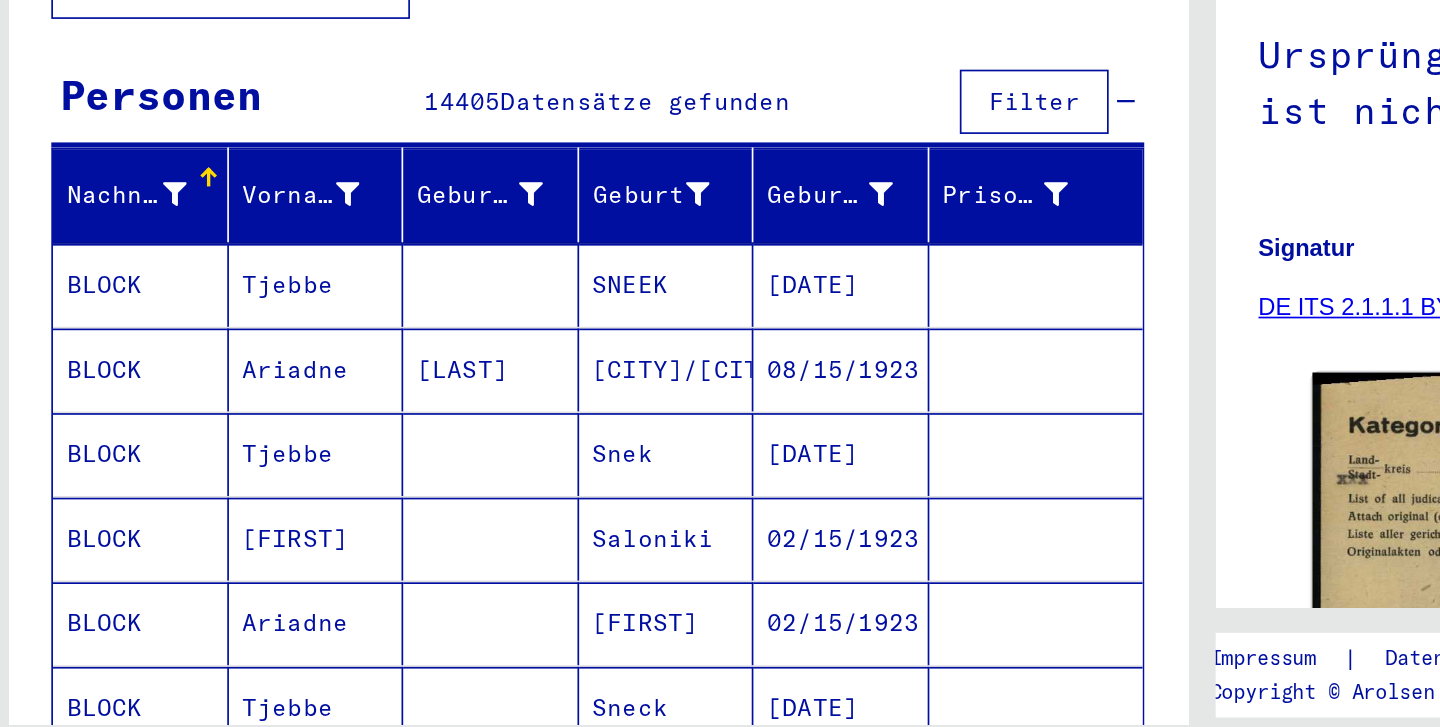 type on "********" 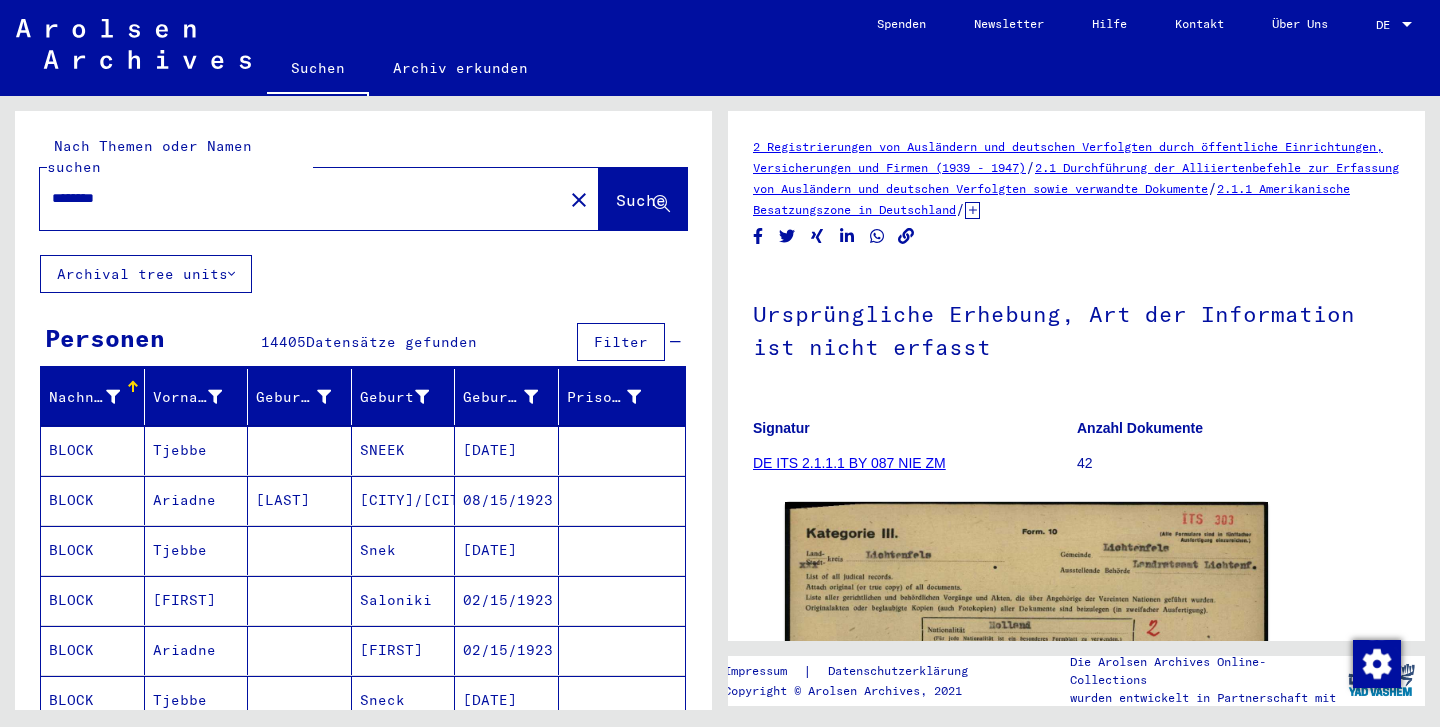 type 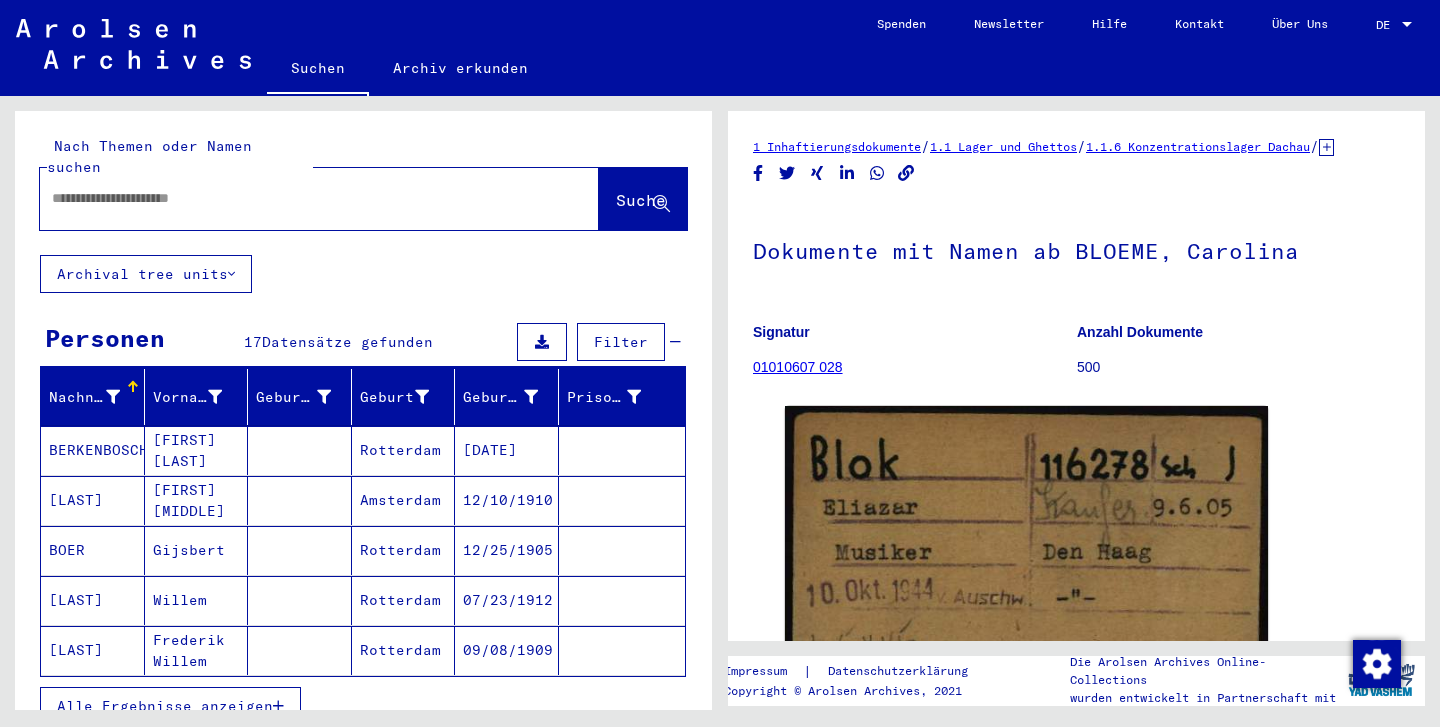 scroll, scrollTop: 0, scrollLeft: 0, axis: both 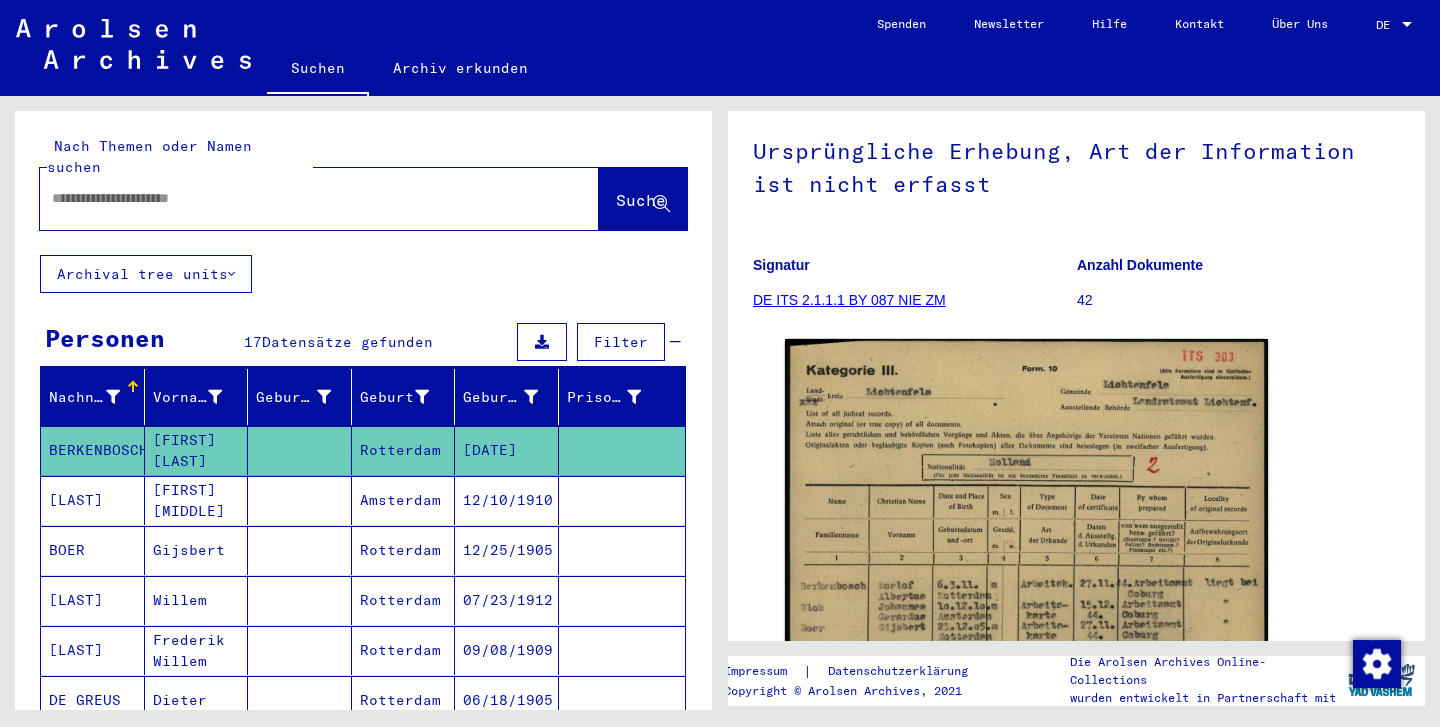click 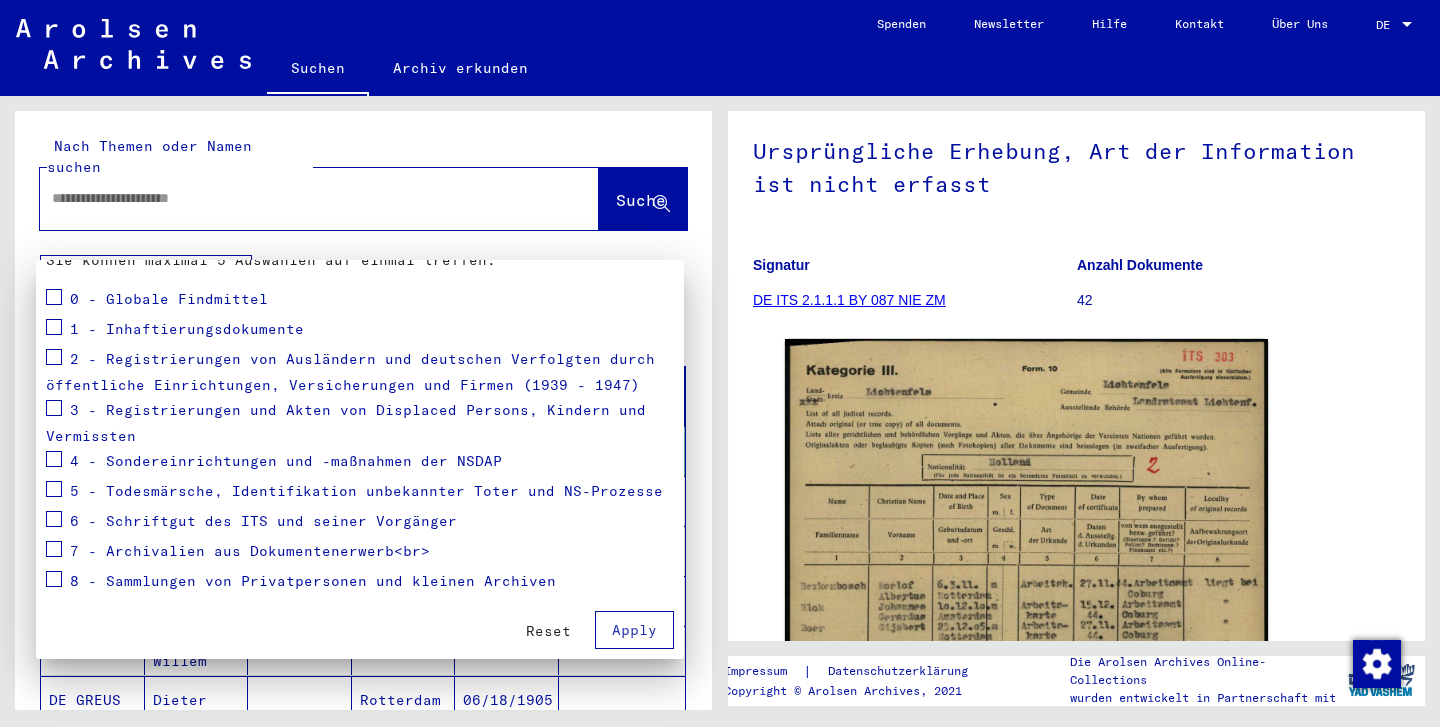 scroll, scrollTop: 225, scrollLeft: 0, axis: vertical 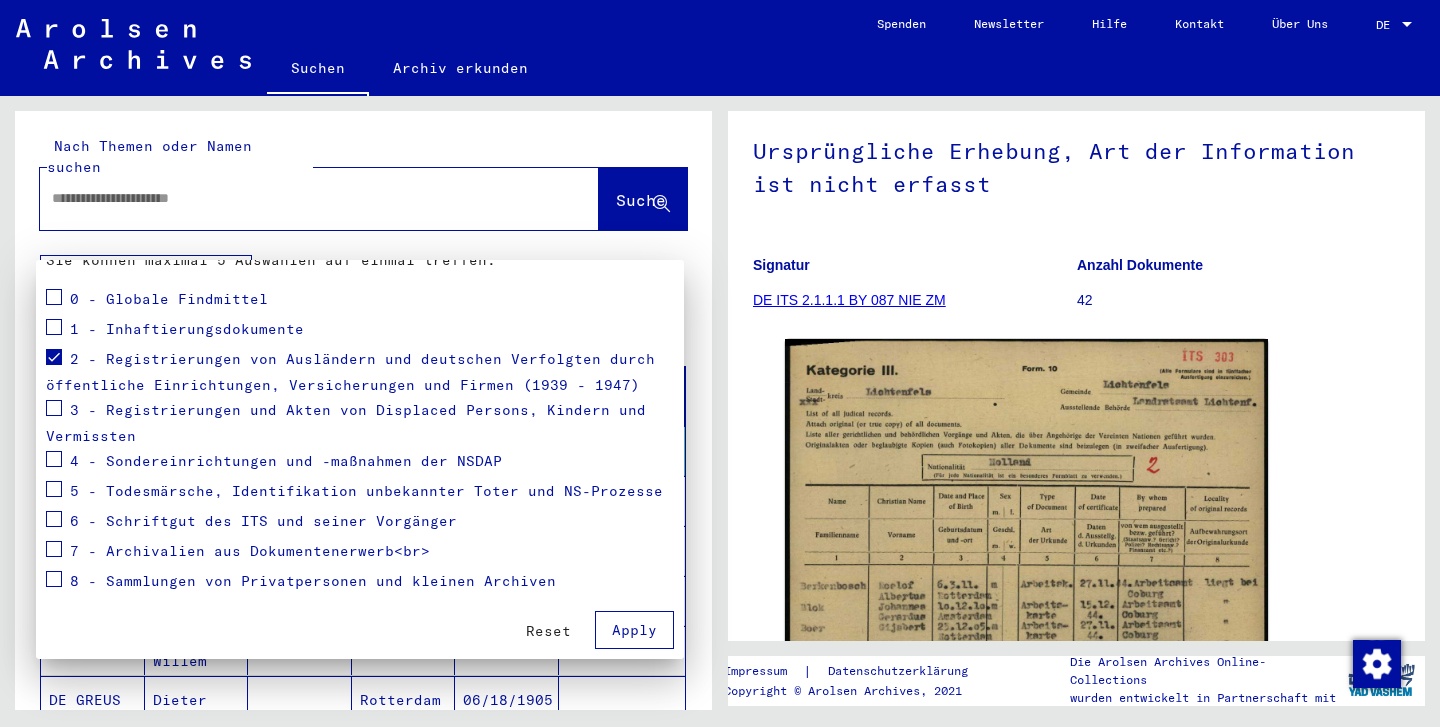 click on "Apply" at bounding box center (634, 630) 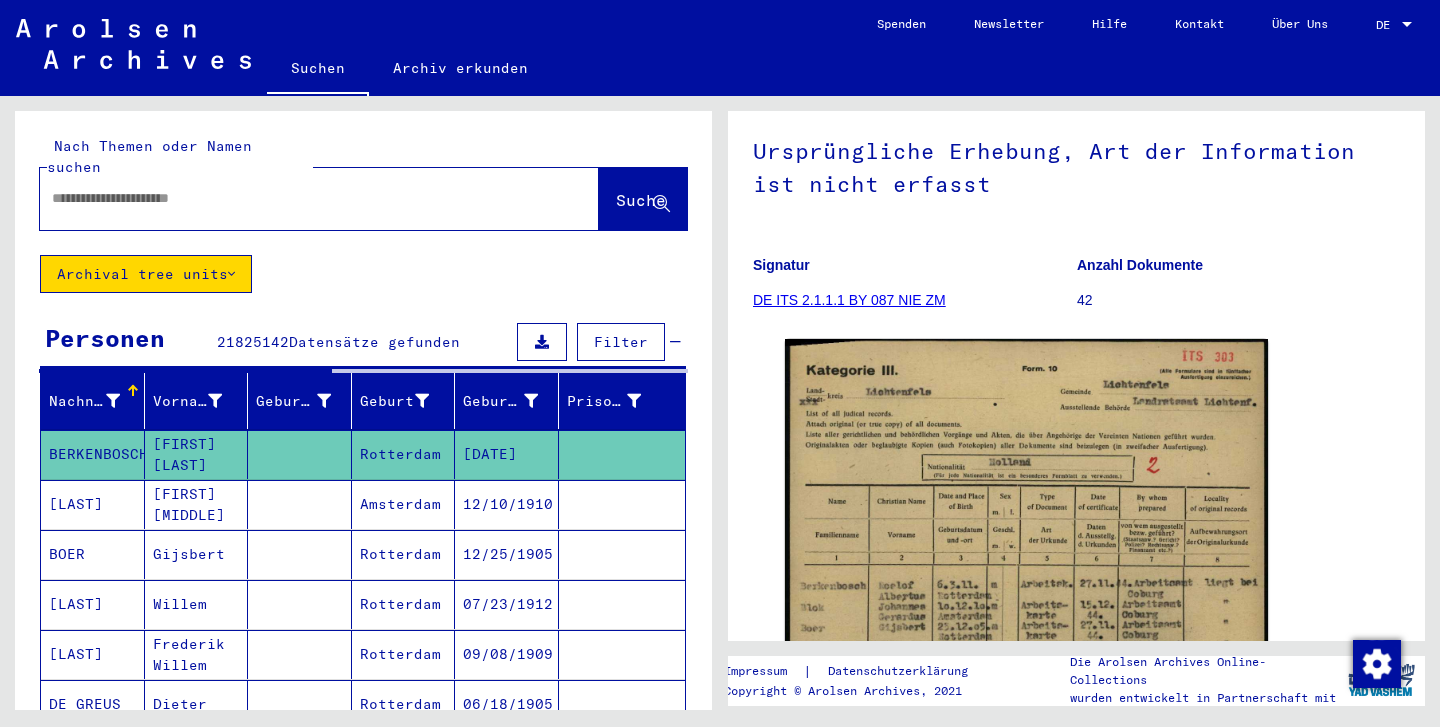 scroll, scrollTop: 0, scrollLeft: 0, axis: both 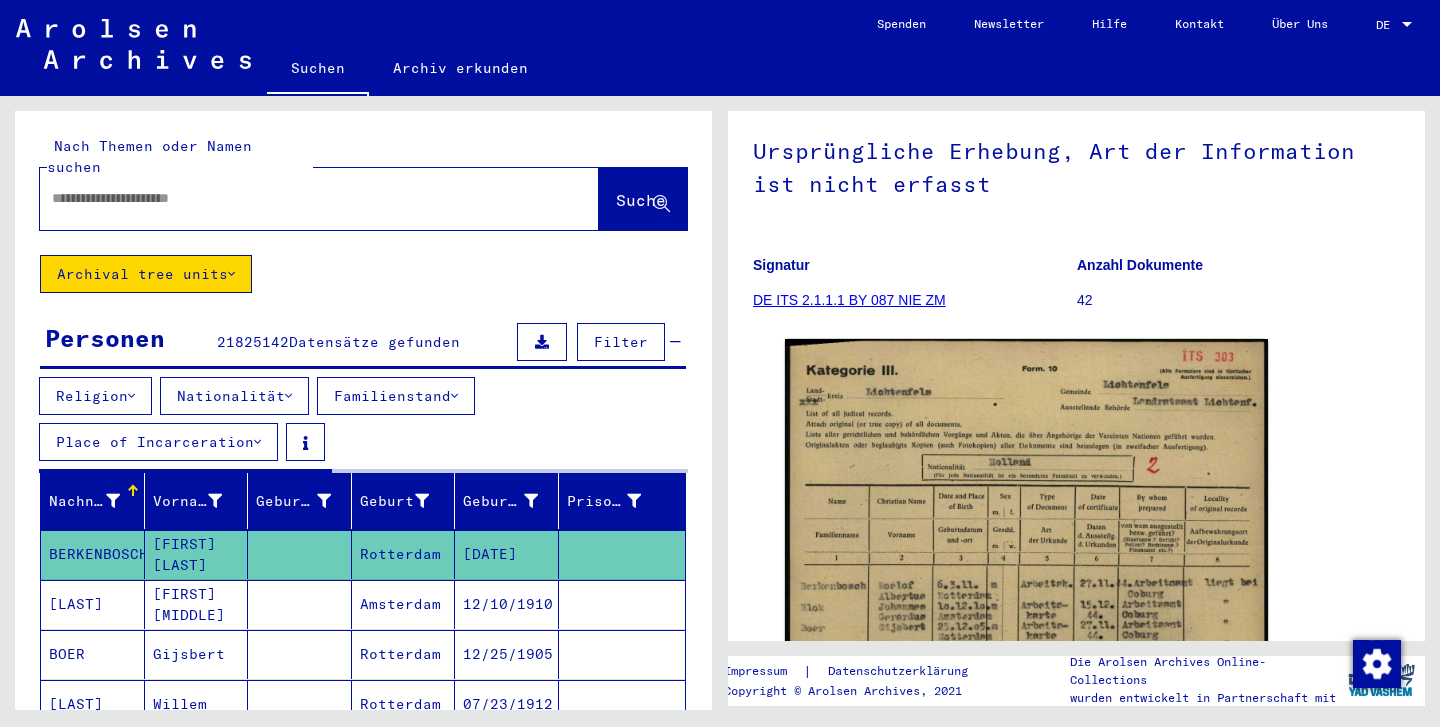 click at bounding box center (288, 396) 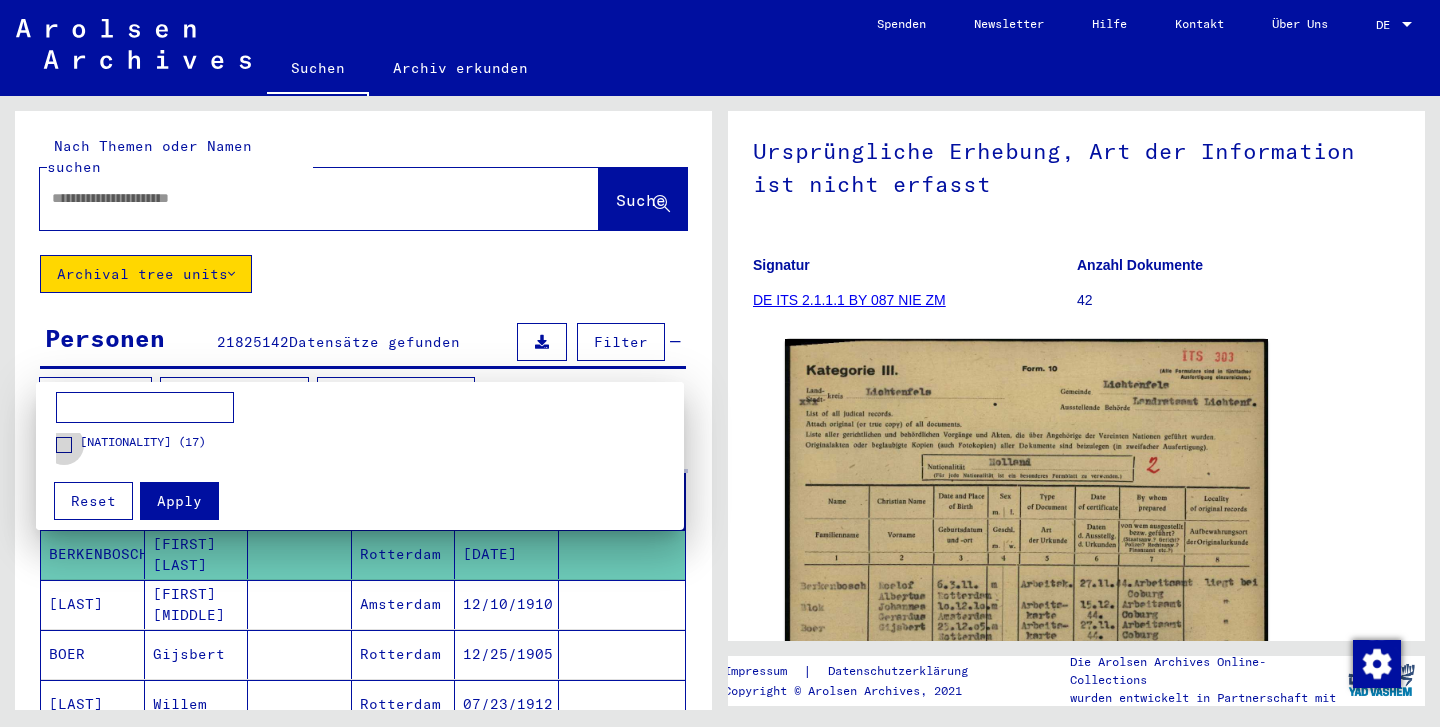 click at bounding box center (64, 445) 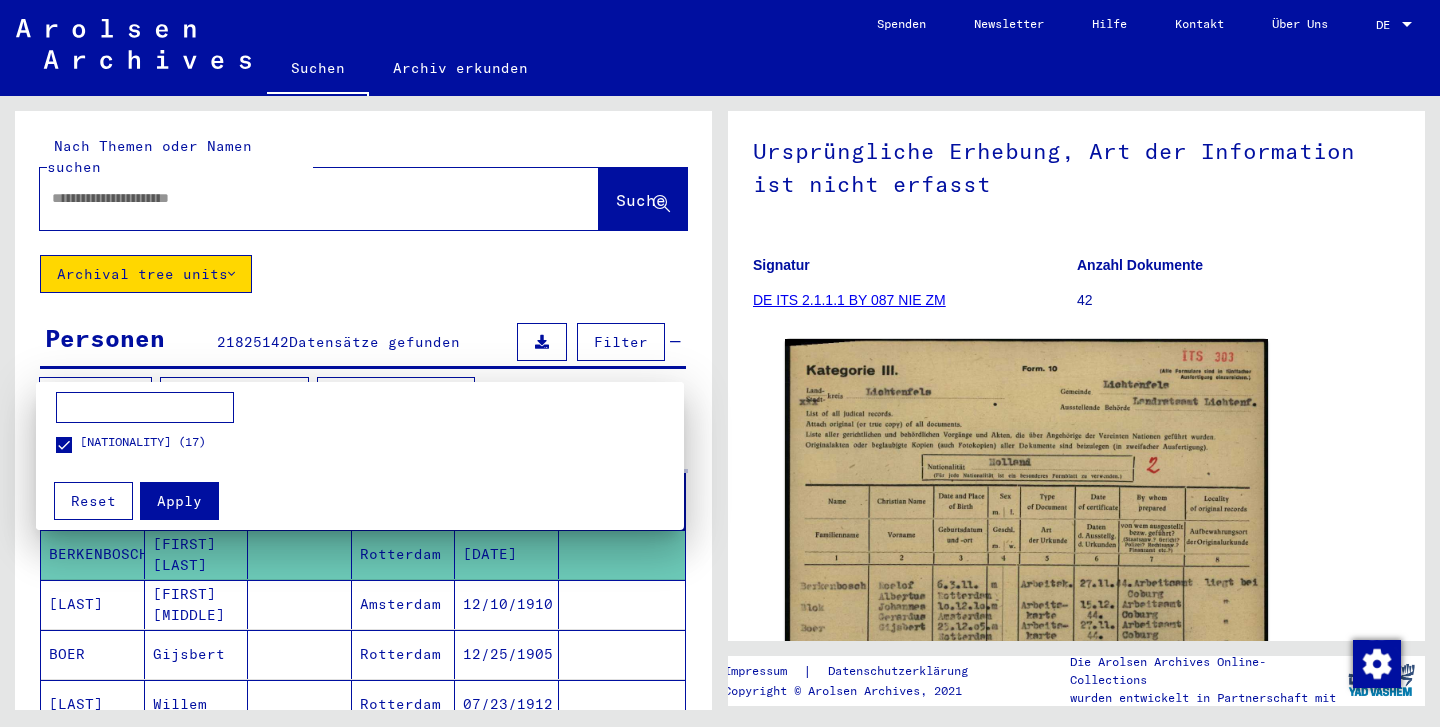 click on "Apply" at bounding box center [179, 501] 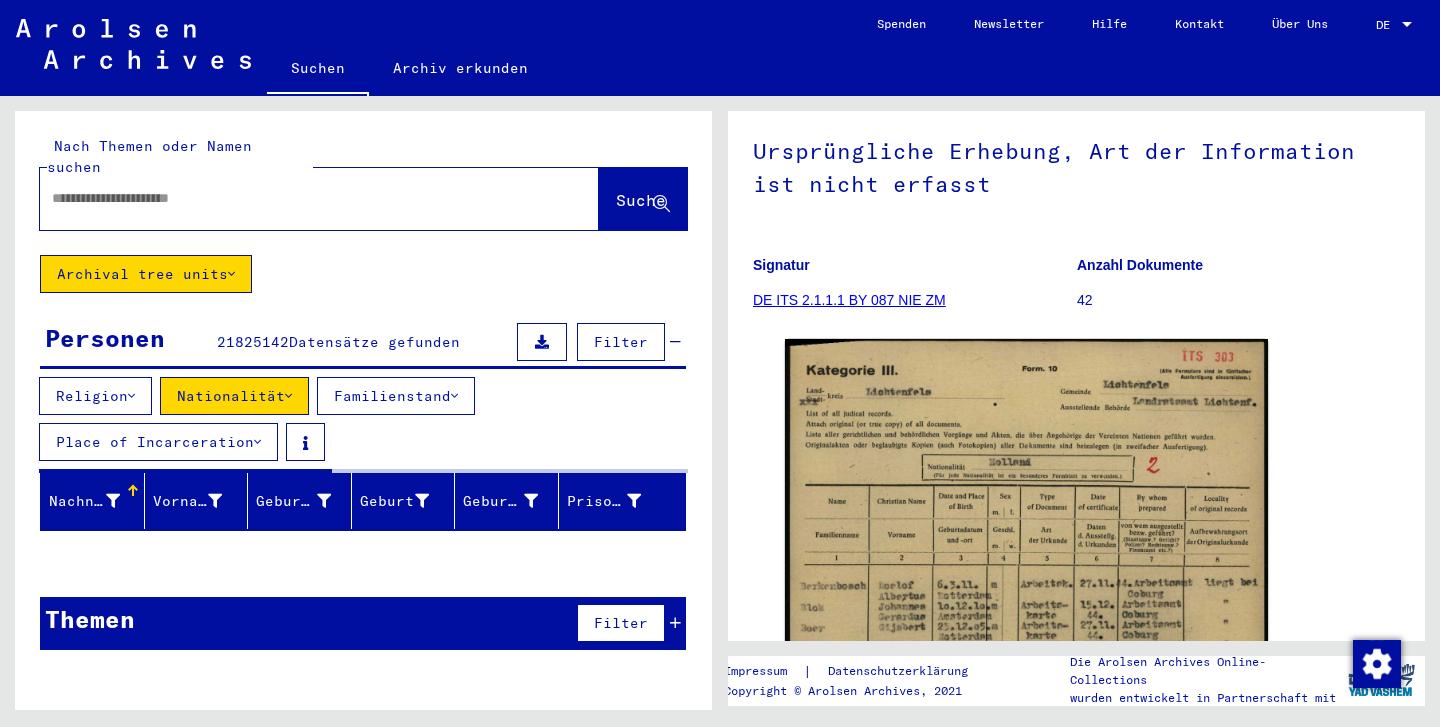 click at bounding box center (257, 442) 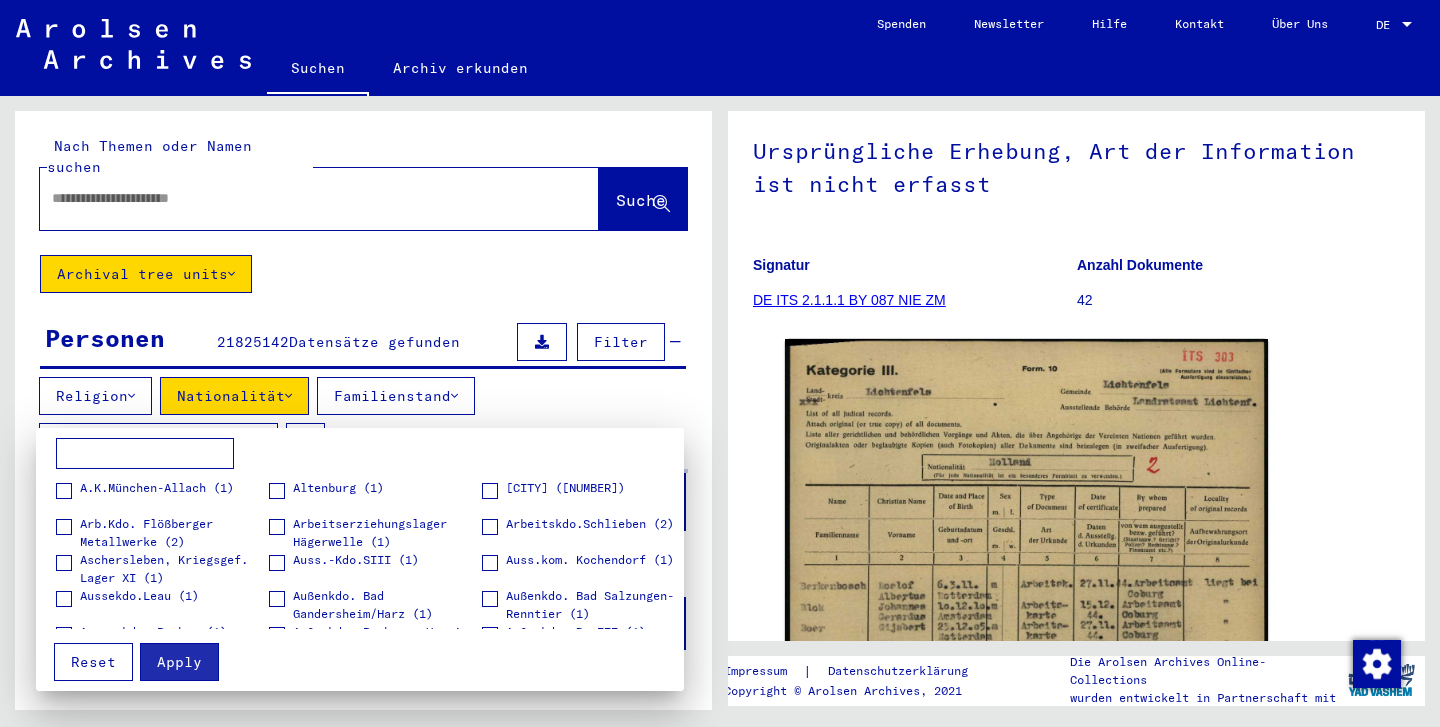 scroll, scrollTop: 0, scrollLeft: 0, axis: both 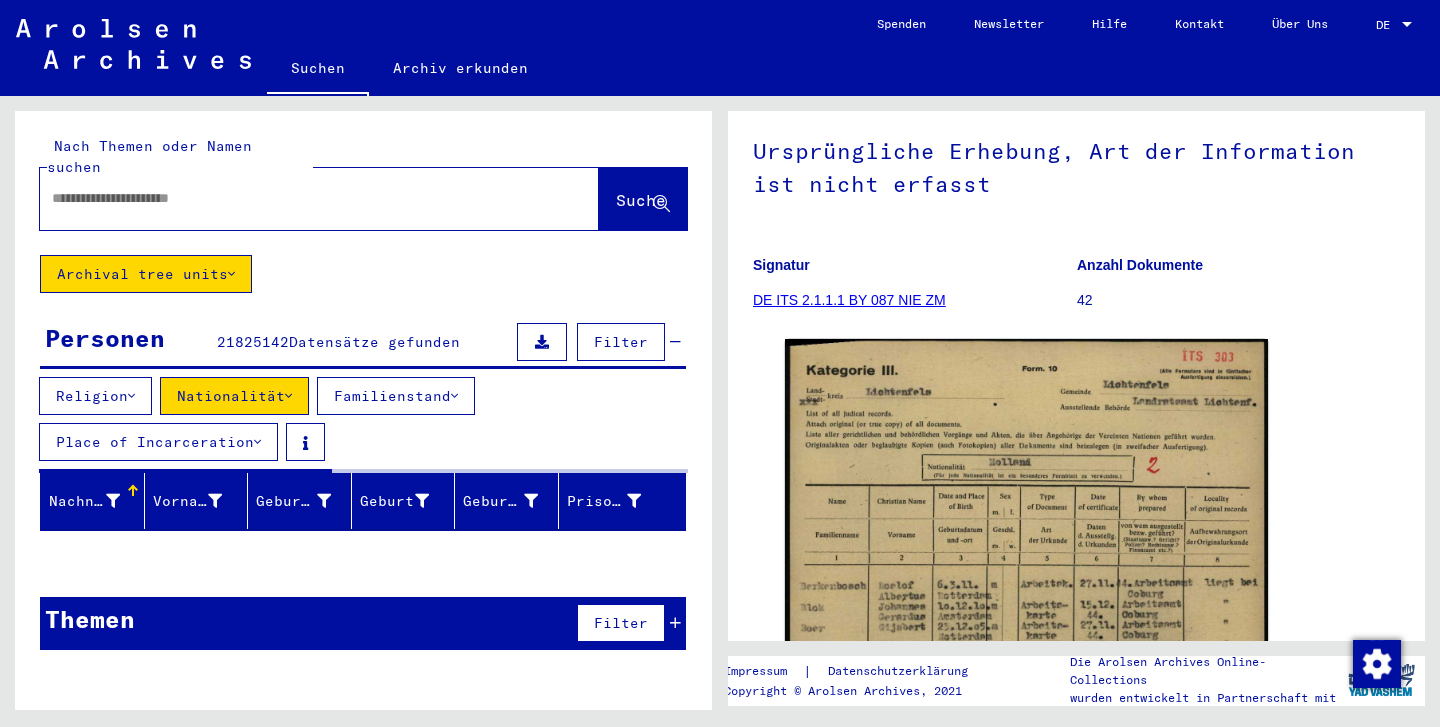 click on "Nachname" at bounding box center (84, 501) 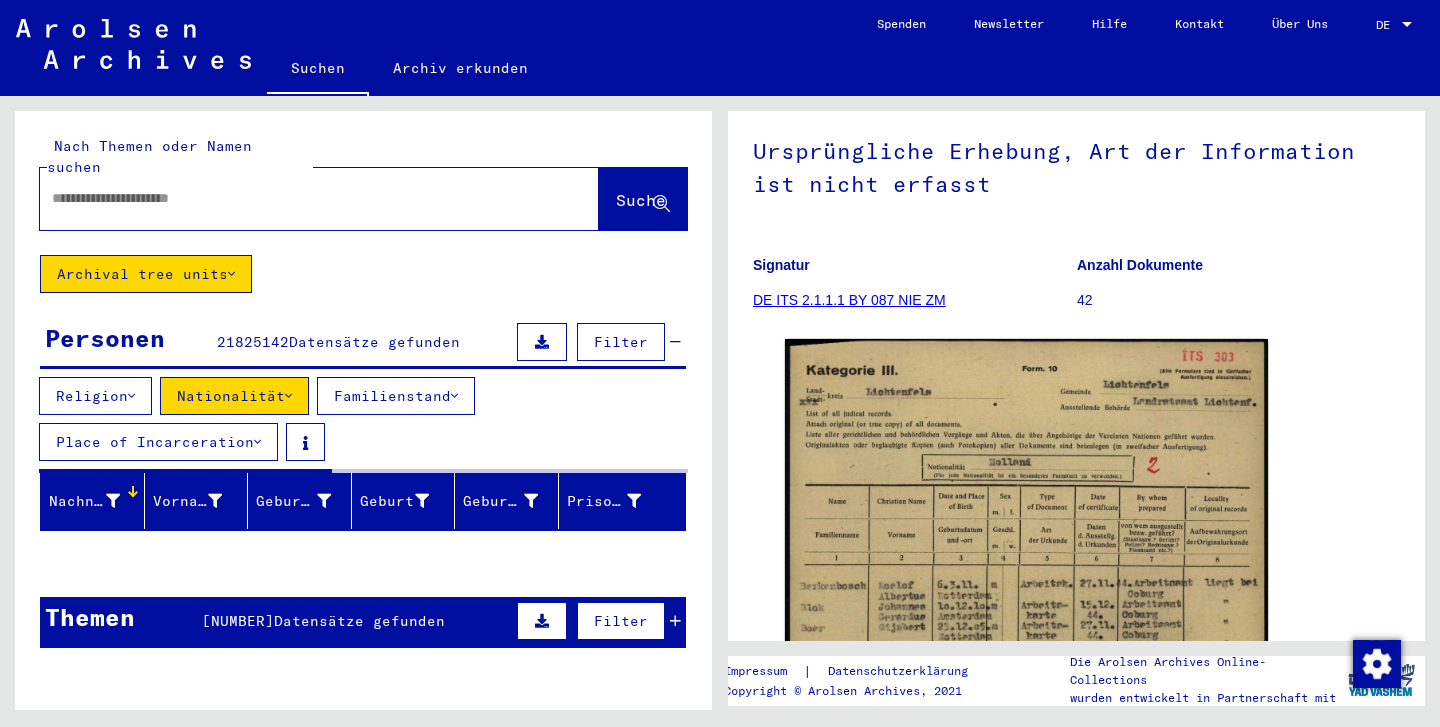 click on "Nachname" at bounding box center (84, 501) 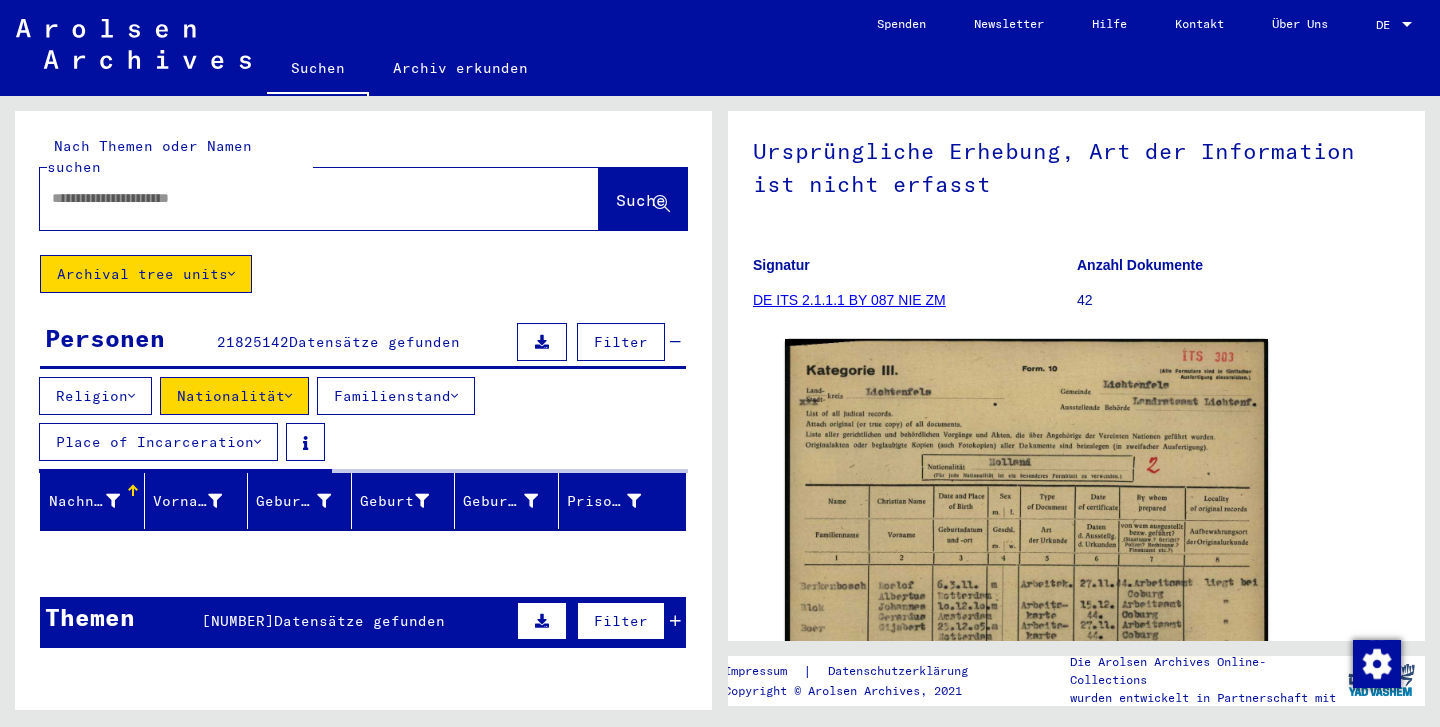 click on "Nachname" at bounding box center [84, 501] 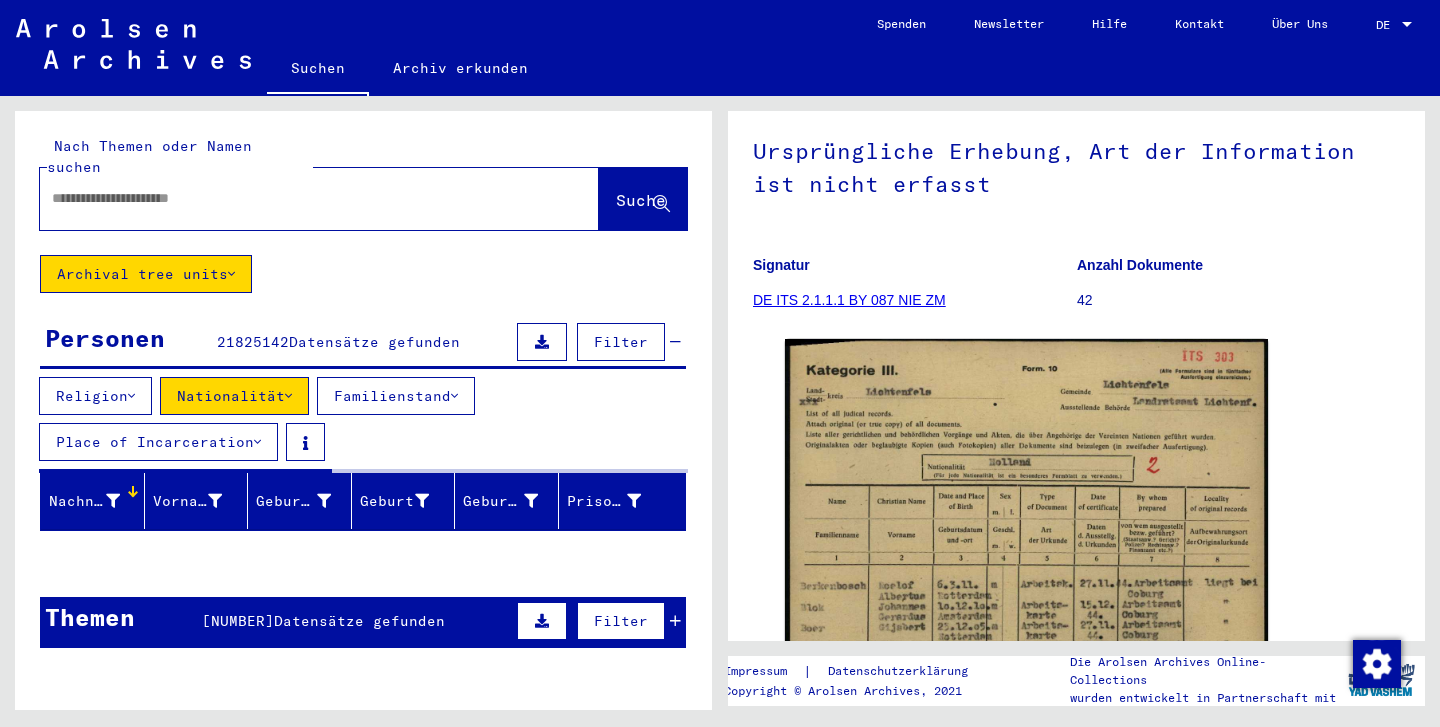click on "Personen" at bounding box center (105, 338) 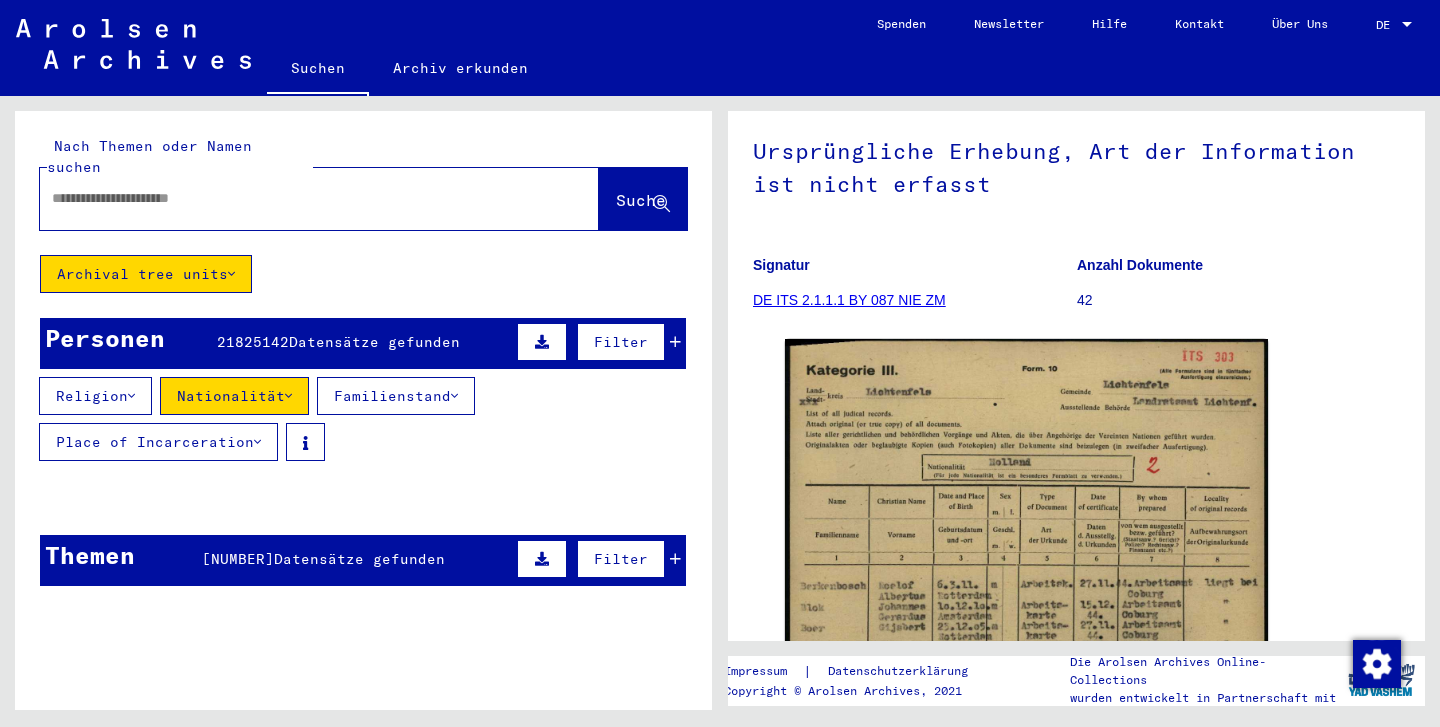 scroll, scrollTop: 0, scrollLeft: 0, axis: both 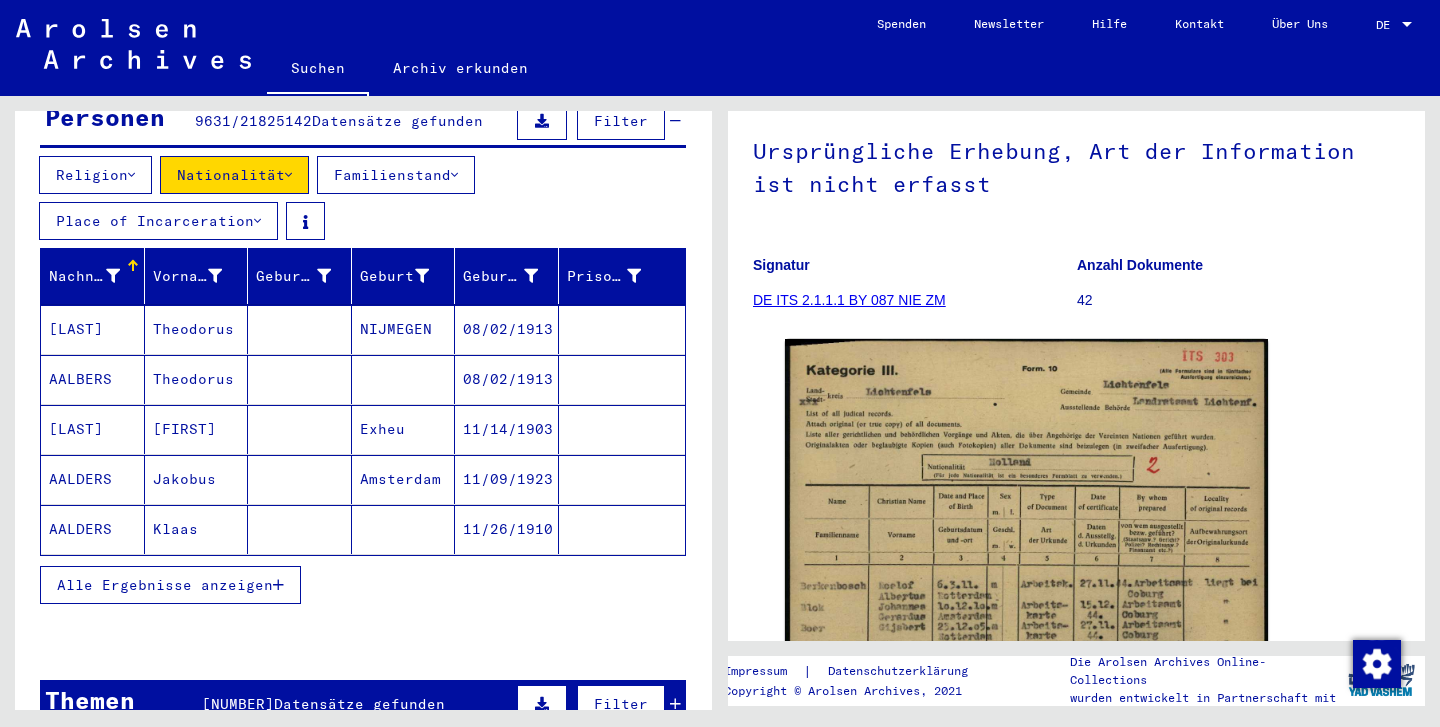 click on "Alle Ergebnisse anzeigen" at bounding box center (165, 585) 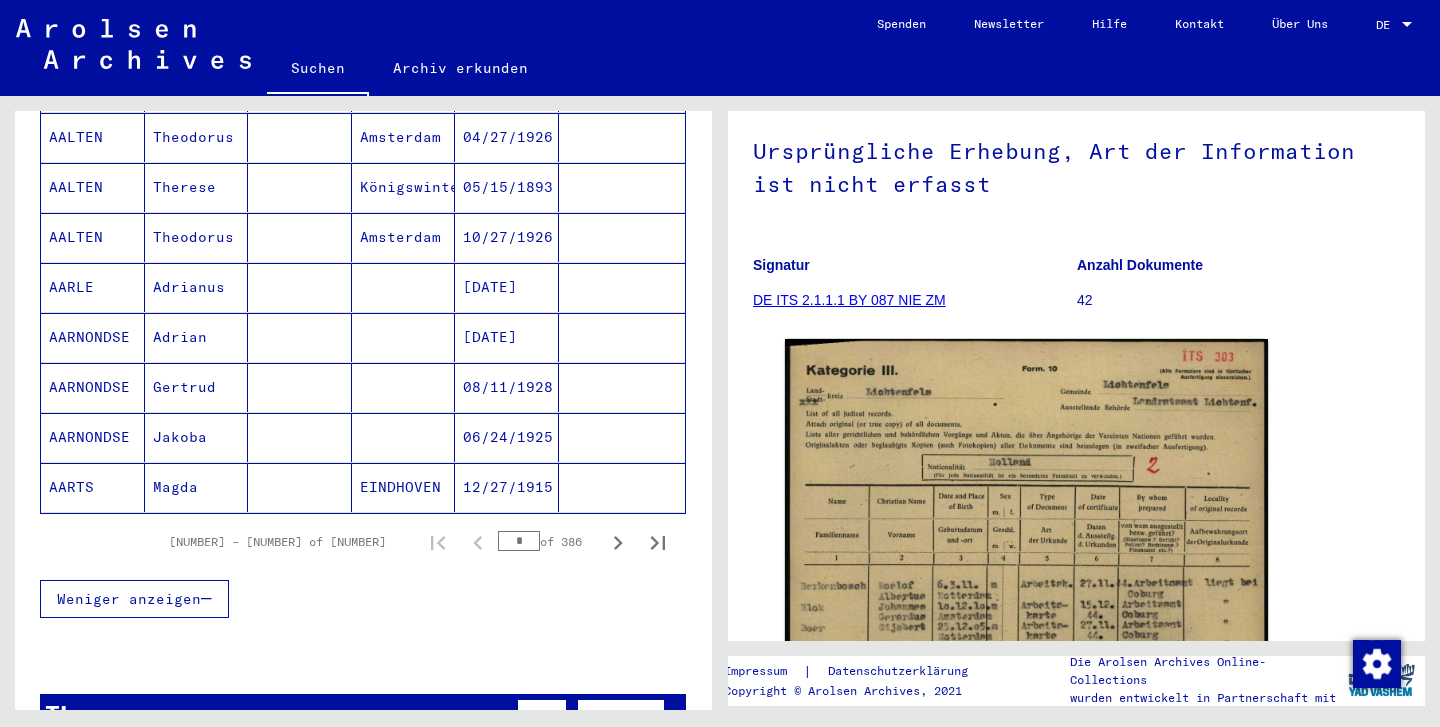 scroll, scrollTop: 1361, scrollLeft: 0, axis: vertical 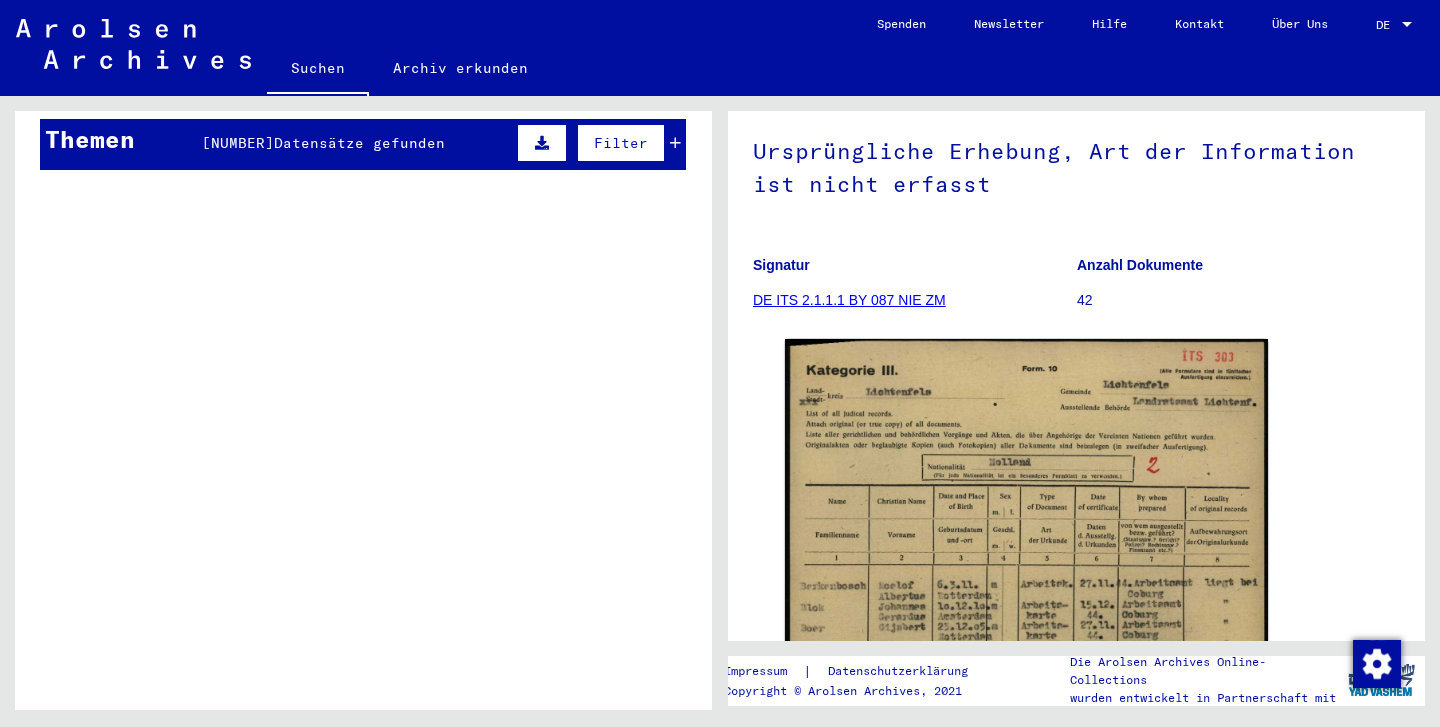 click on "Registrierungen von Ausländern und deutschen Verfolgten durch öffentliche Einrichtungen, Versicherungen und Firmen (1939 - 1947) > Durchführung der Alliiertenbefehle zur Erfassung von Ausländern und deutschen Verfolgten sowie verwandte Dokumente Amerikanische Besatzungszone in Deutschland" at bounding box center [432, 436] 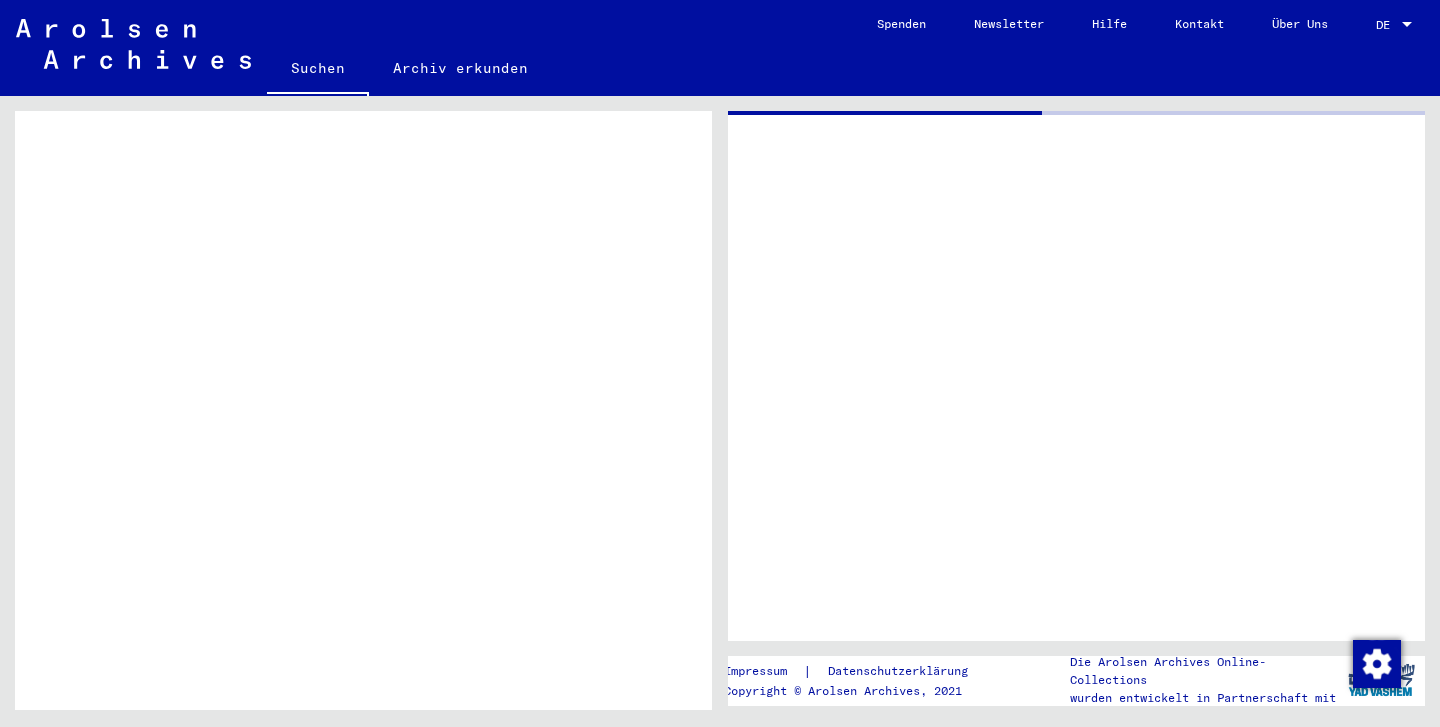 scroll, scrollTop: 545, scrollLeft: 0, axis: vertical 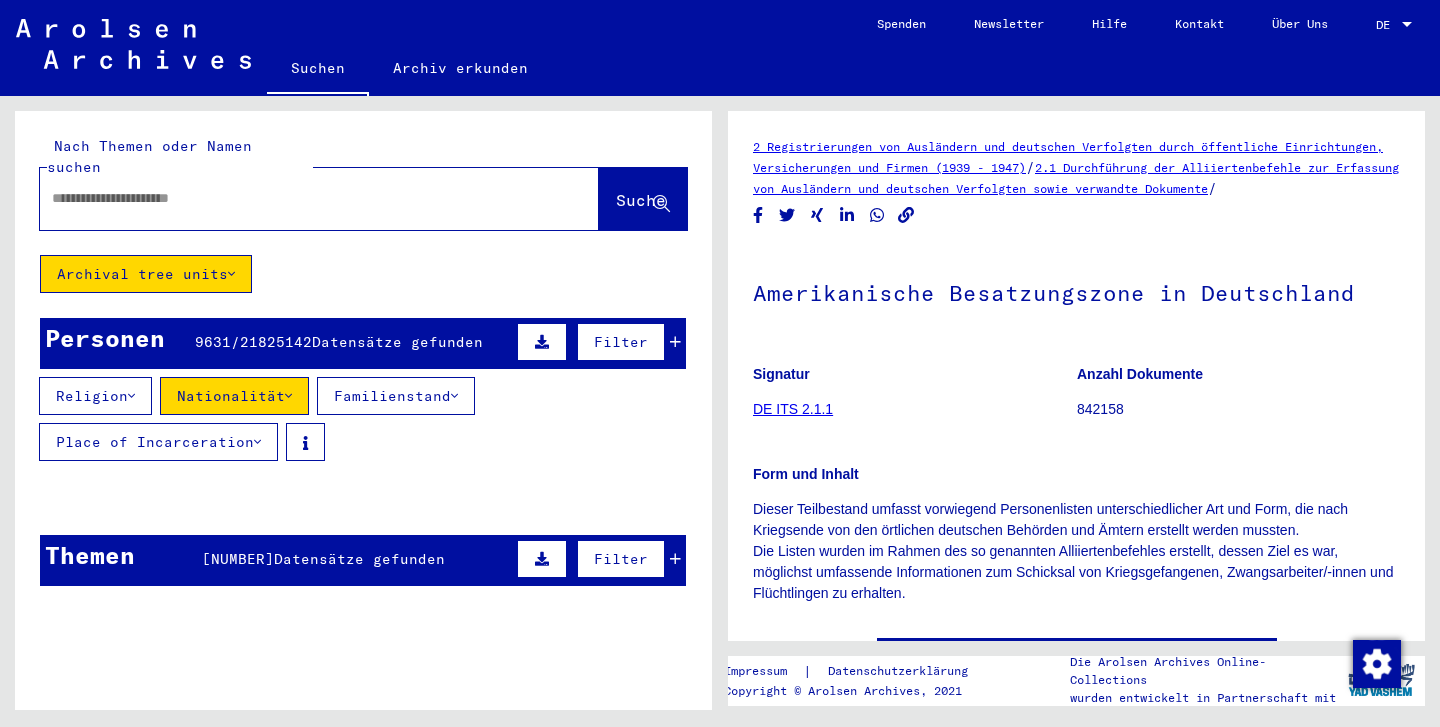 click on "Personen" at bounding box center [105, 338] 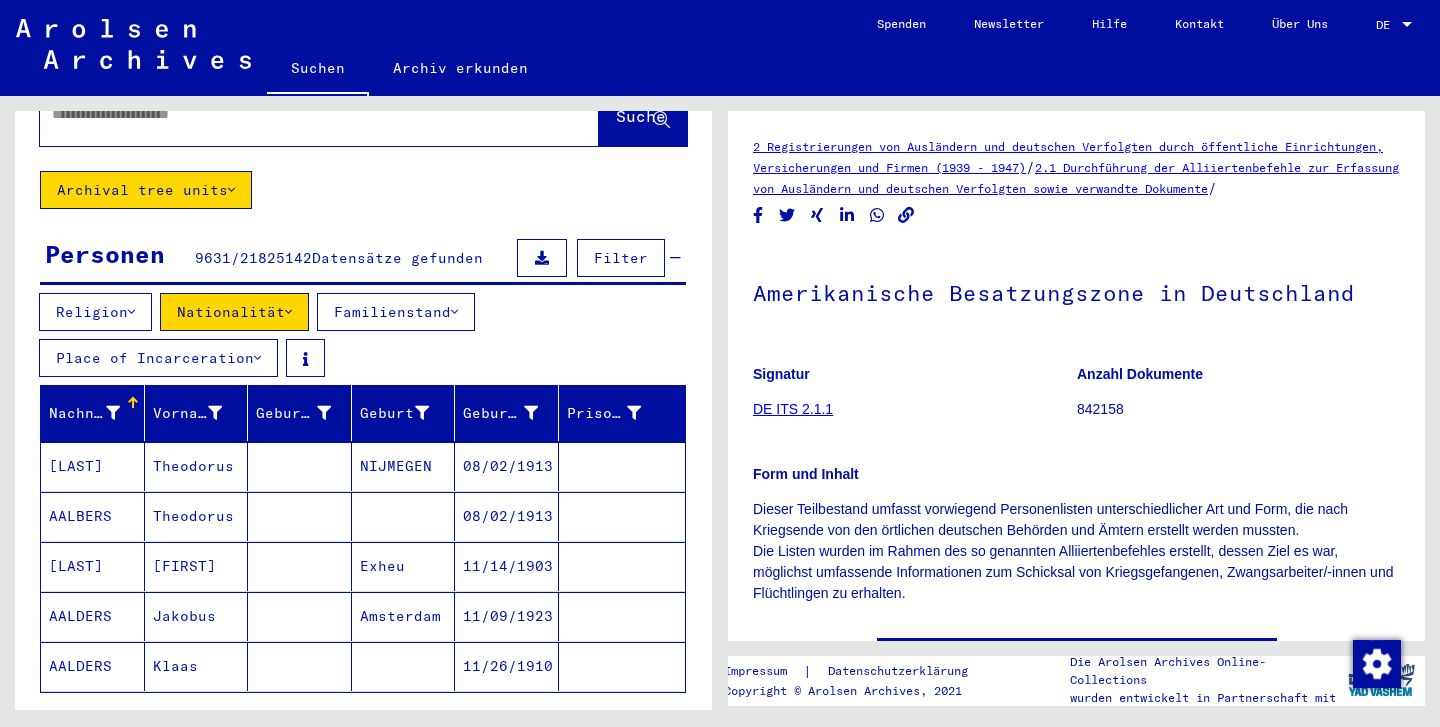 scroll, scrollTop: 265, scrollLeft: 0, axis: vertical 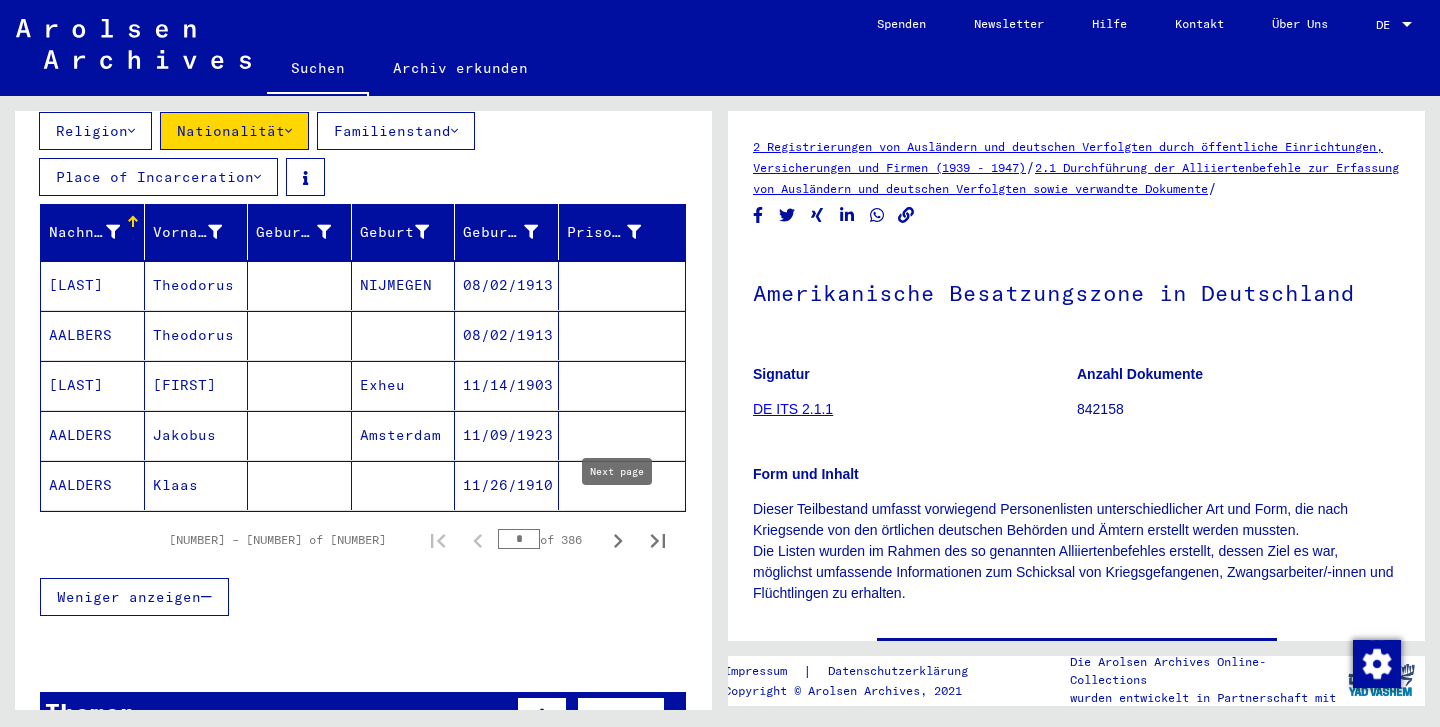 click 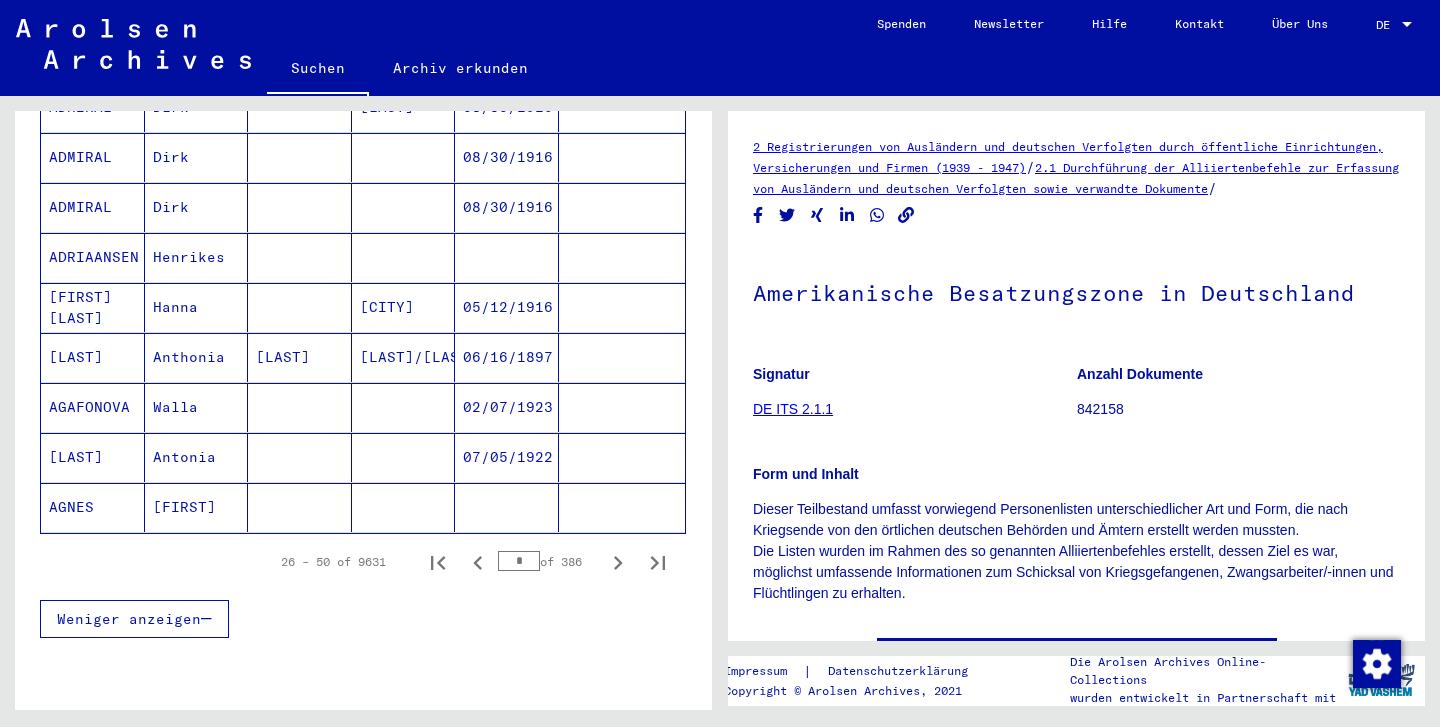 scroll, scrollTop: 1246, scrollLeft: 0, axis: vertical 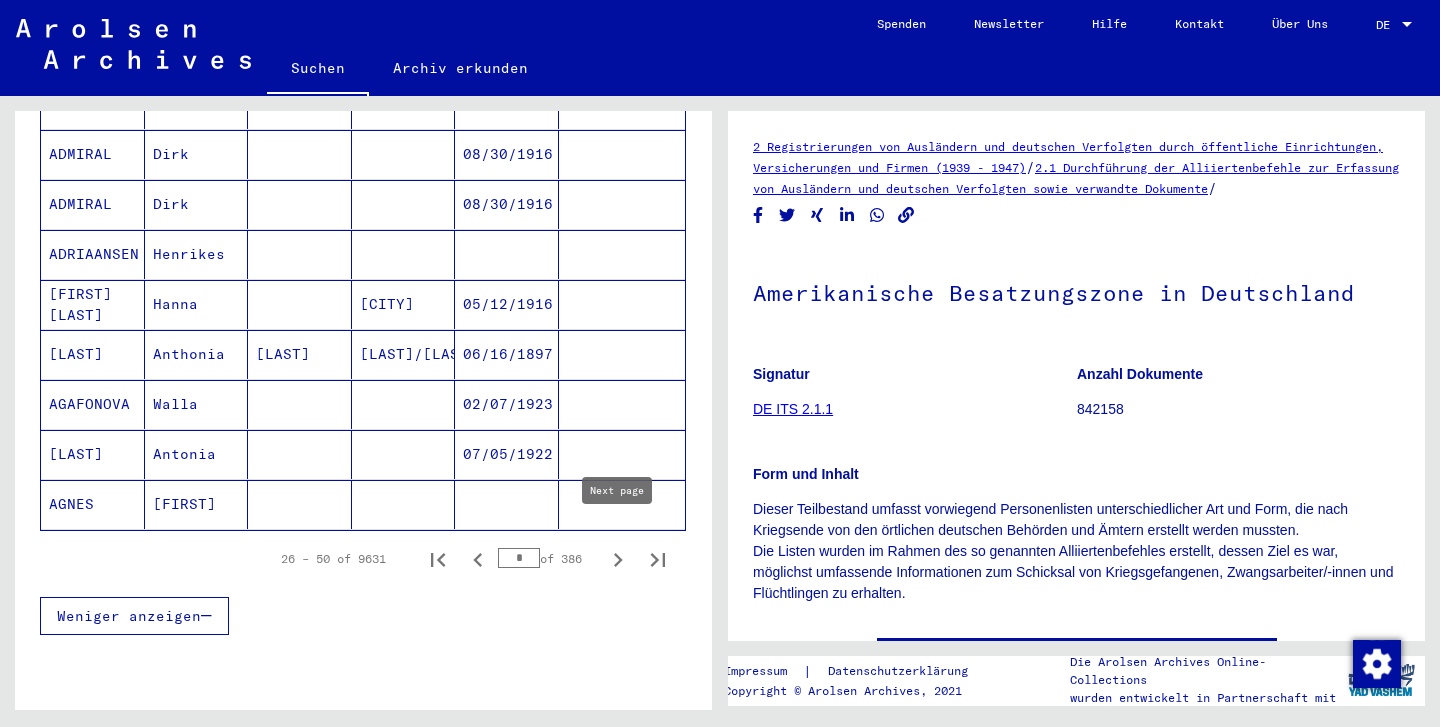 click 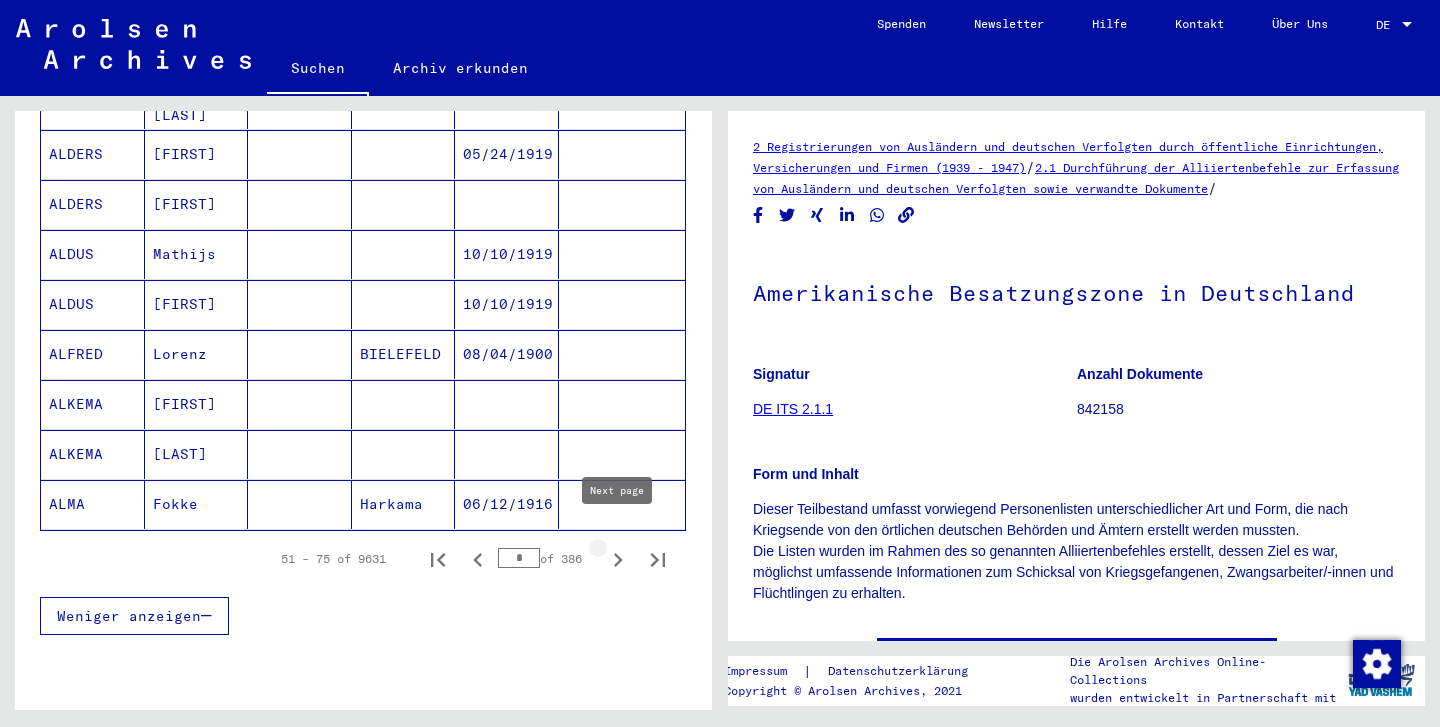 click 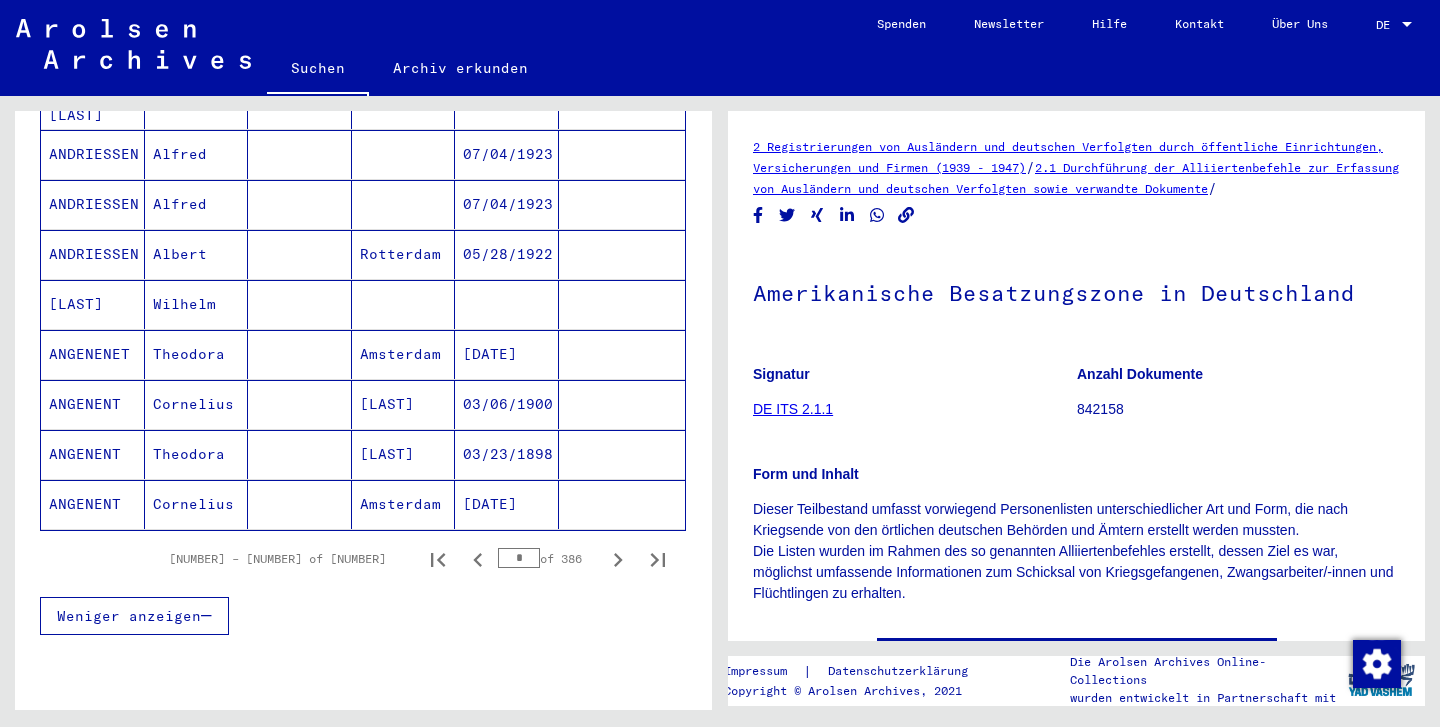 click 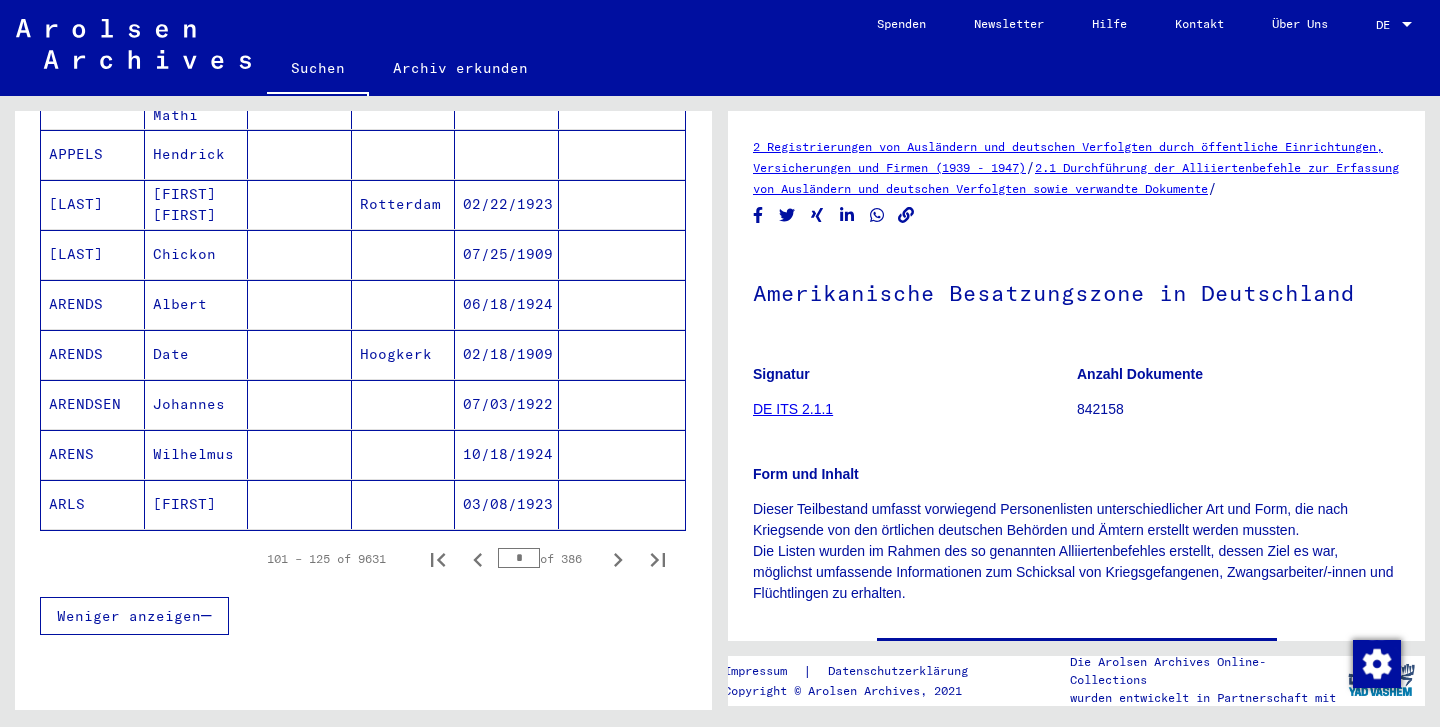 click 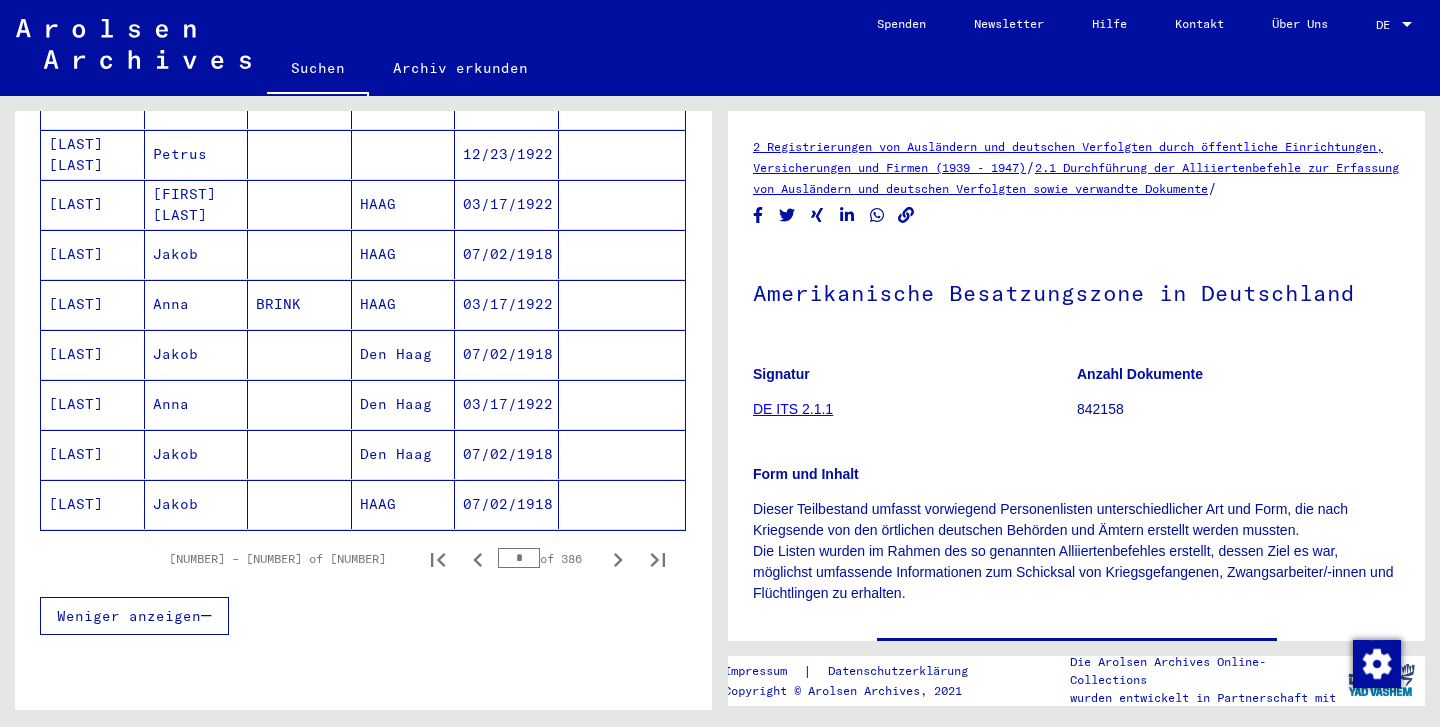 click 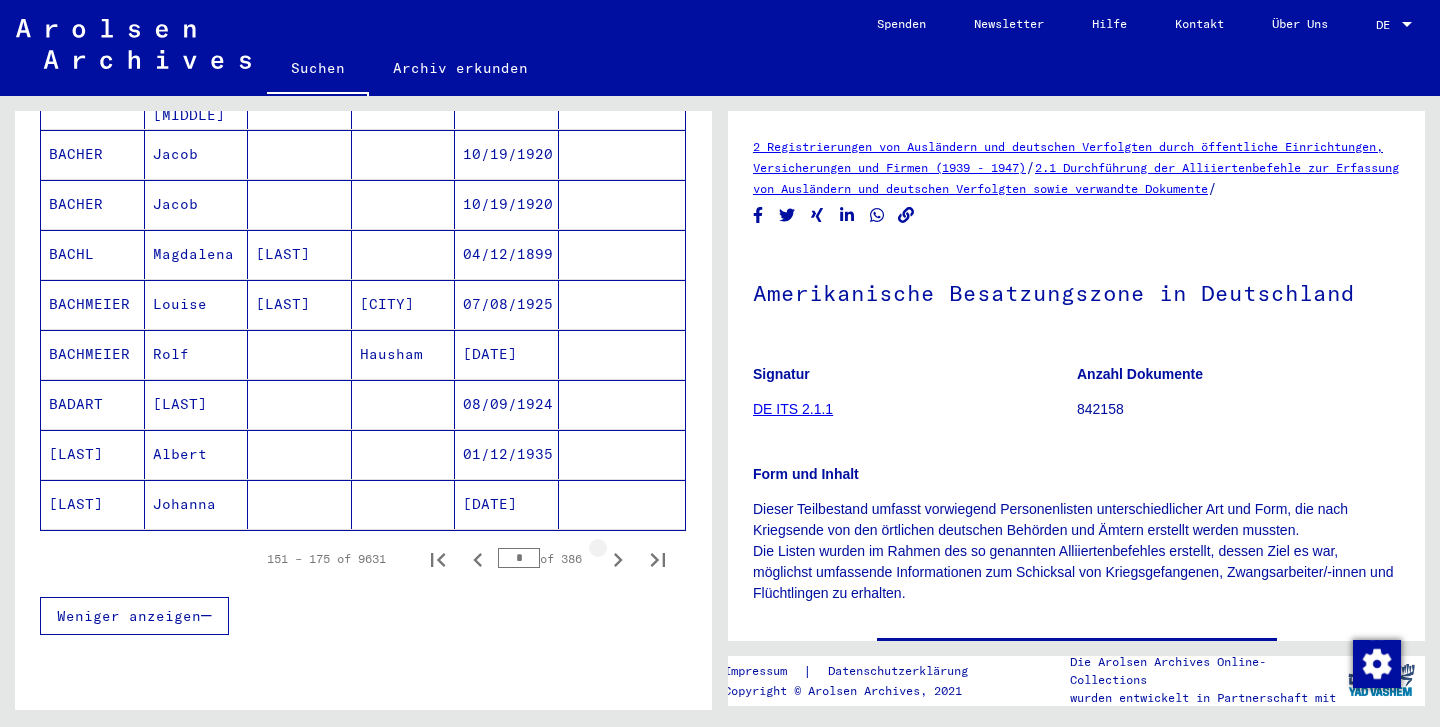 click 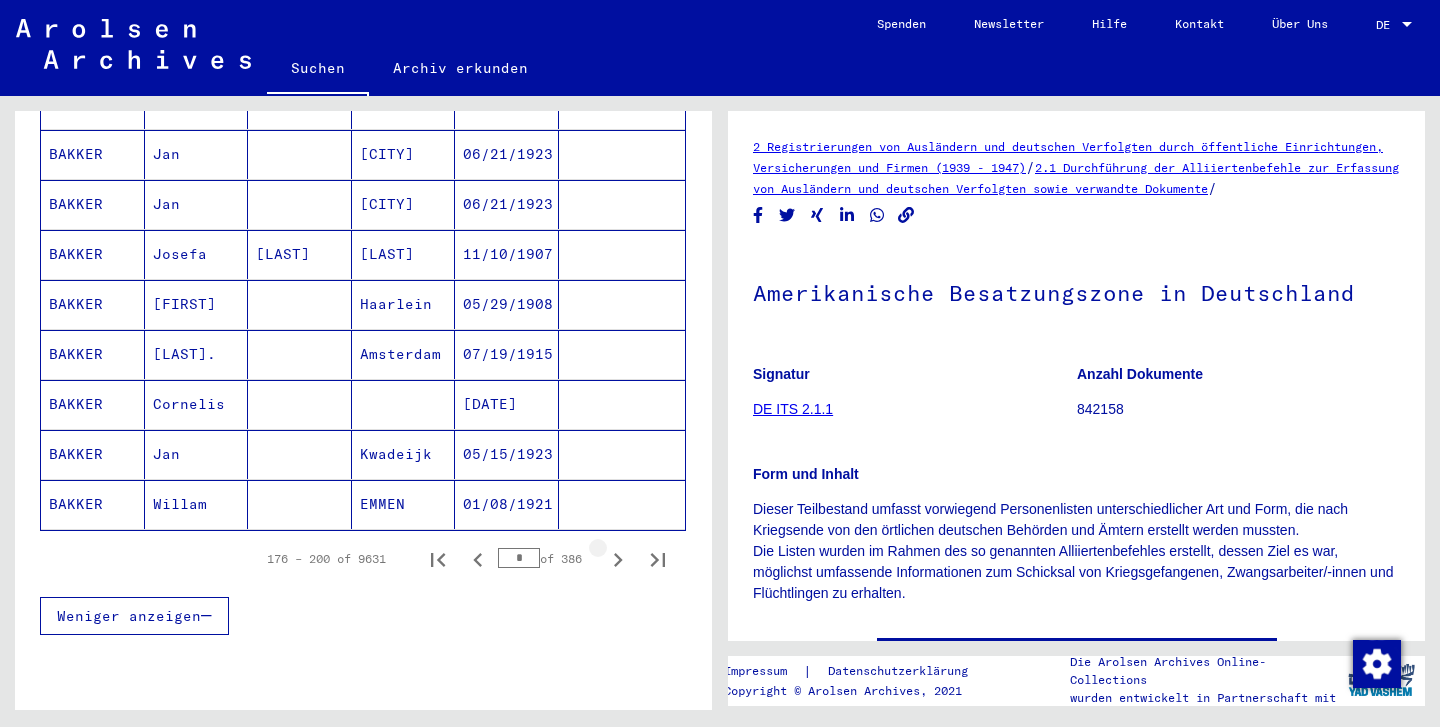 click 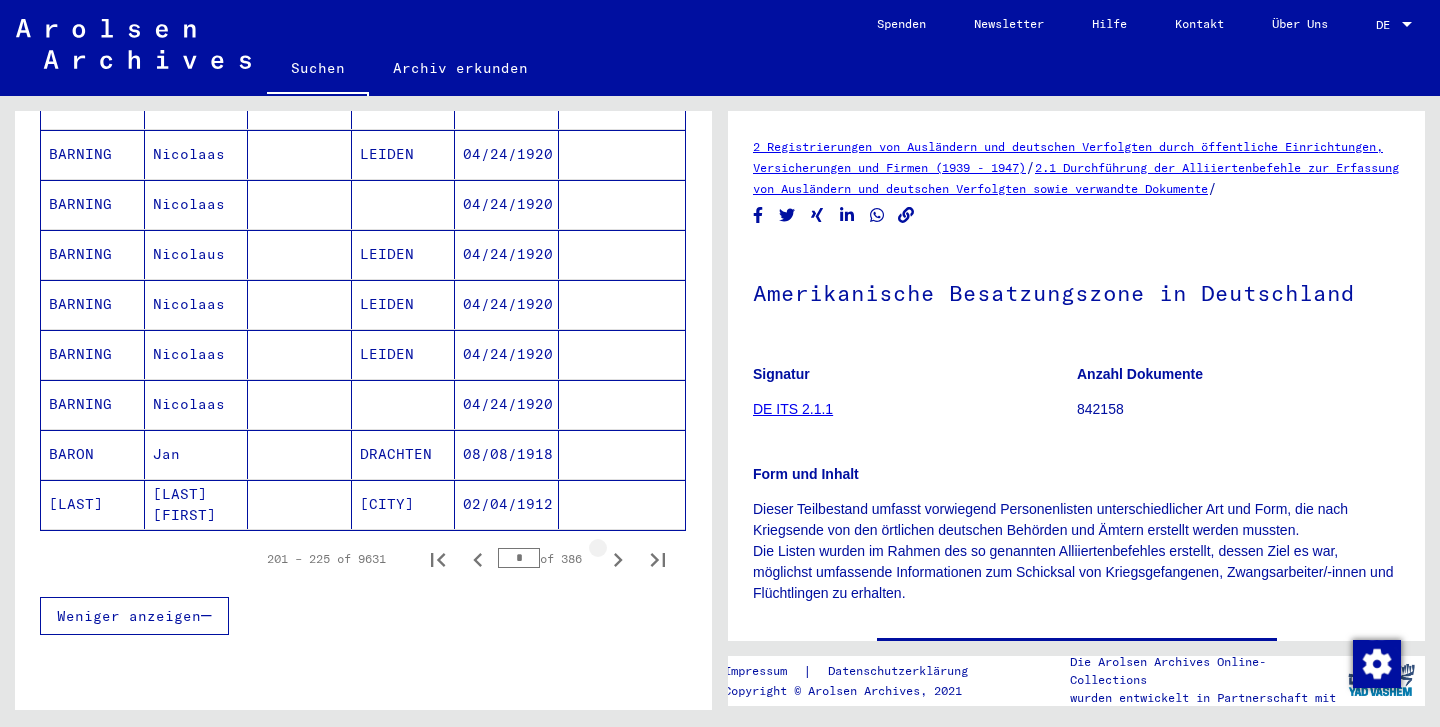 click 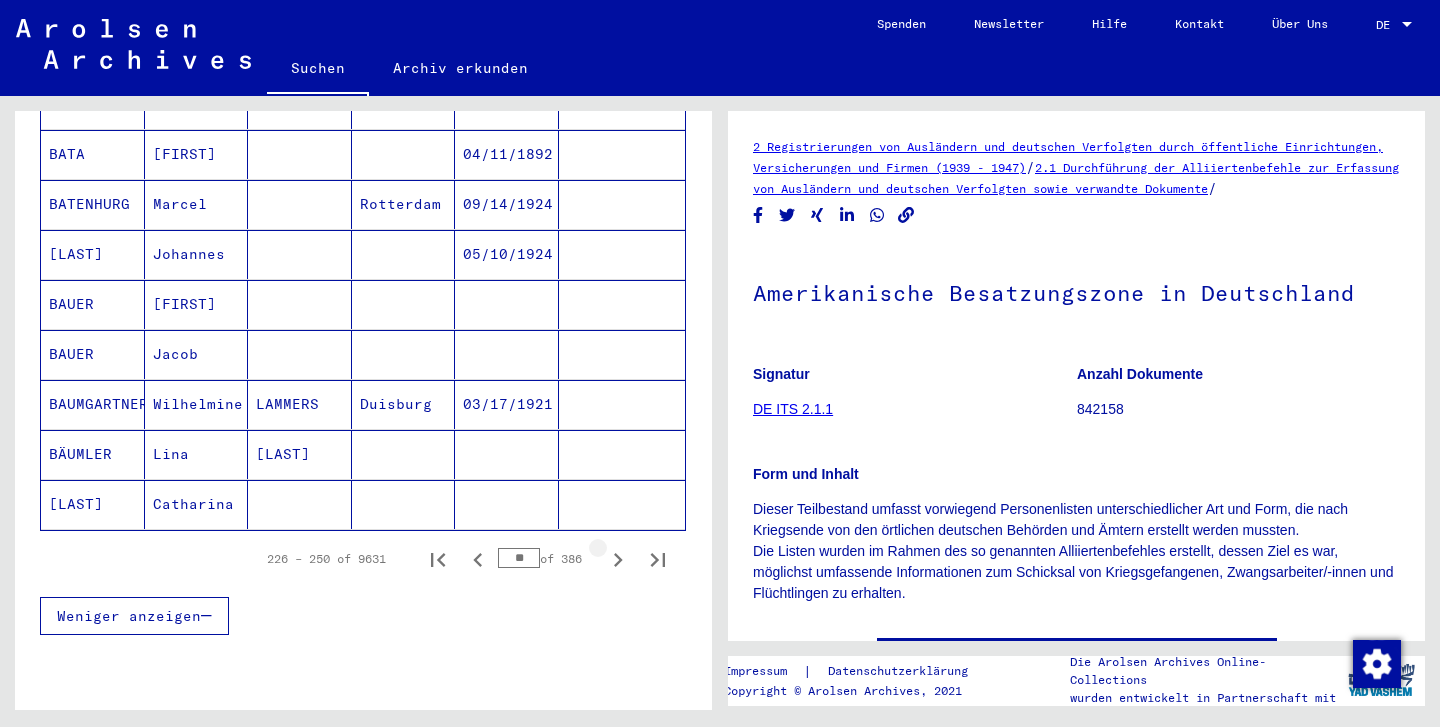 click 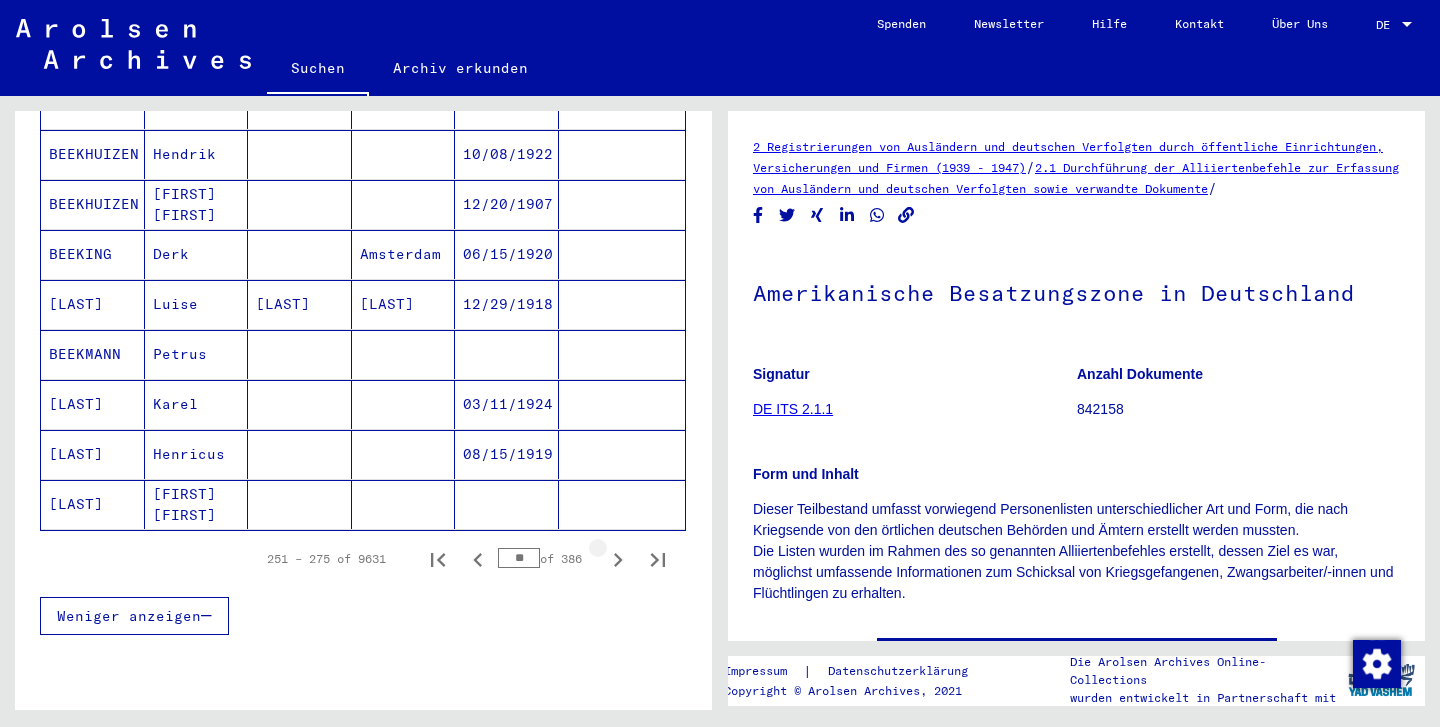 click 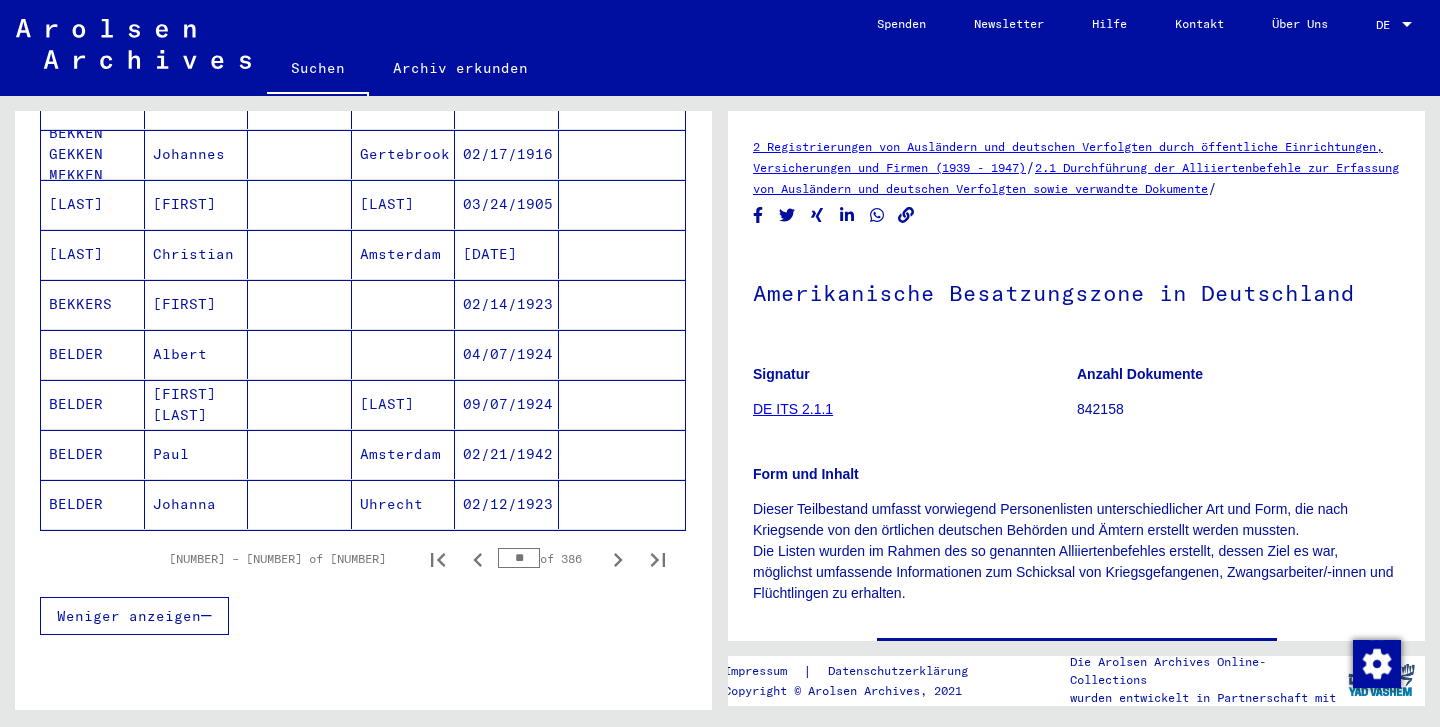 click 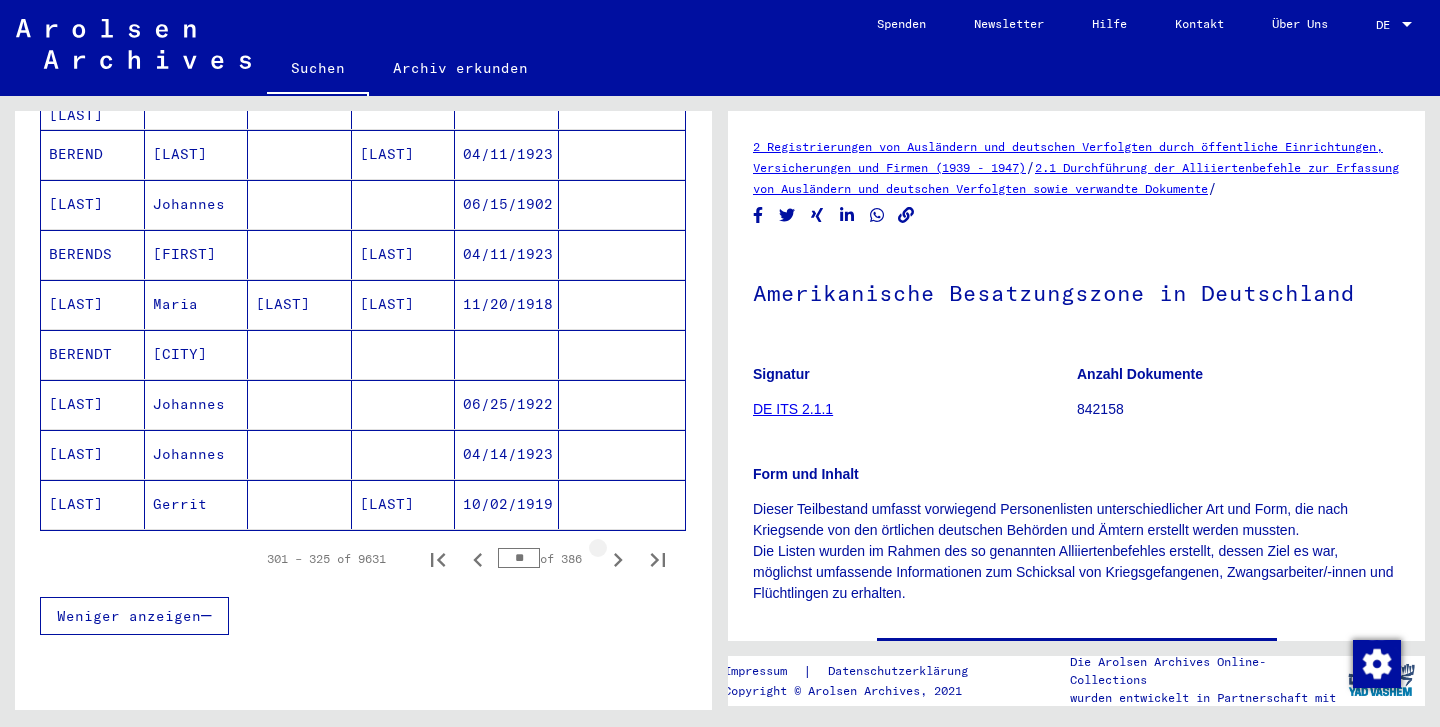 click 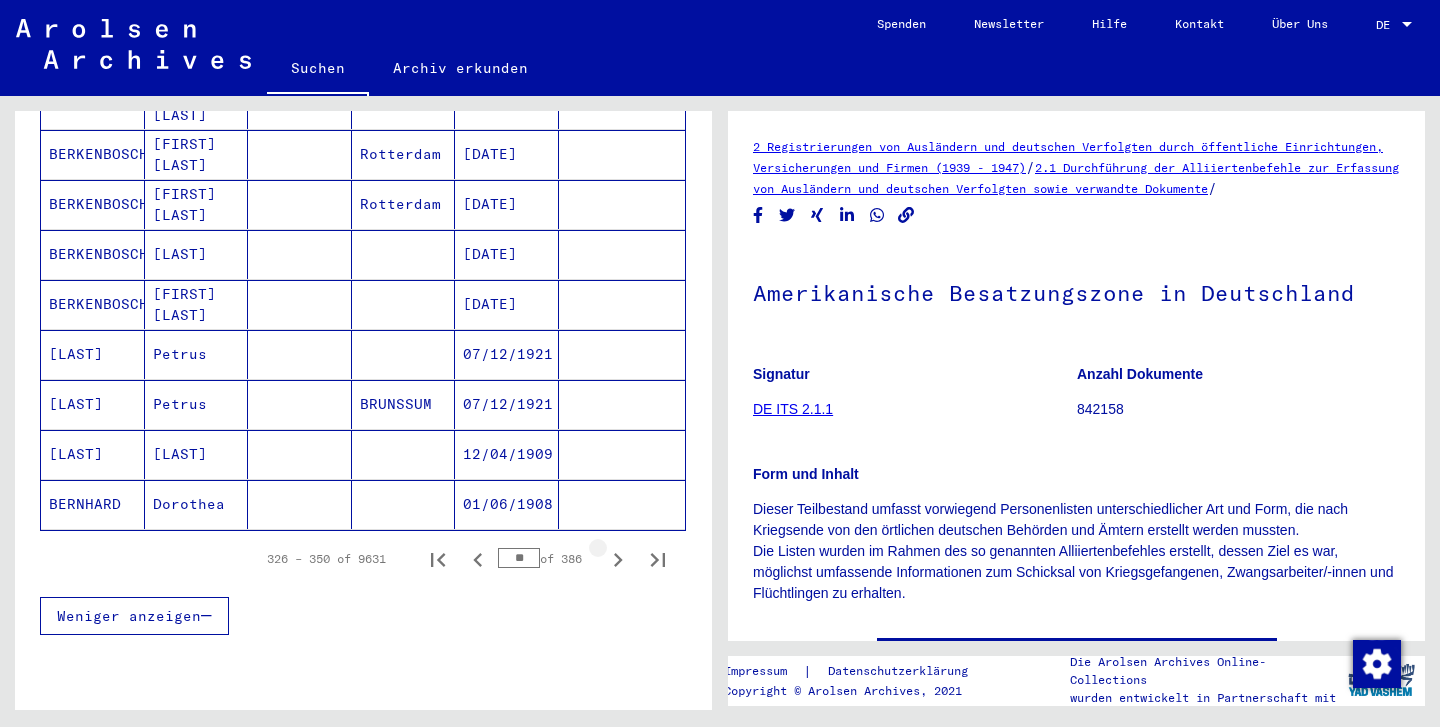 click 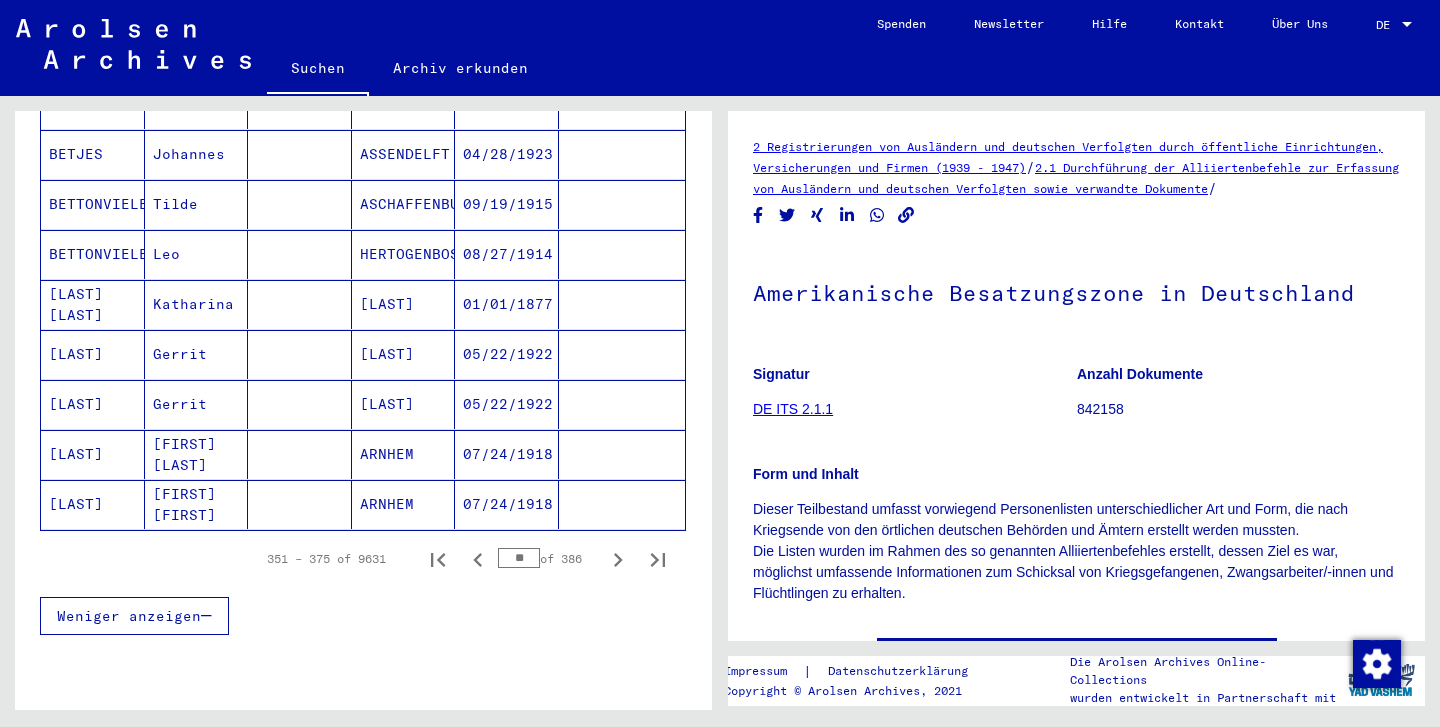 click 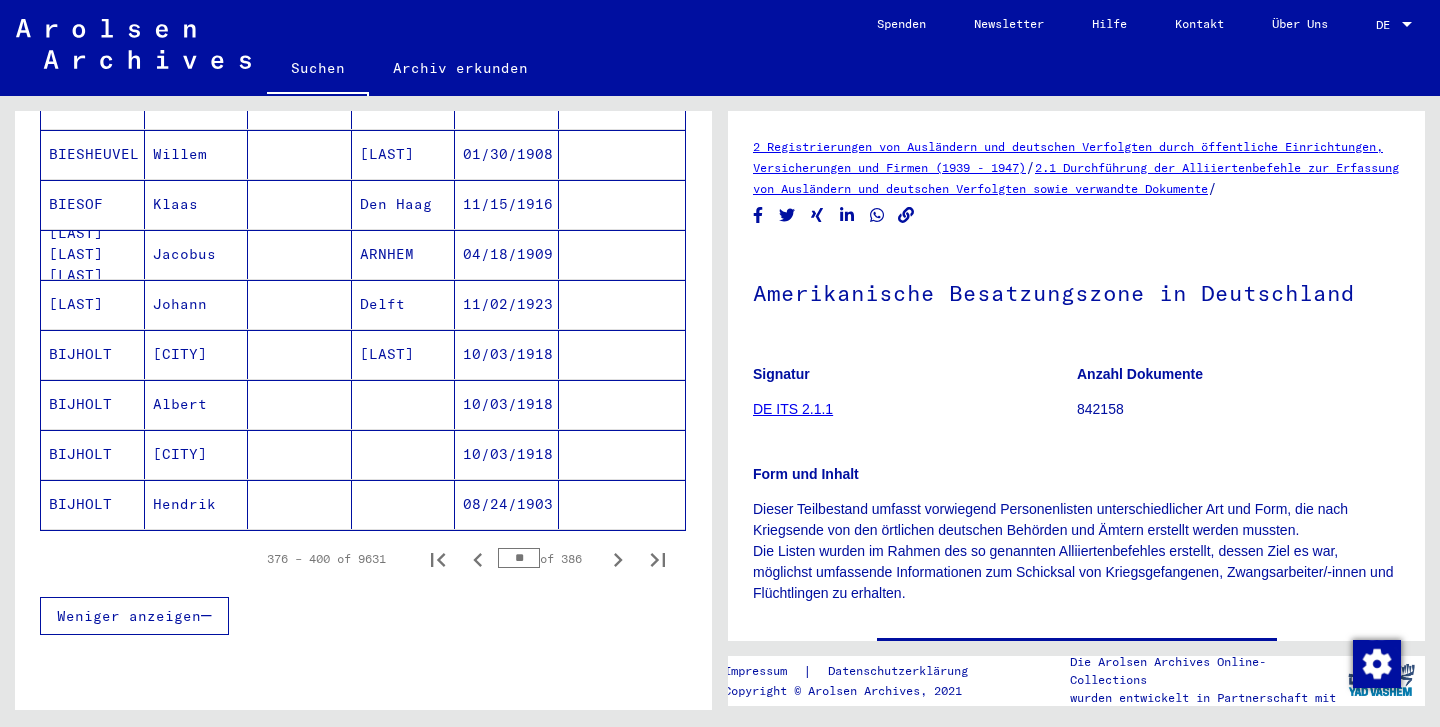 click 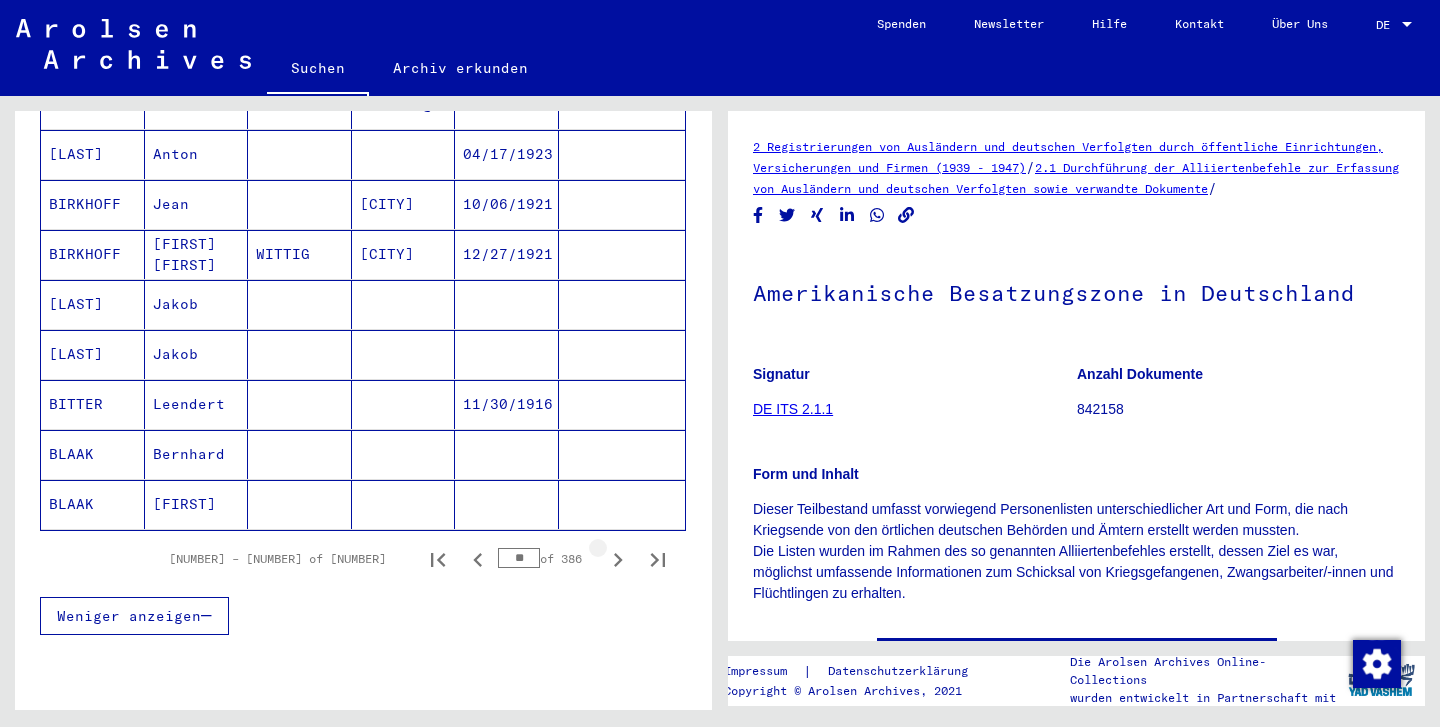 click 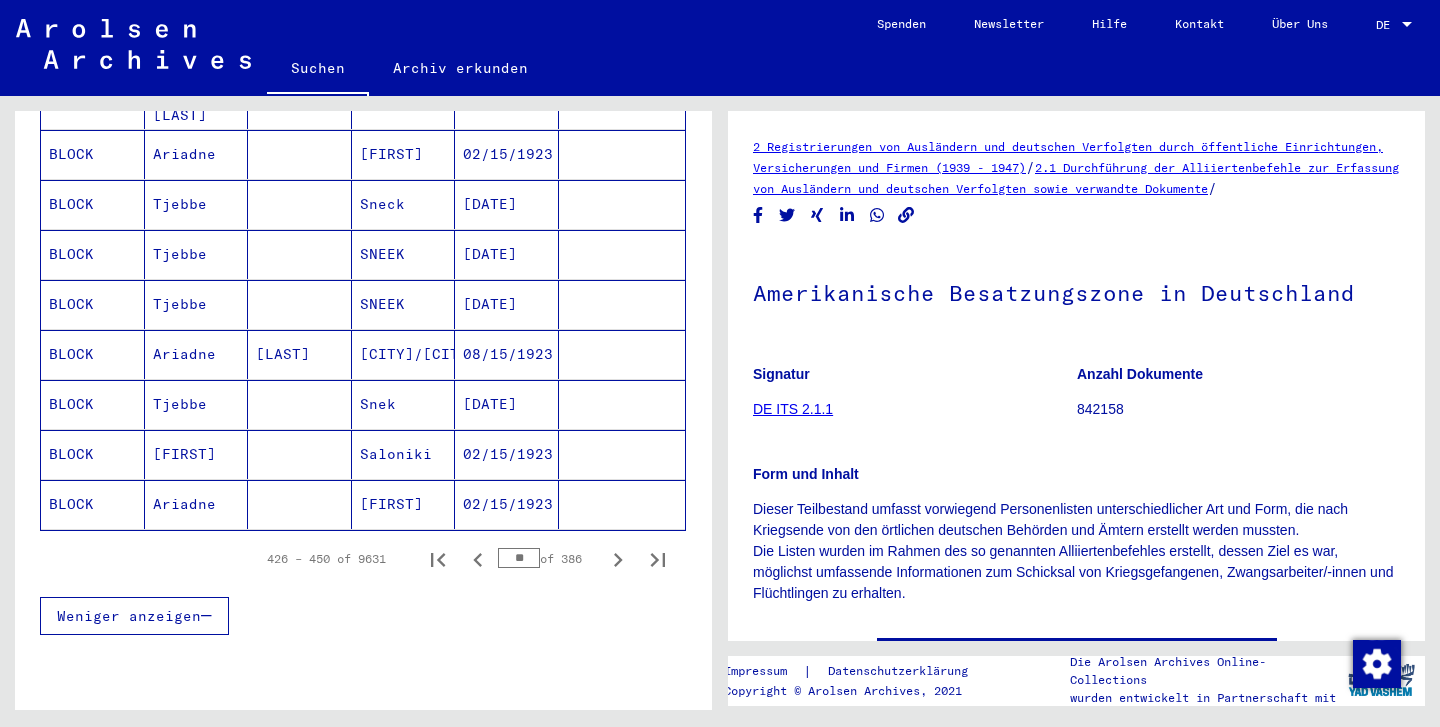 click 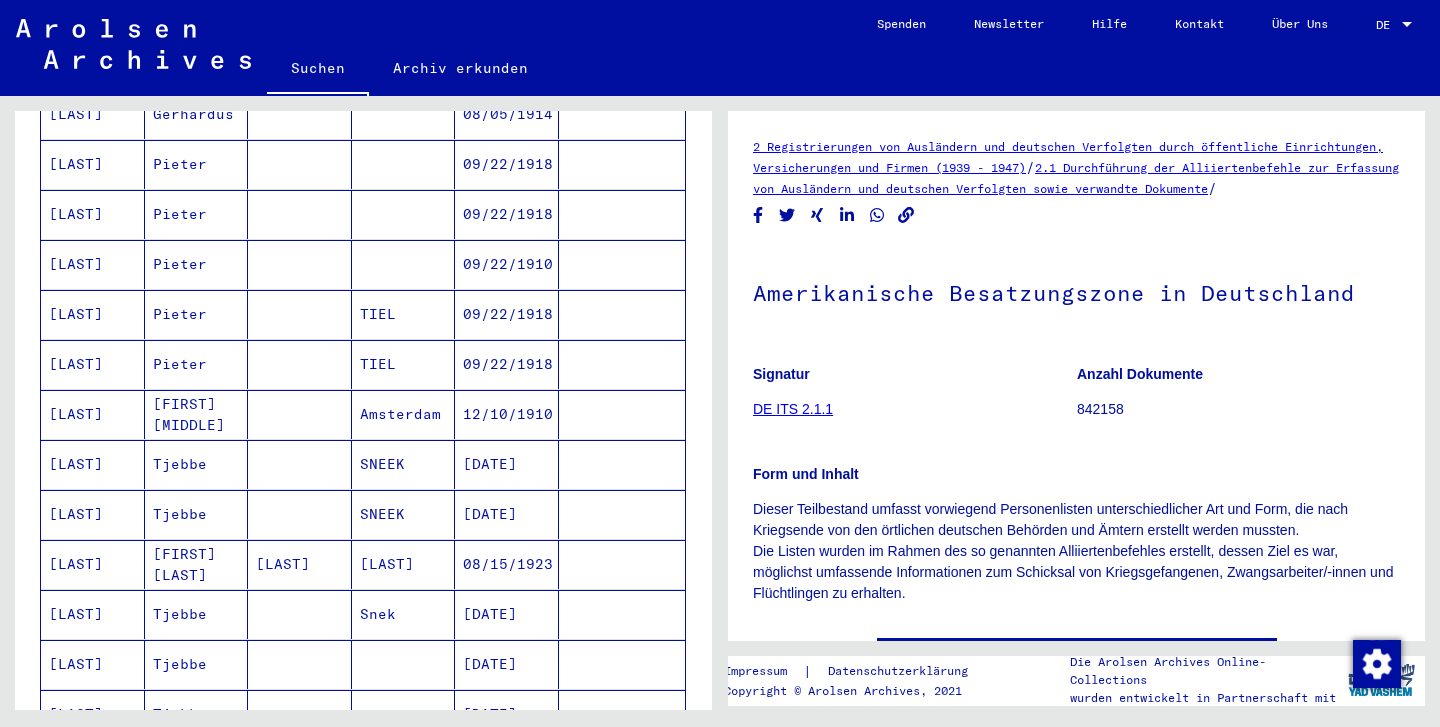 scroll, scrollTop: 730, scrollLeft: 0, axis: vertical 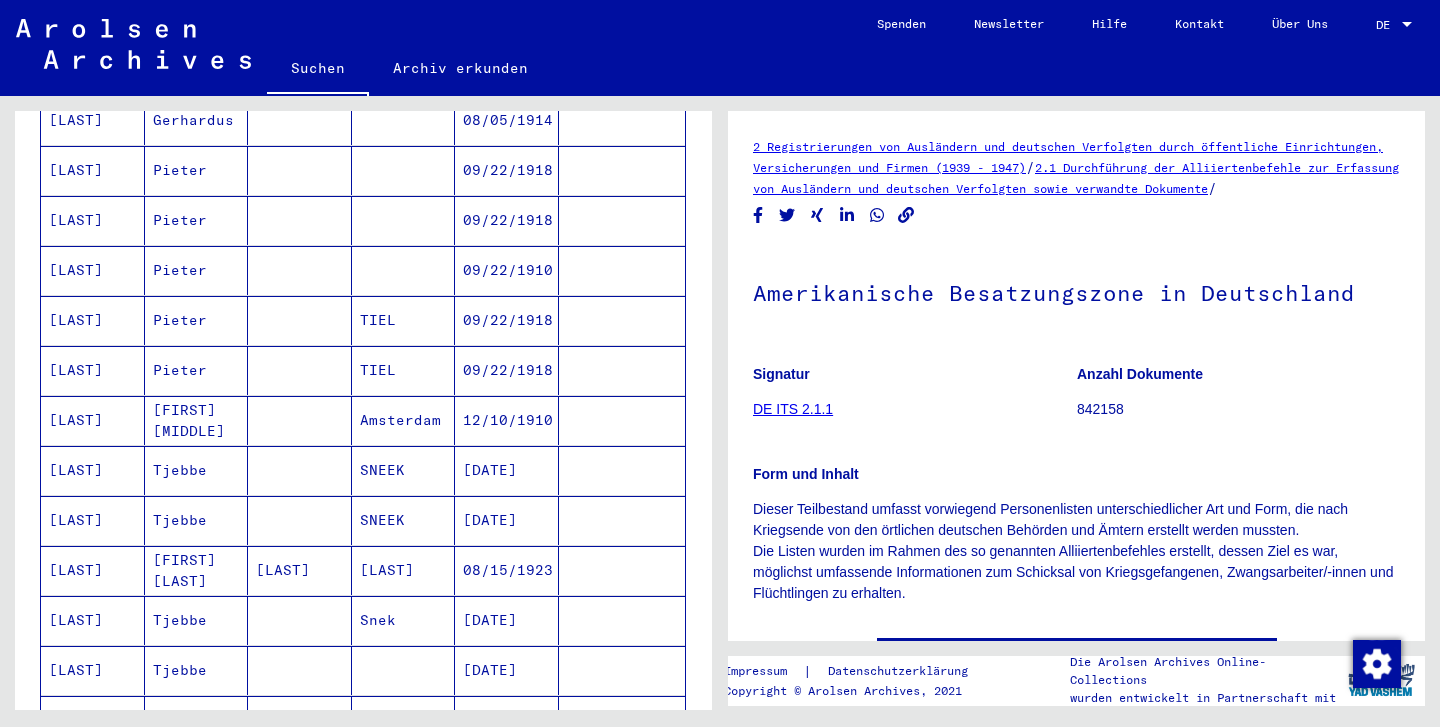 click on "[LAST]" at bounding box center (93, 470) 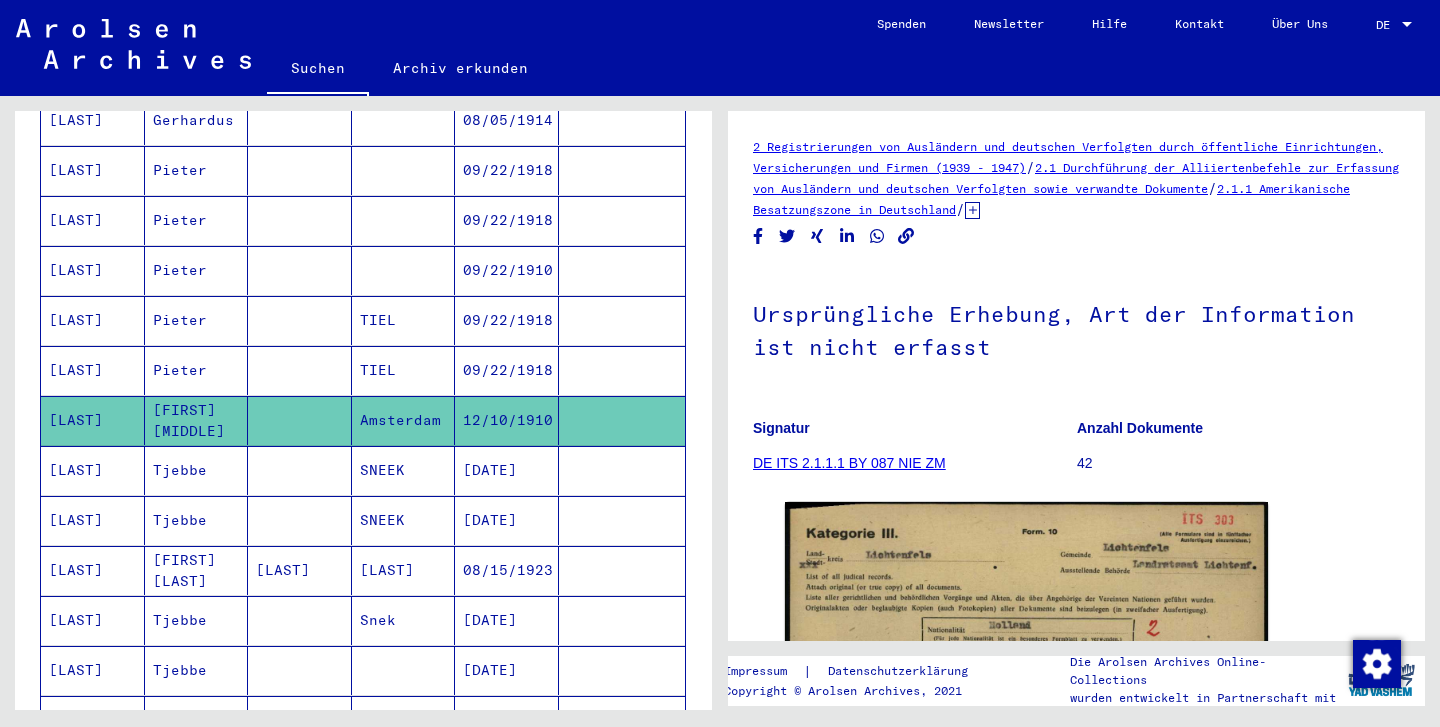 scroll, scrollTop: 0, scrollLeft: 0, axis: both 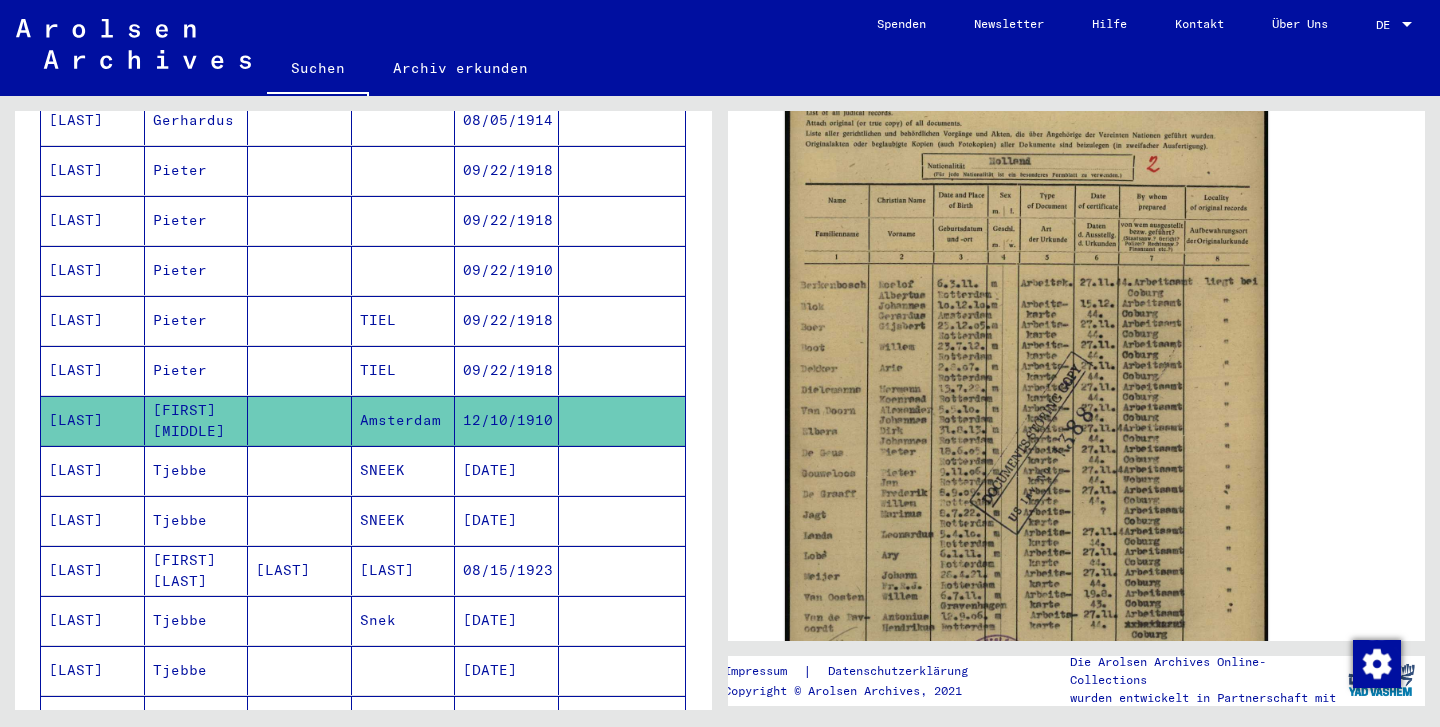 click on "[LAST]" at bounding box center [93, 570] 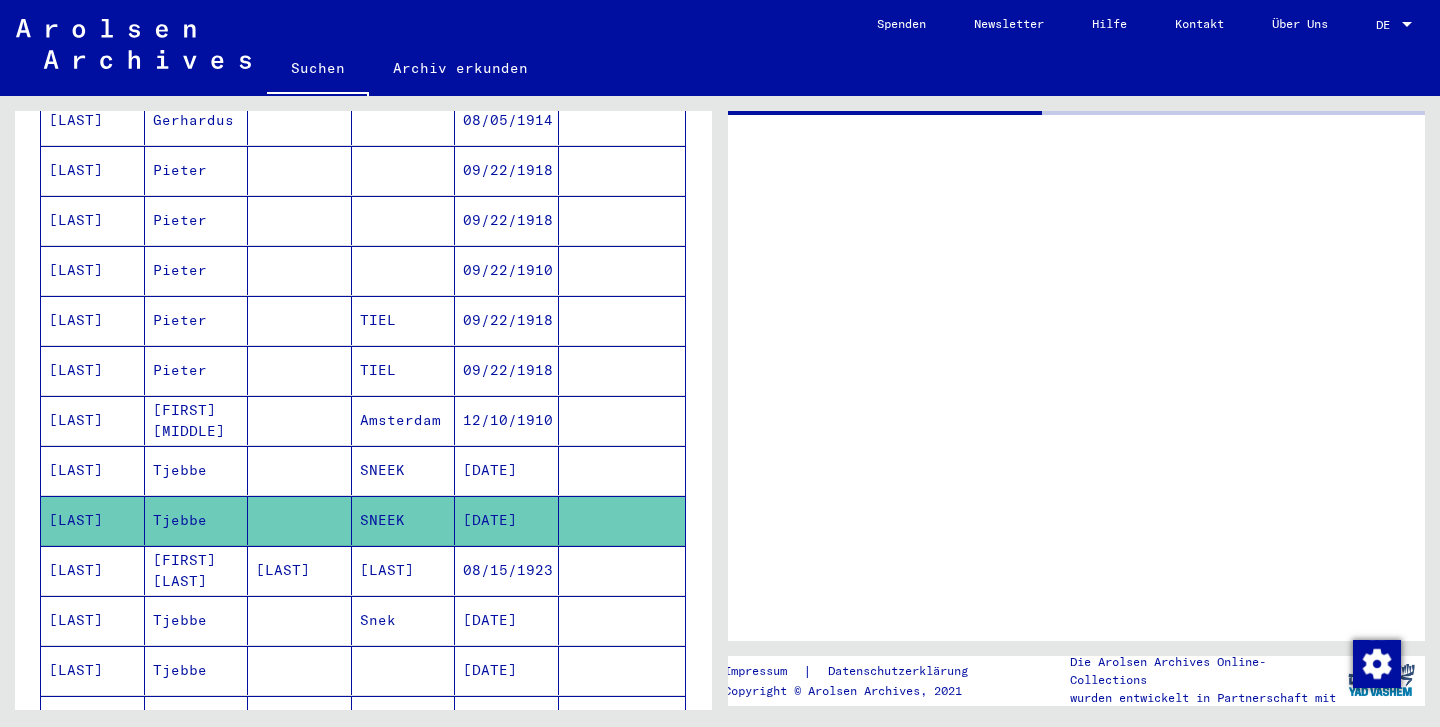 scroll, scrollTop: 0, scrollLeft: 0, axis: both 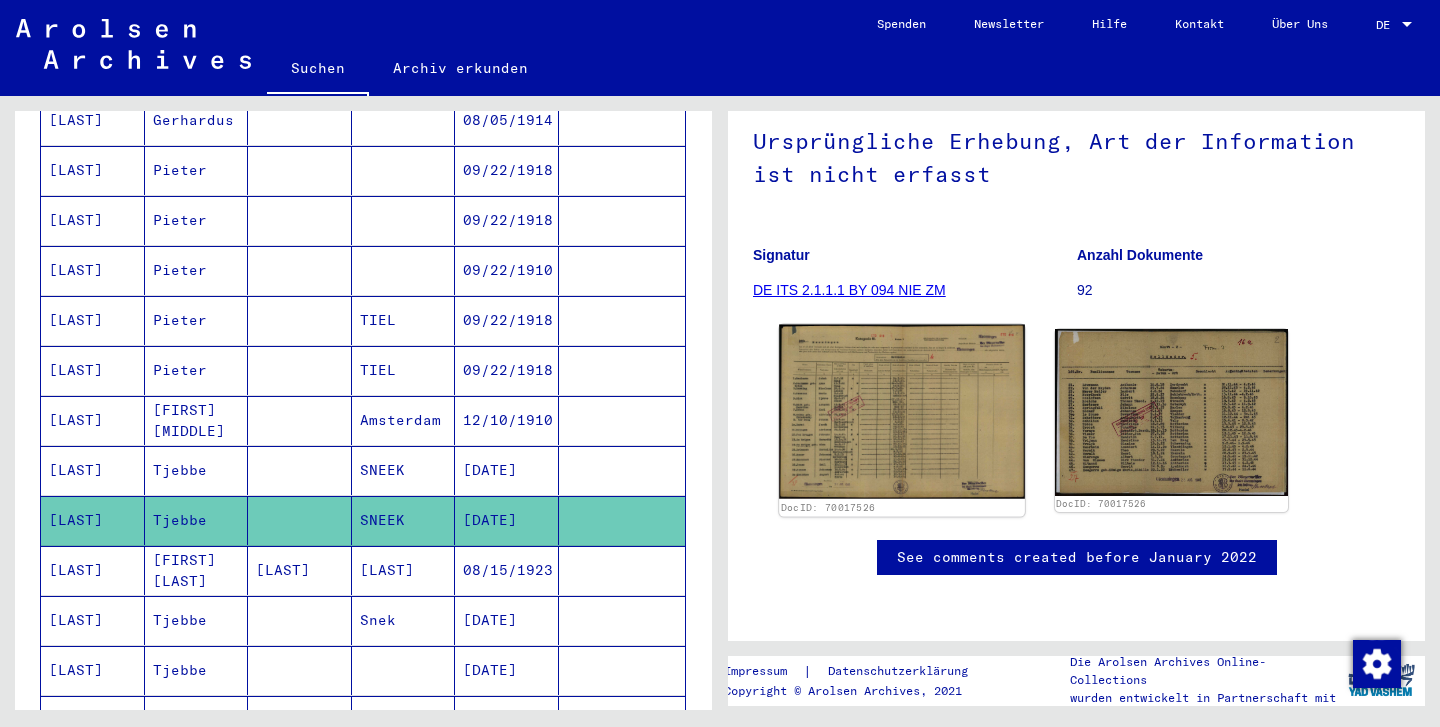 click 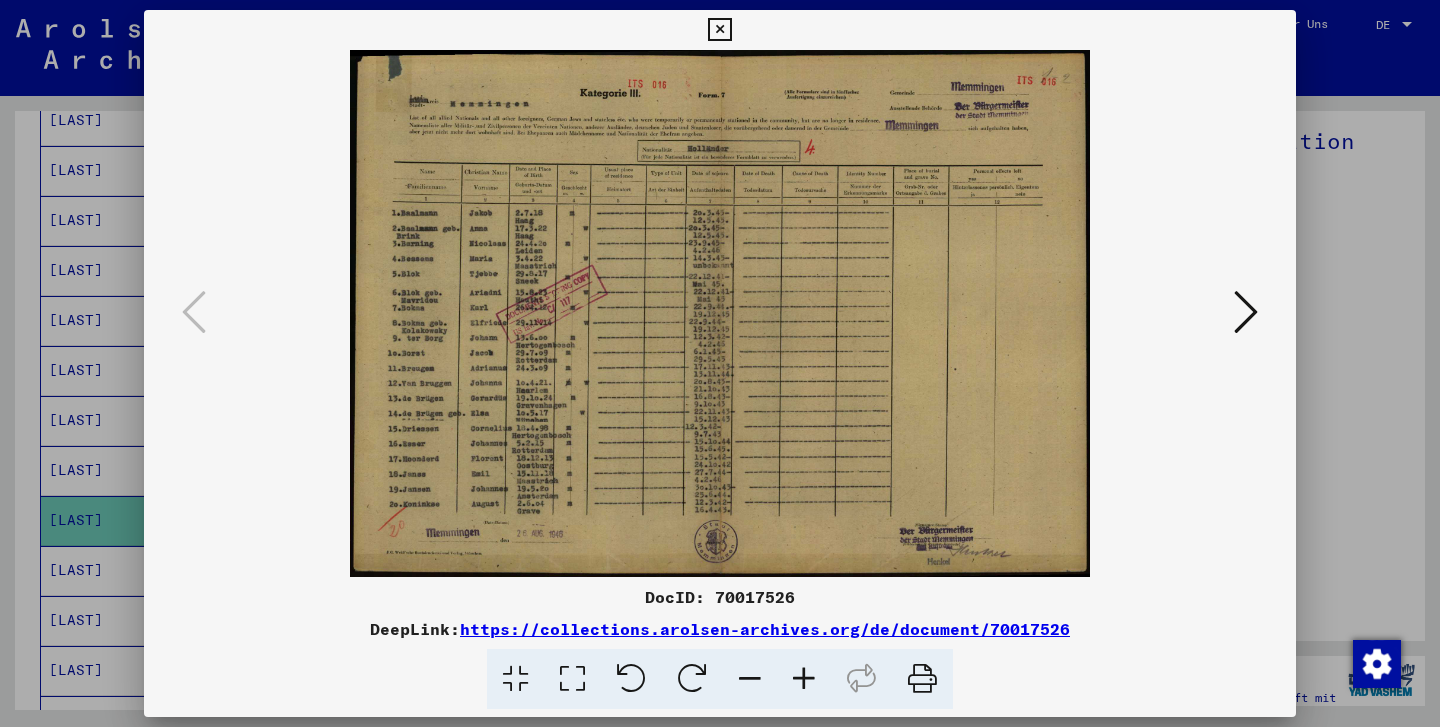 click at bounding box center [804, 679] 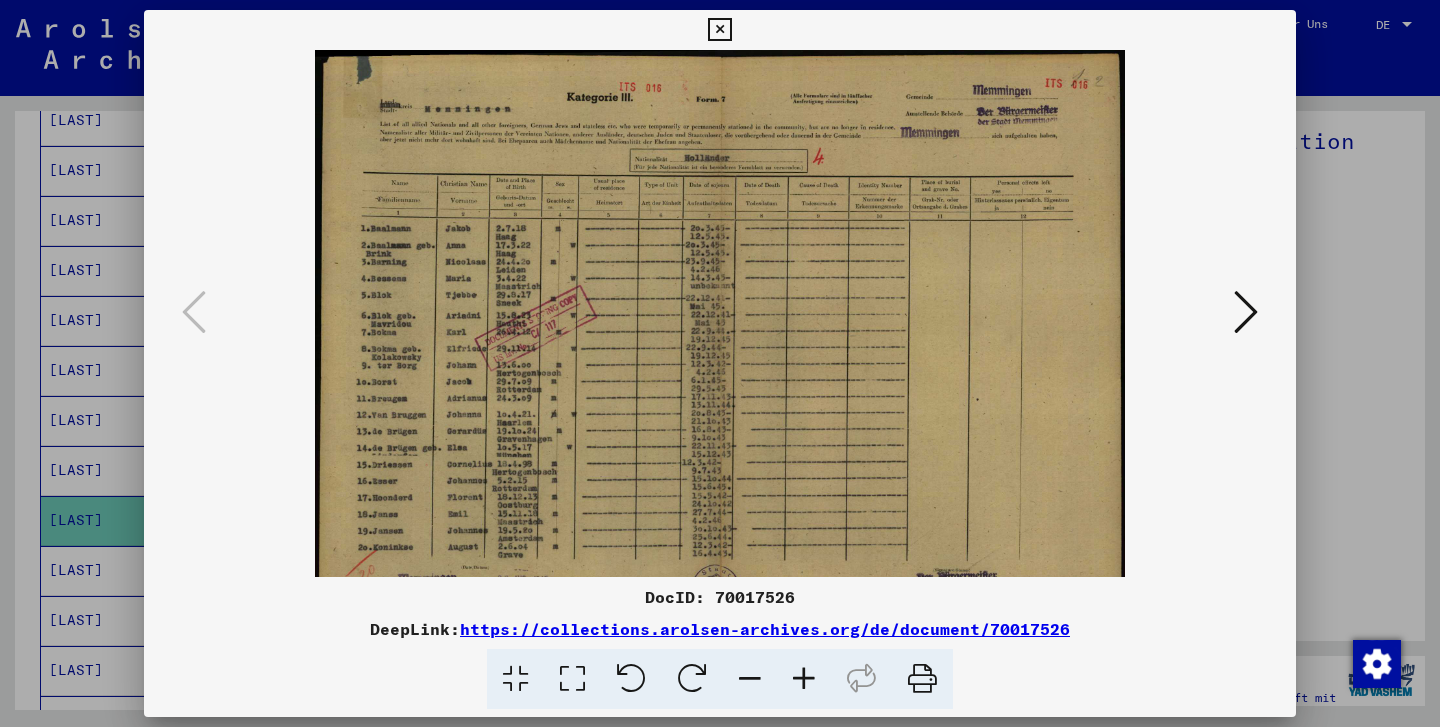 click at bounding box center (804, 679) 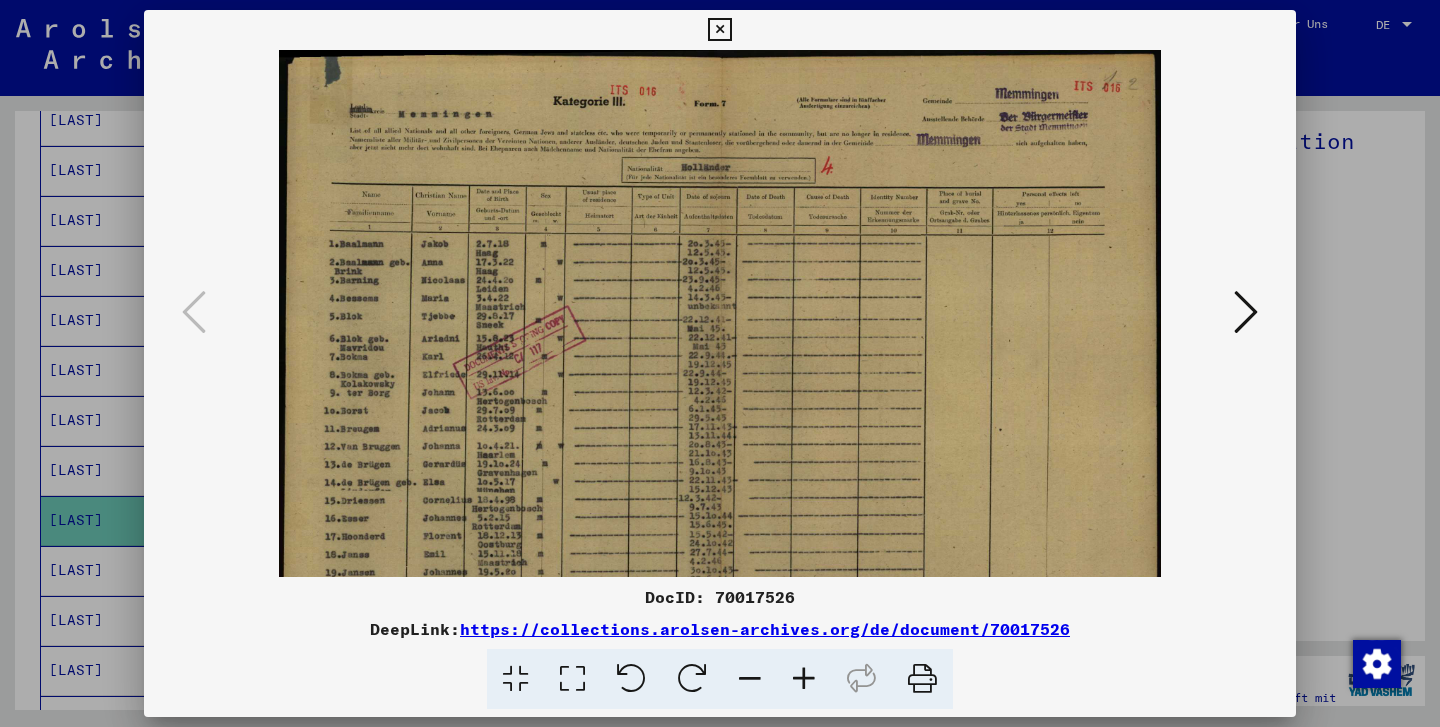 click at bounding box center [804, 679] 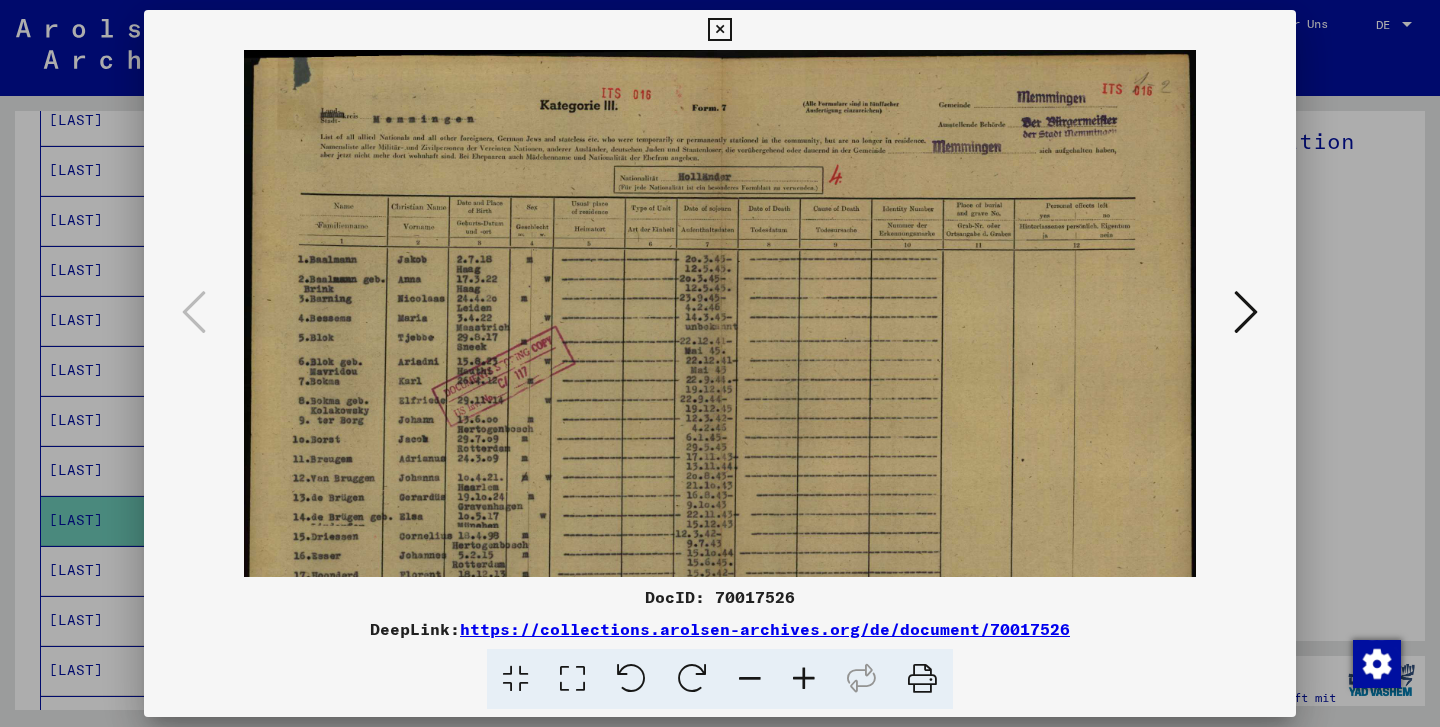 scroll, scrollTop: 0, scrollLeft: 0, axis: both 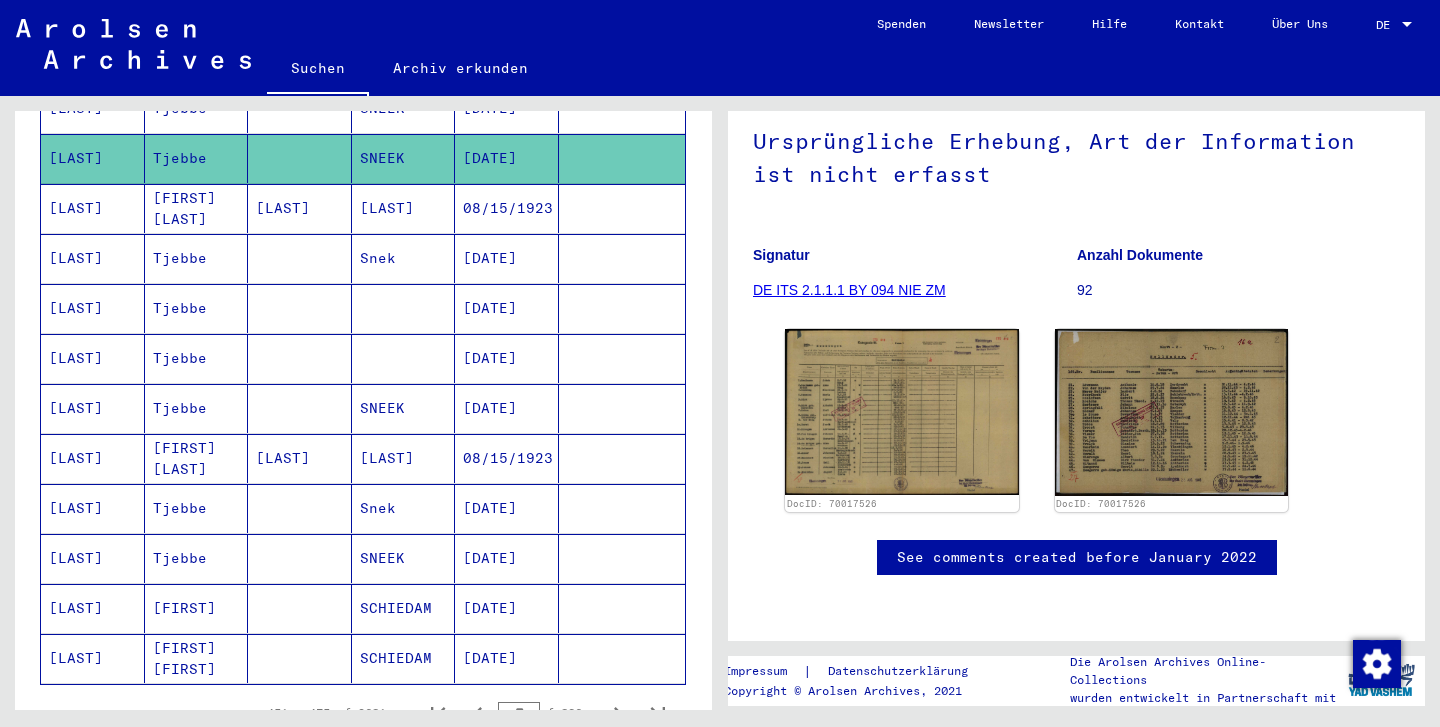 click on "[LAST]" at bounding box center (93, 658) 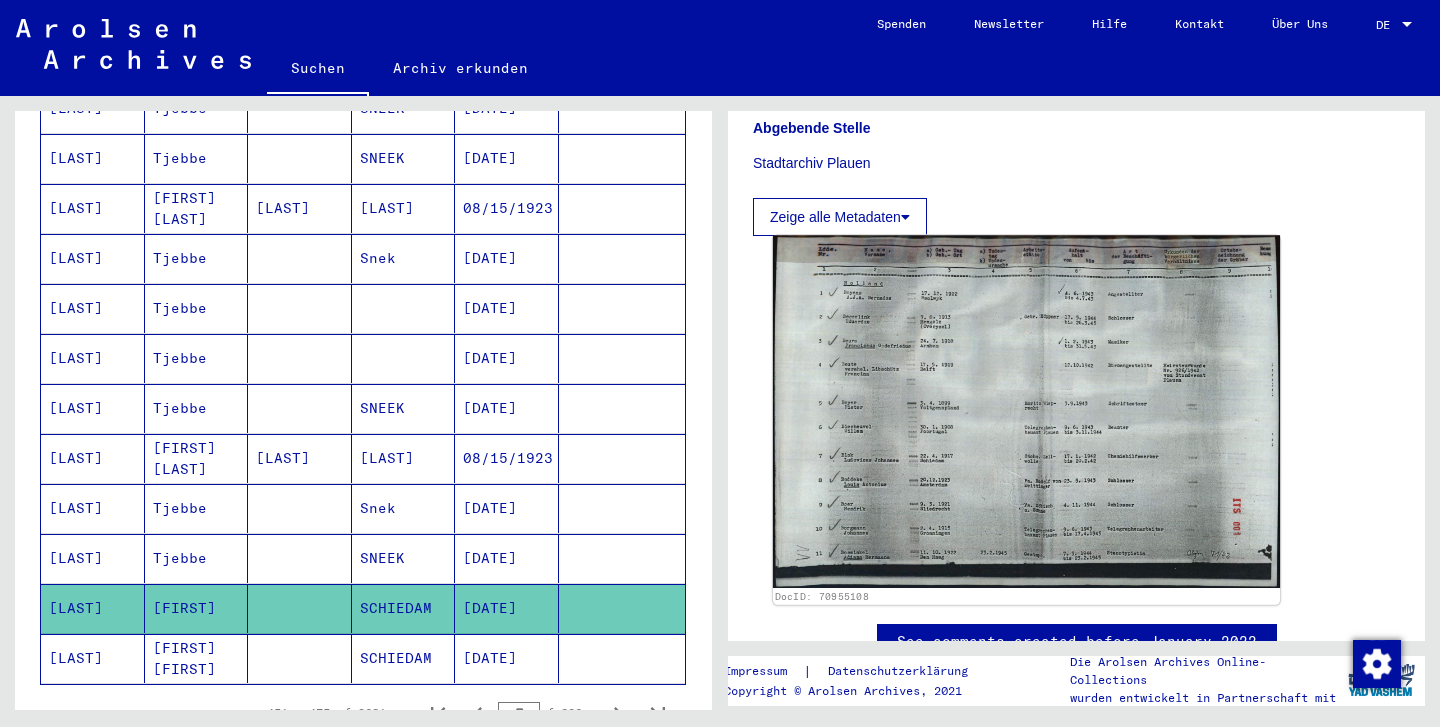 scroll, scrollTop: 510, scrollLeft: 0, axis: vertical 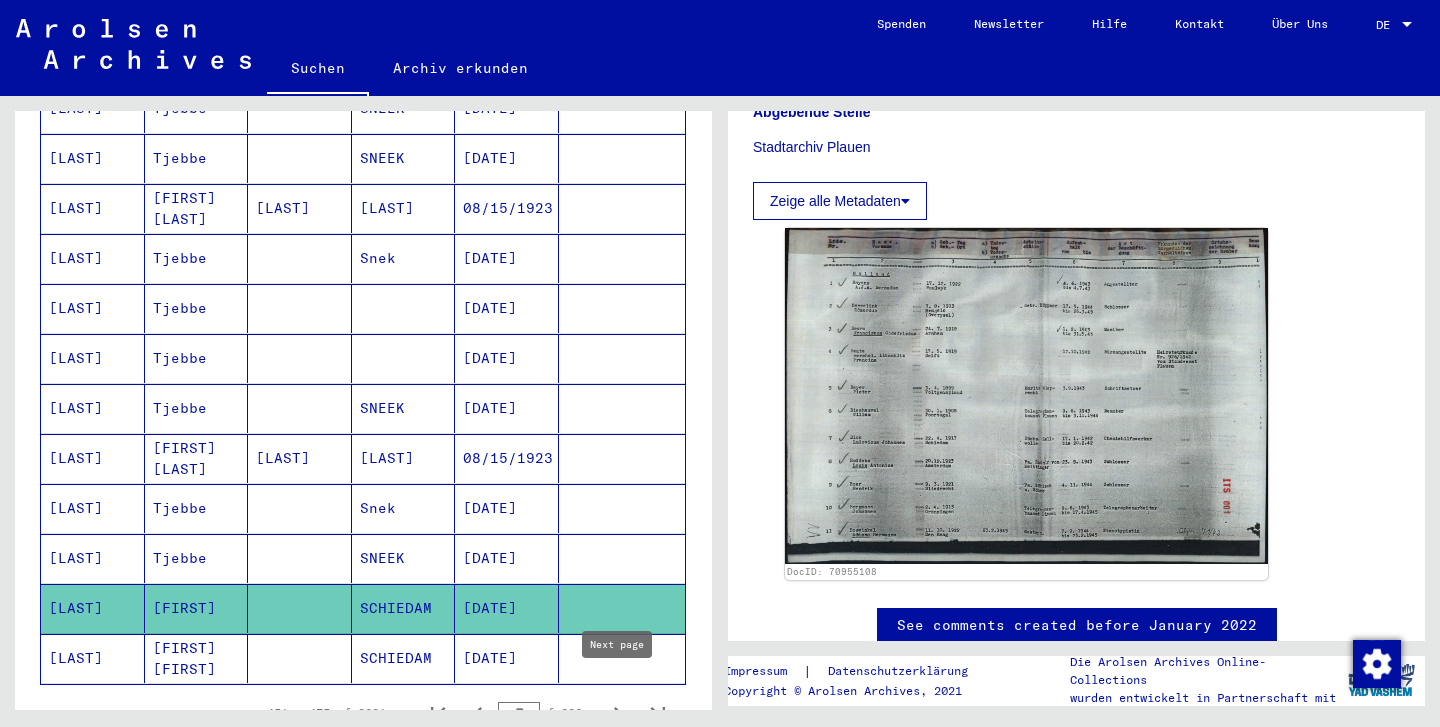 click 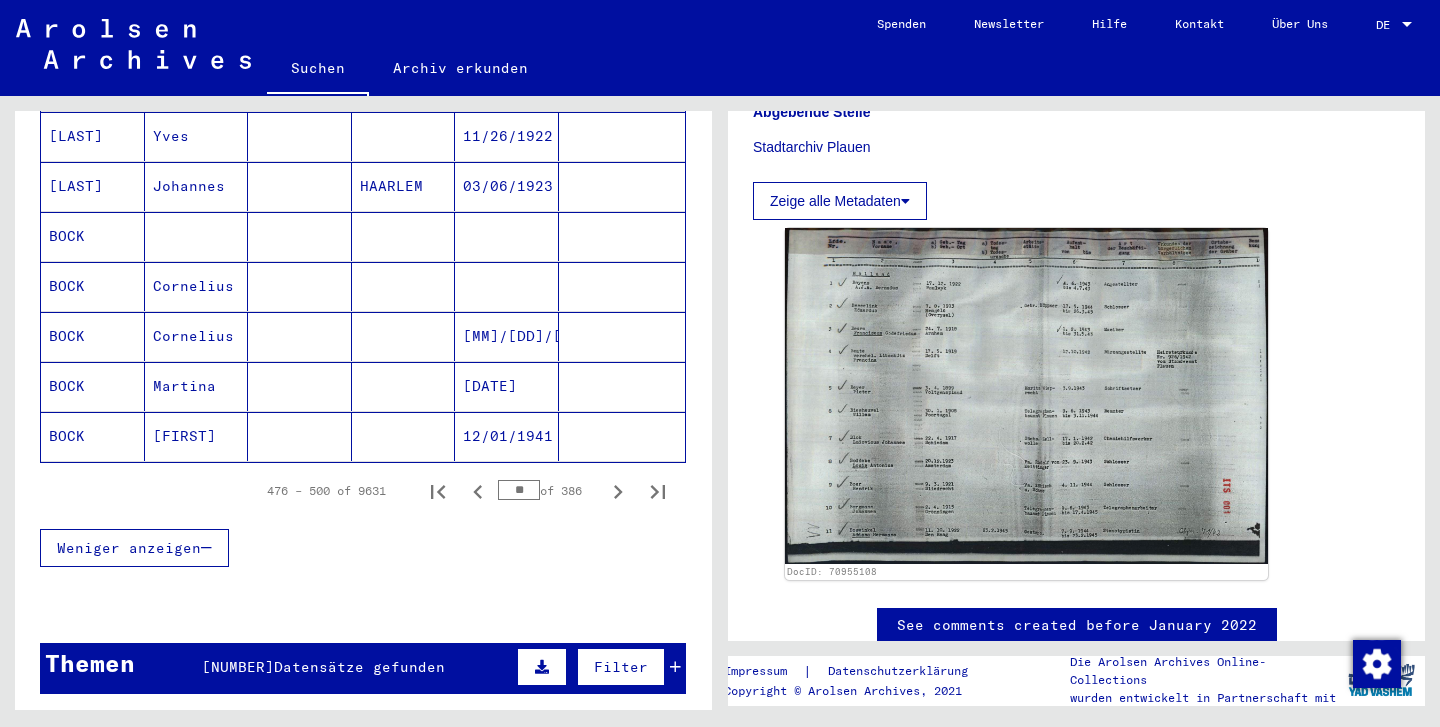 scroll, scrollTop: 1406, scrollLeft: 0, axis: vertical 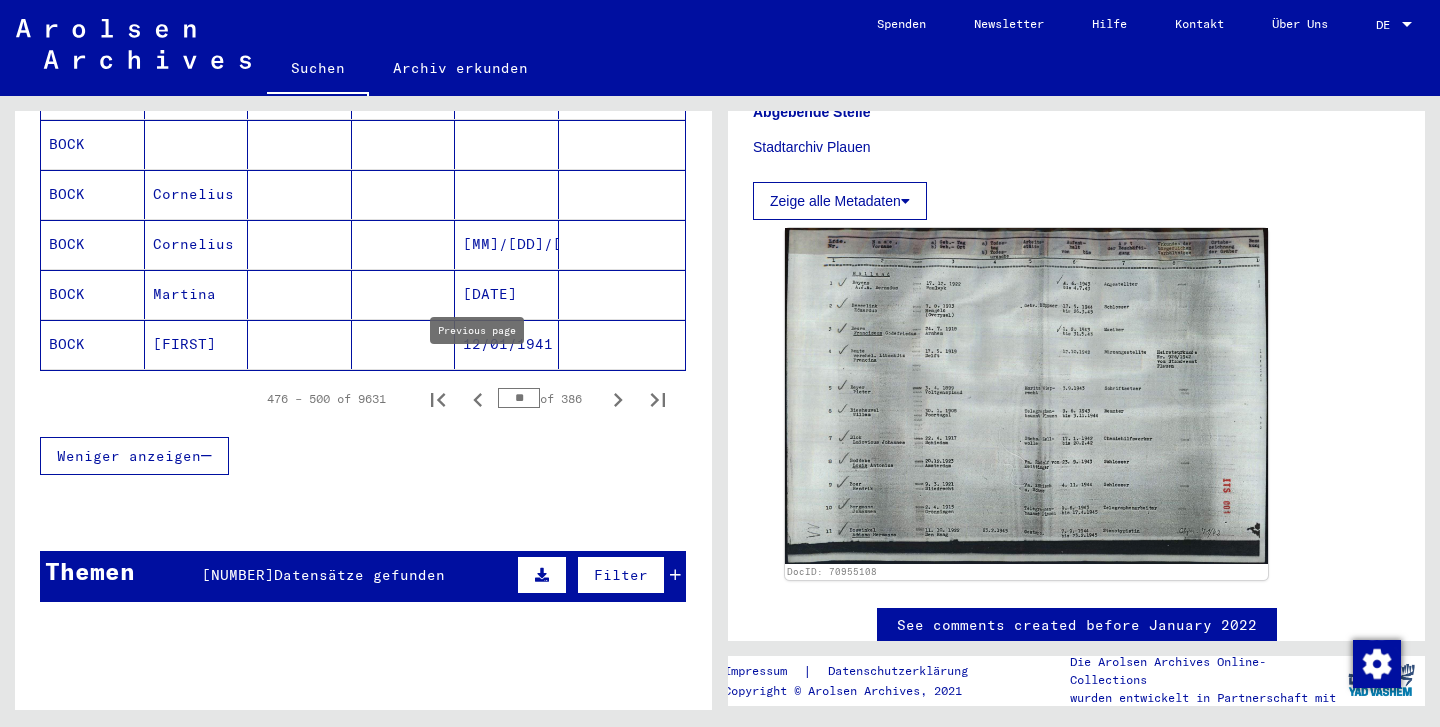click 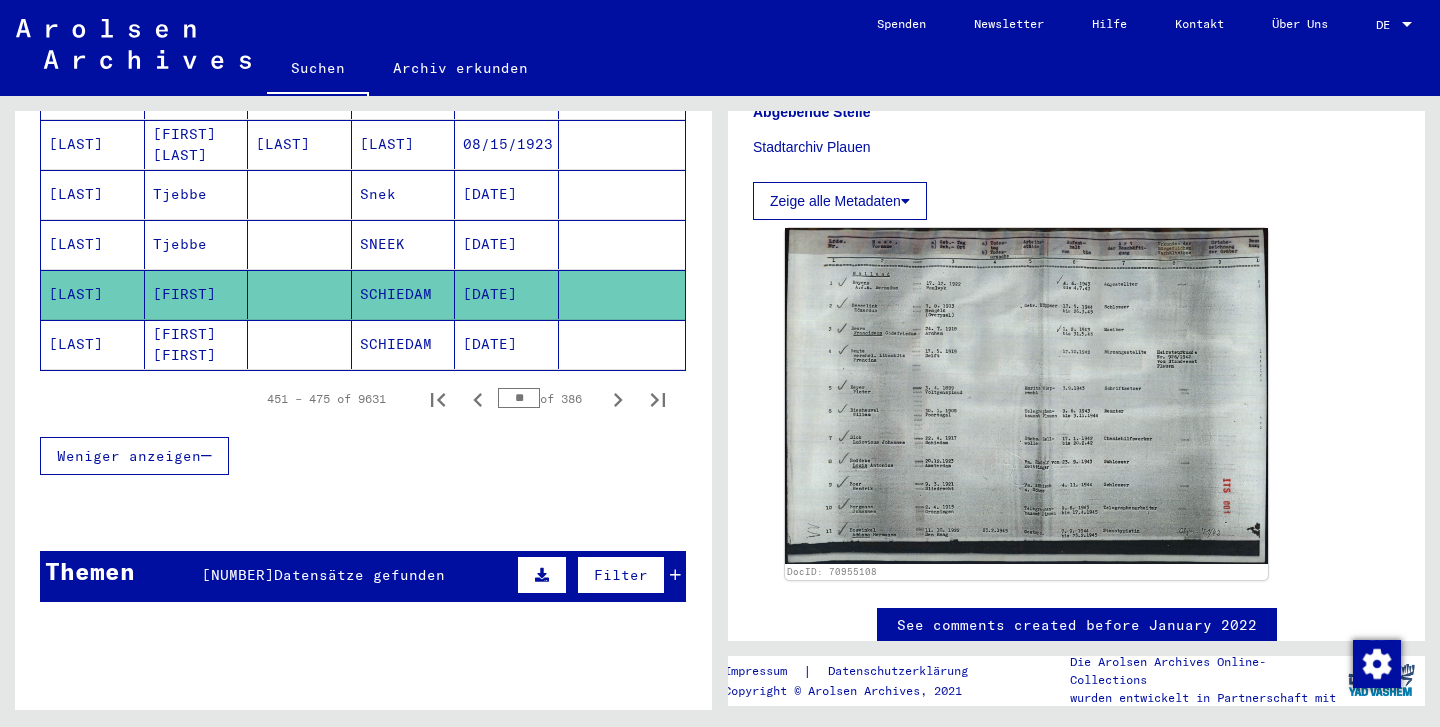 click 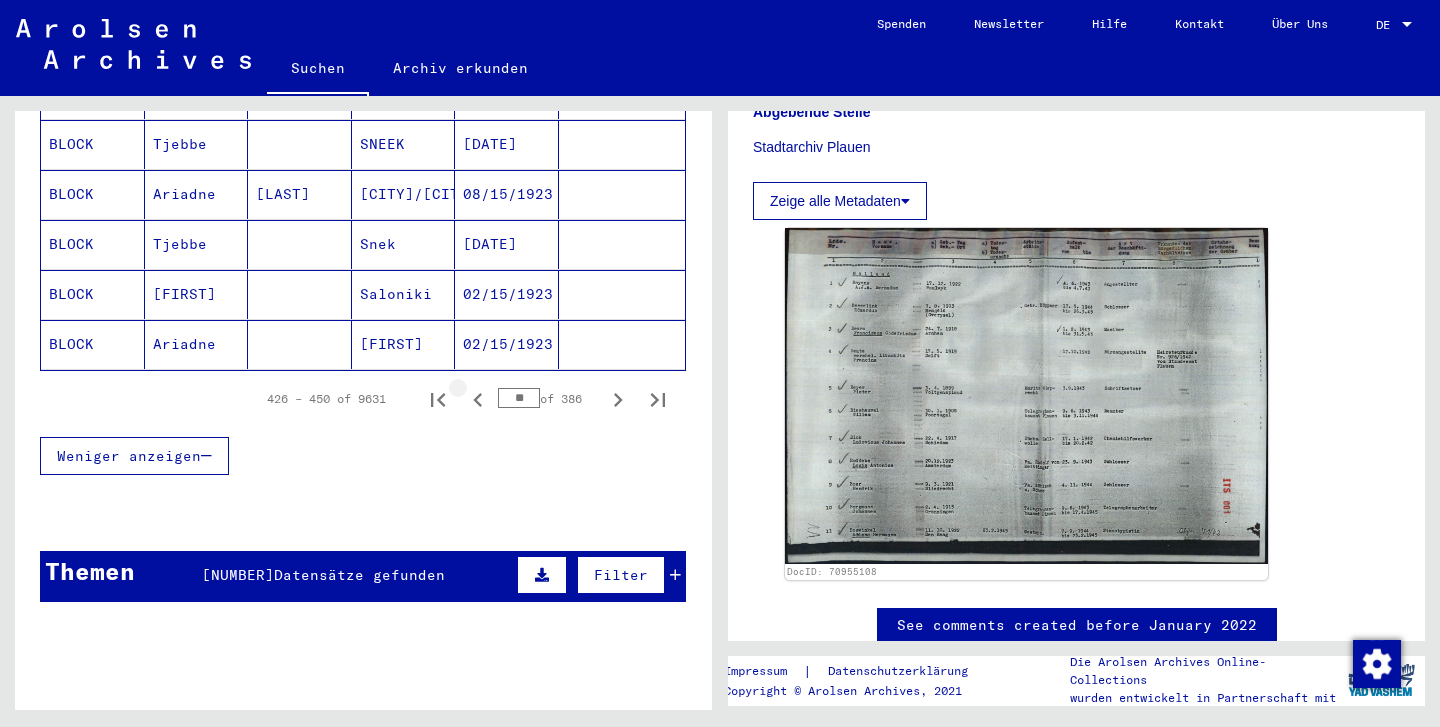 click 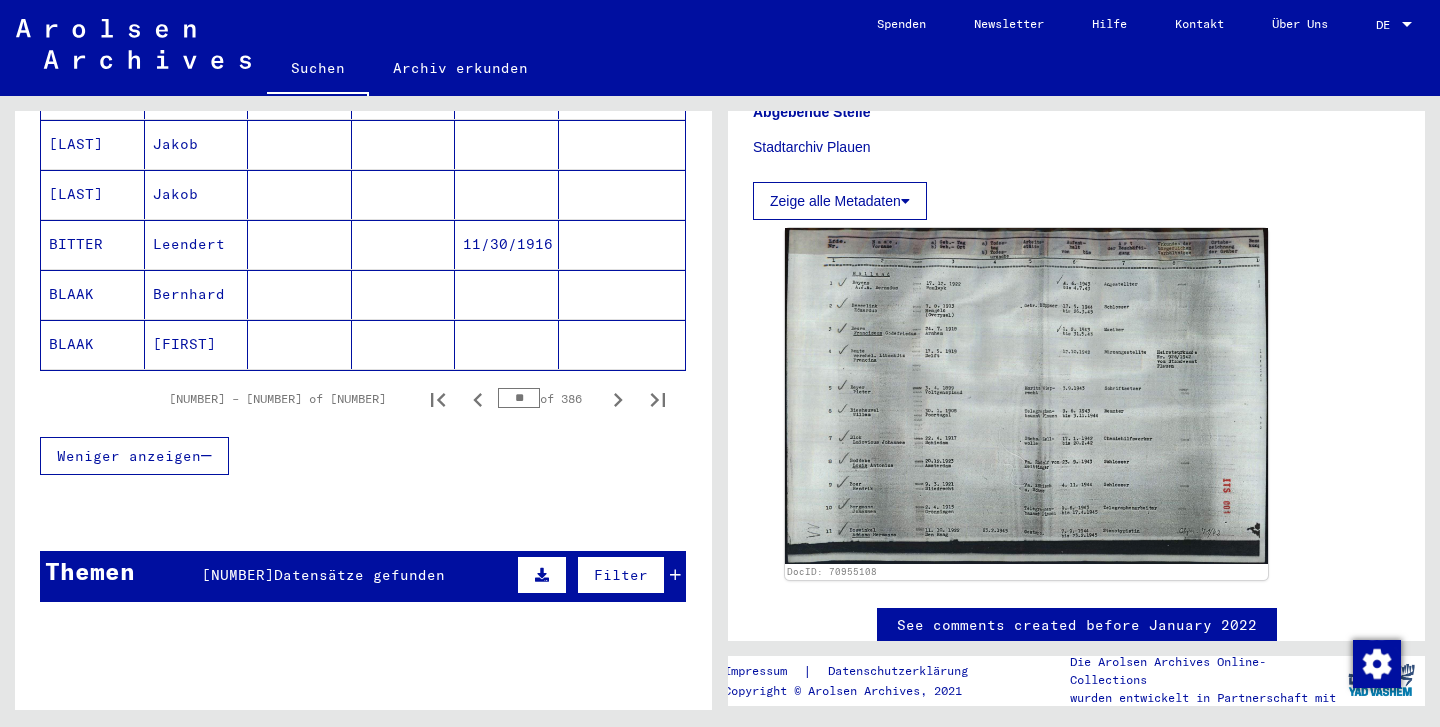 click 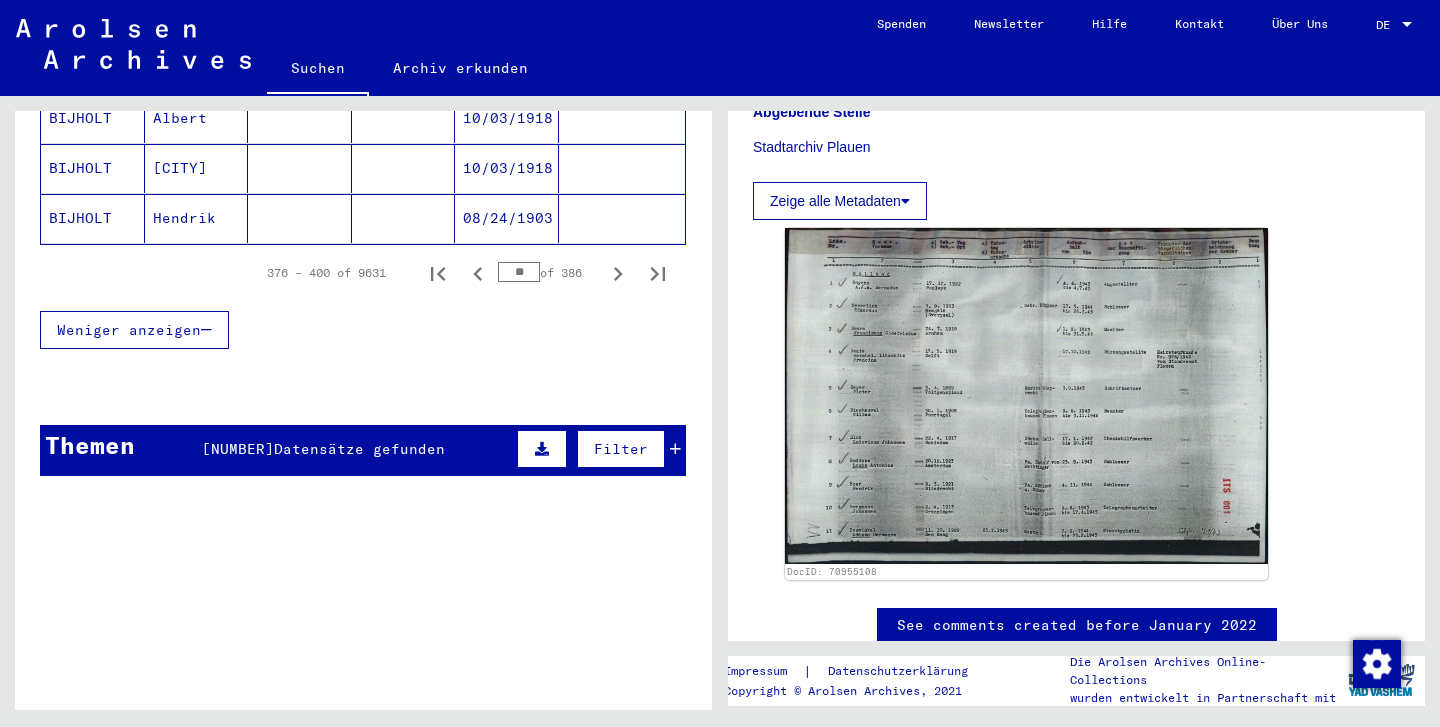scroll, scrollTop: 1577, scrollLeft: 0, axis: vertical 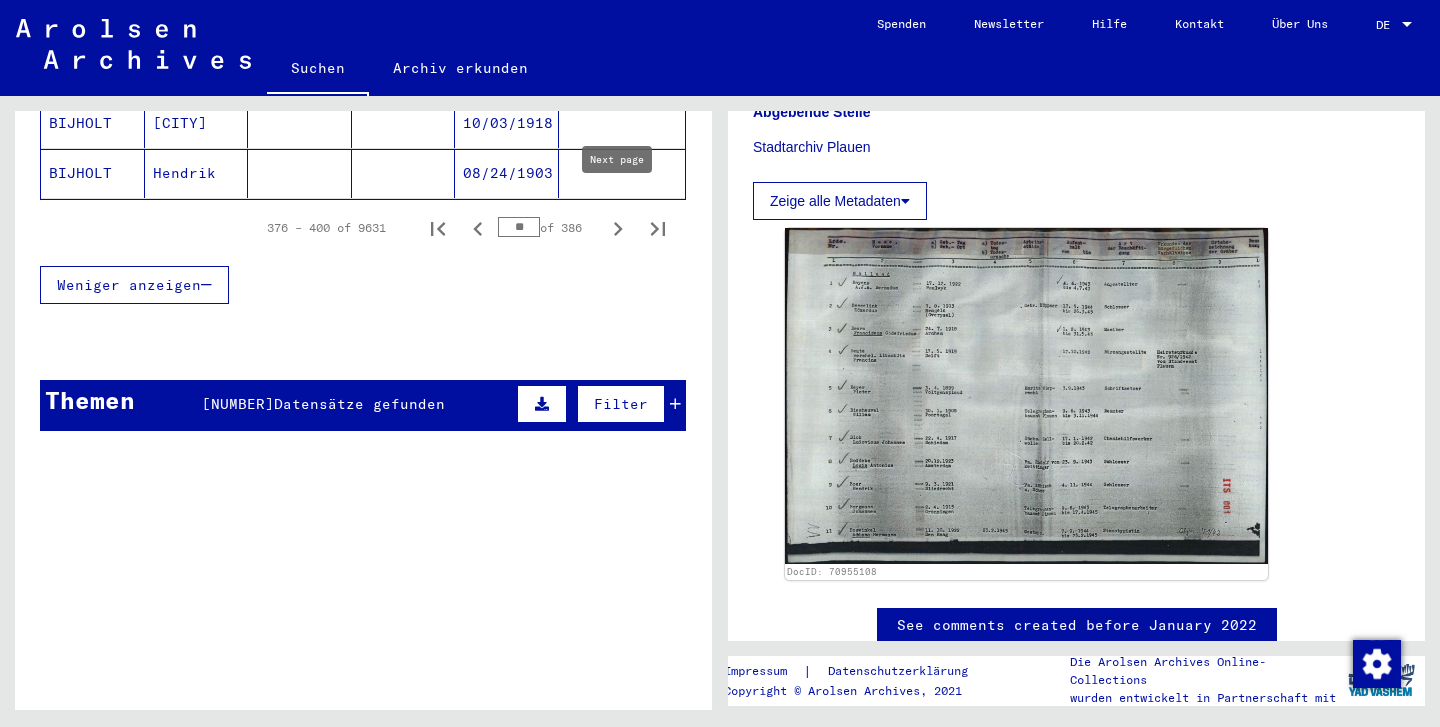 click 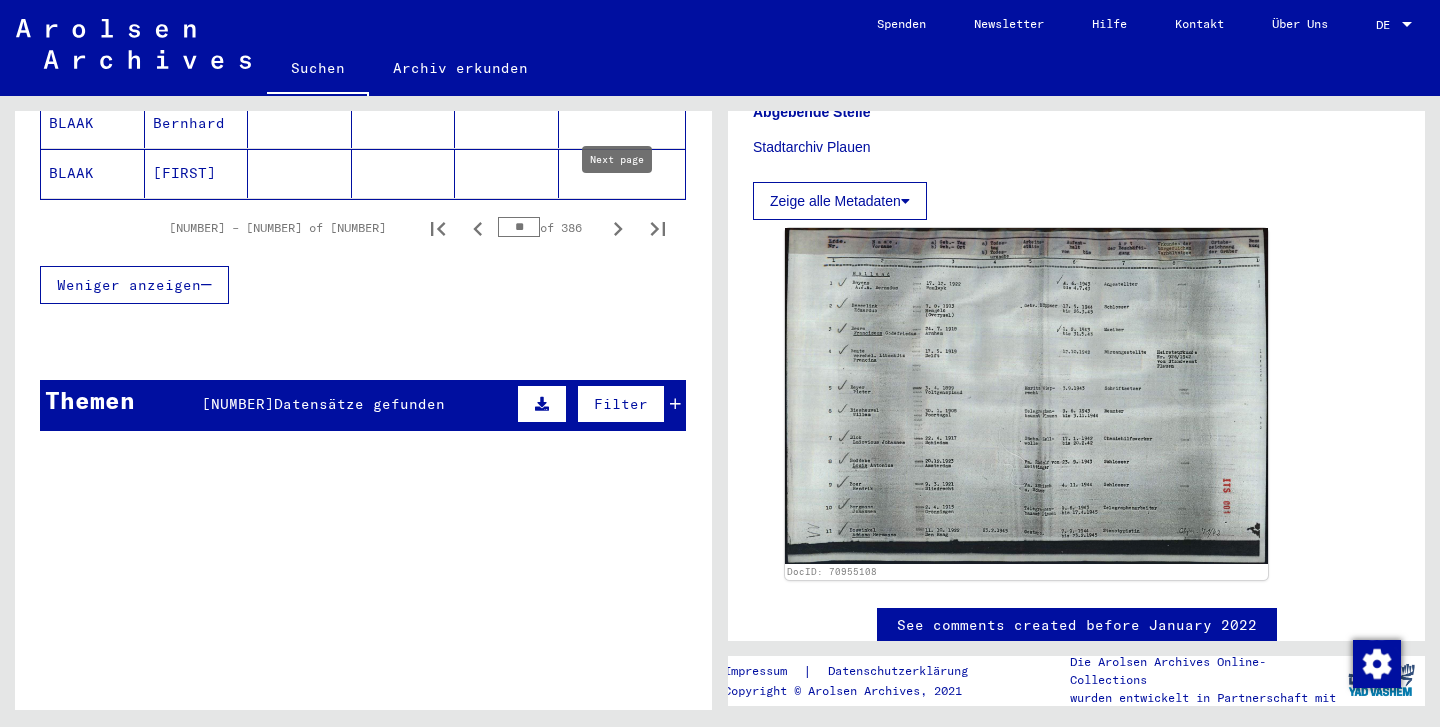 click 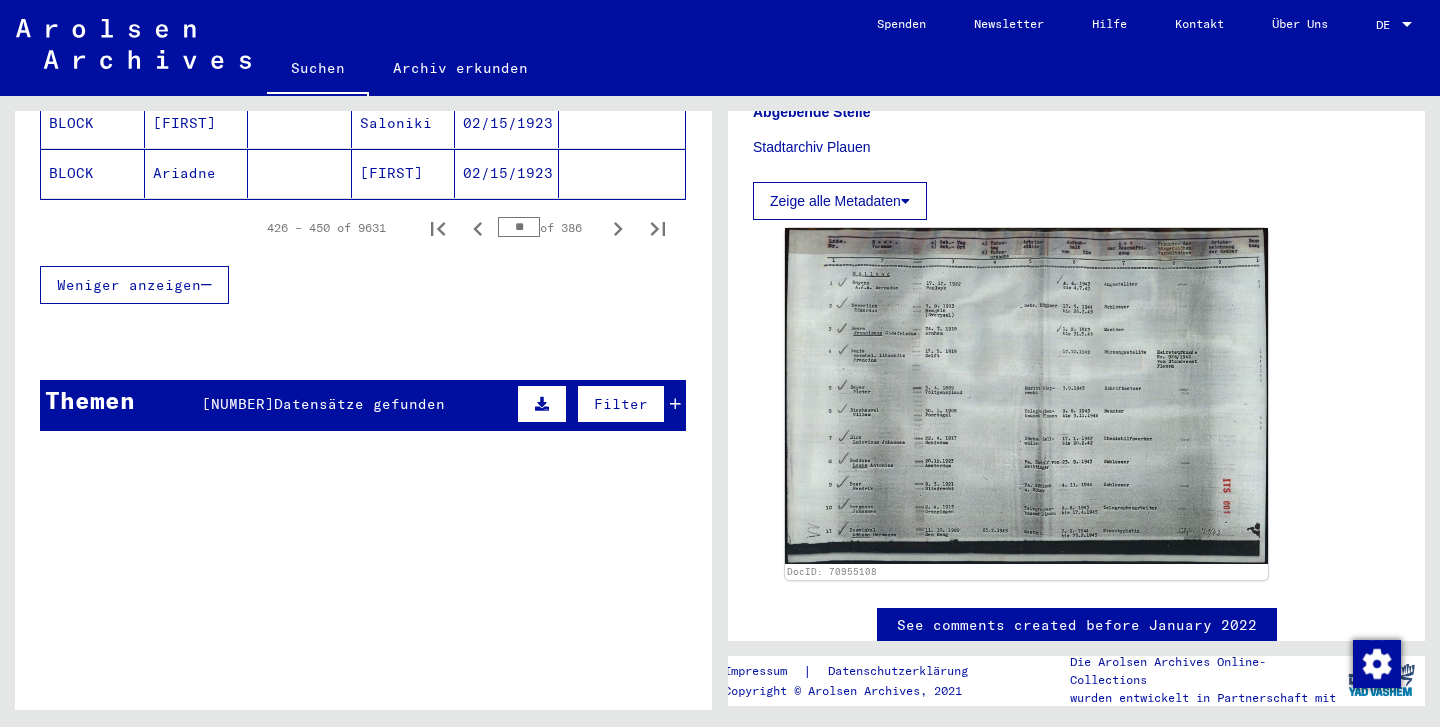 click 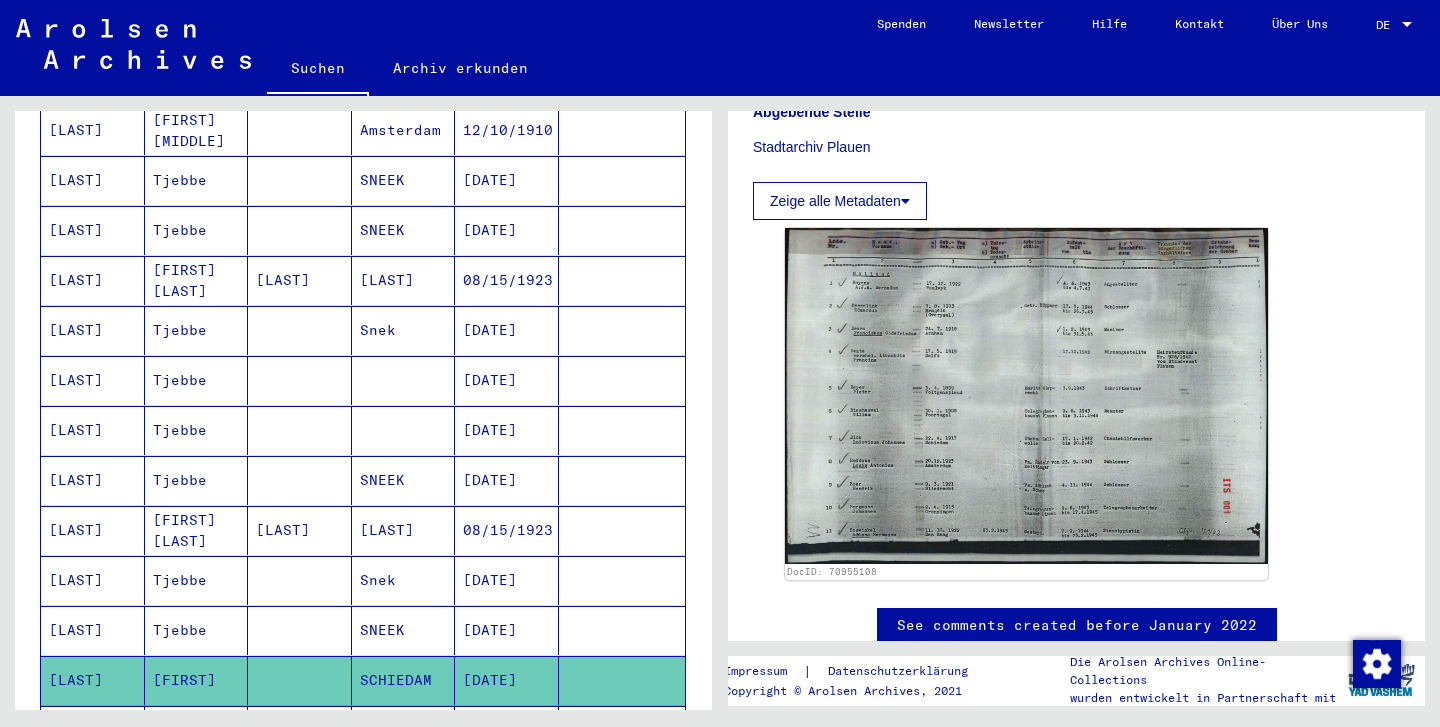 scroll, scrollTop: 1173, scrollLeft: 0, axis: vertical 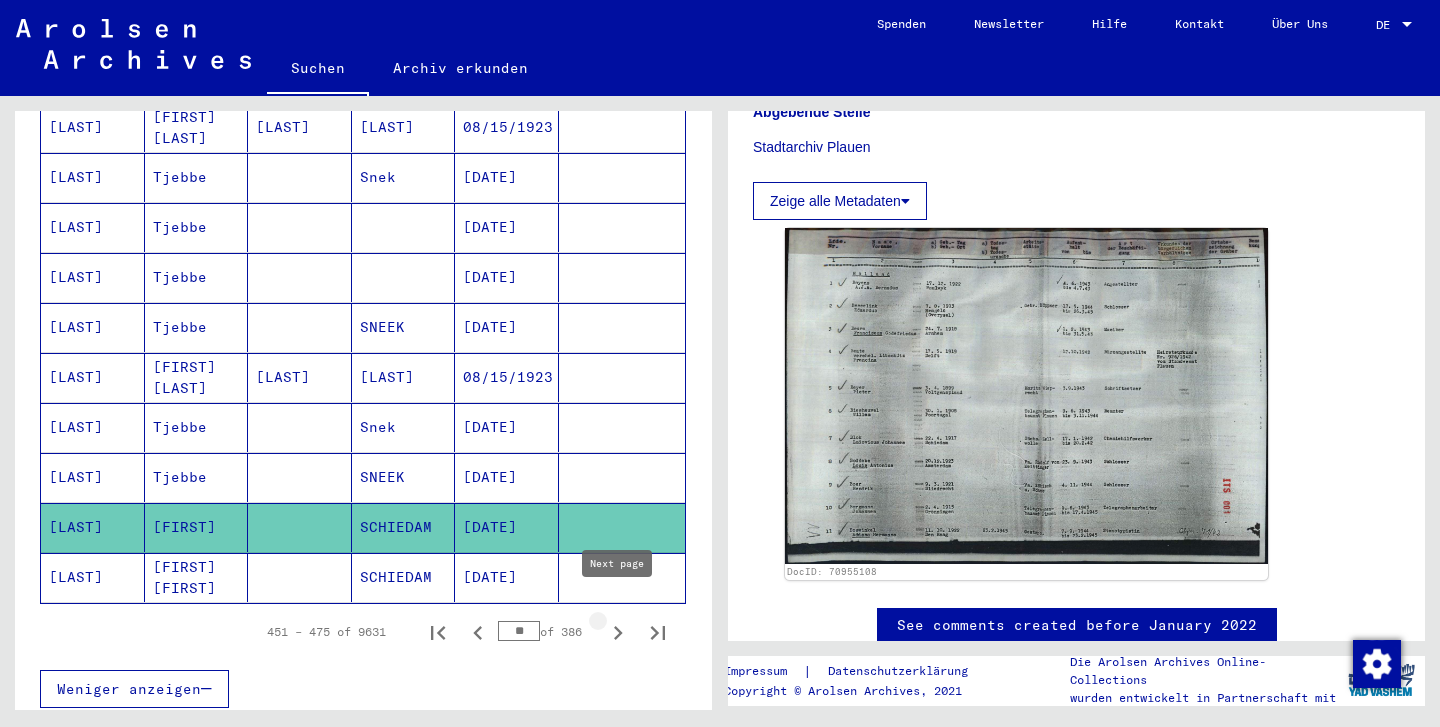 click 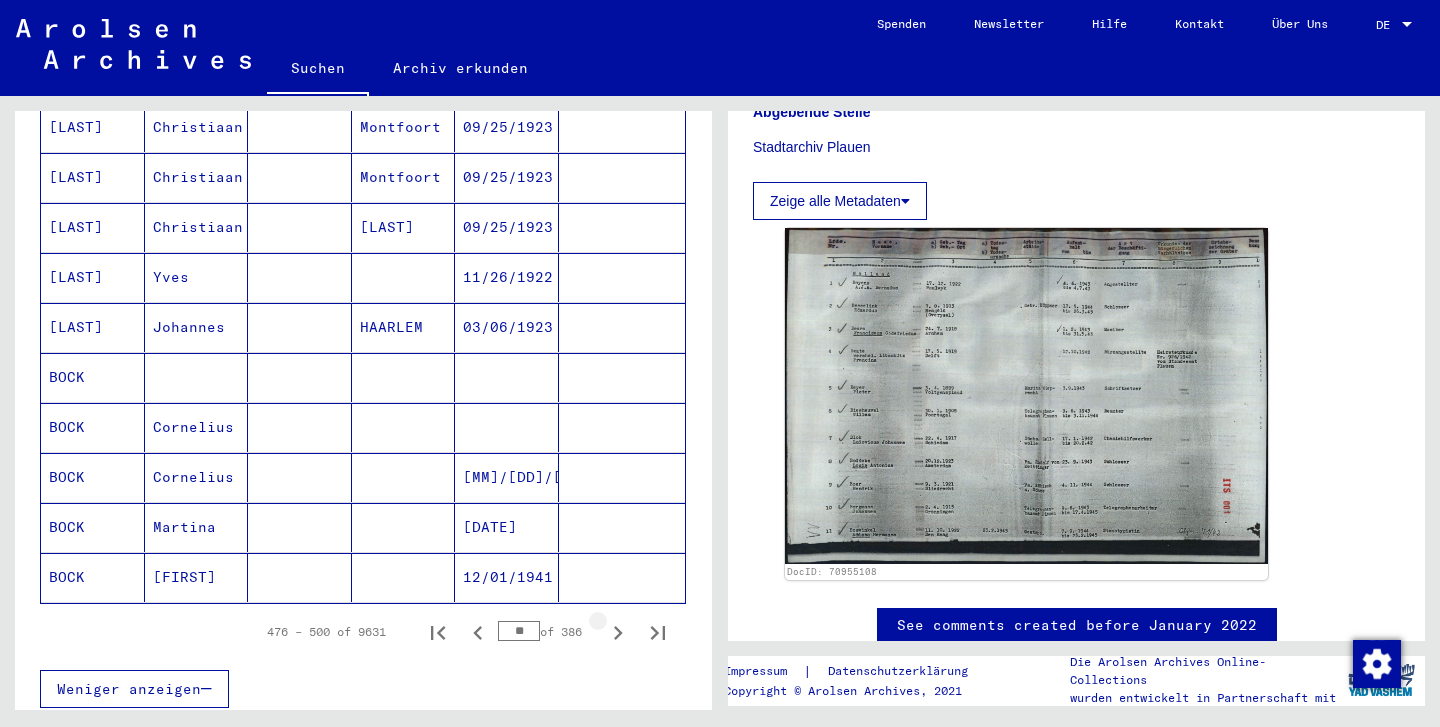 click 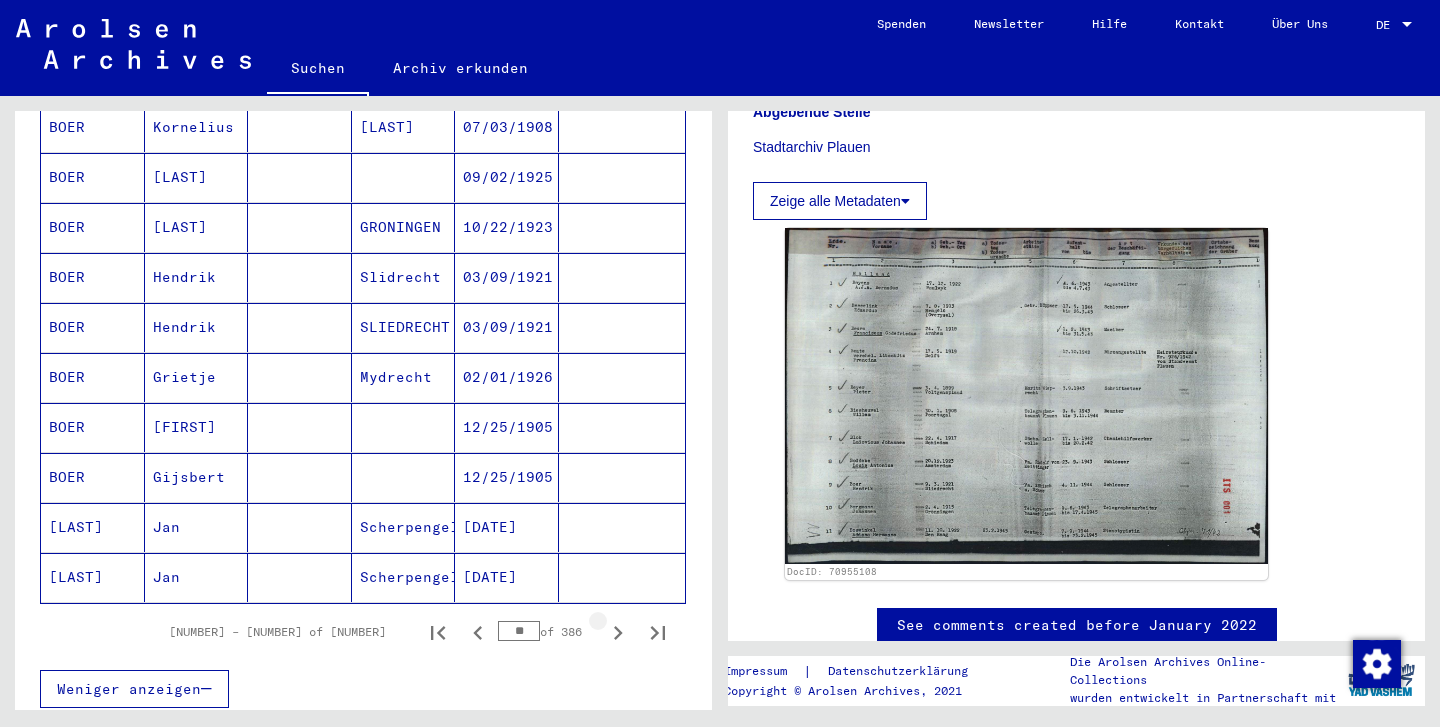click 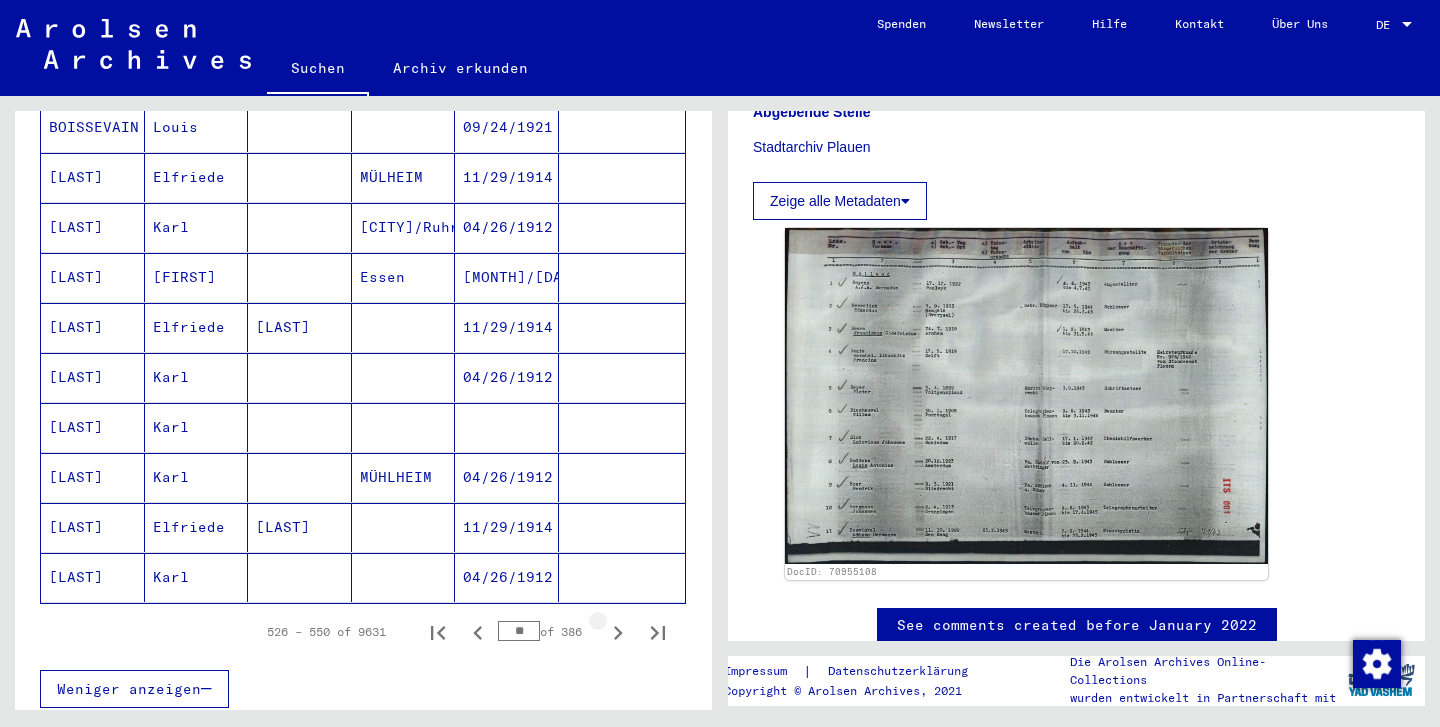 click 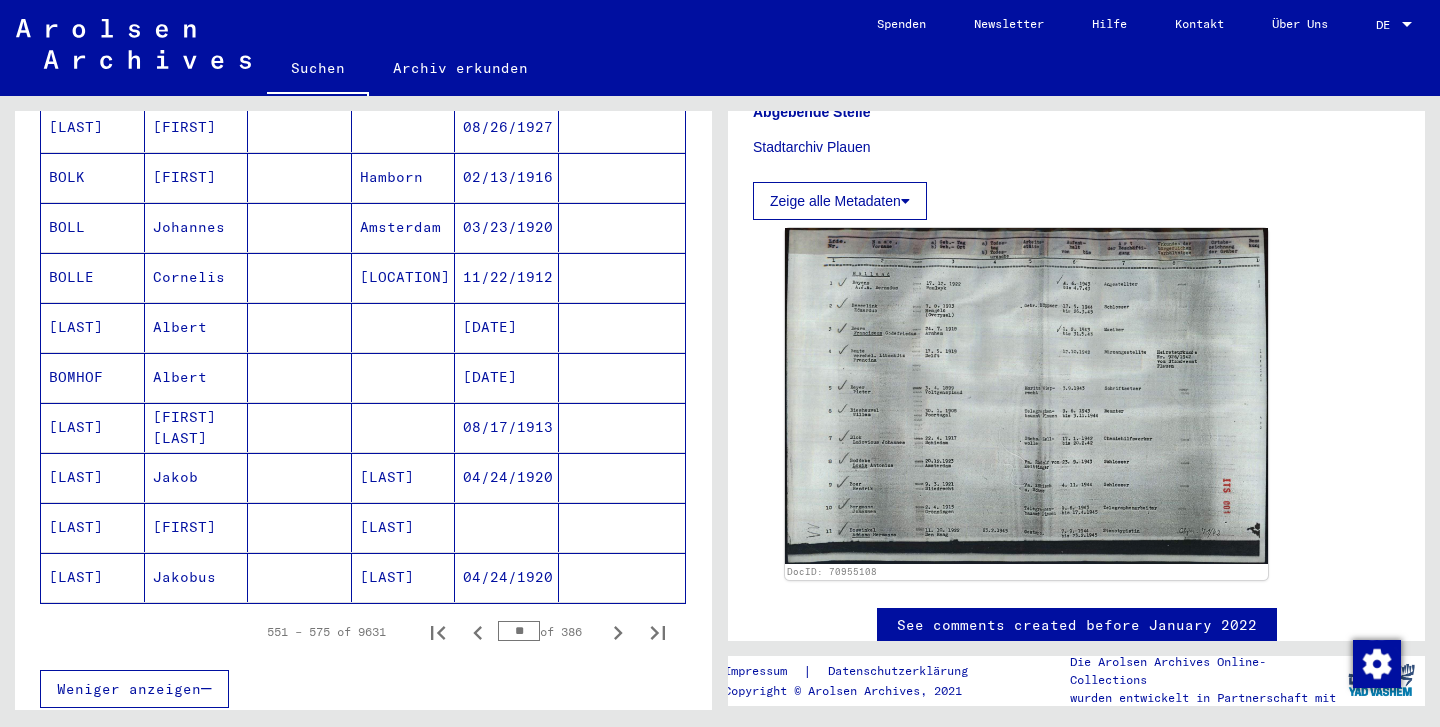 click 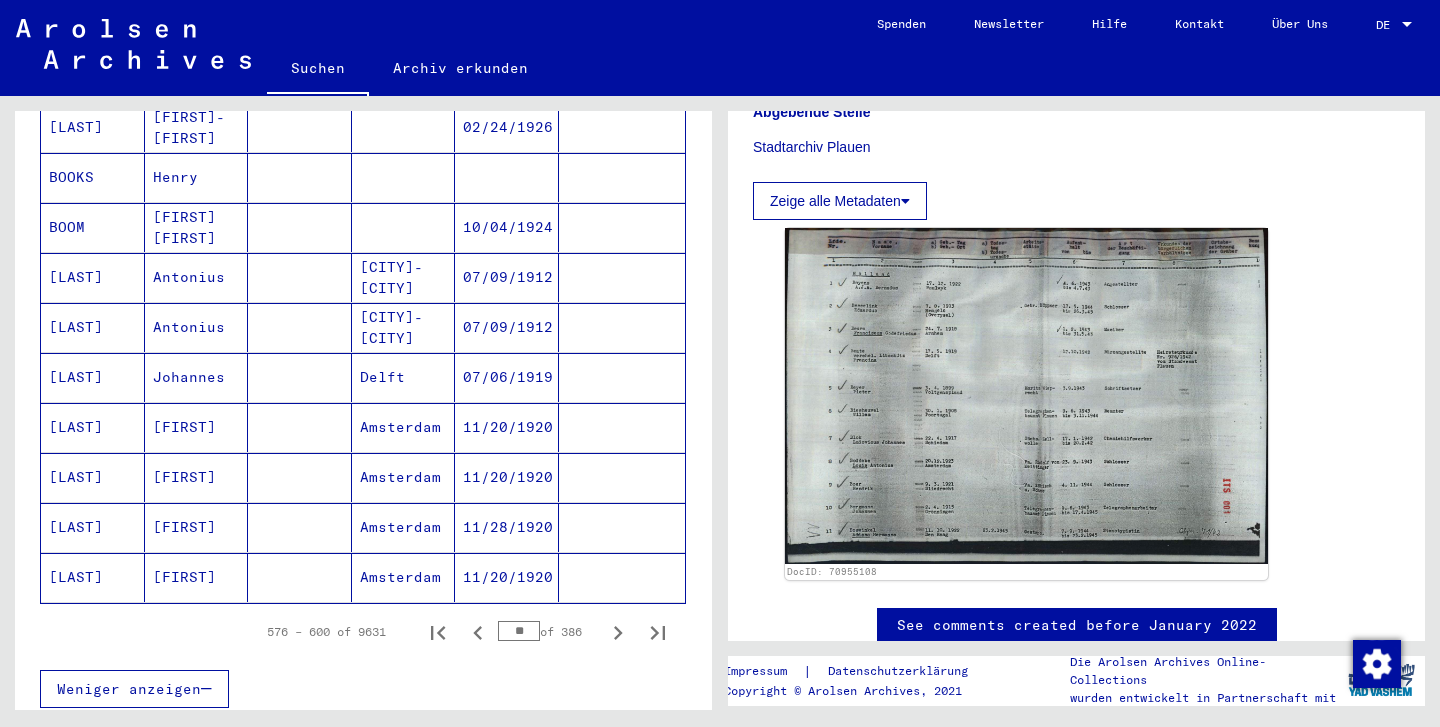 click 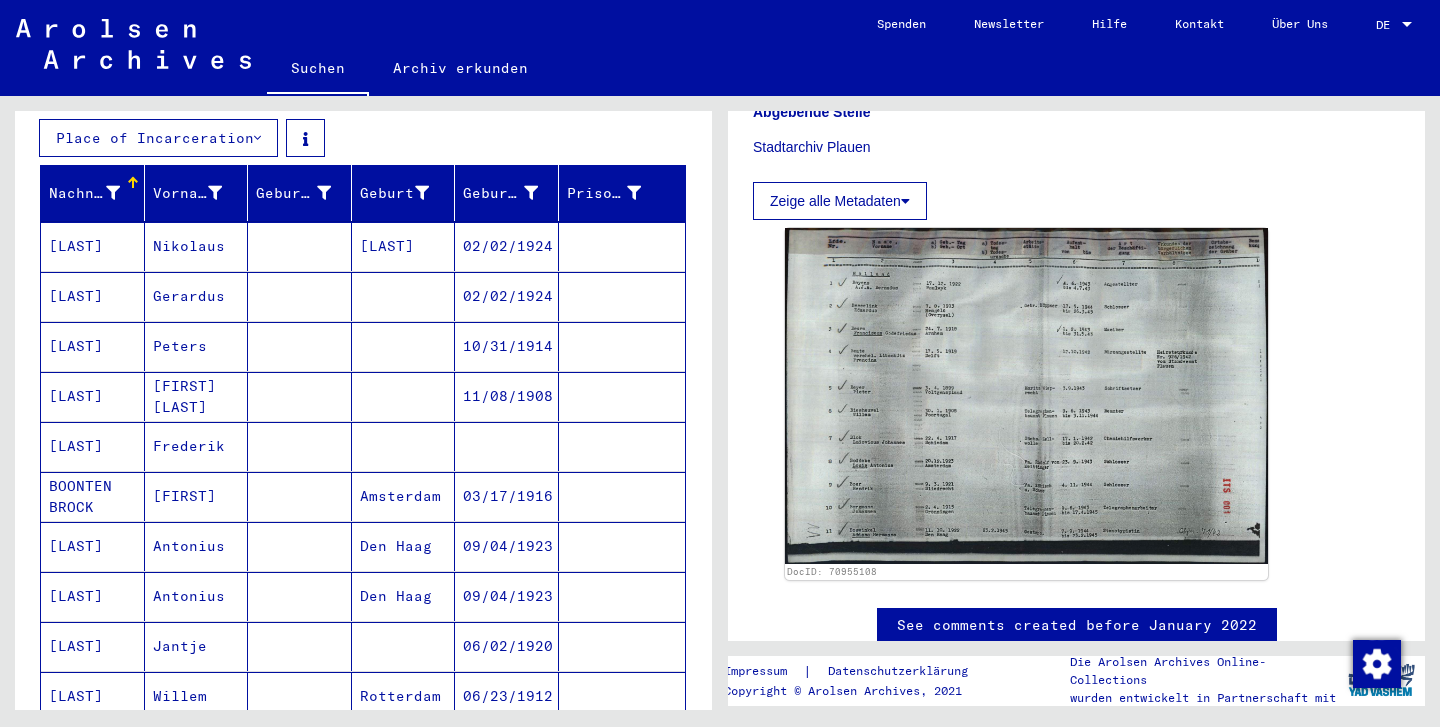 scroll, scrollTop: 277, scrollLeft: 0, axis: vertical 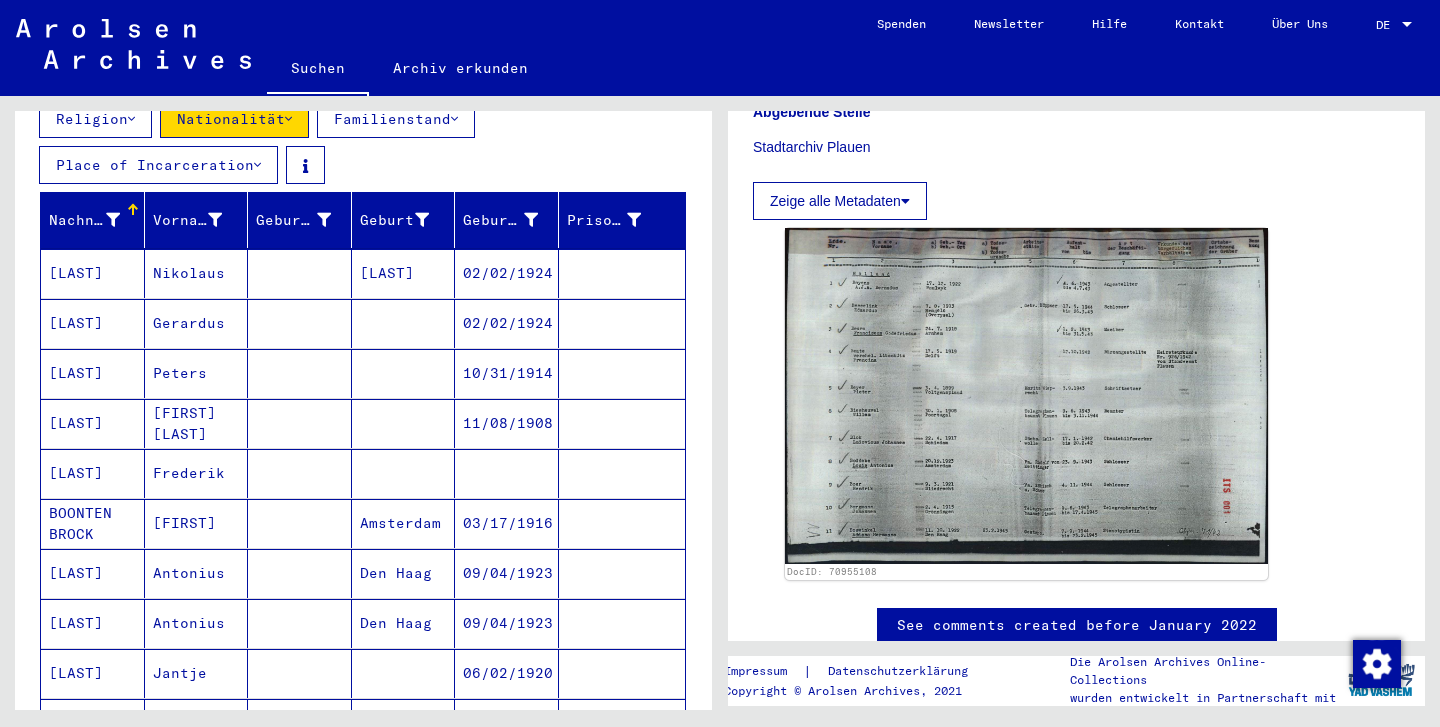click on "[LAST]" at bounding box center (93, 423) 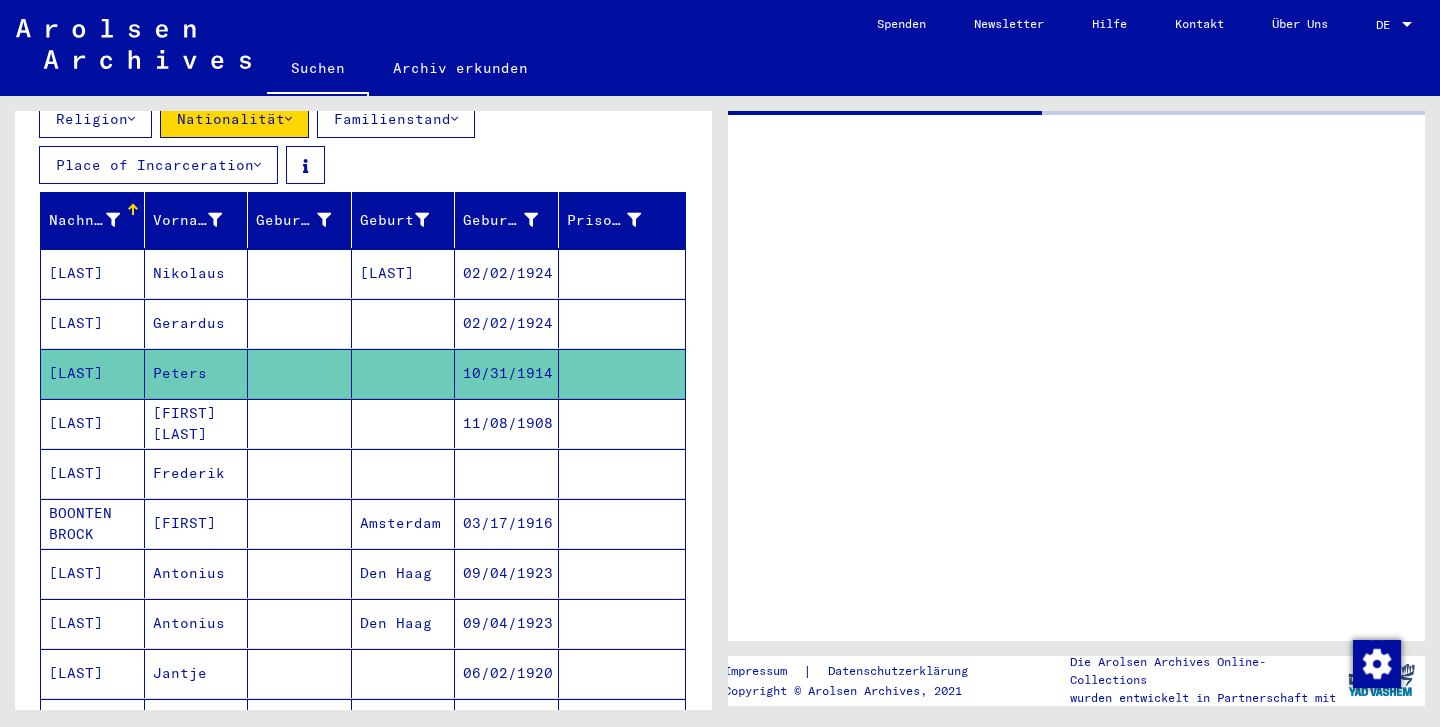 scroll, scrollTop: 0, scrollLeft: 0, axis: both 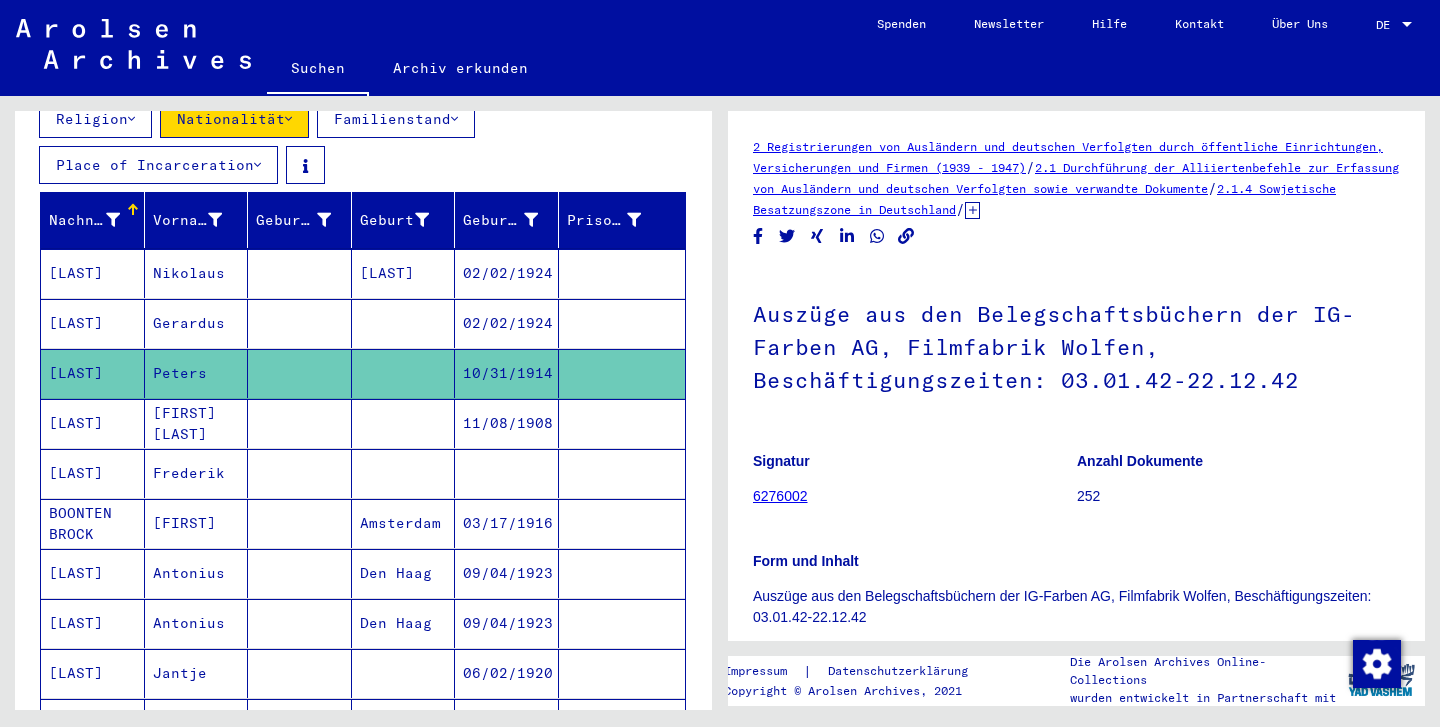 click on "[LAST]" at bounding box center (93, 473) 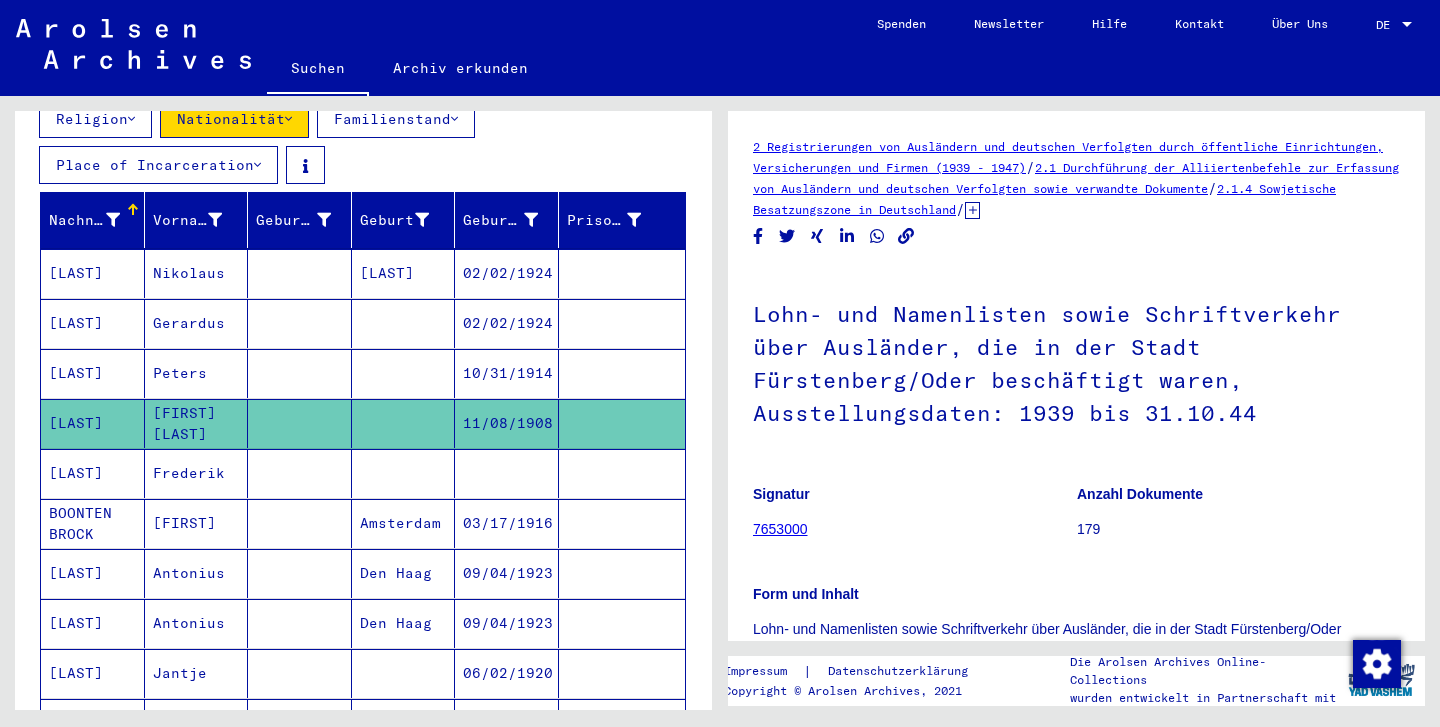 scroll, scrollTop: 0, scrollLeft: 0, axis: both 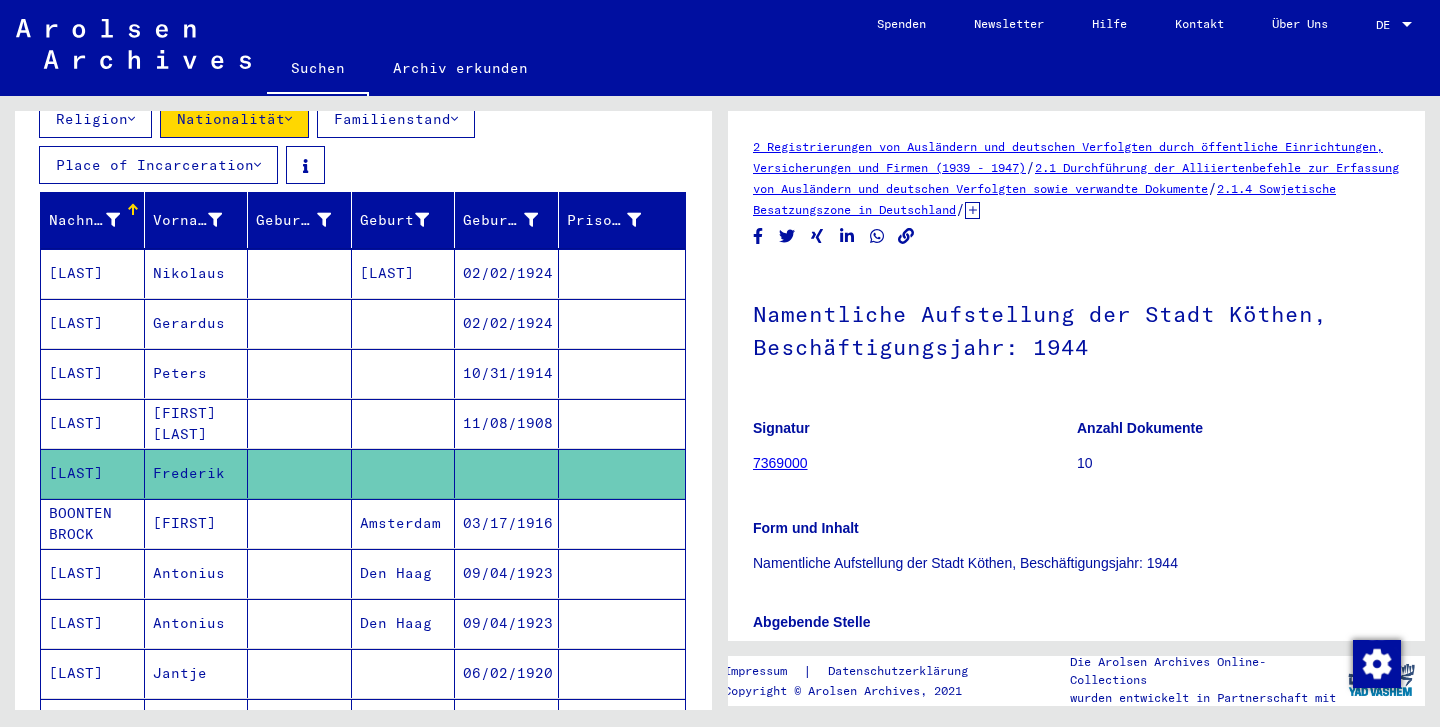 click on "[LAST]" at bounding box center (93, 323) 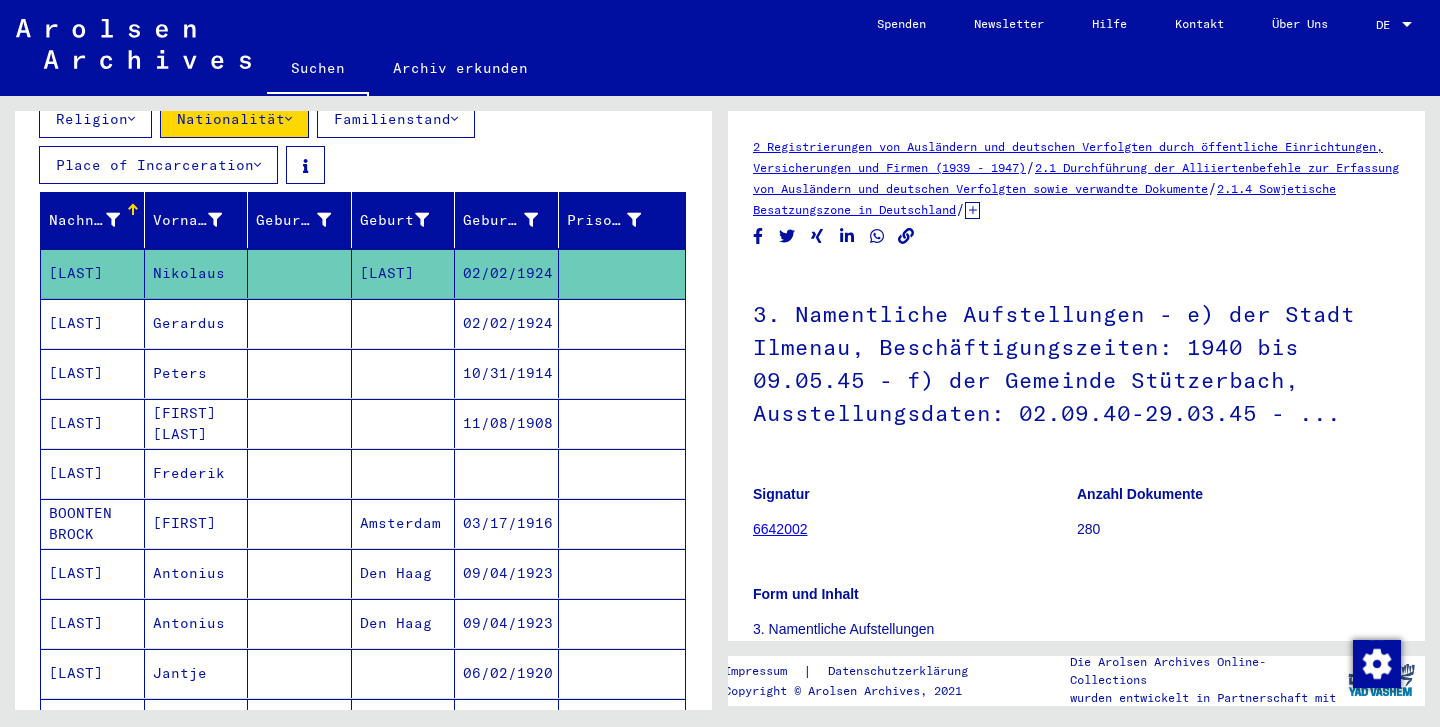 scroll, scrollTop: 0, scrollLeft: 0, axis: both 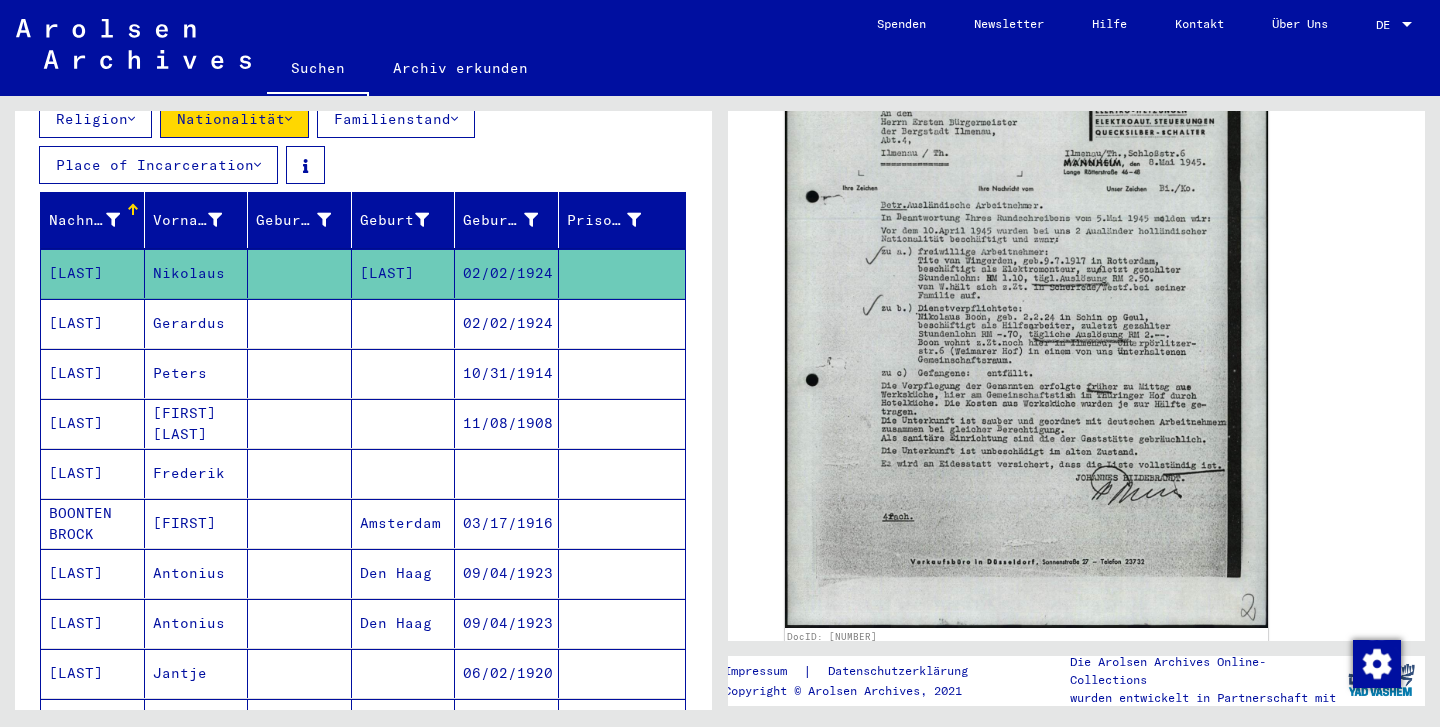 click on "[LAST]" at bounding box center (93, 373) 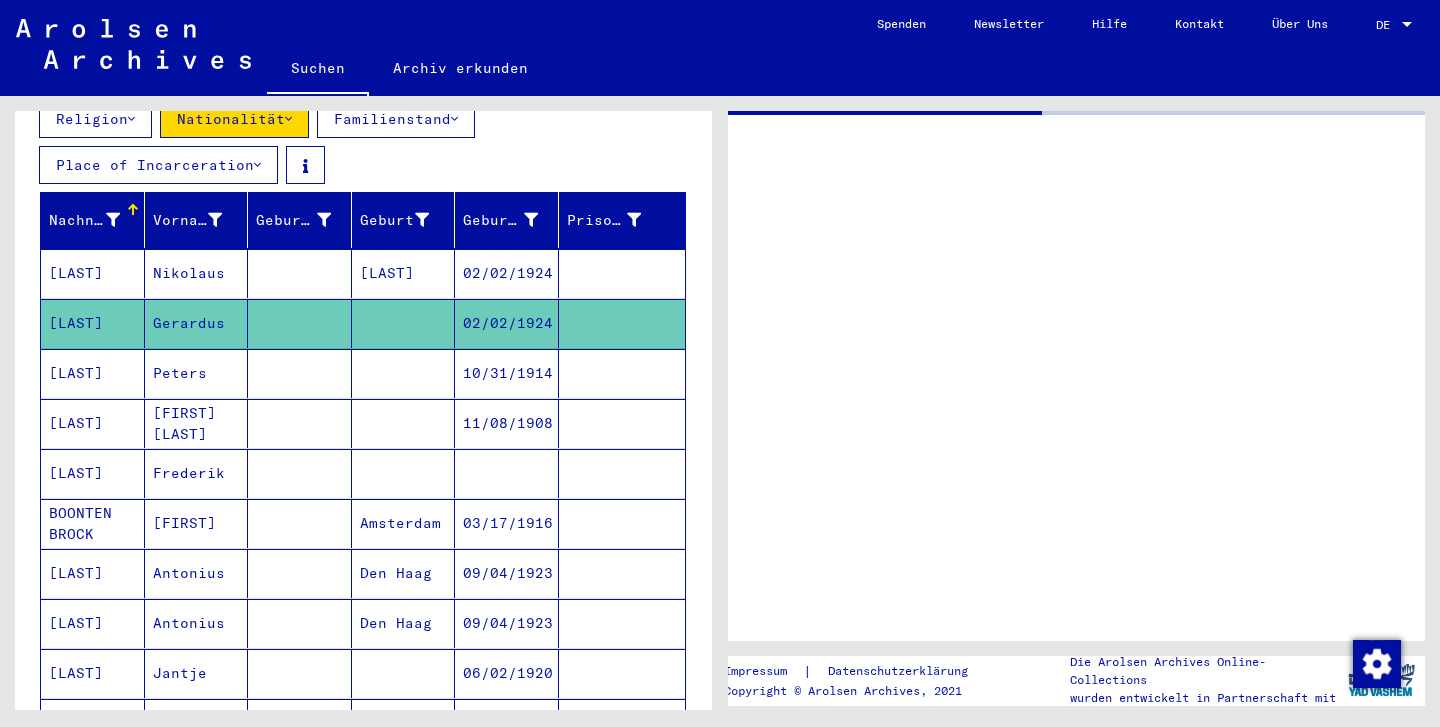 scroll, scrollTop: 0, scrollLeft: 0, axis: both 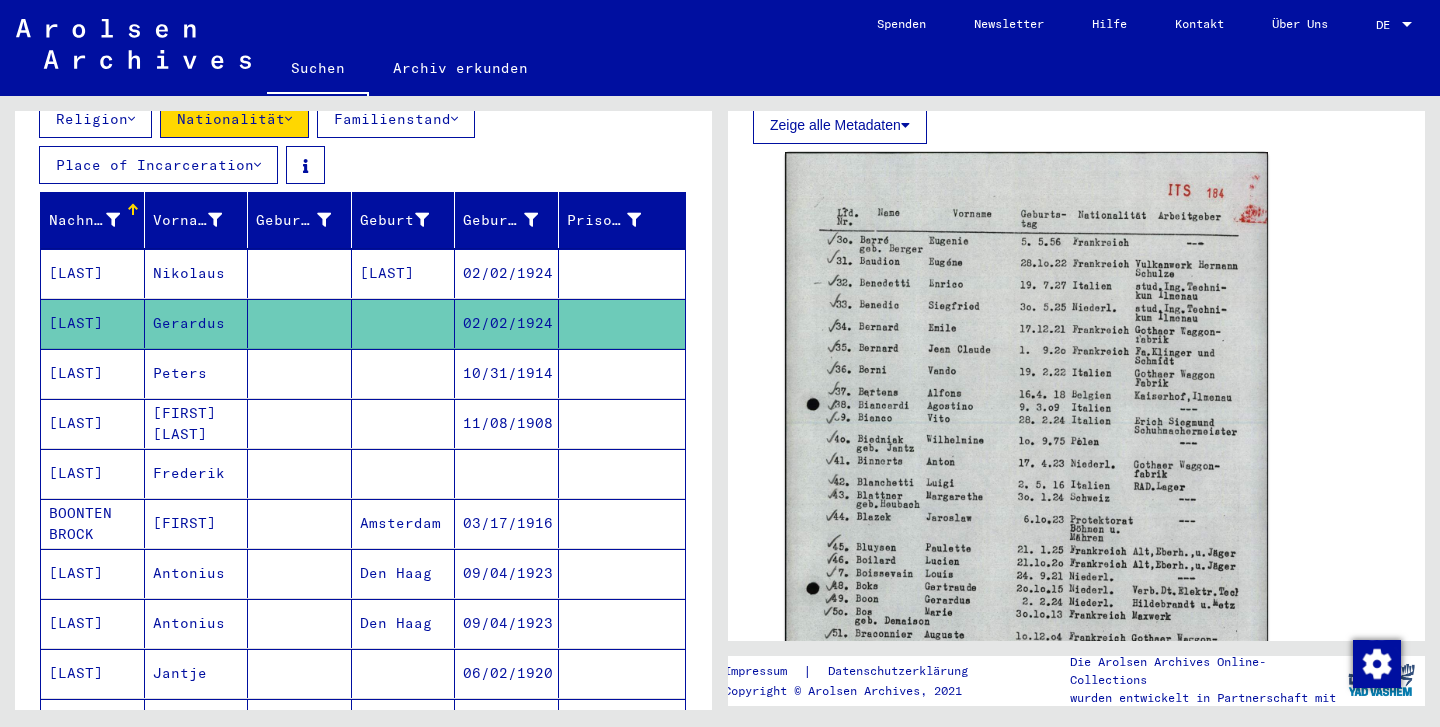 click on "[LAST]" at bounding box center [93, 423] 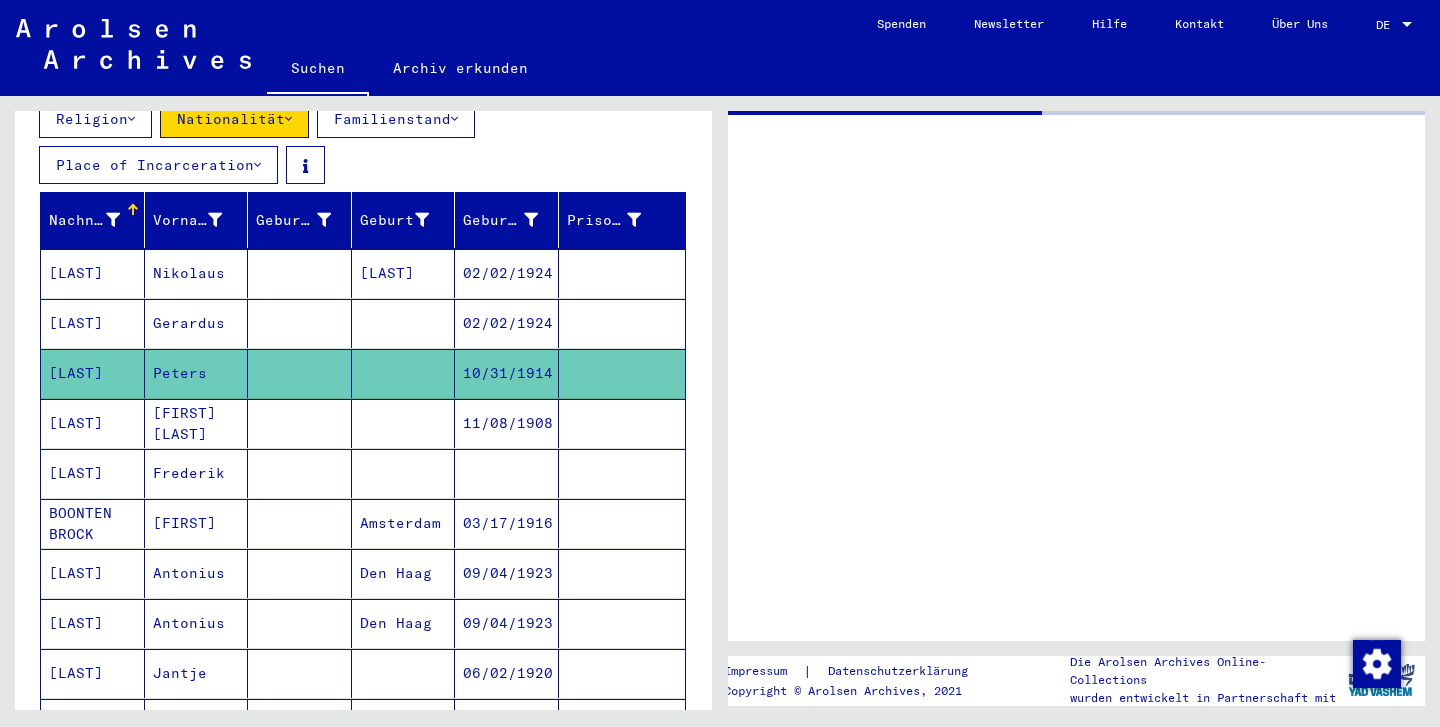 scroll, scrollTop: 0, scrollLeft: 0, axis: both 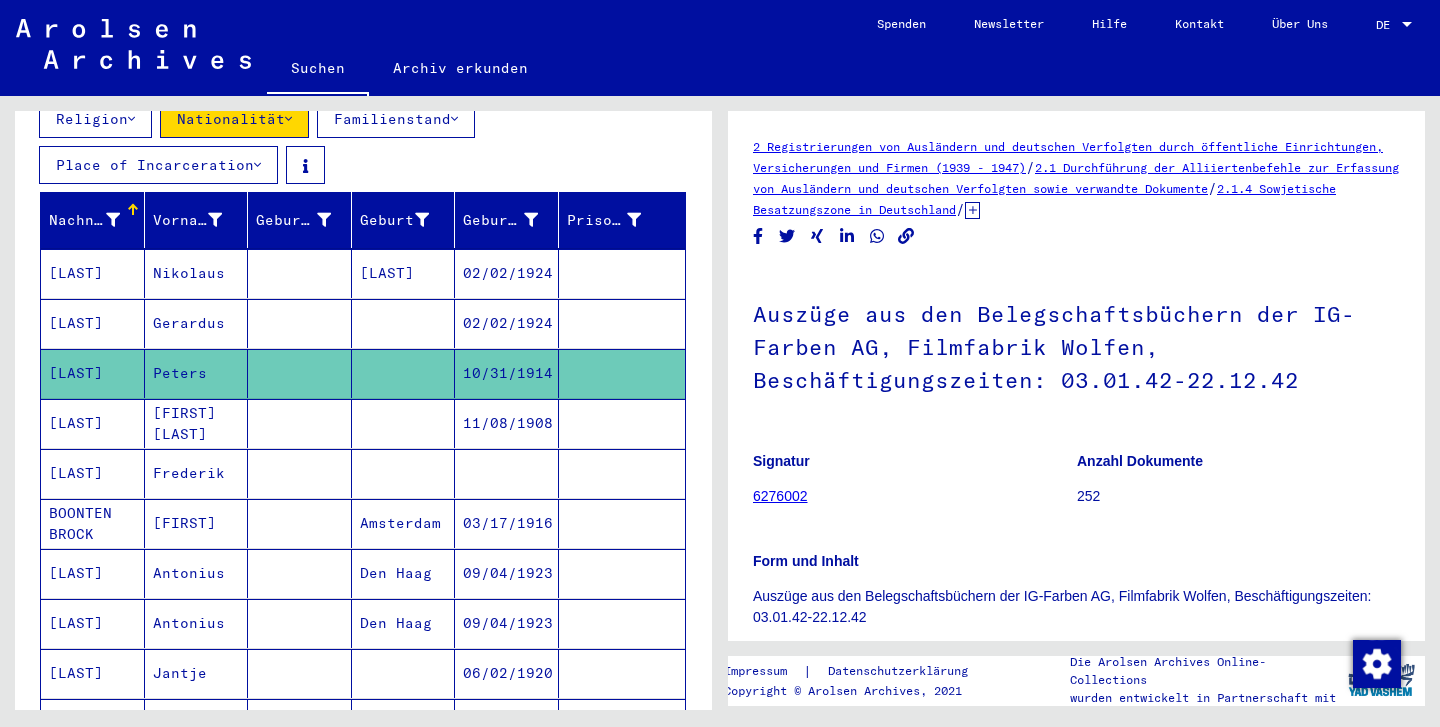 click on "[LAST]" at bounding box center [93, 473] 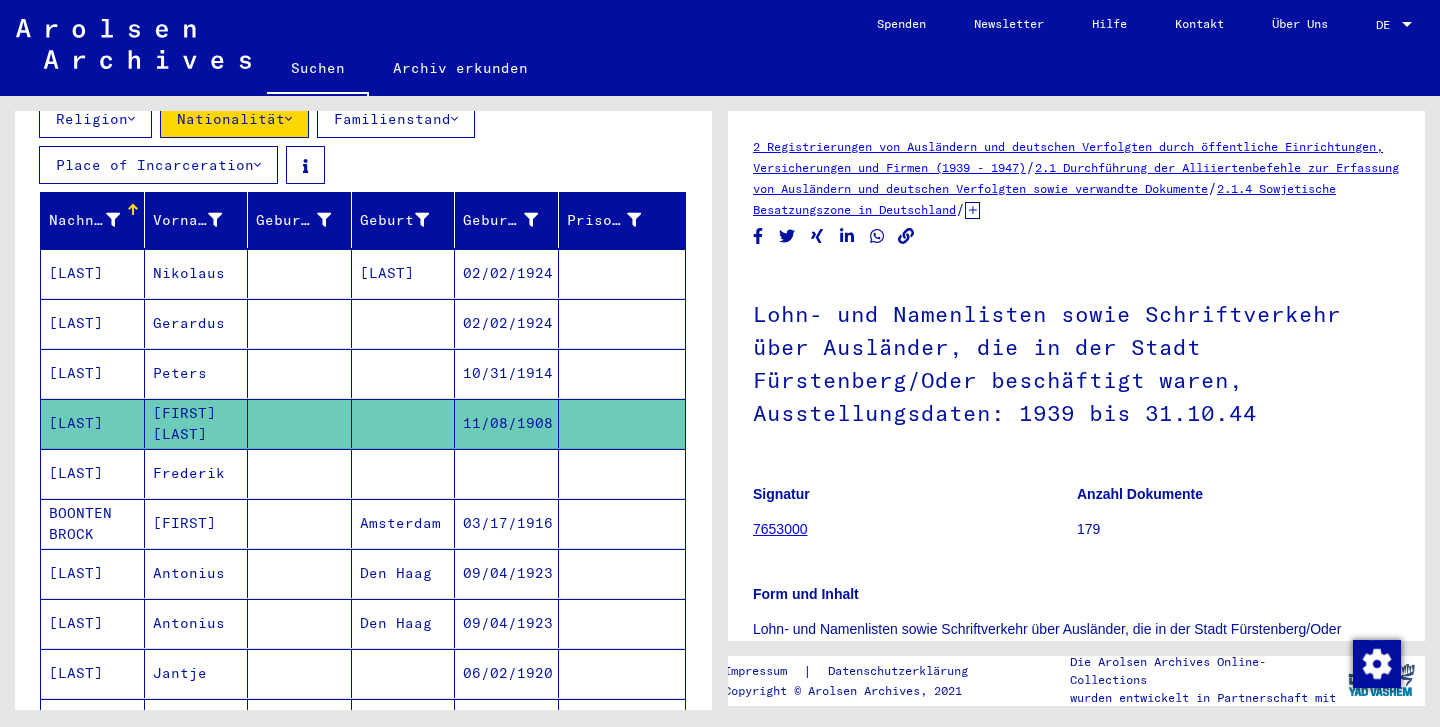 scroll, scrollTop: 0, scrollLeft: 0, axis: both 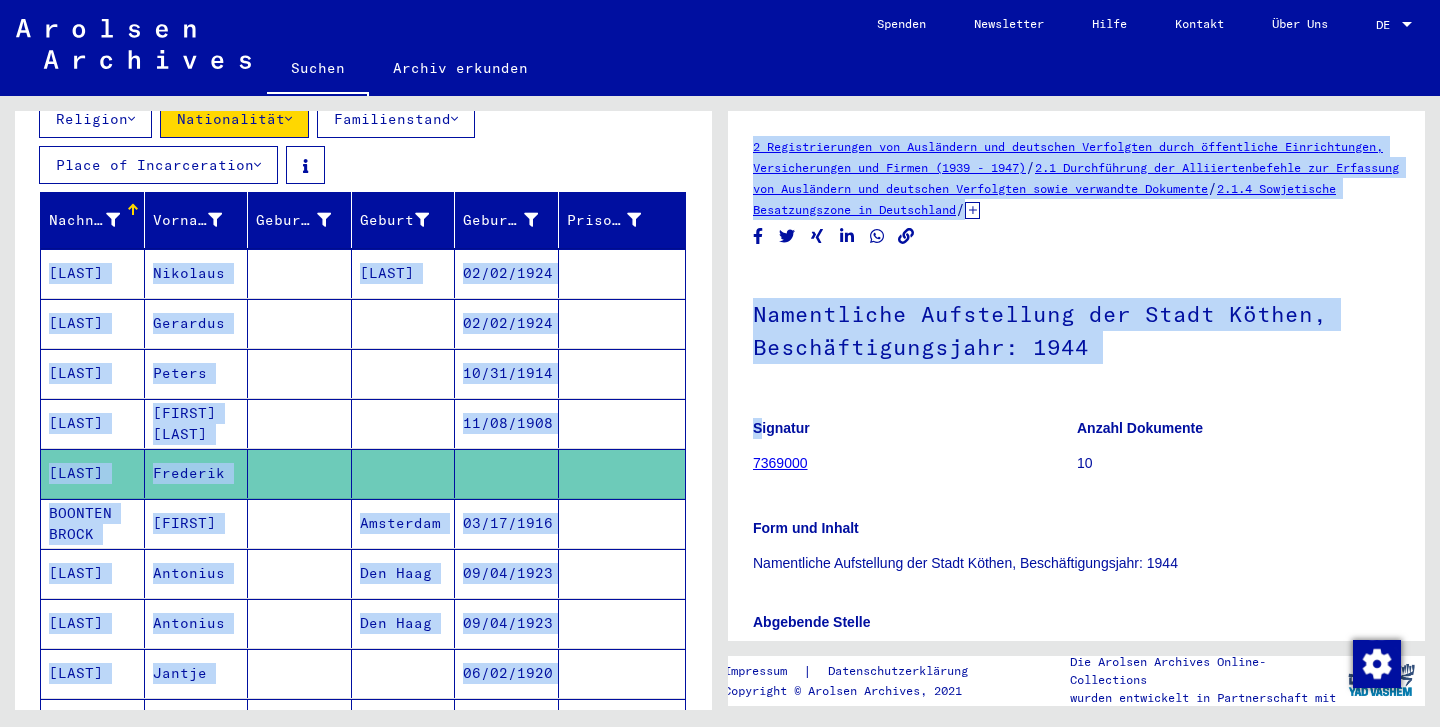drag, startPoint x: 703, startPoint y: 227, endPoint x: 724, endPoint y: 390, distance: 164.3472 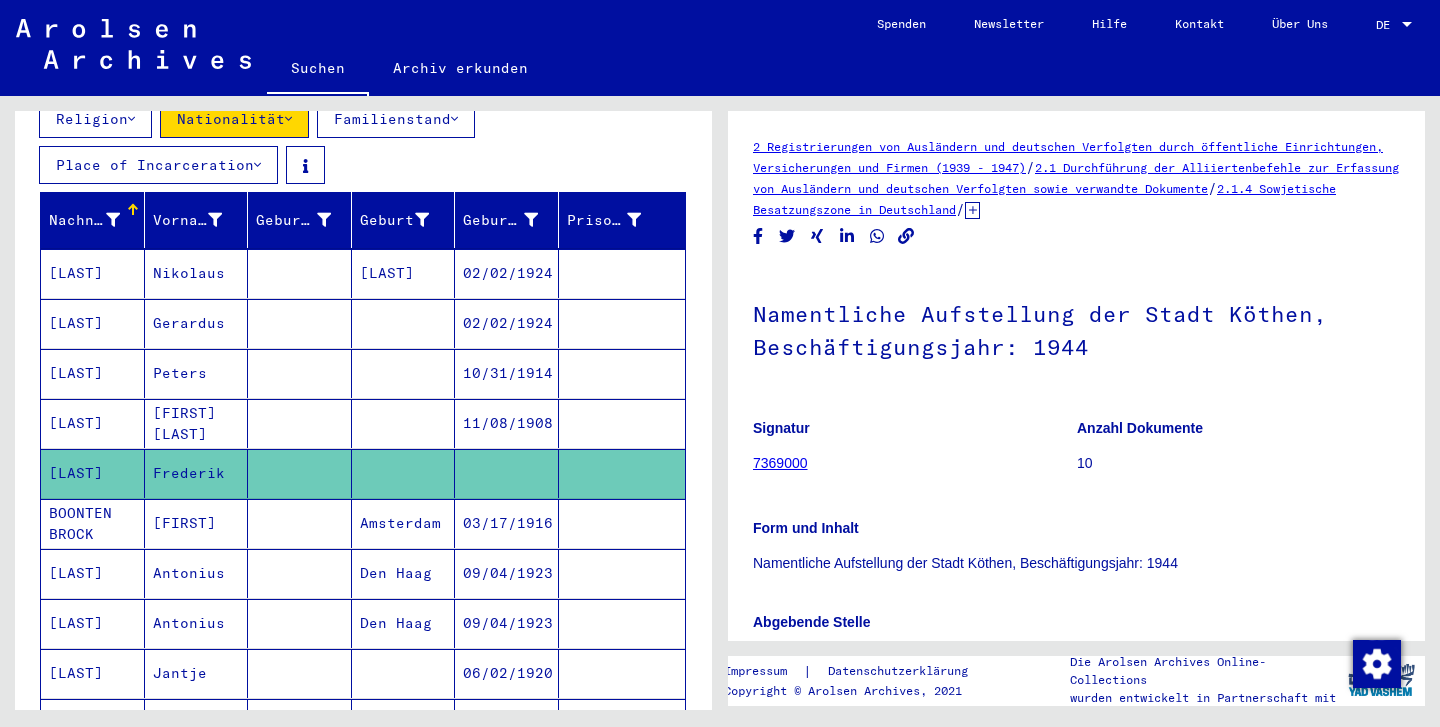 click on "Religion   Nationalität   Familienstand   Place of Incarceration" at bounding box center [363, 146] 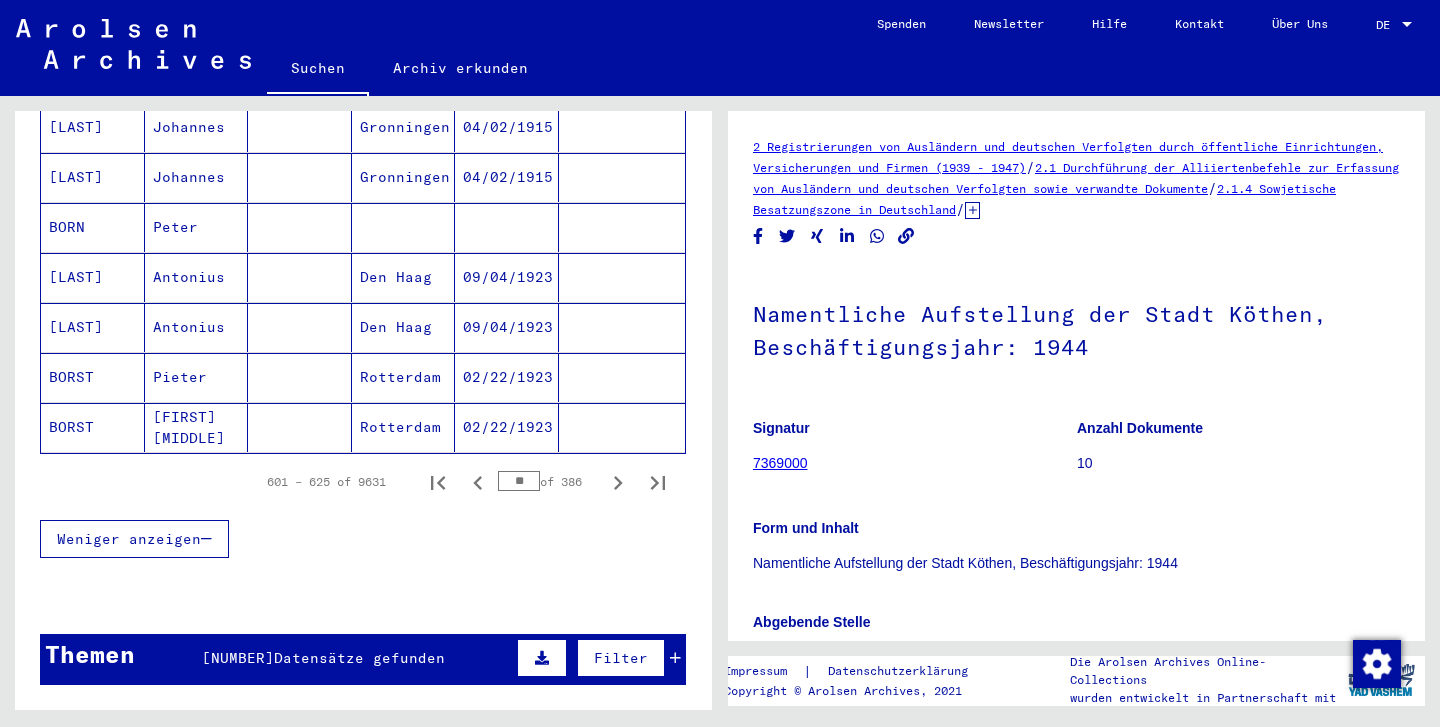 scroll, scrollTop: 1390, scrollLeft: 0, axis: vertical 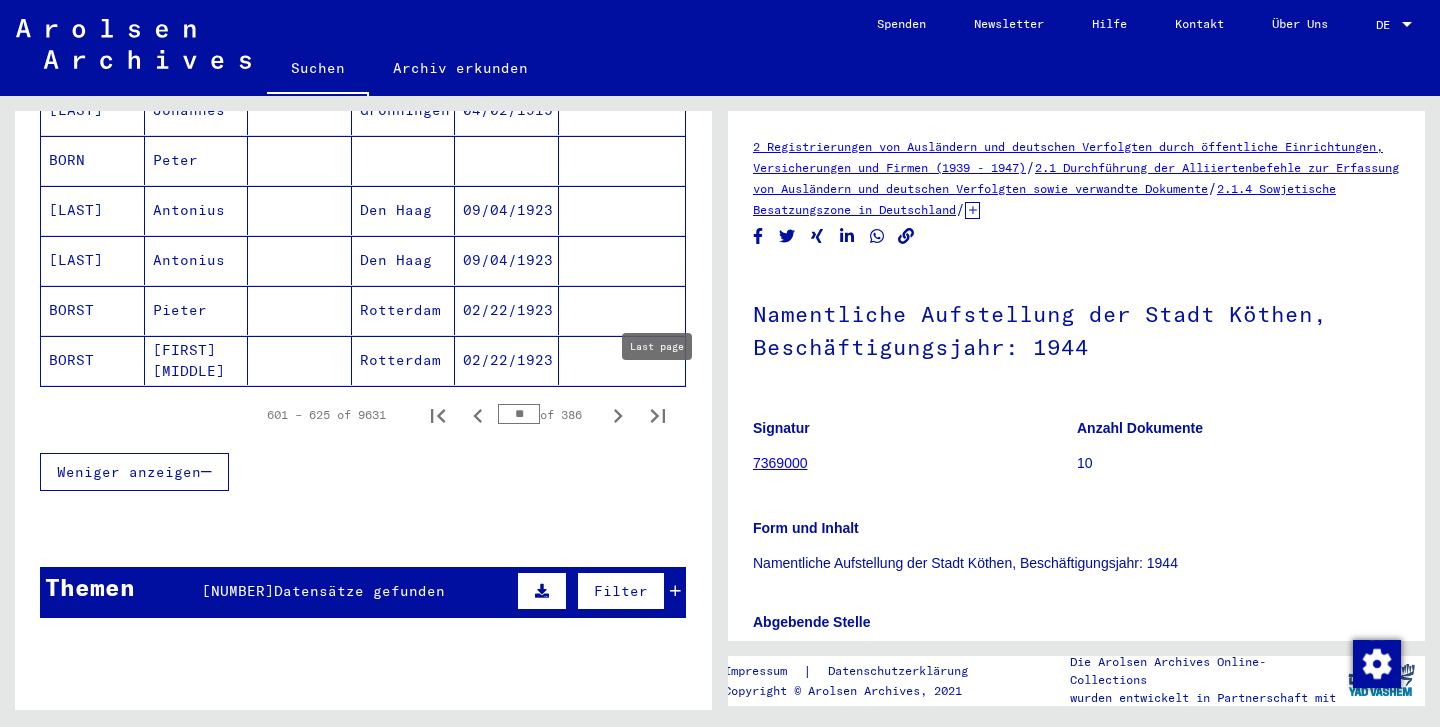 click 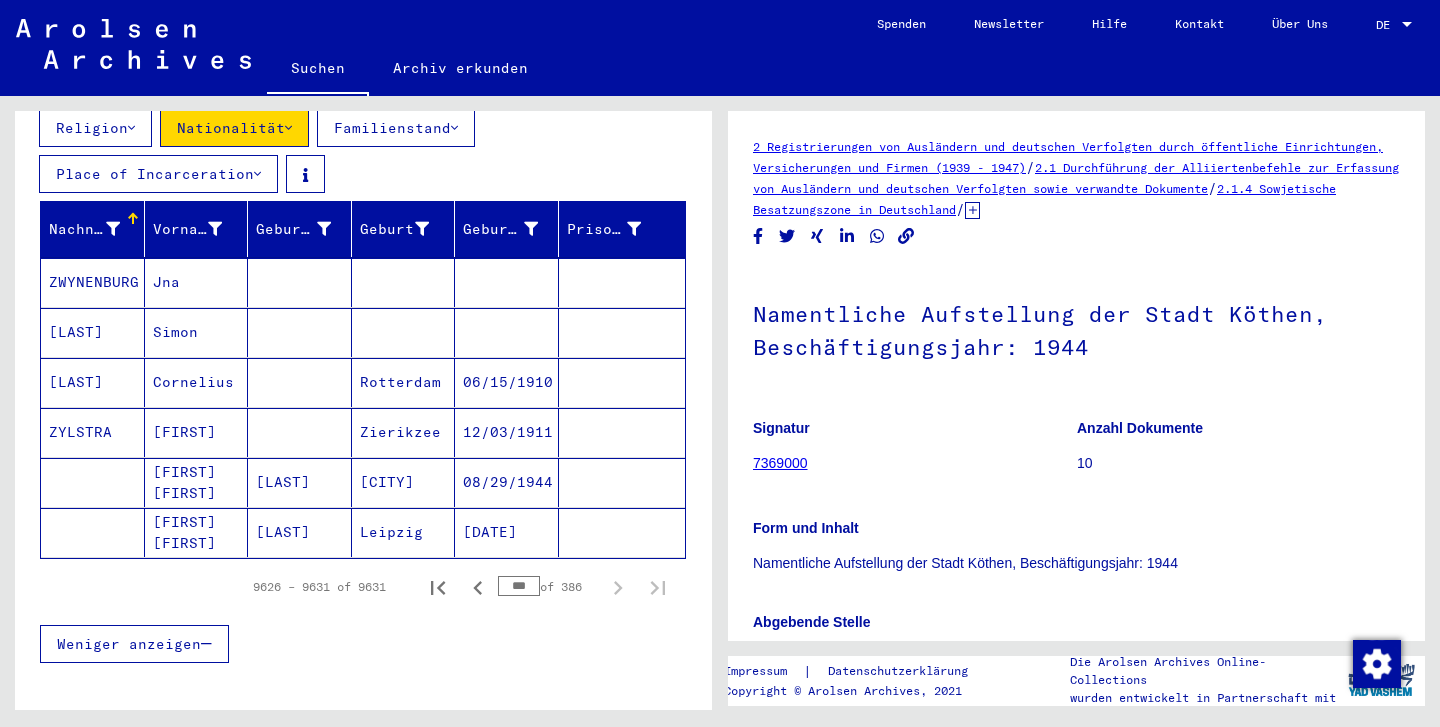 scroll, scrollTop: 272, scrollLeft: 0, axis: vertical 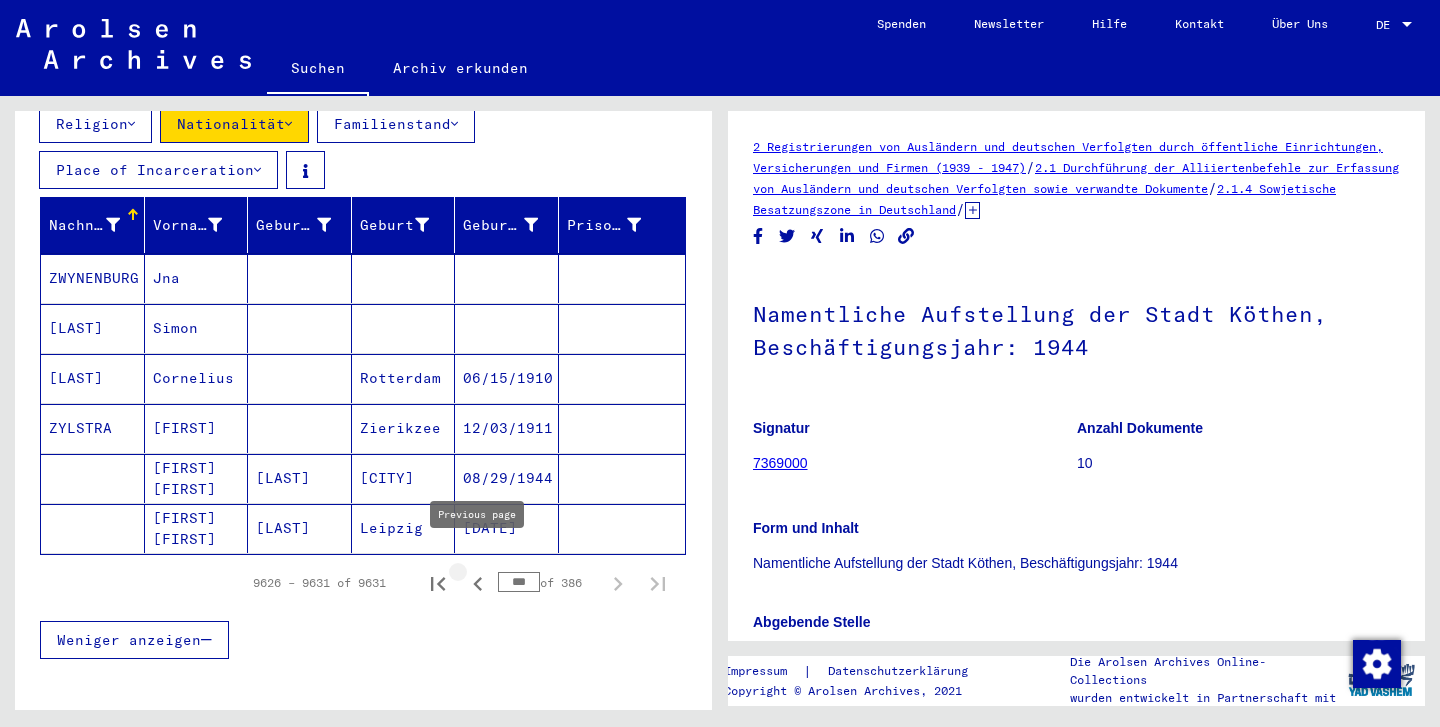click 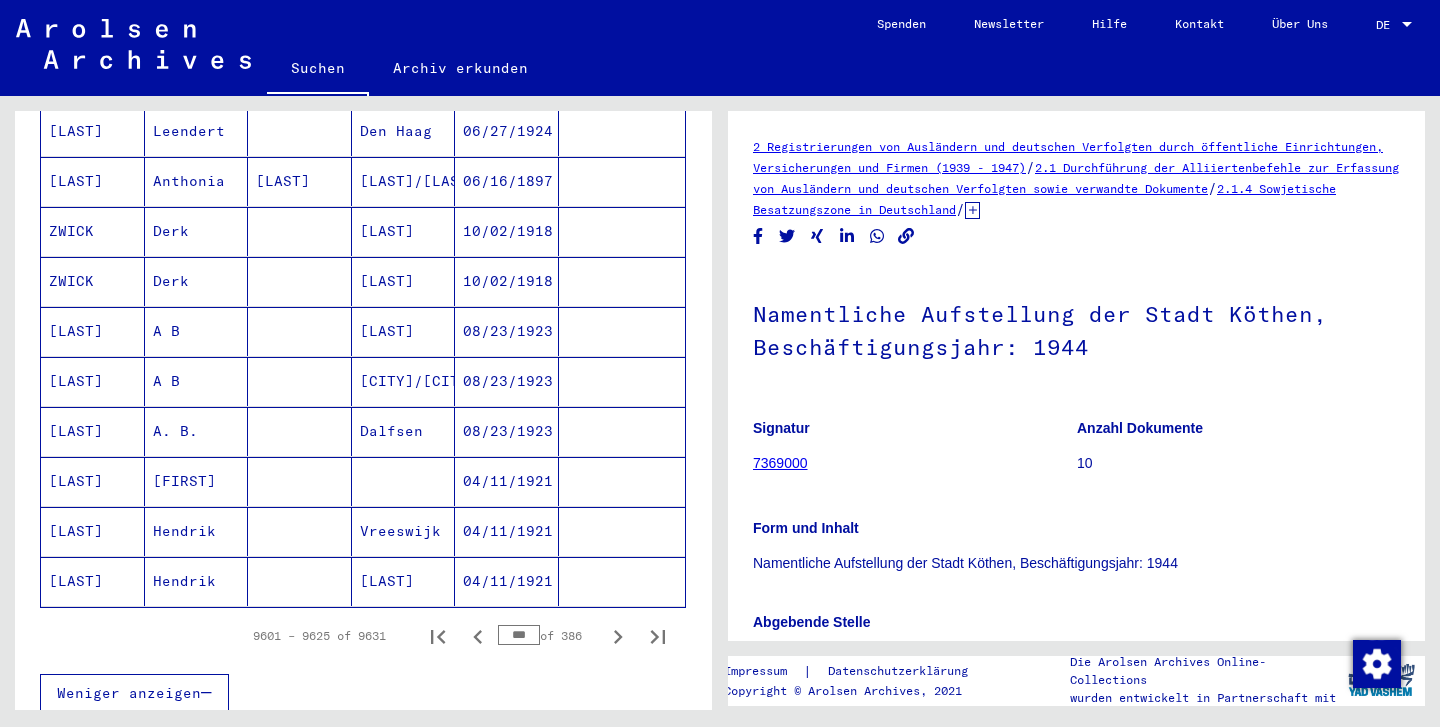 scroll, scrollTop: 1206, scrollLeft: 0, axis: vertical 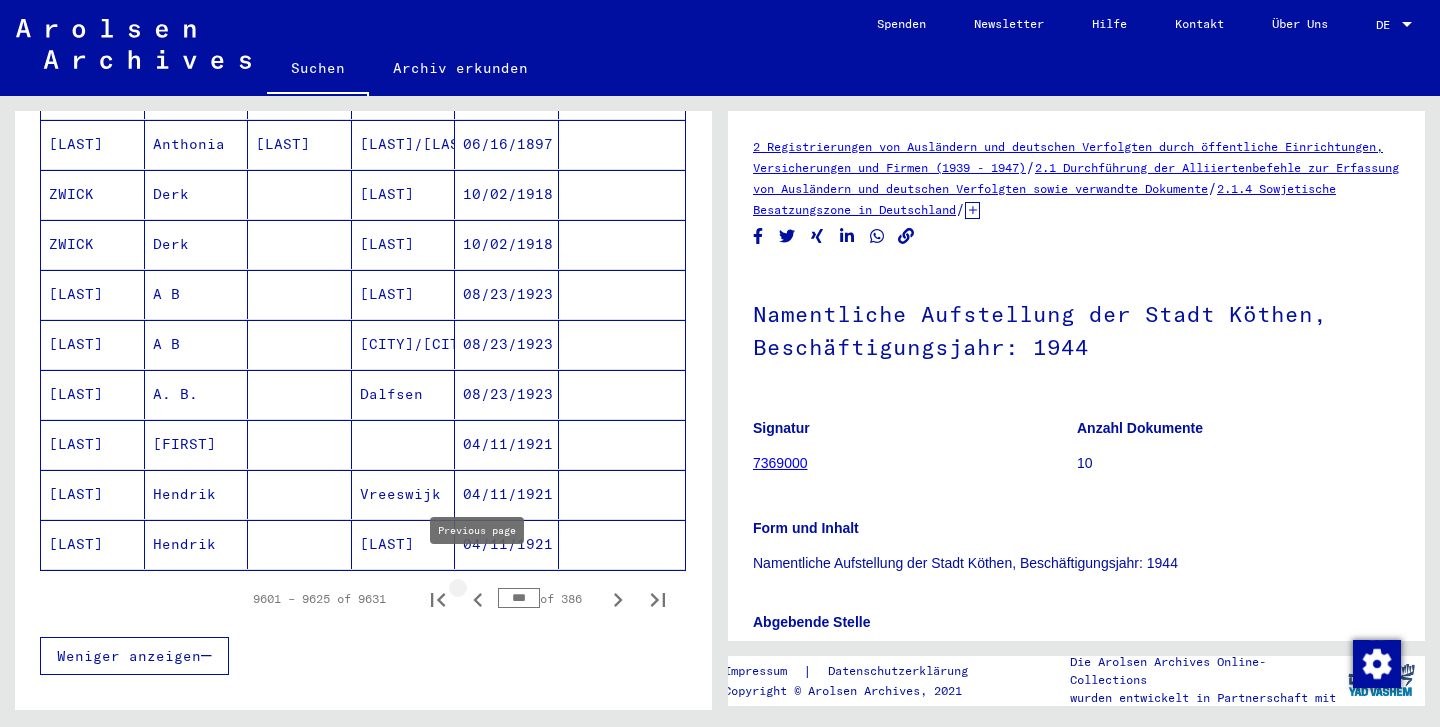 click 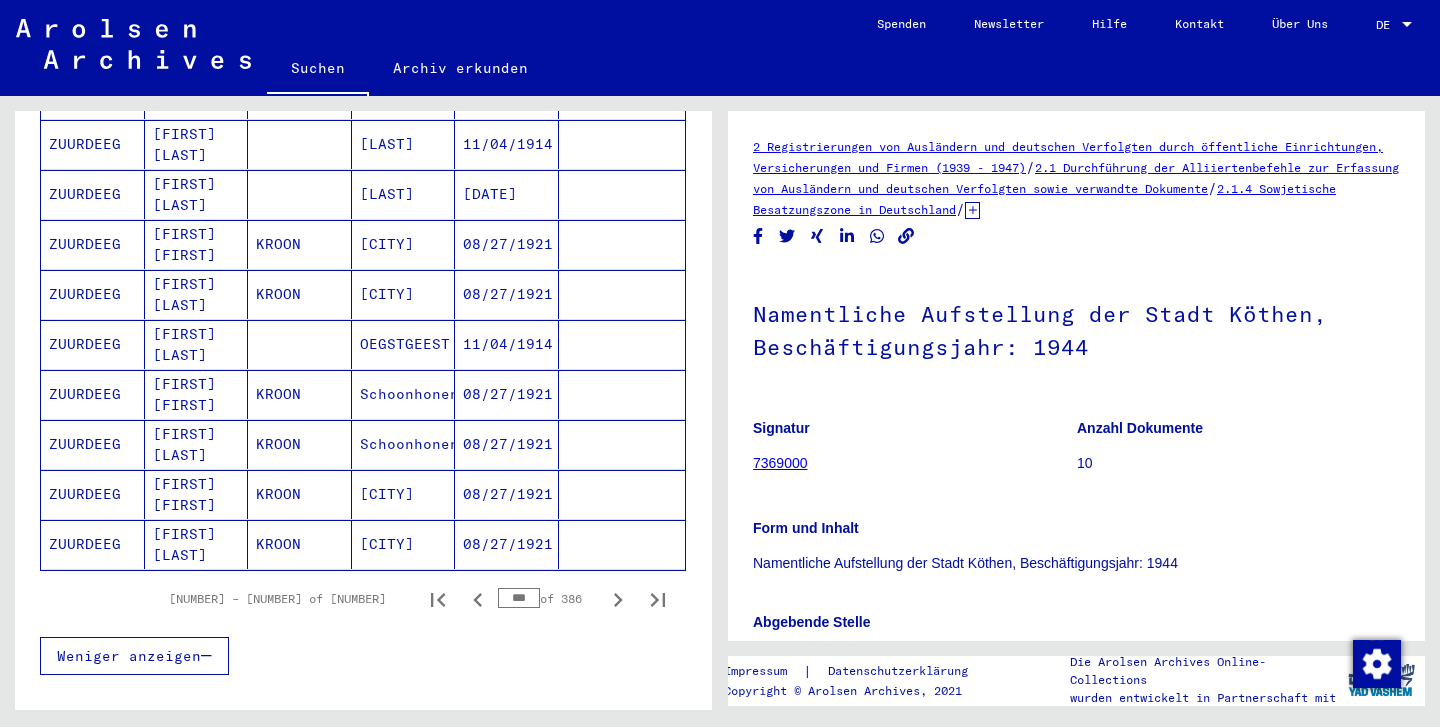 click 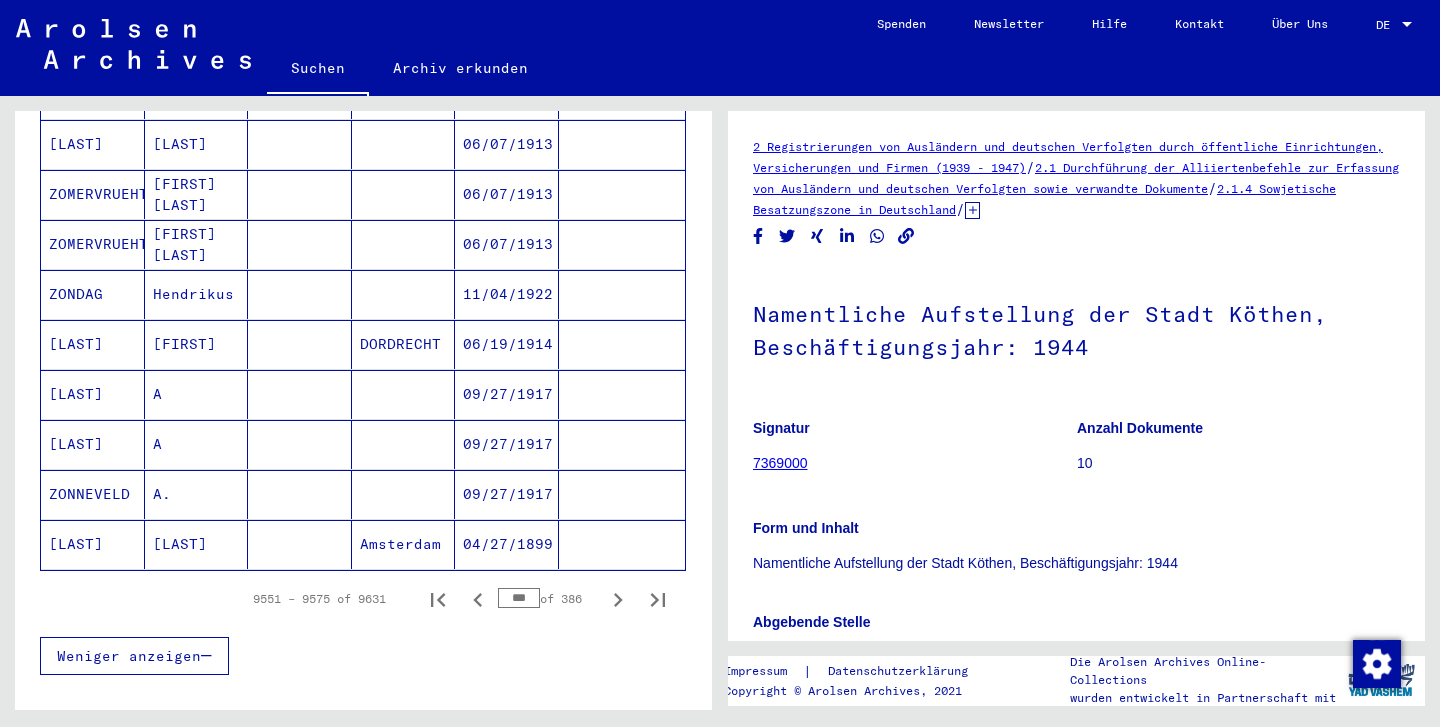 click 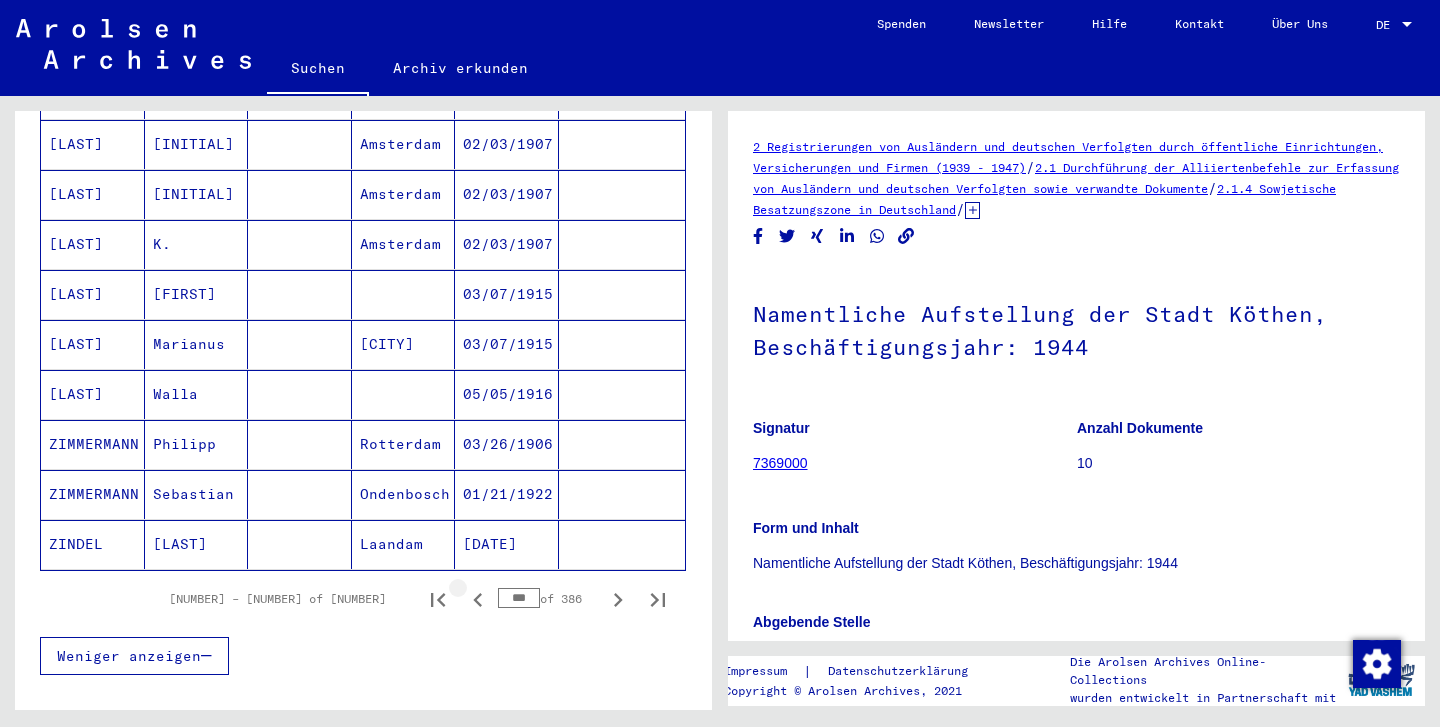 click 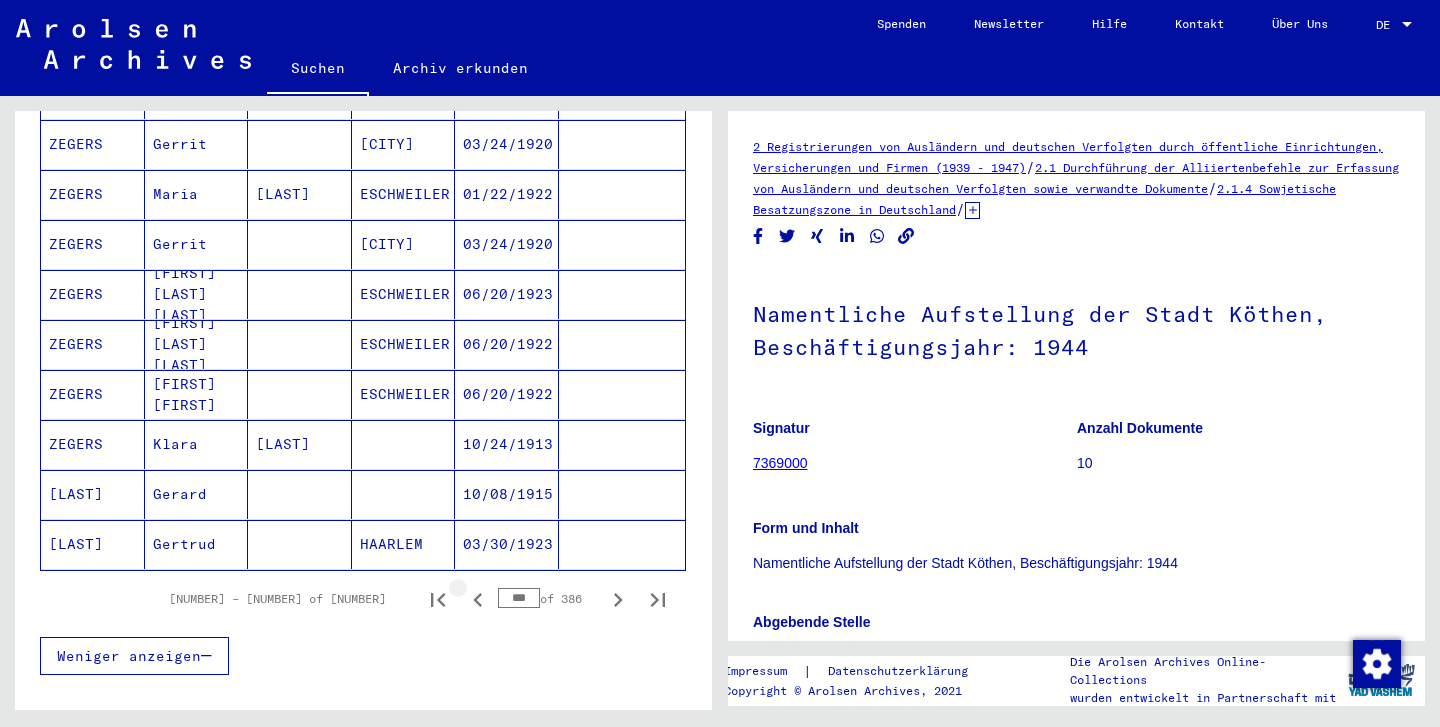 click 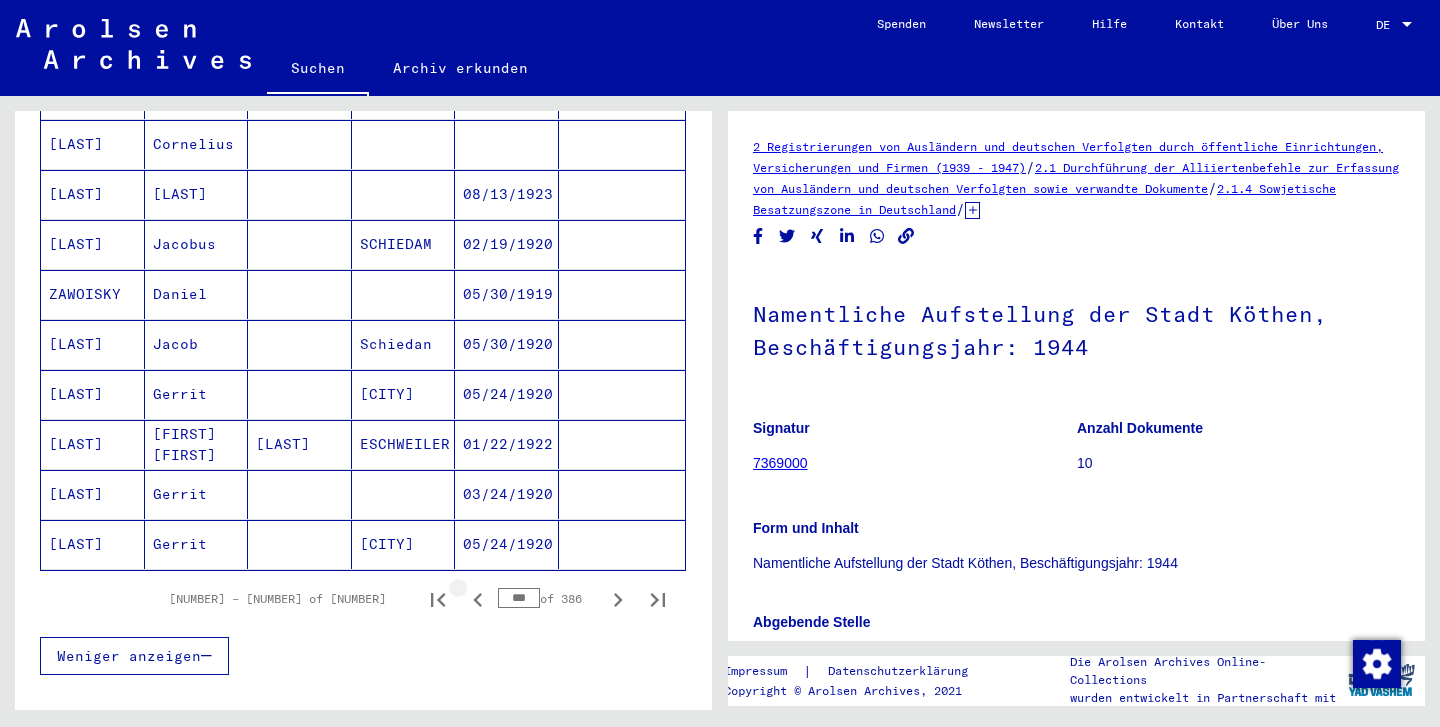 click 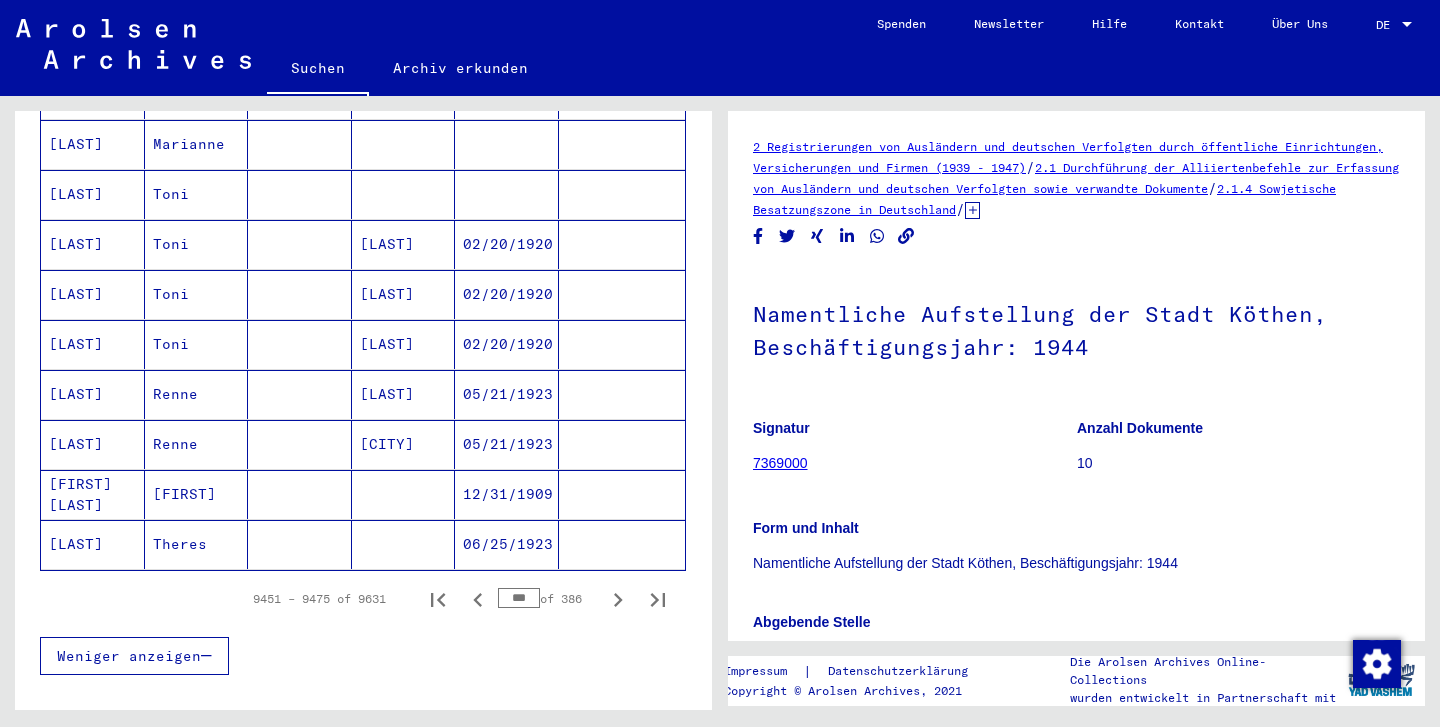 click 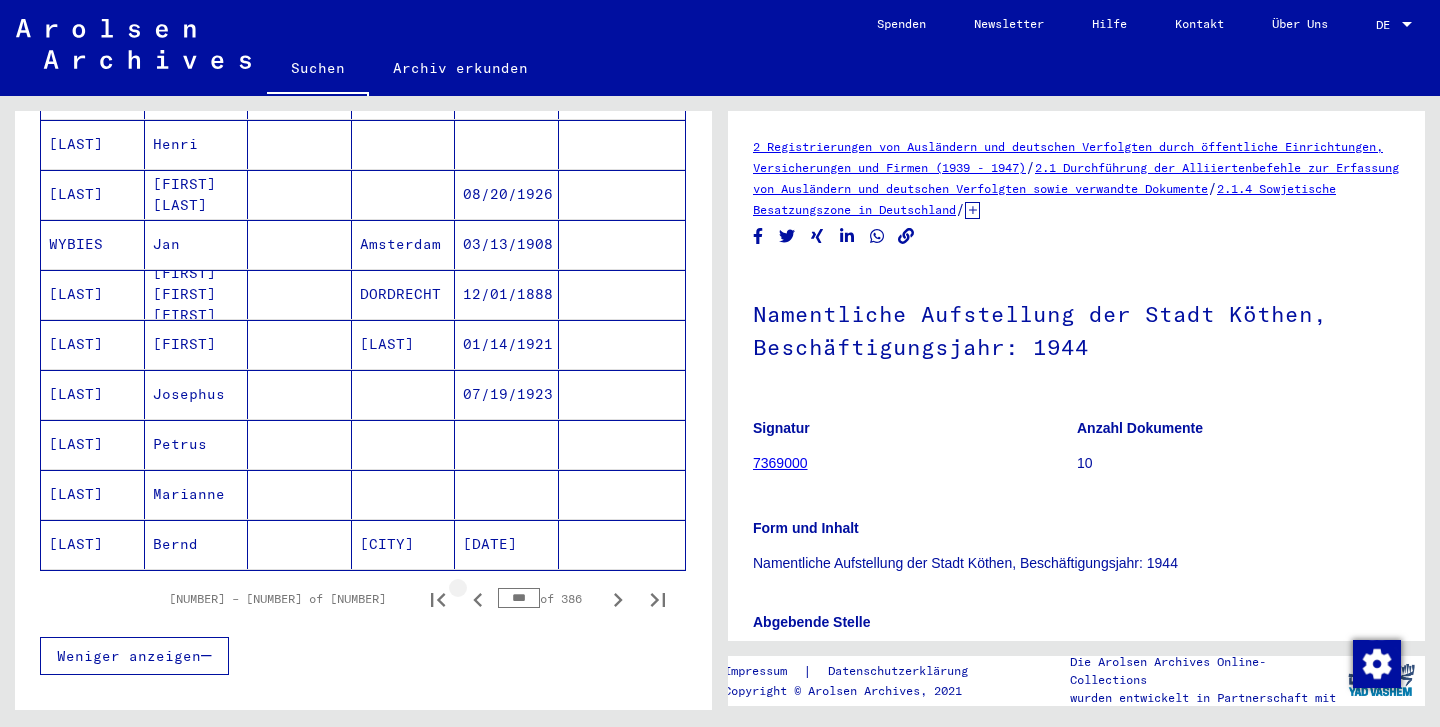 click 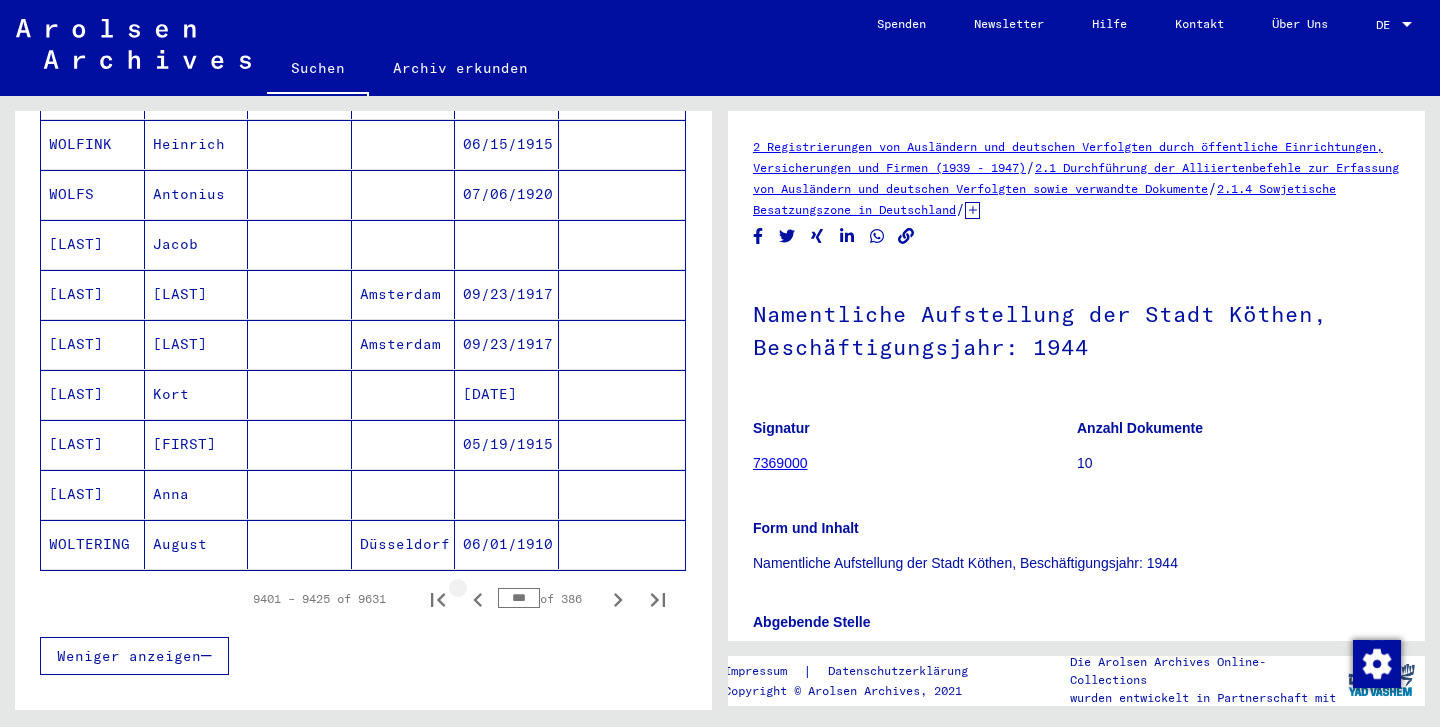 click 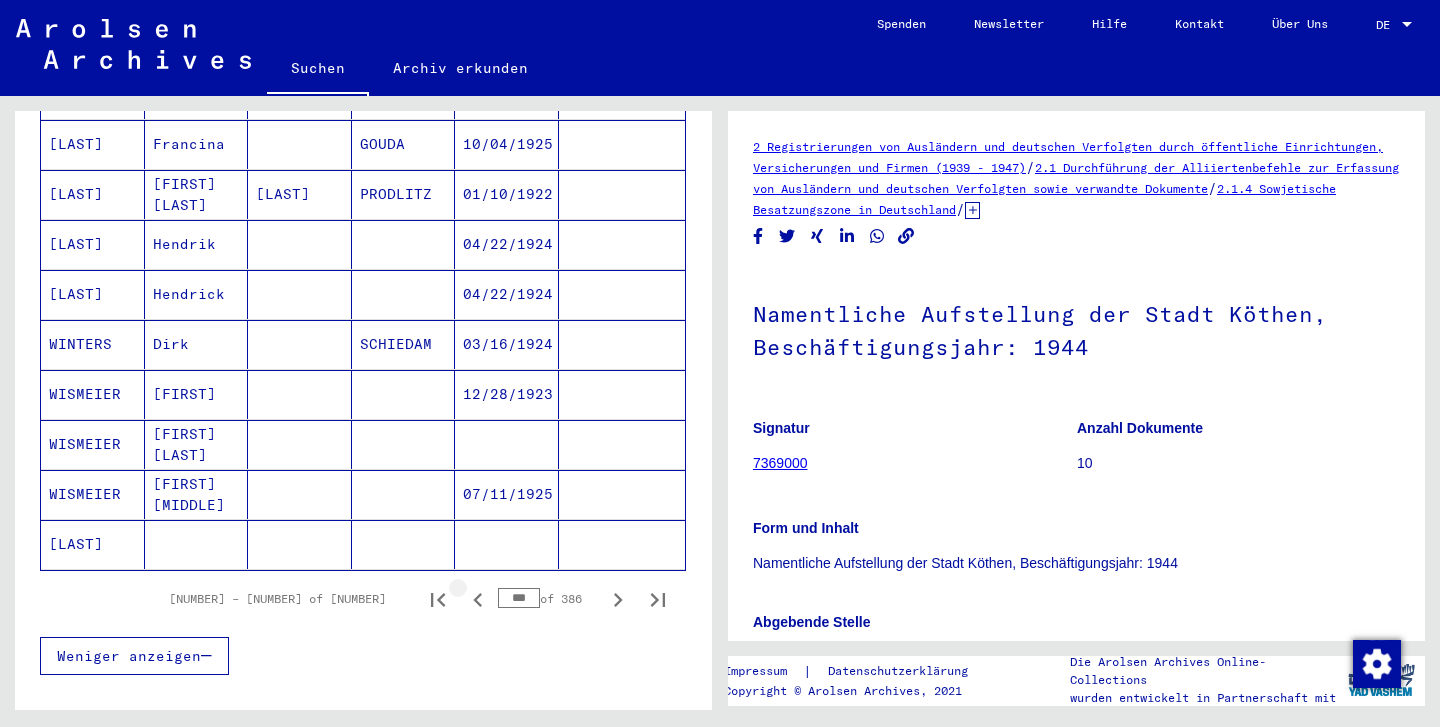 click 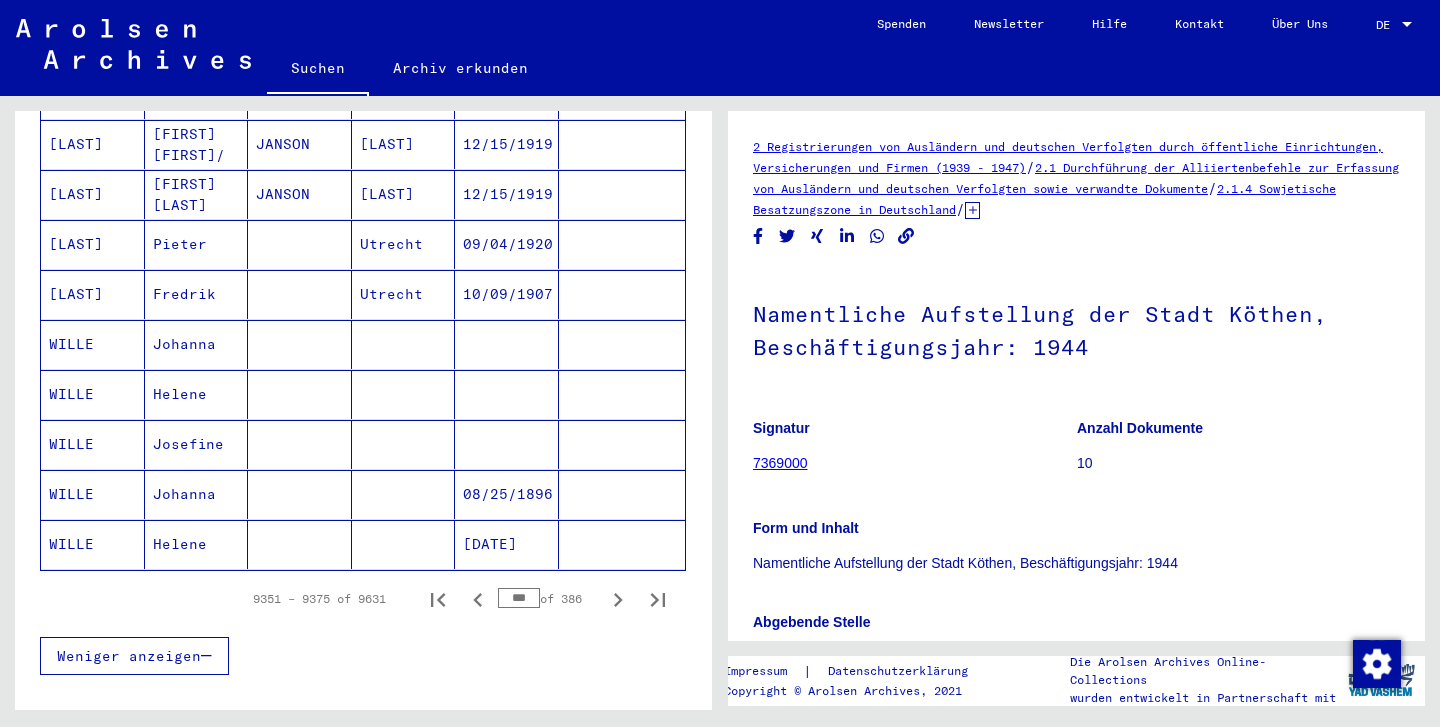 click 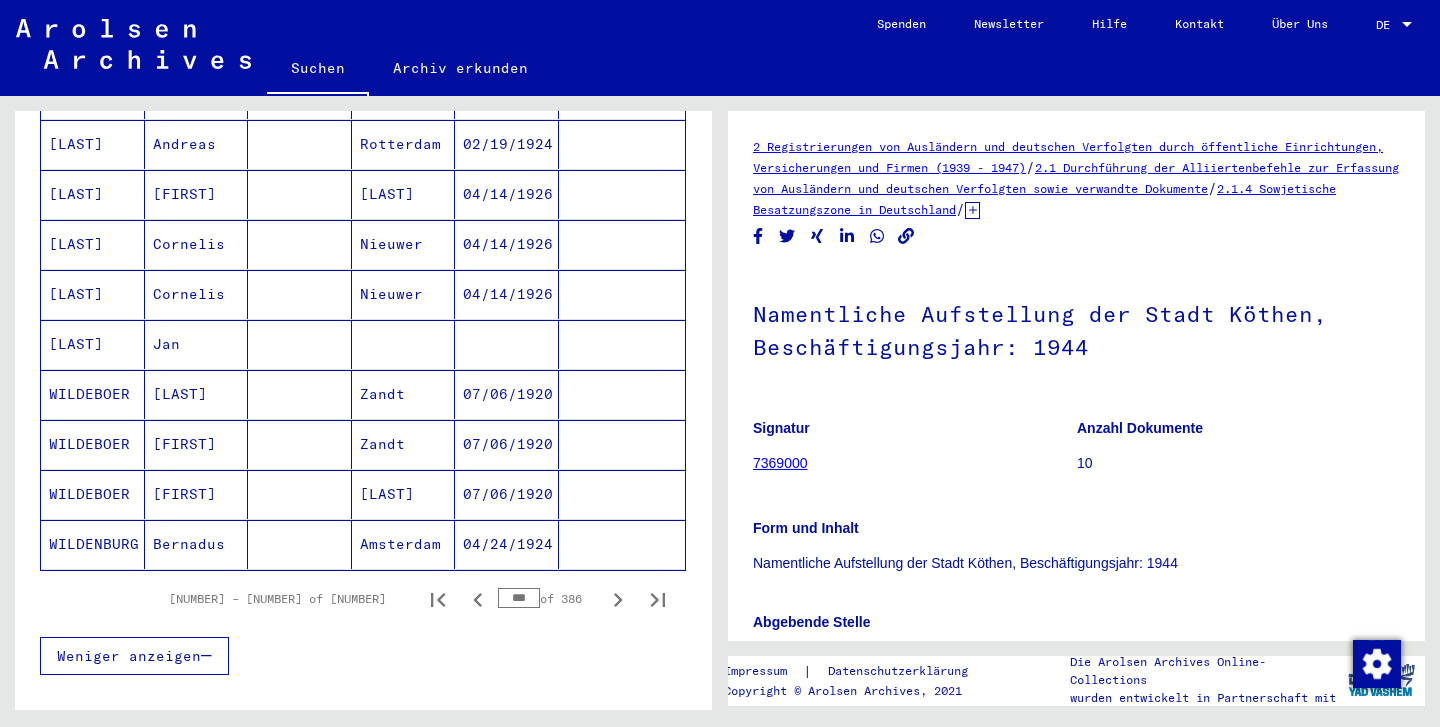 click 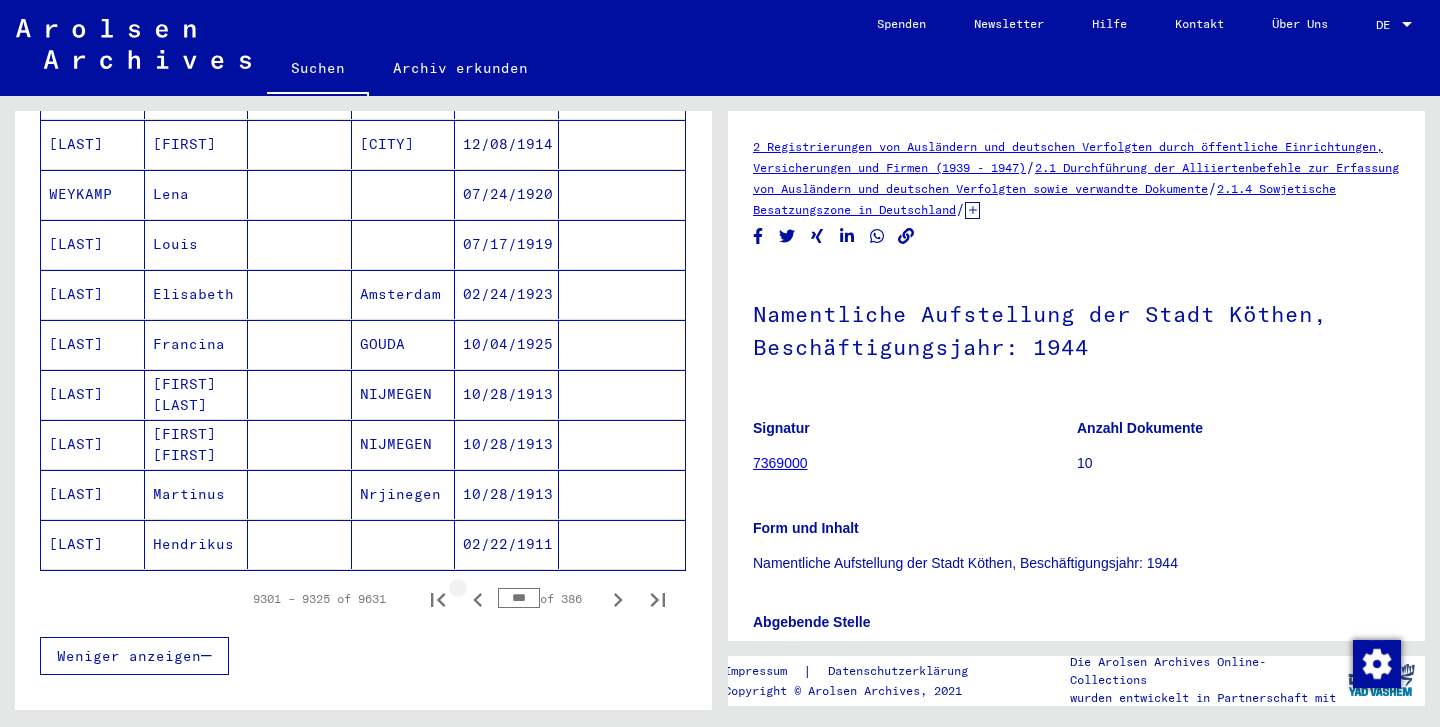 click 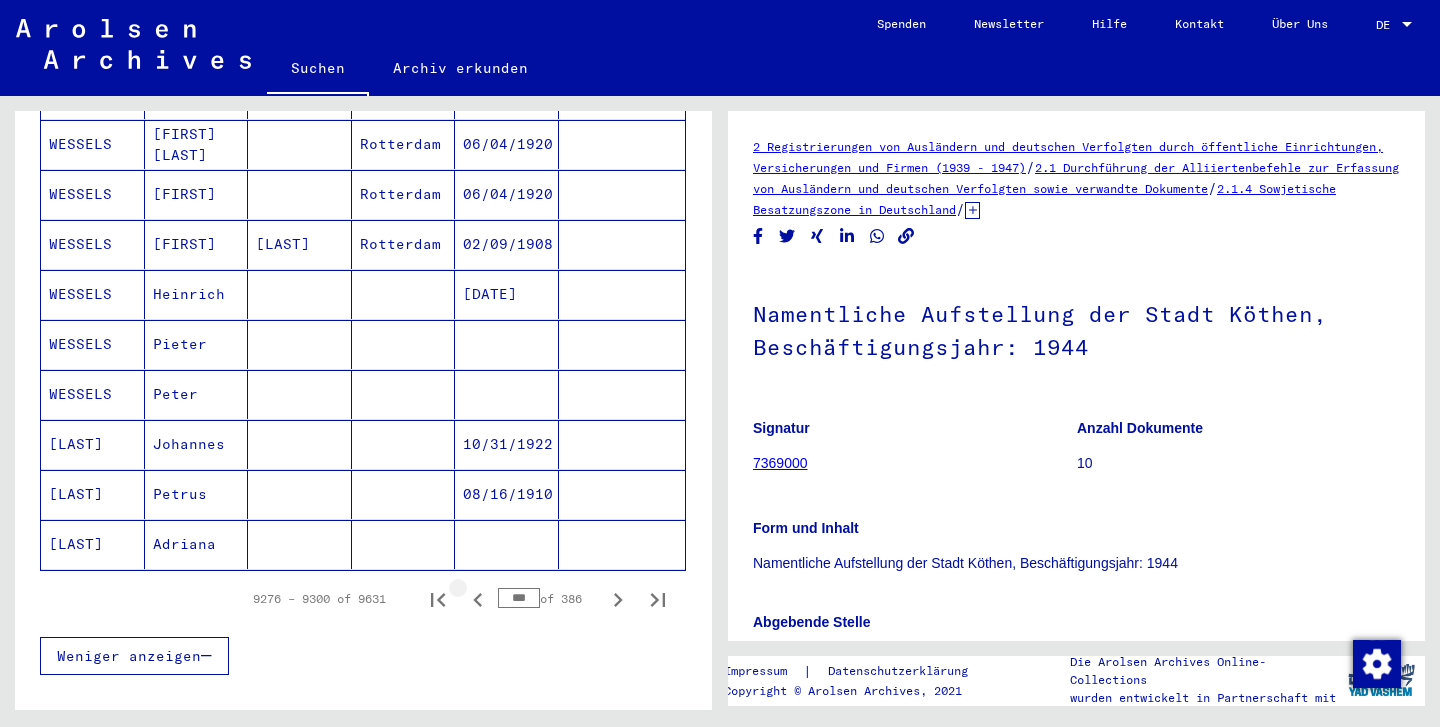 click 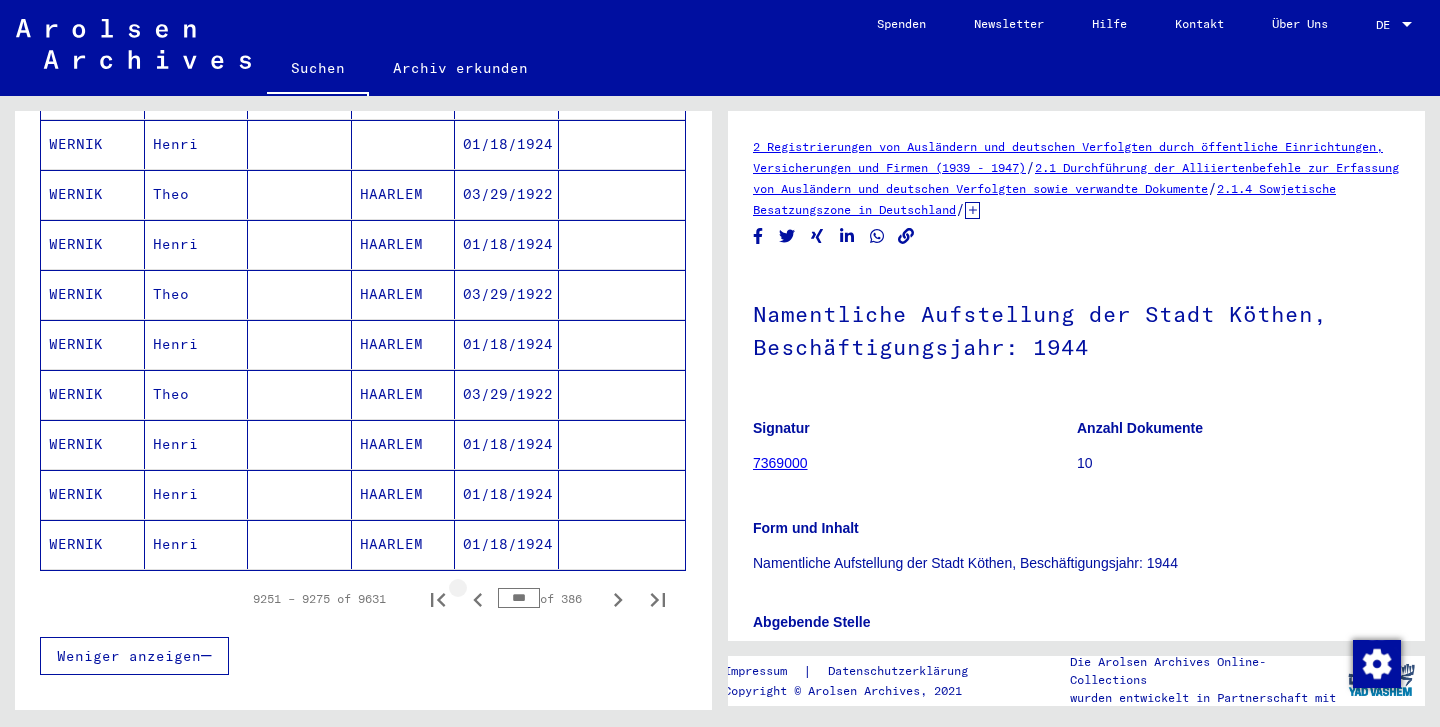 click 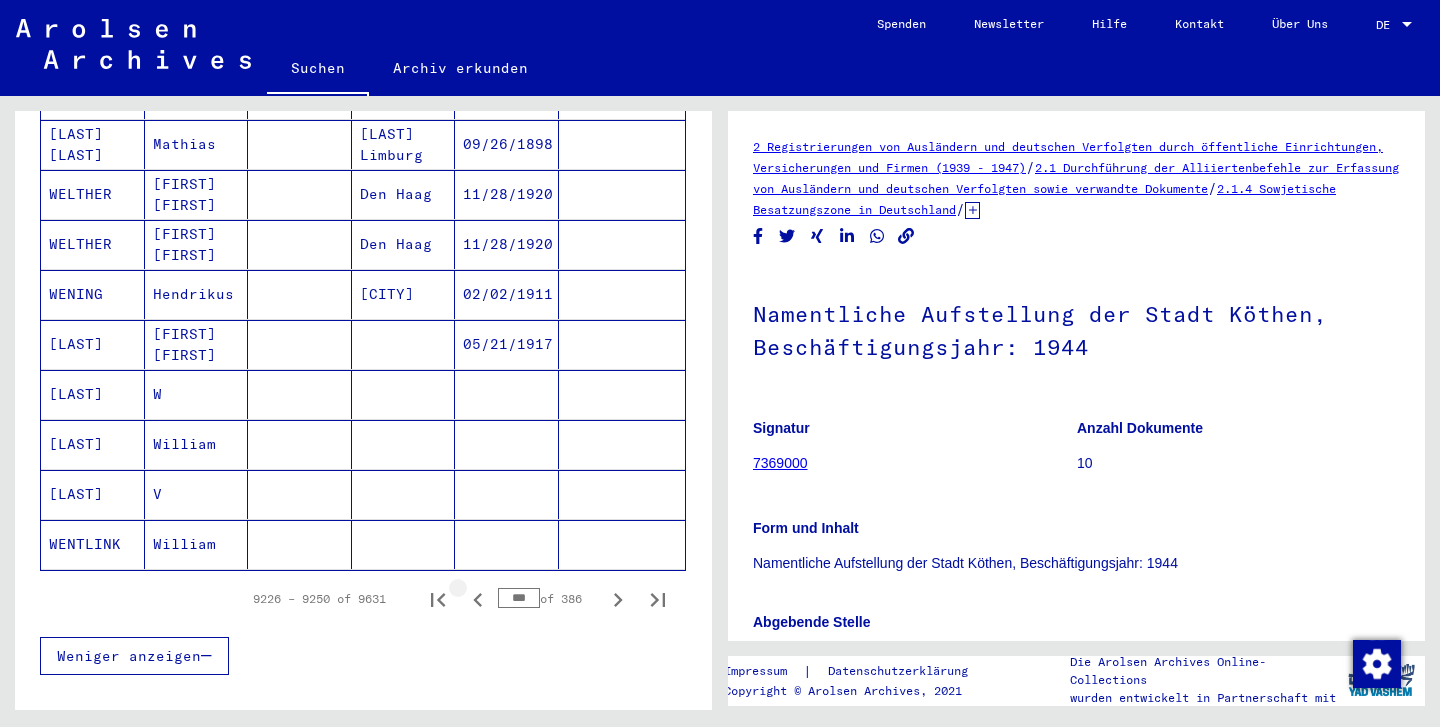 click 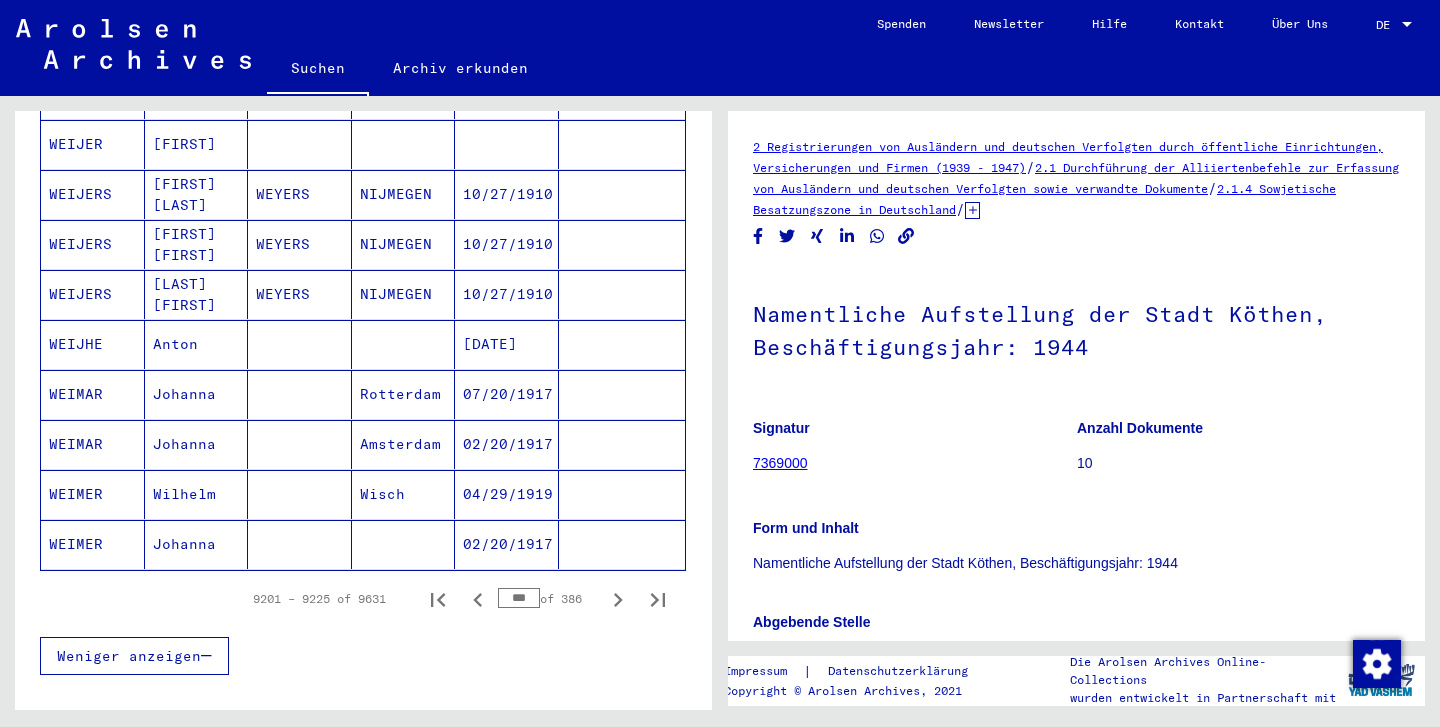 click 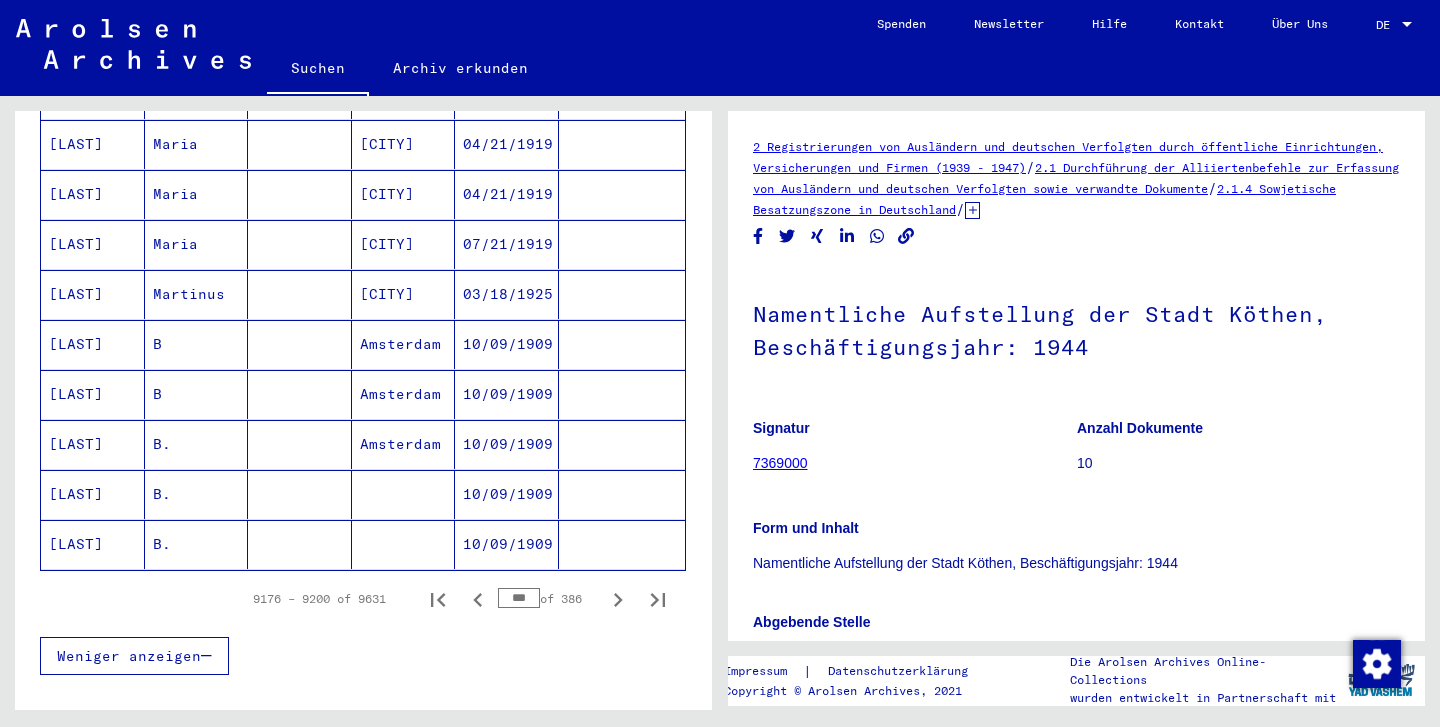 click 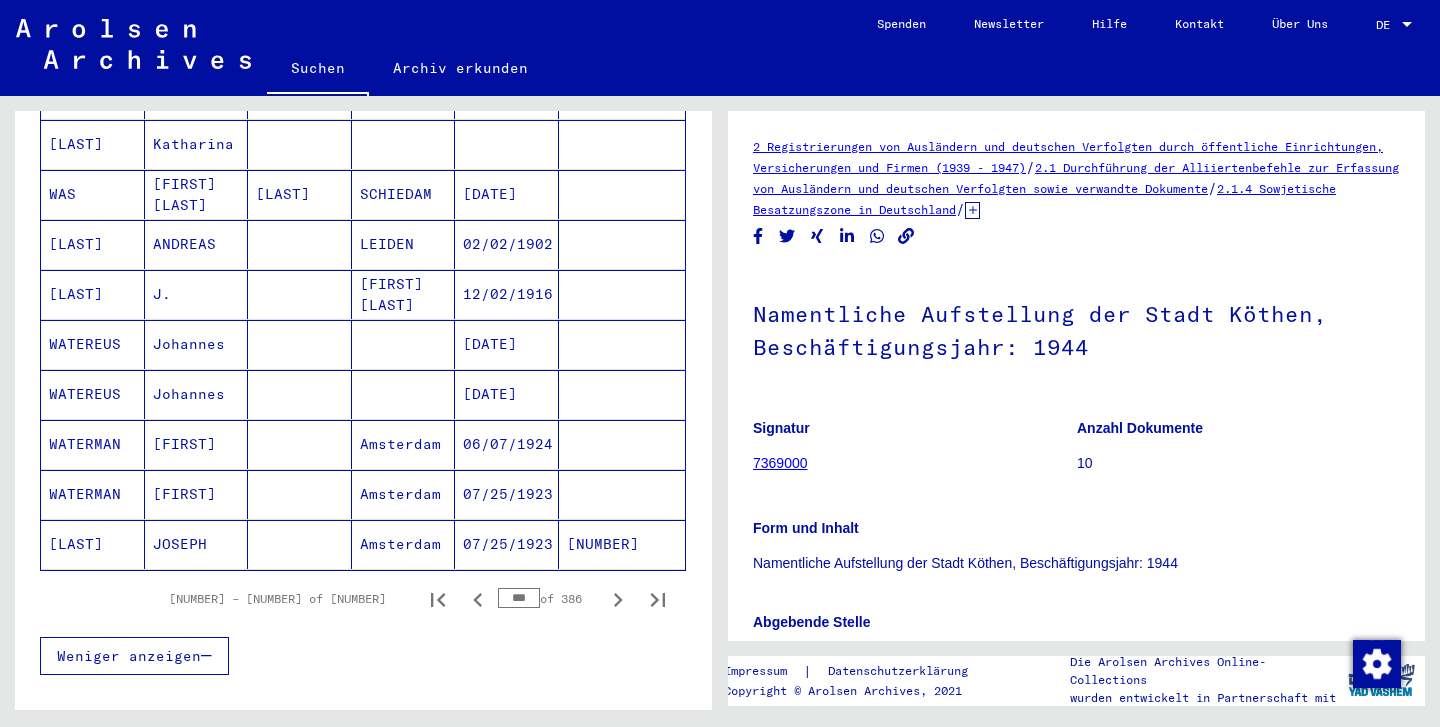 click 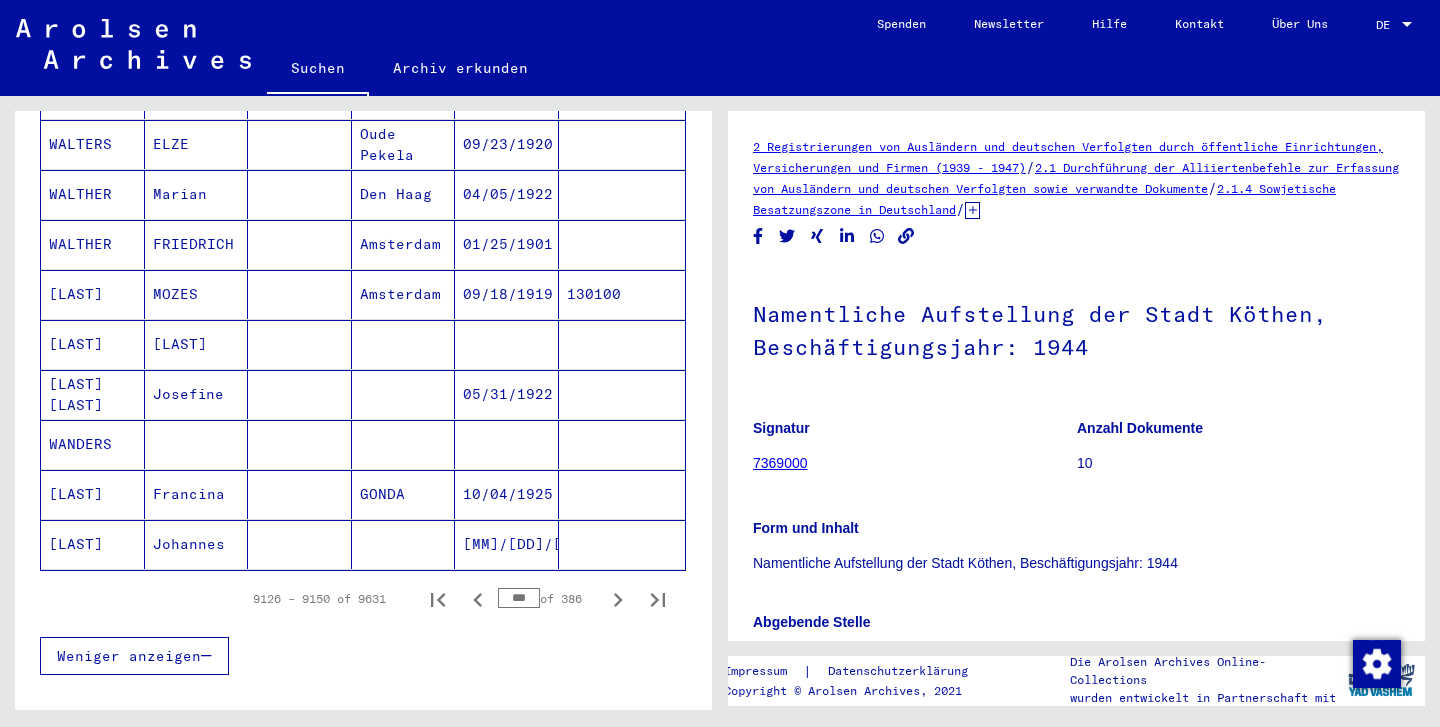 click 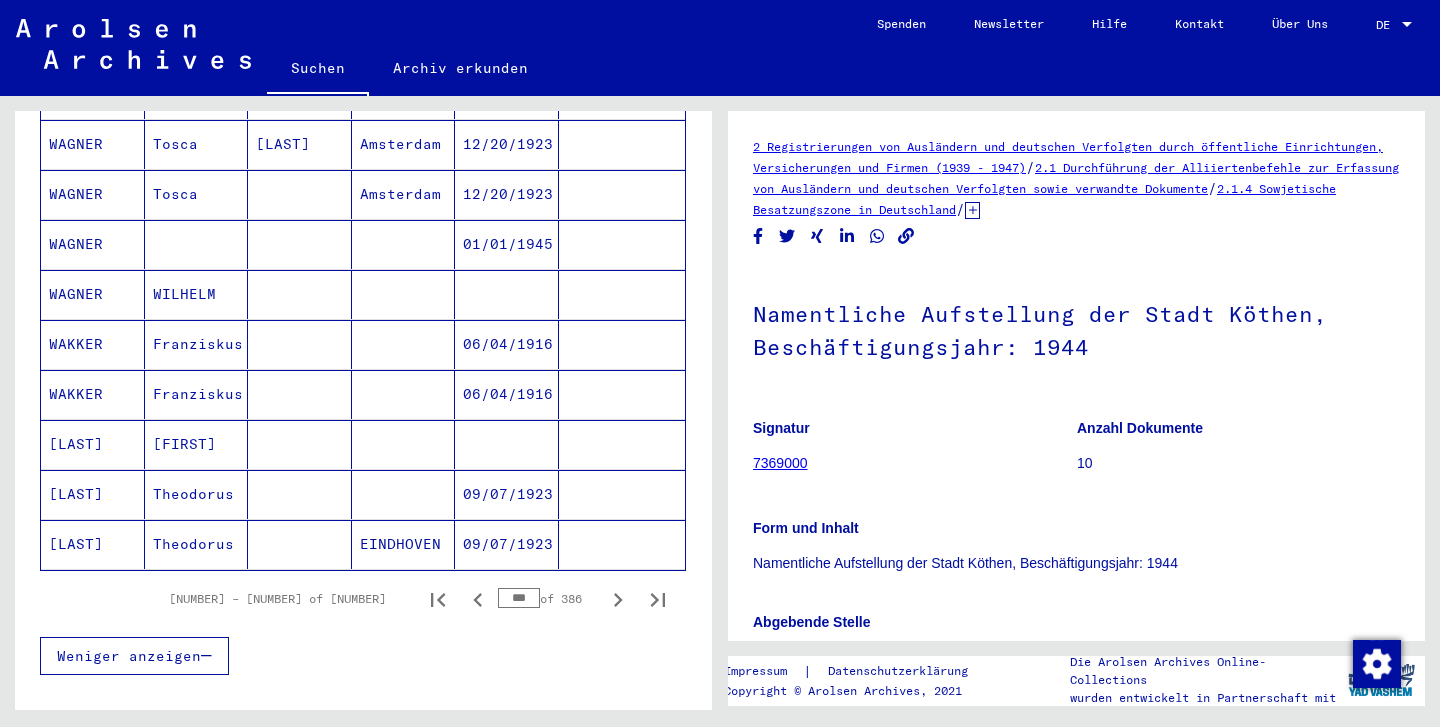 click 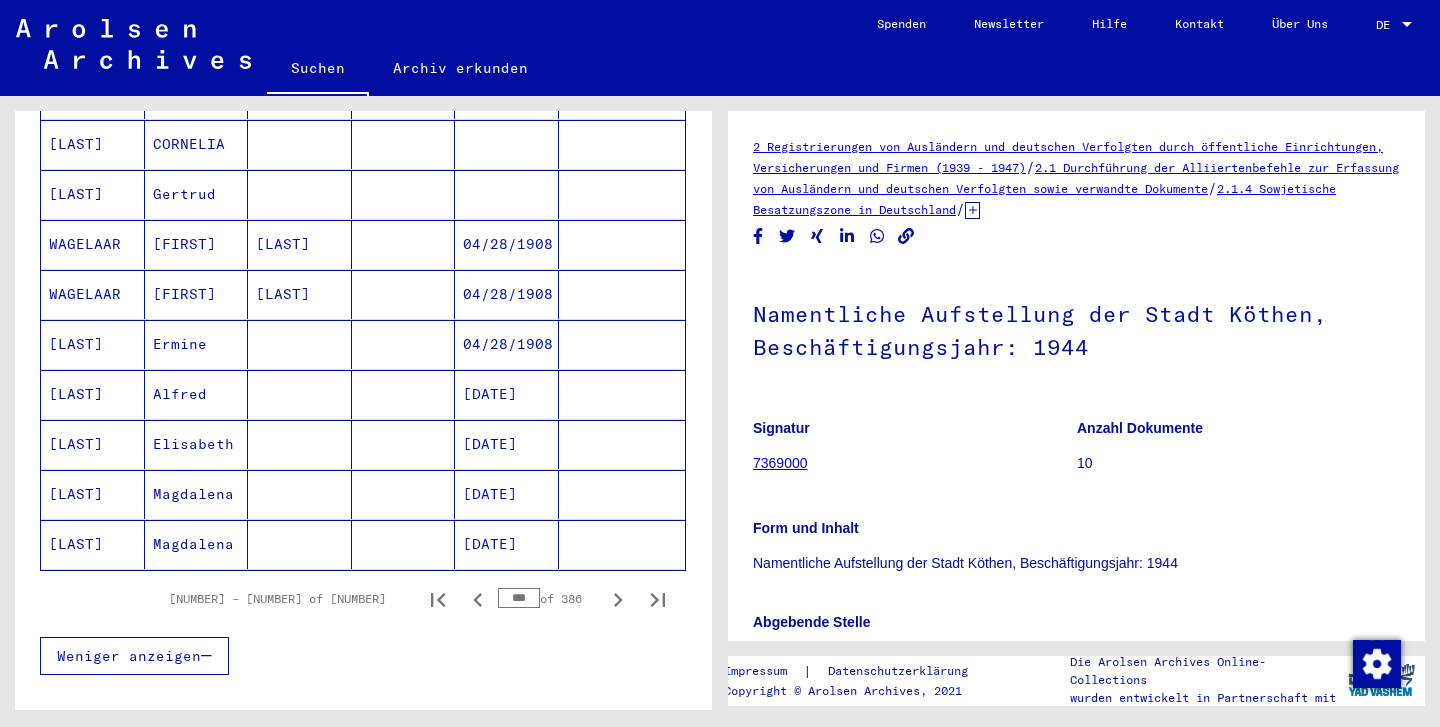 click 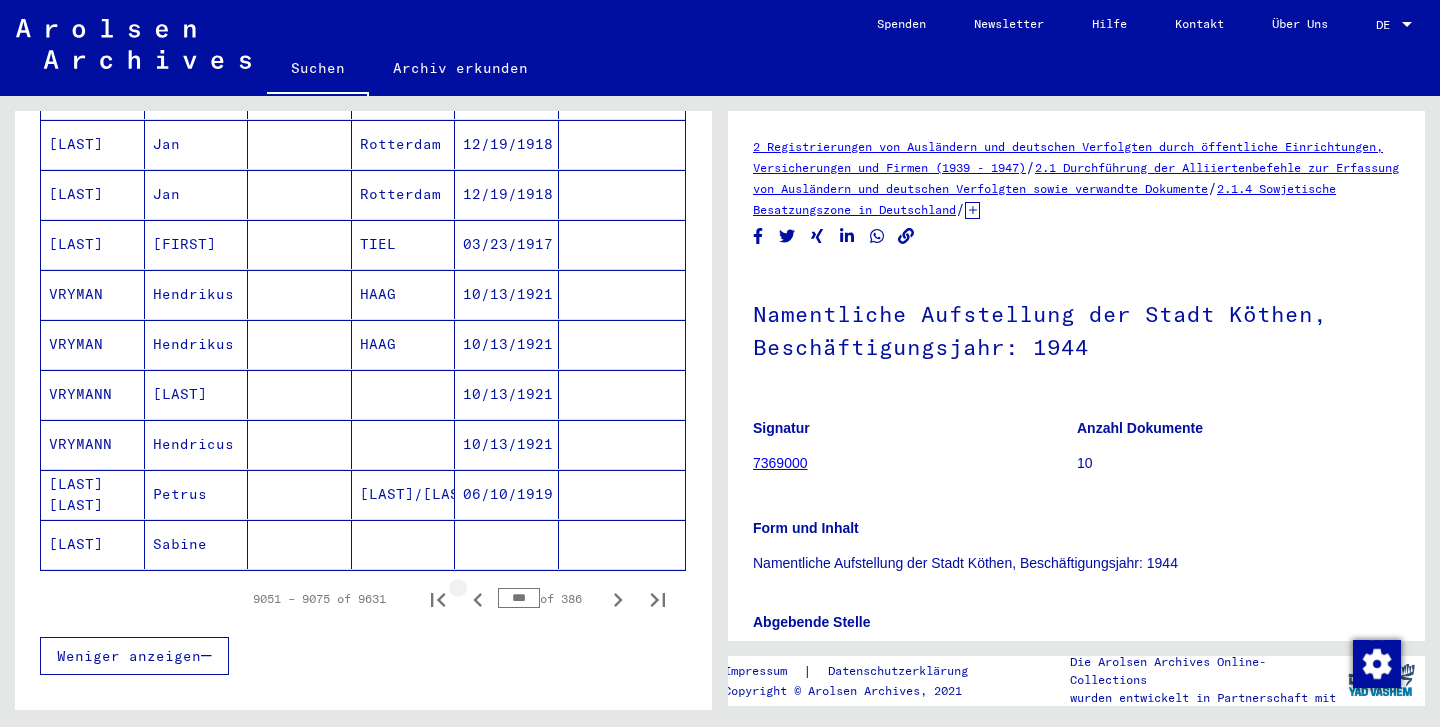 click 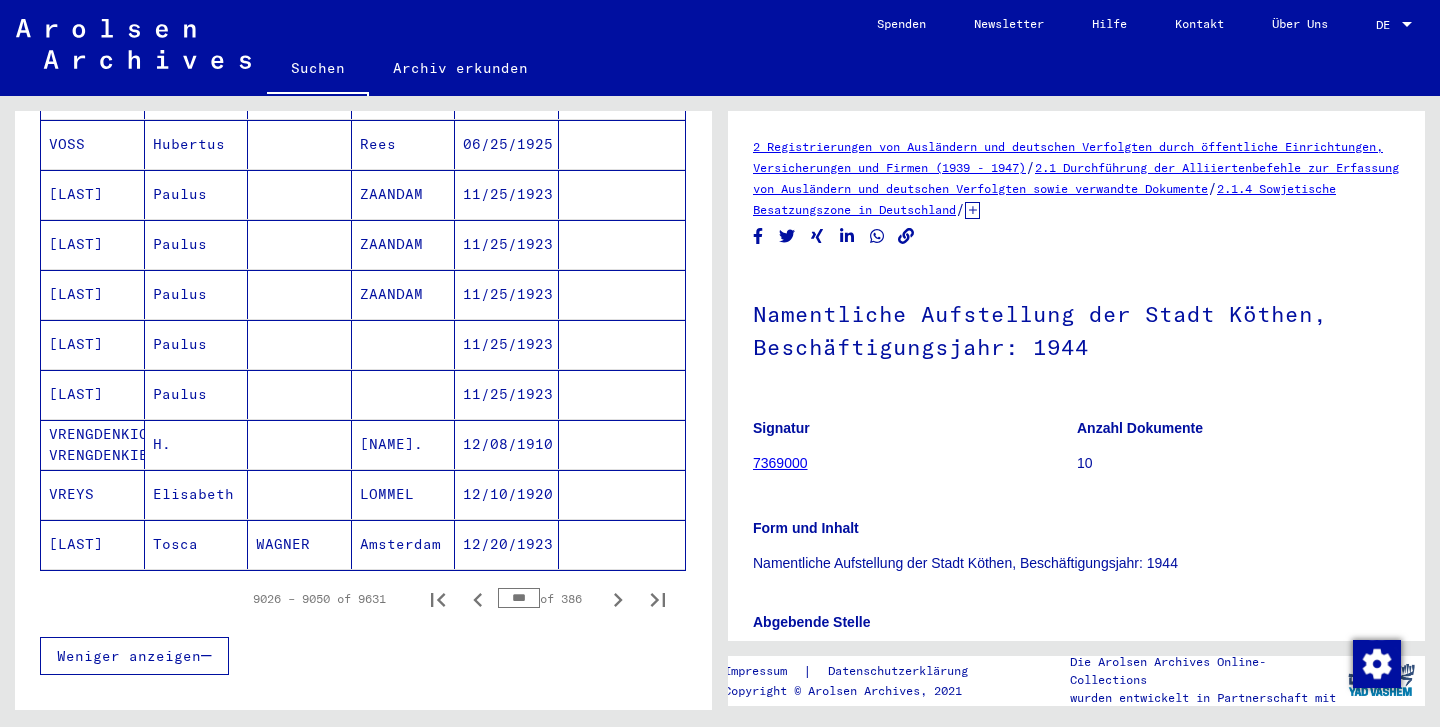 click 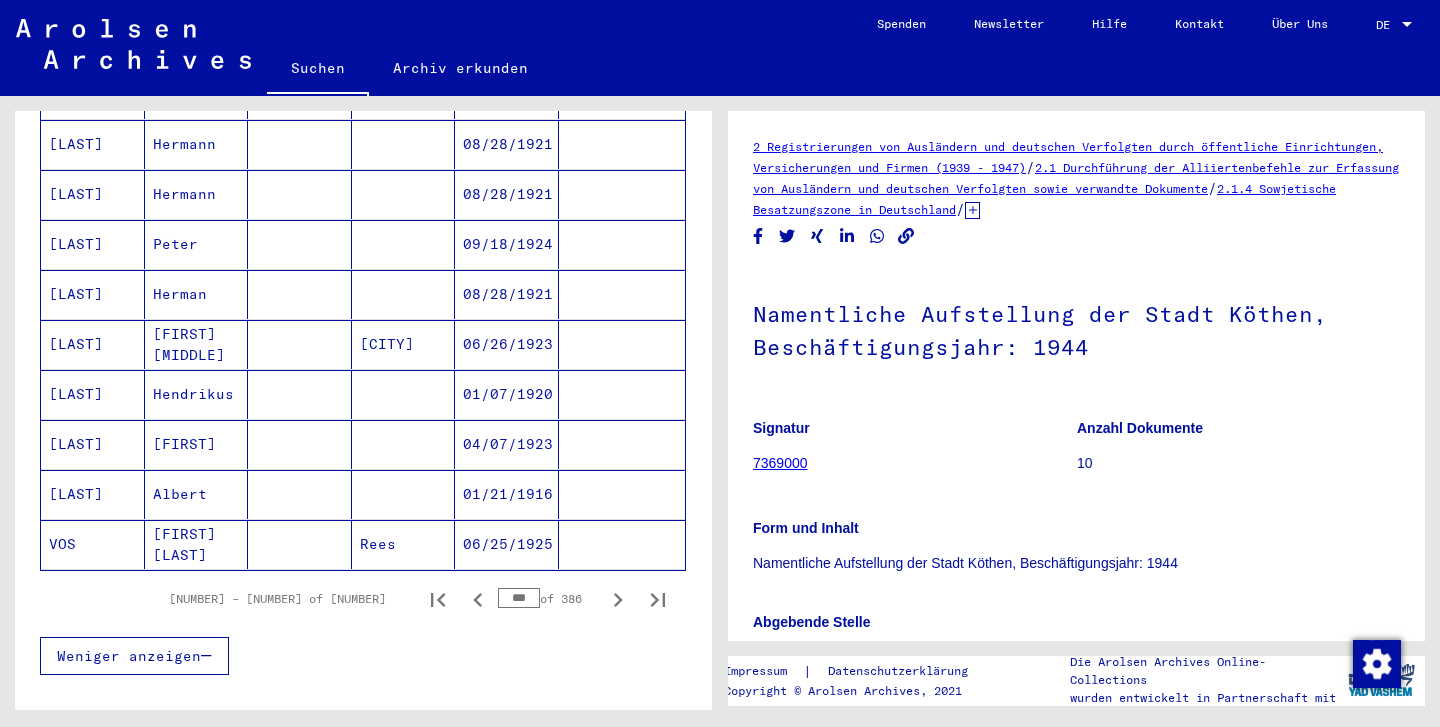 click 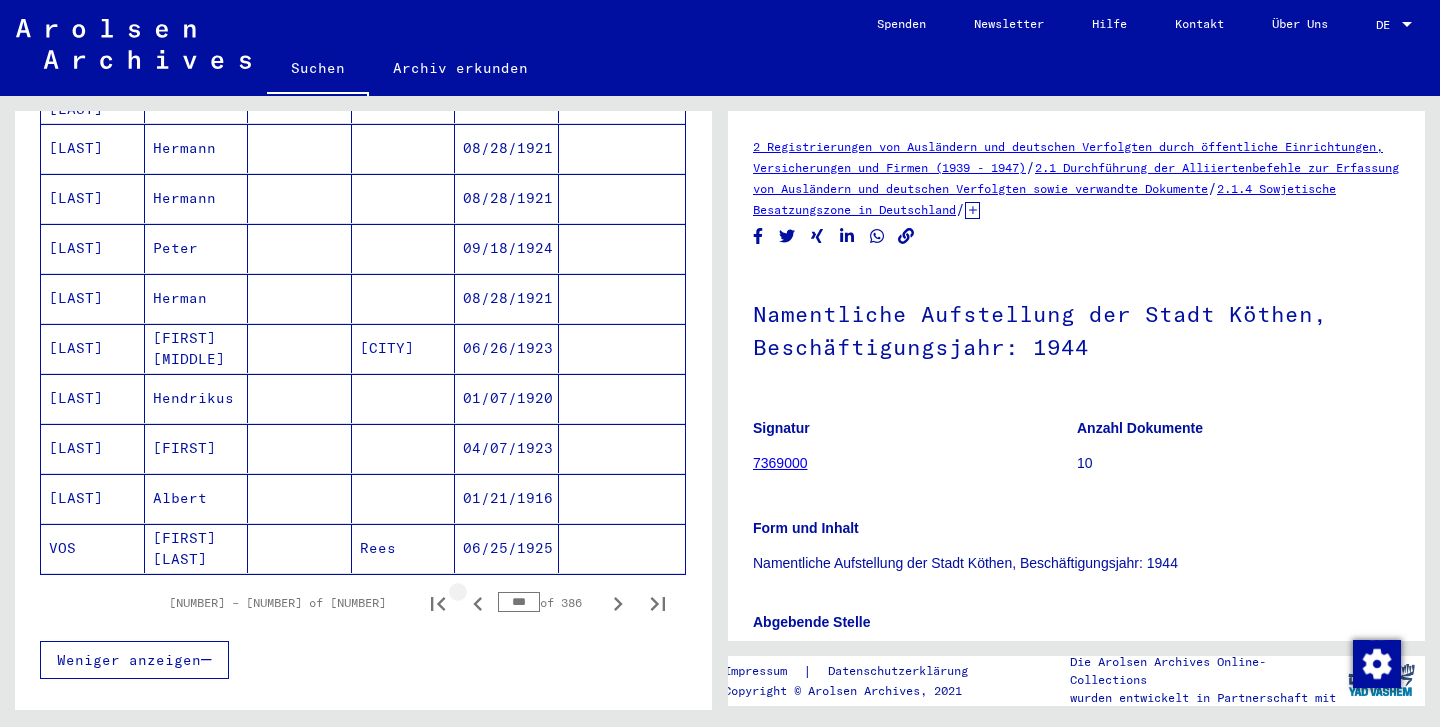 click 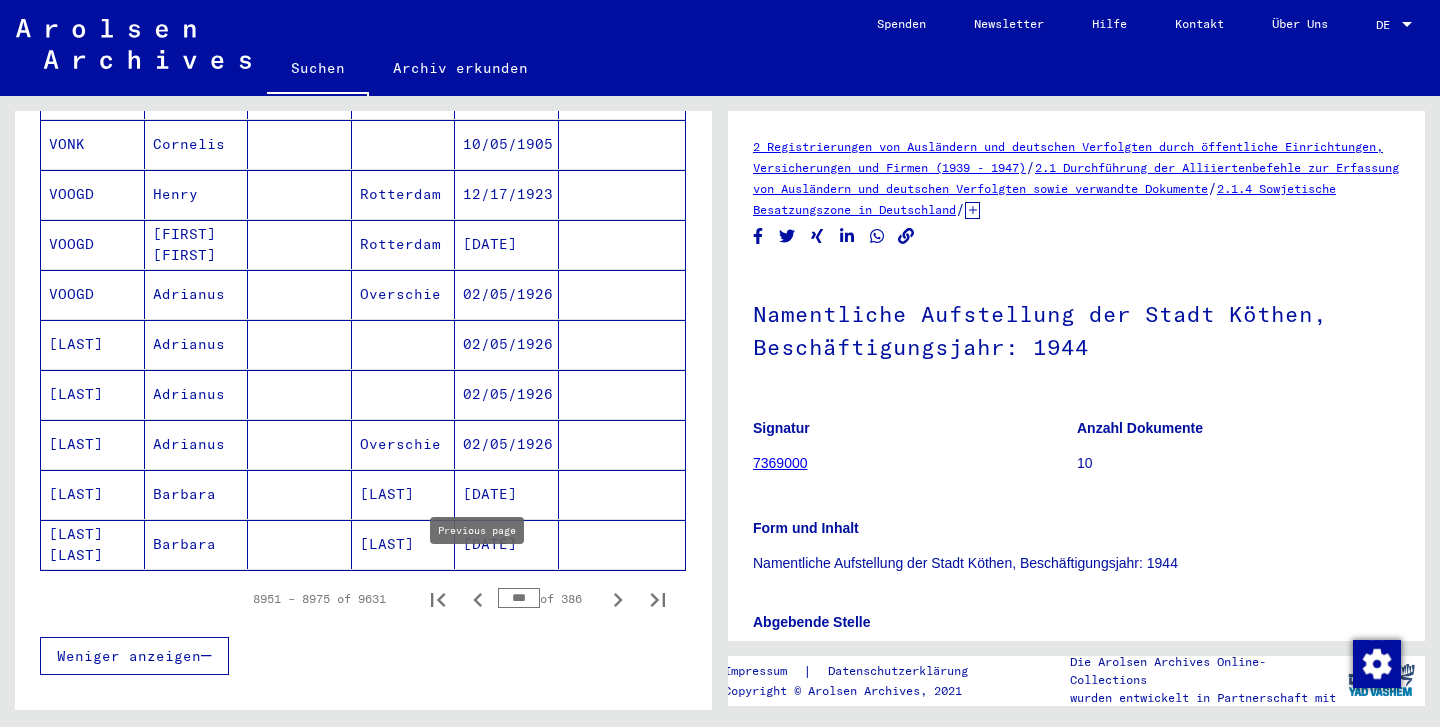 click 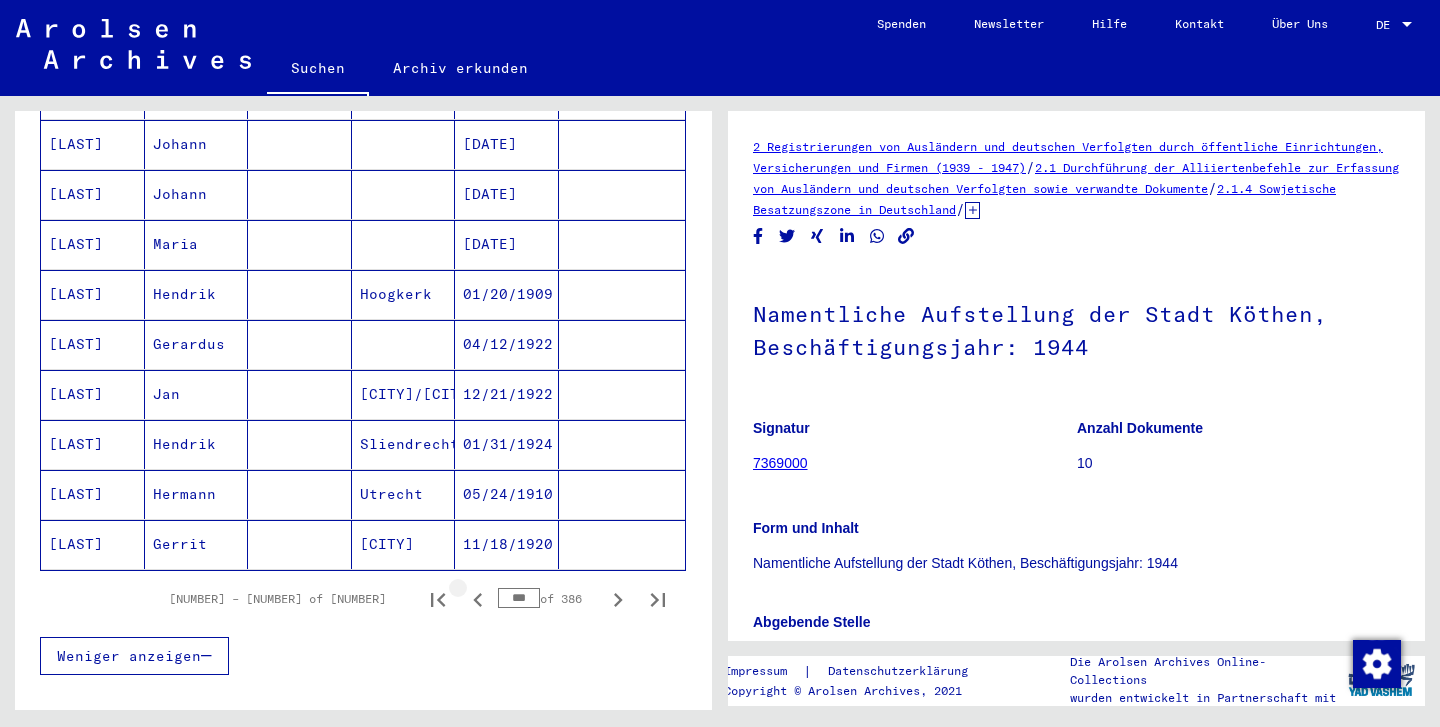 click 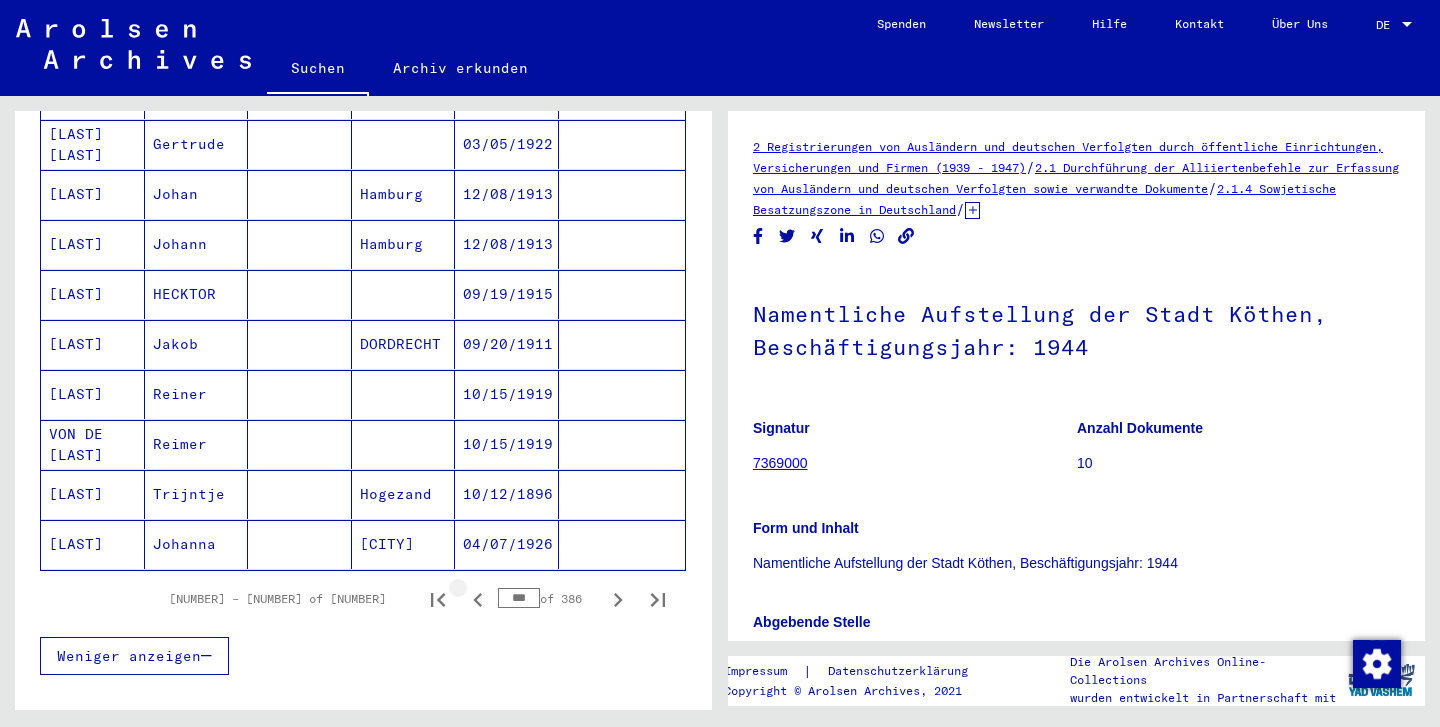 click 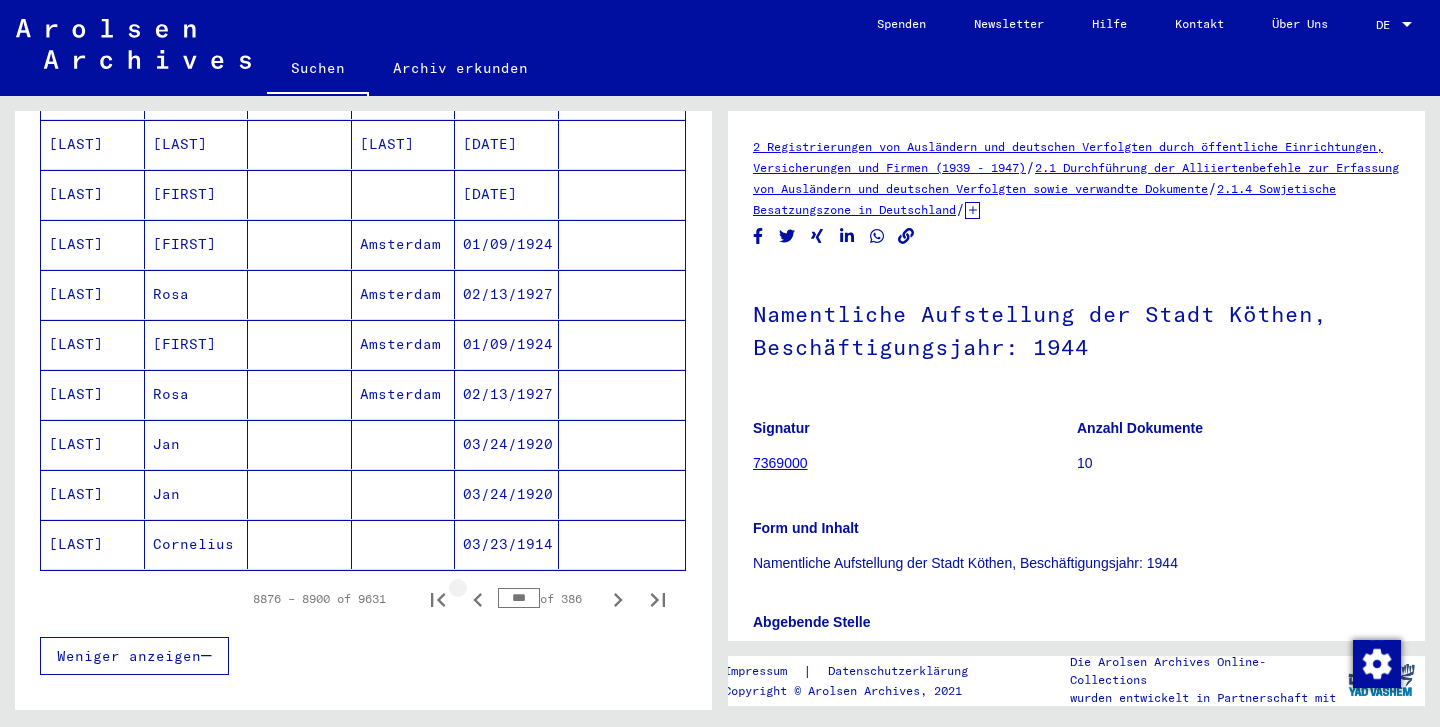 click 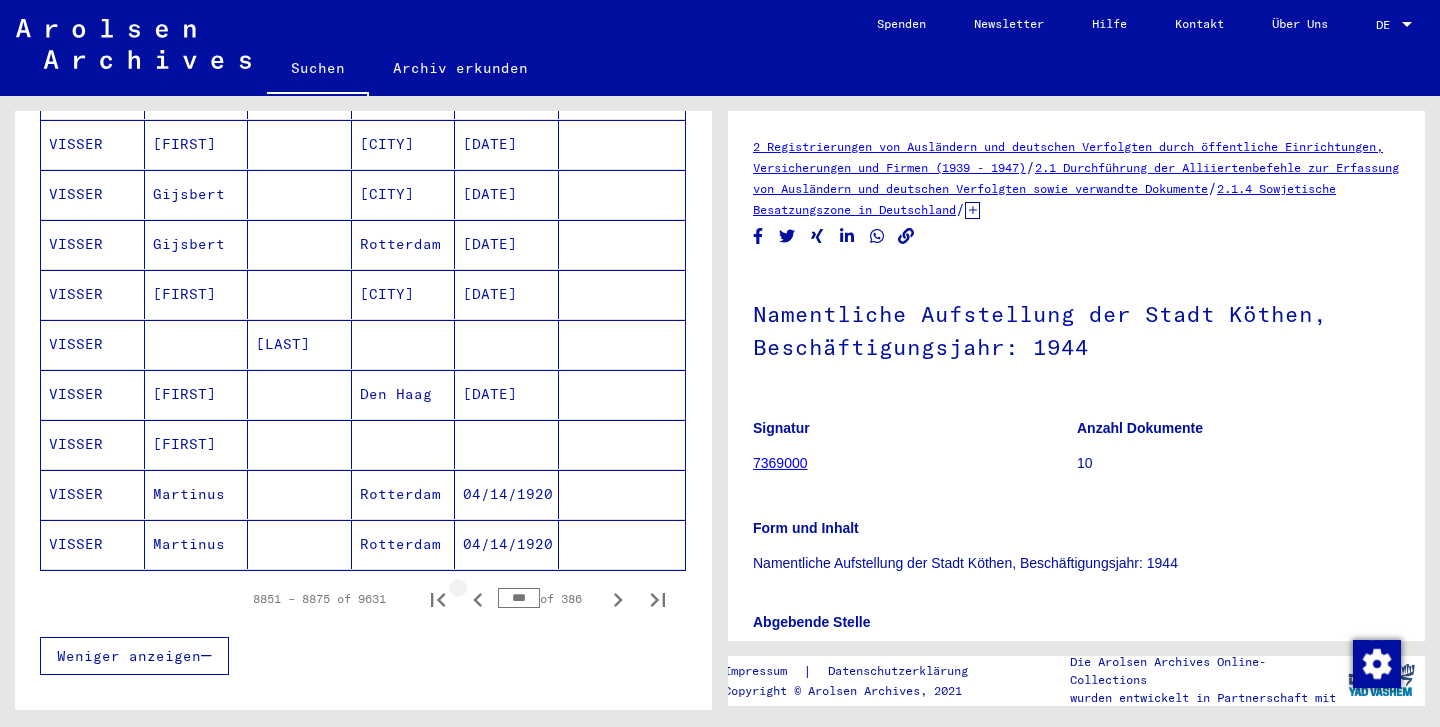 click 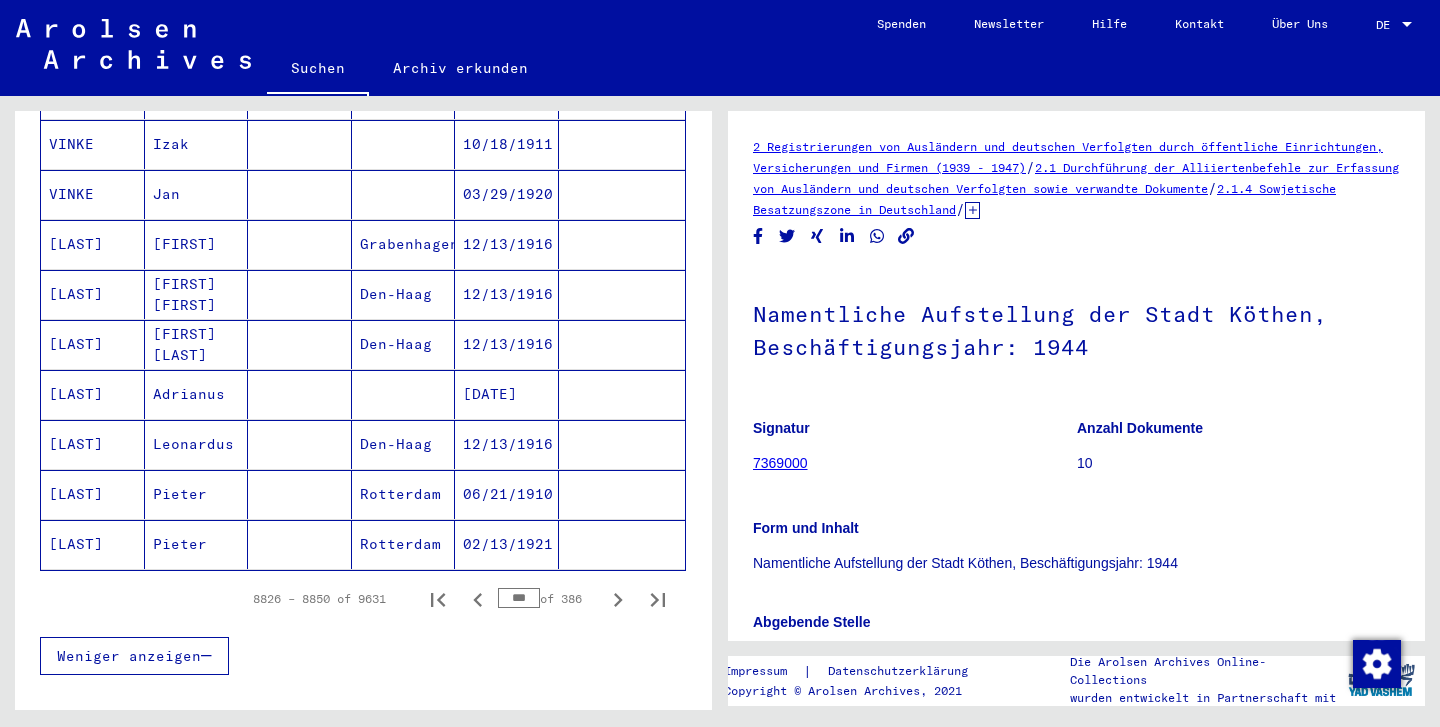 click 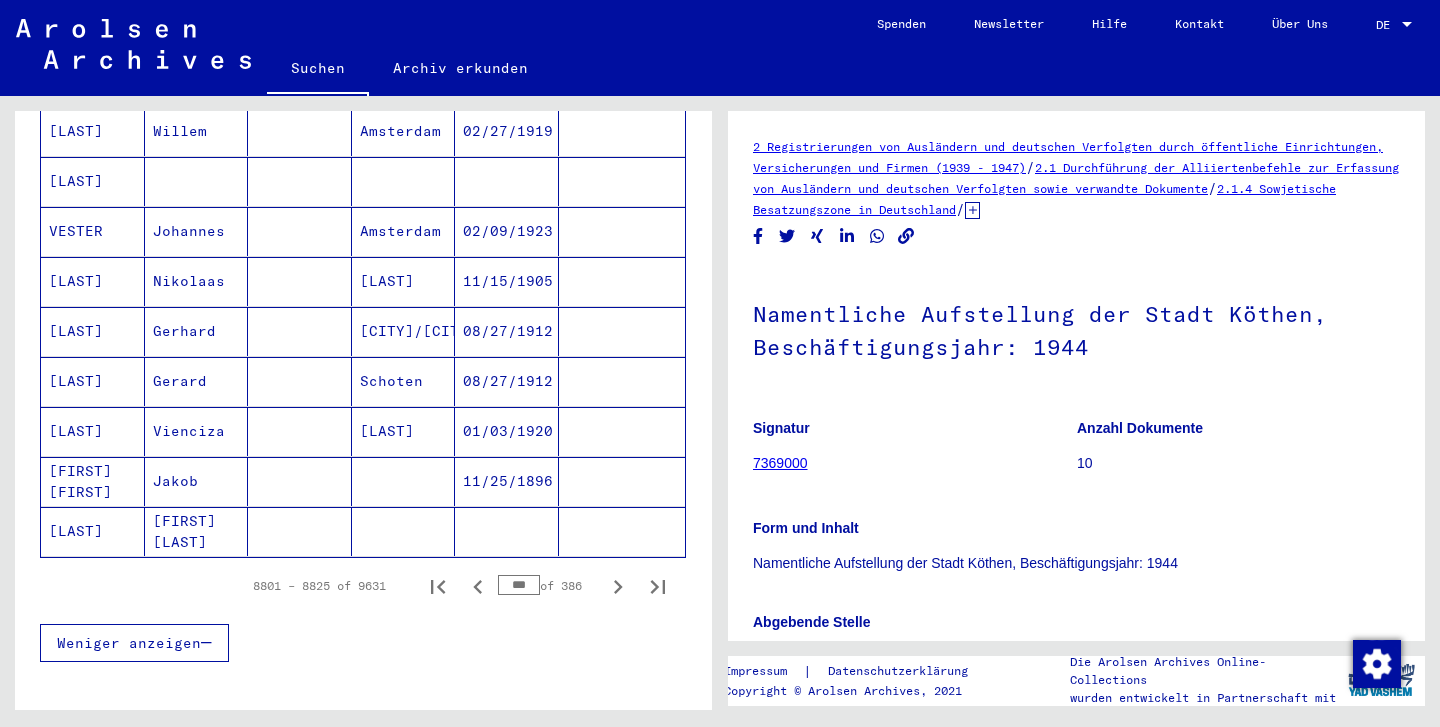 scroll, scrollTop: 1290, scrollLeft: 0, axis: vertical 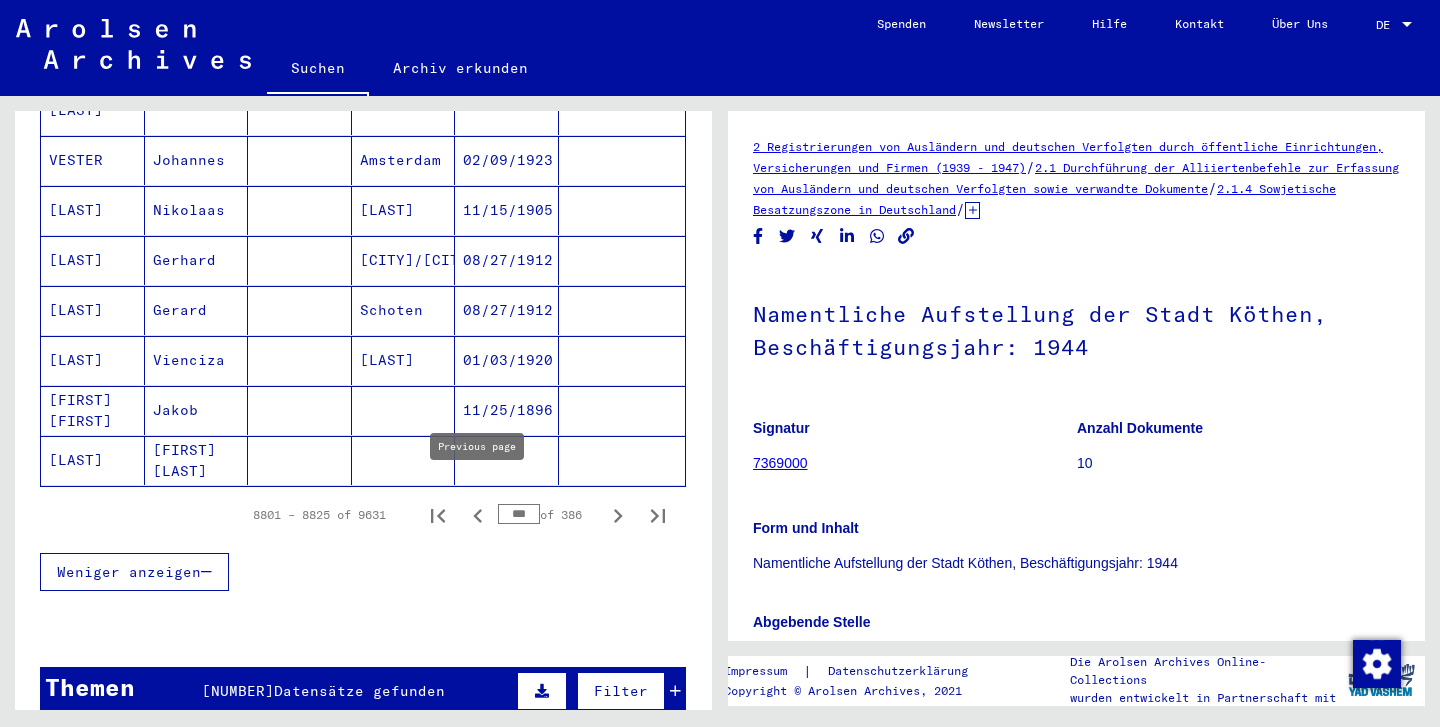 click 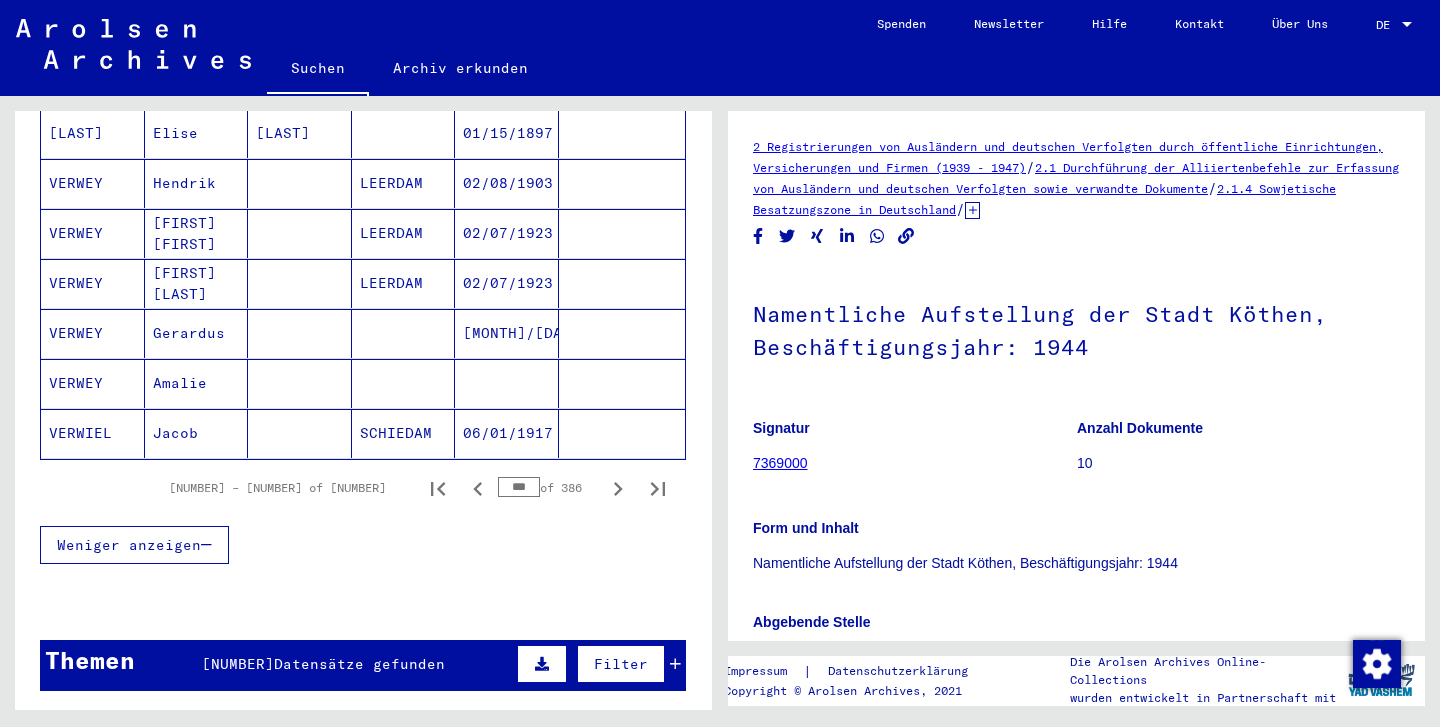 scroll, scrollTop: 1365, scrollLeft: 0, axis: vertical 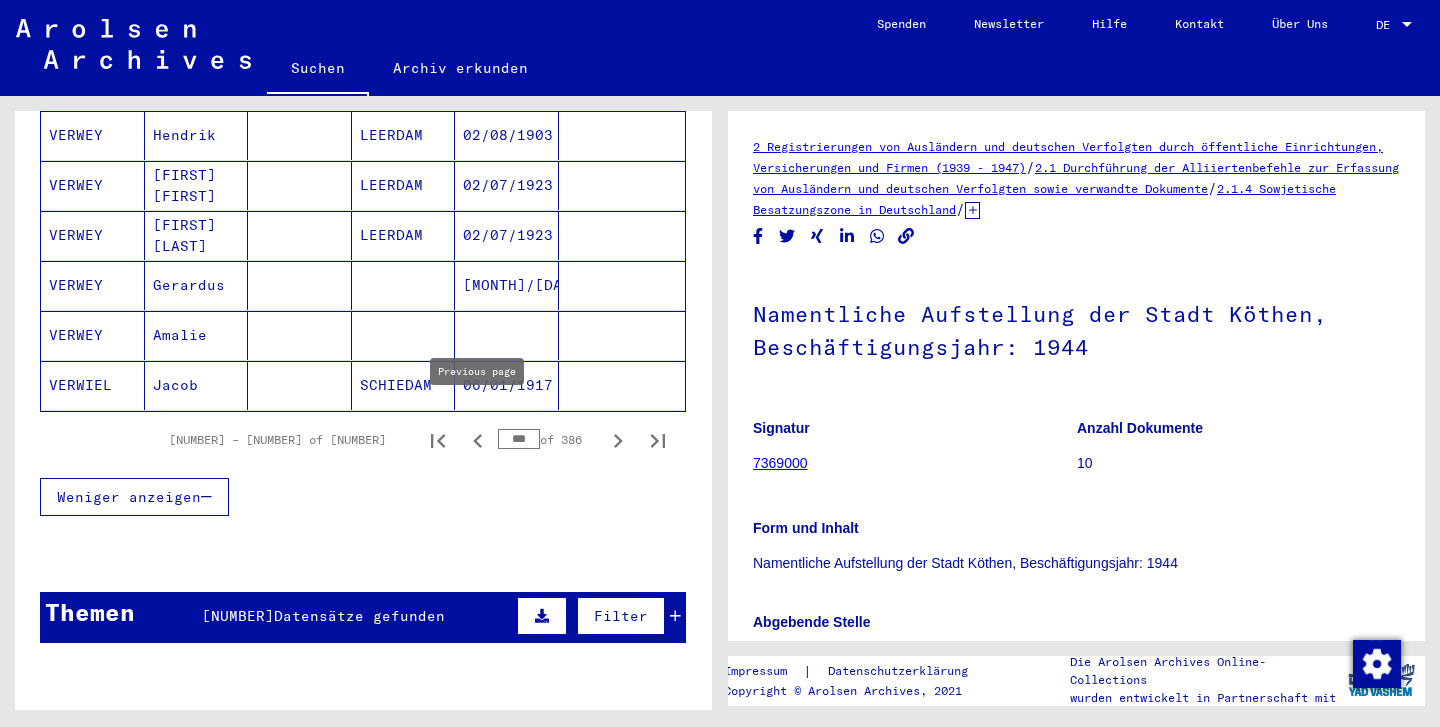 click 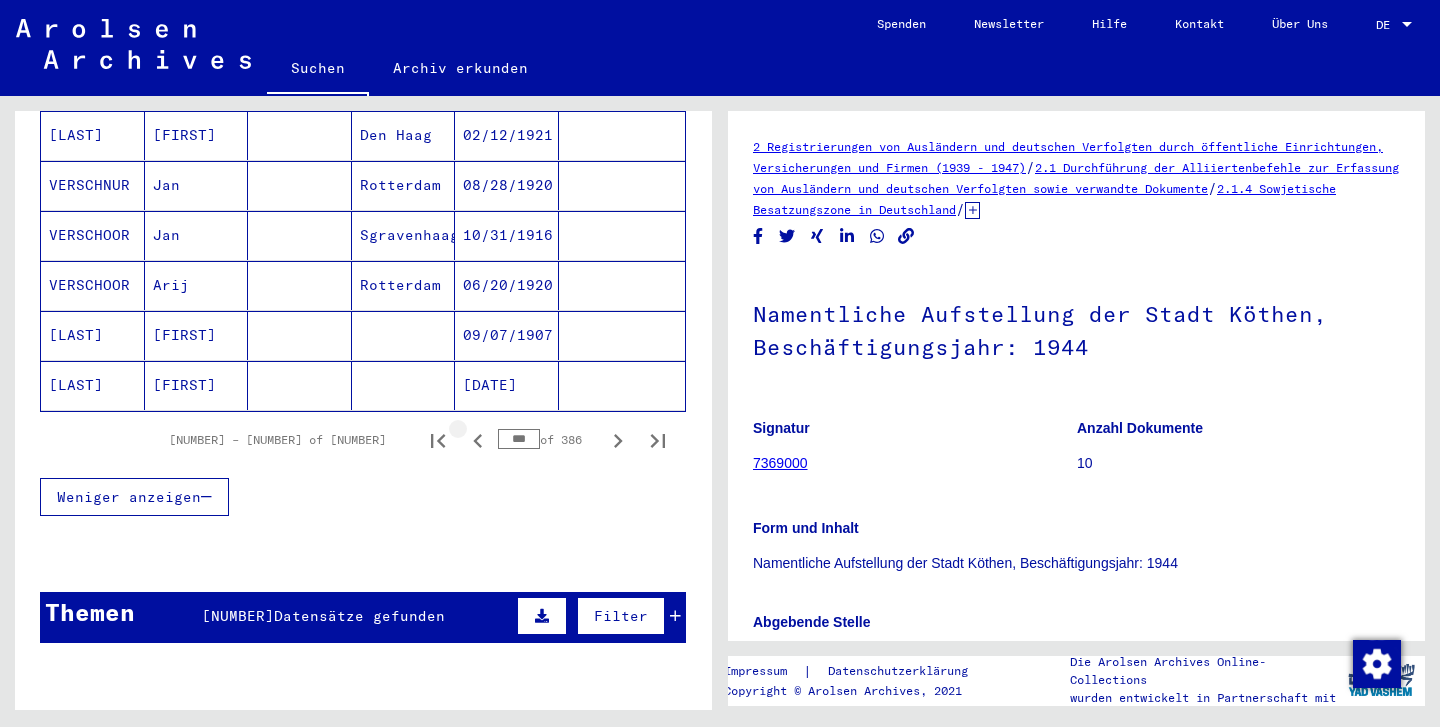 click 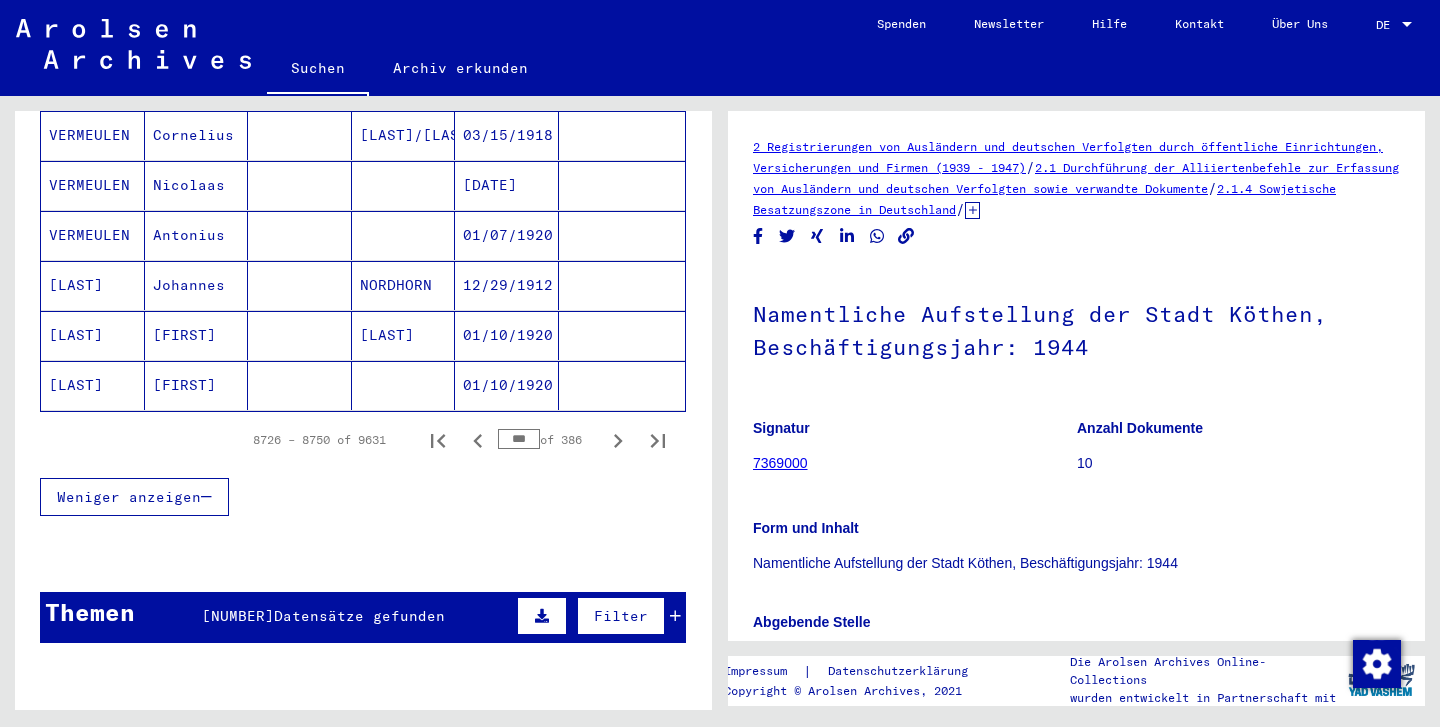 click 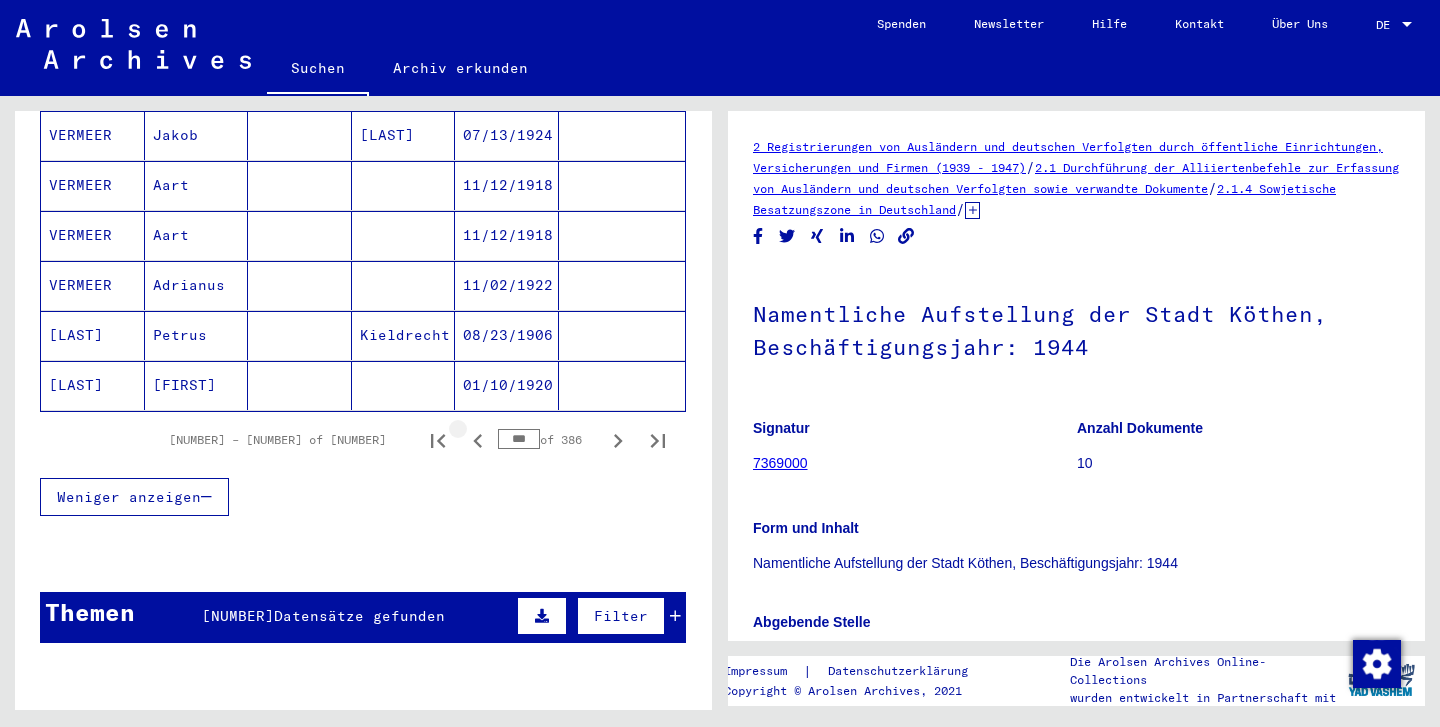 click 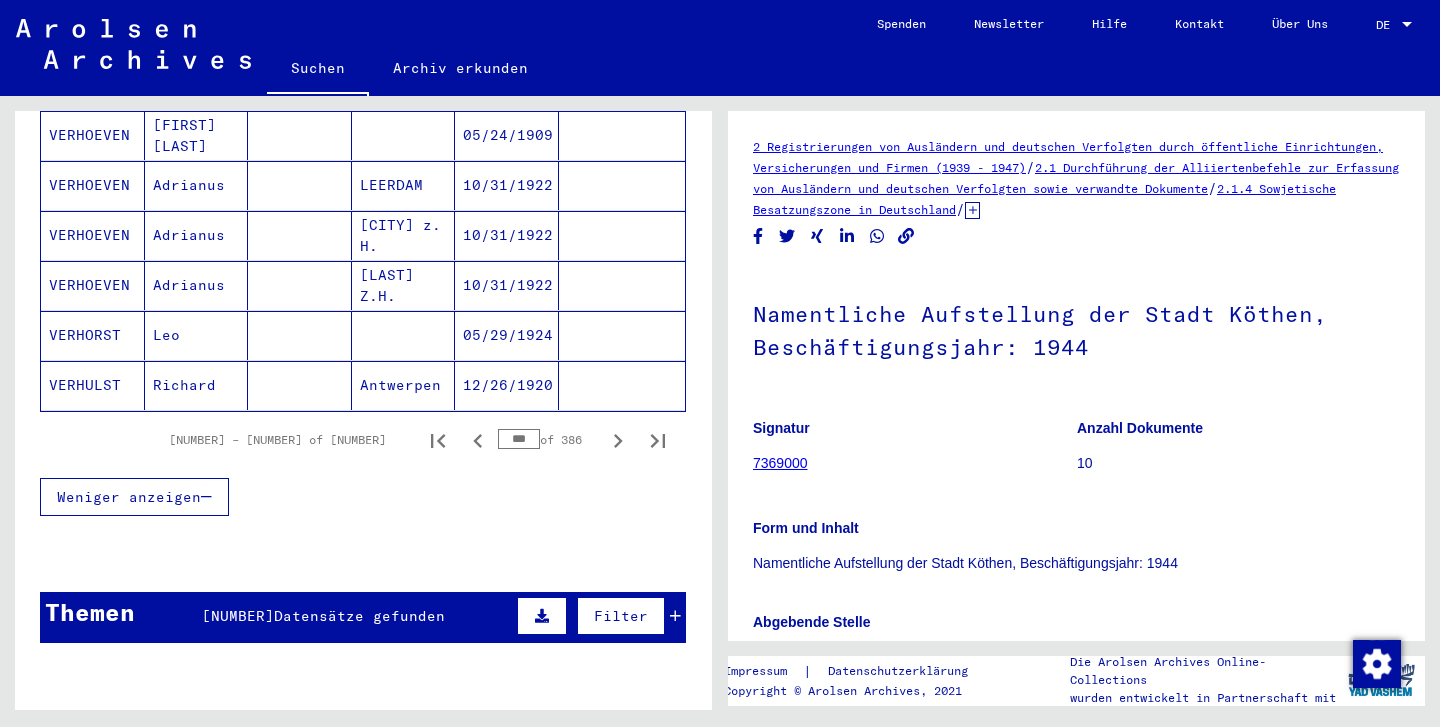 click 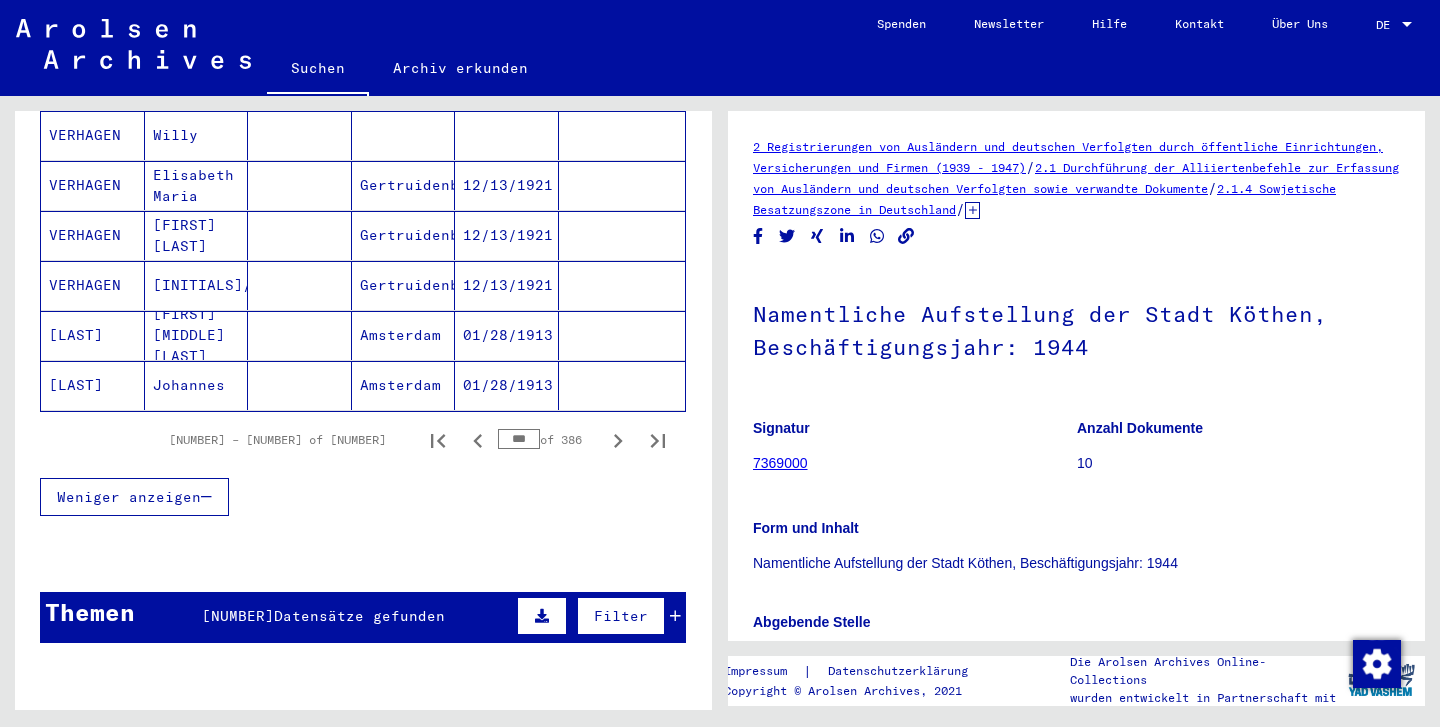 click 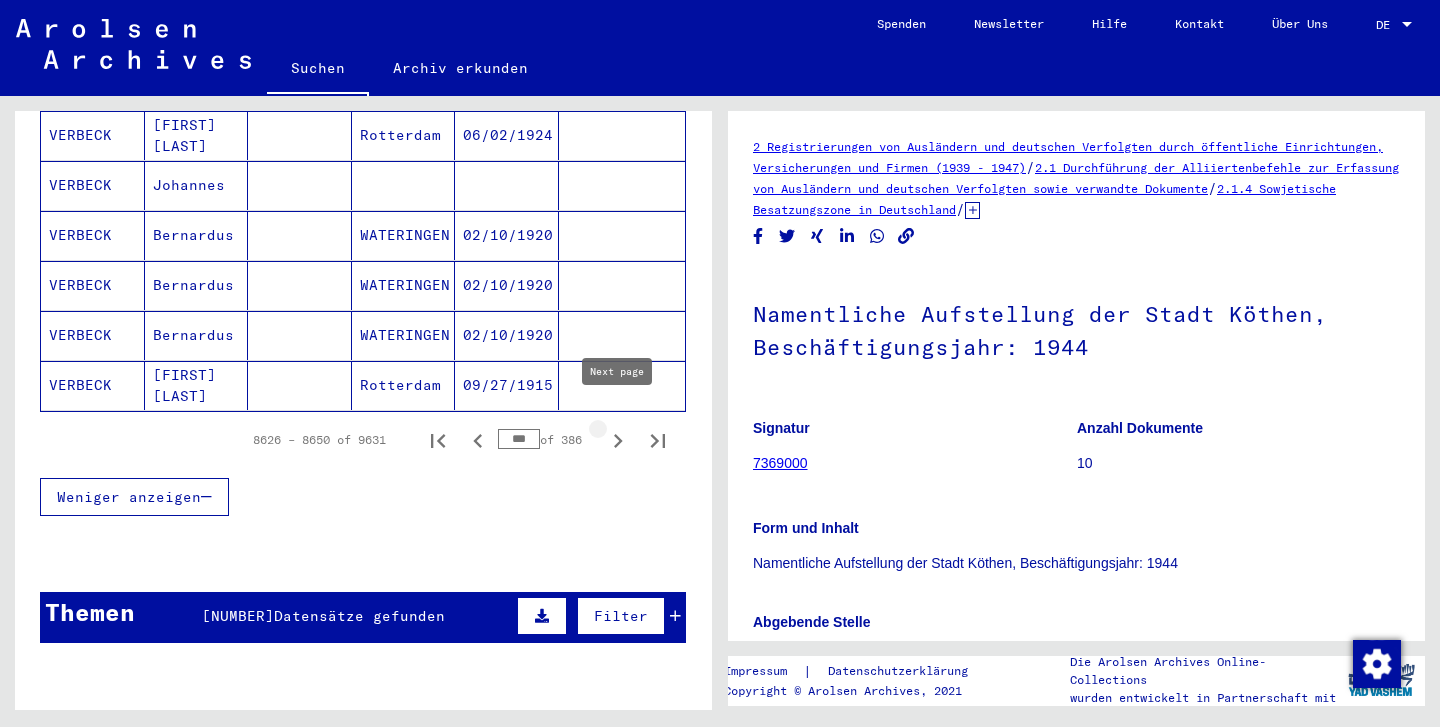 click 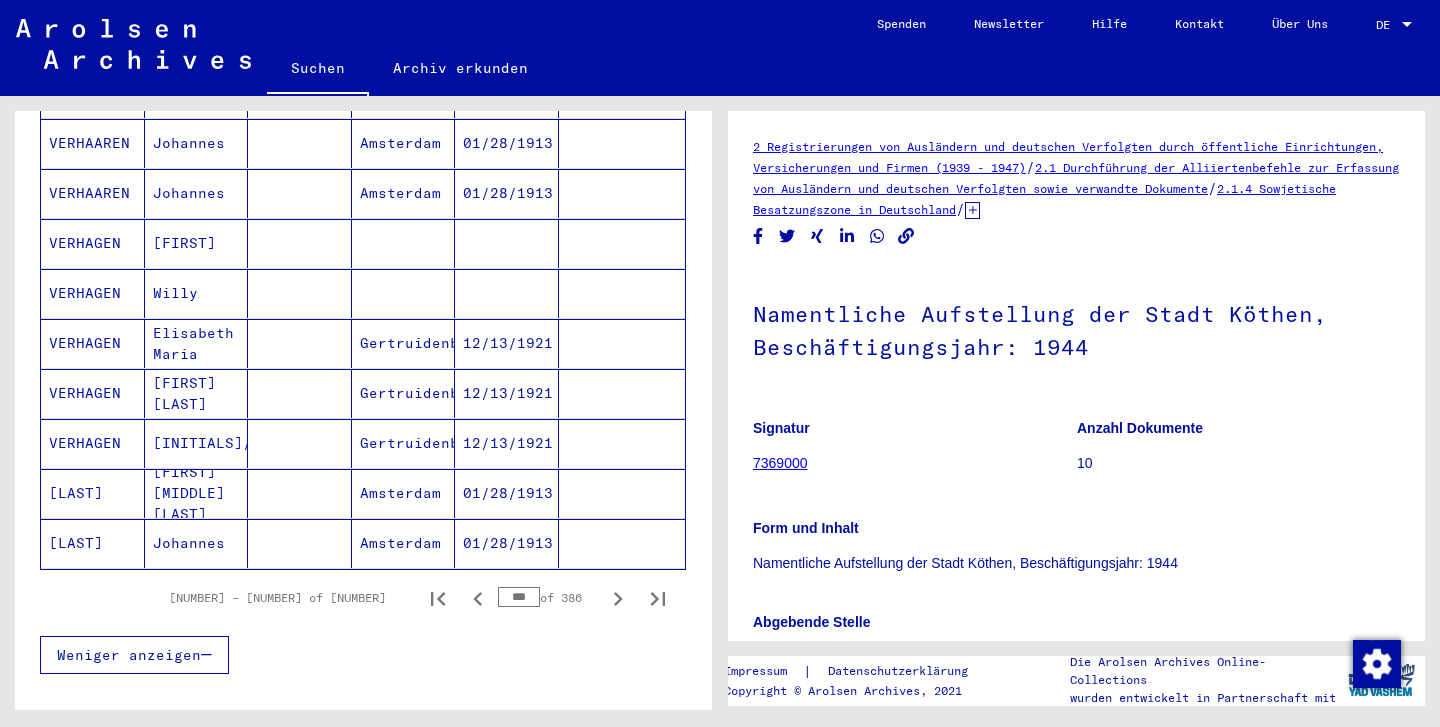 scroll, scrollTop: 1211, scrollLeft: 0, axis: vertical 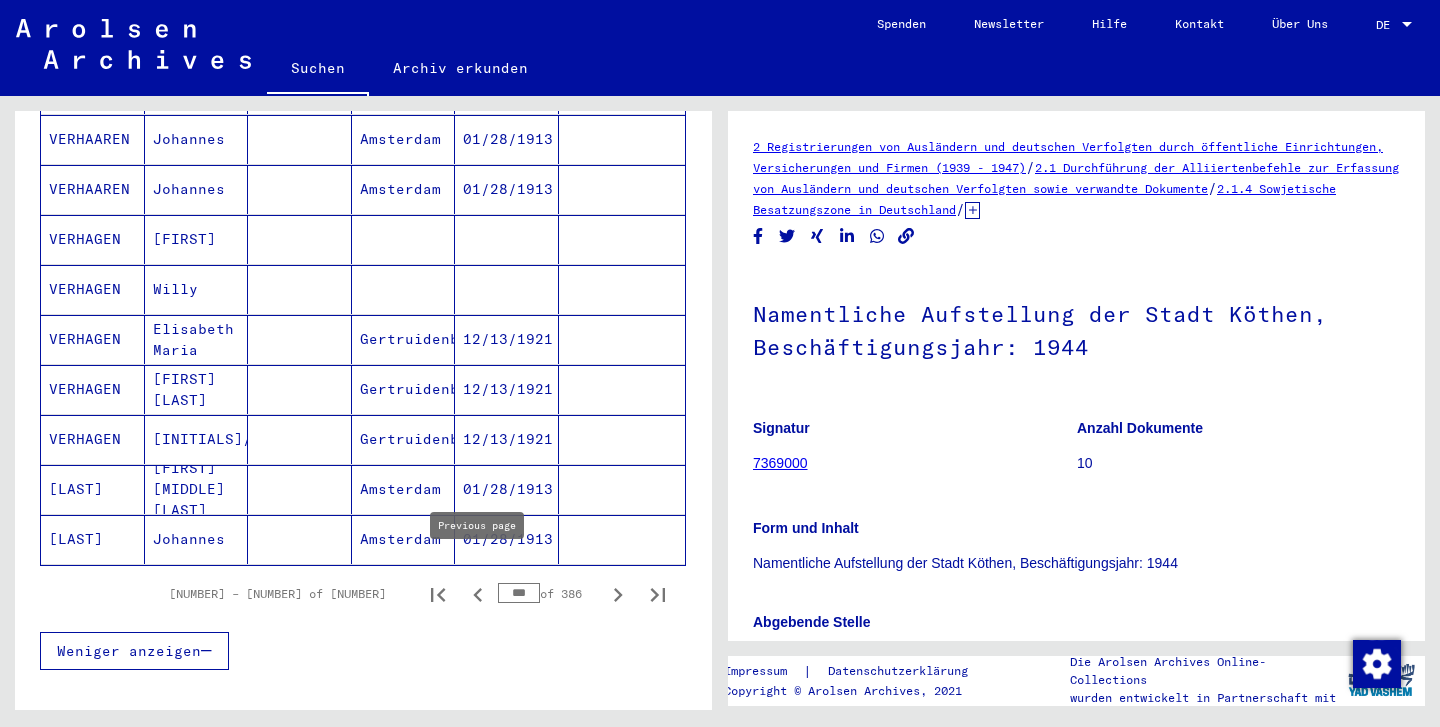 click 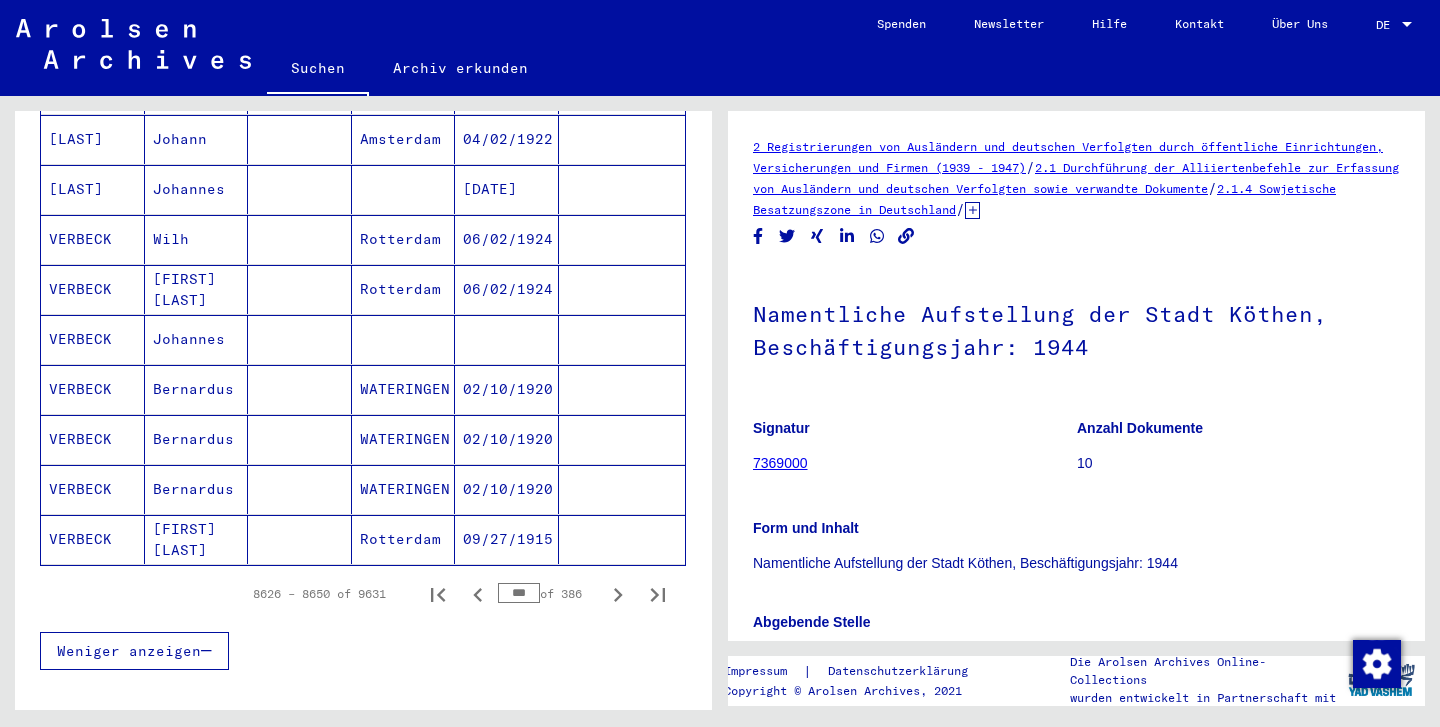 click 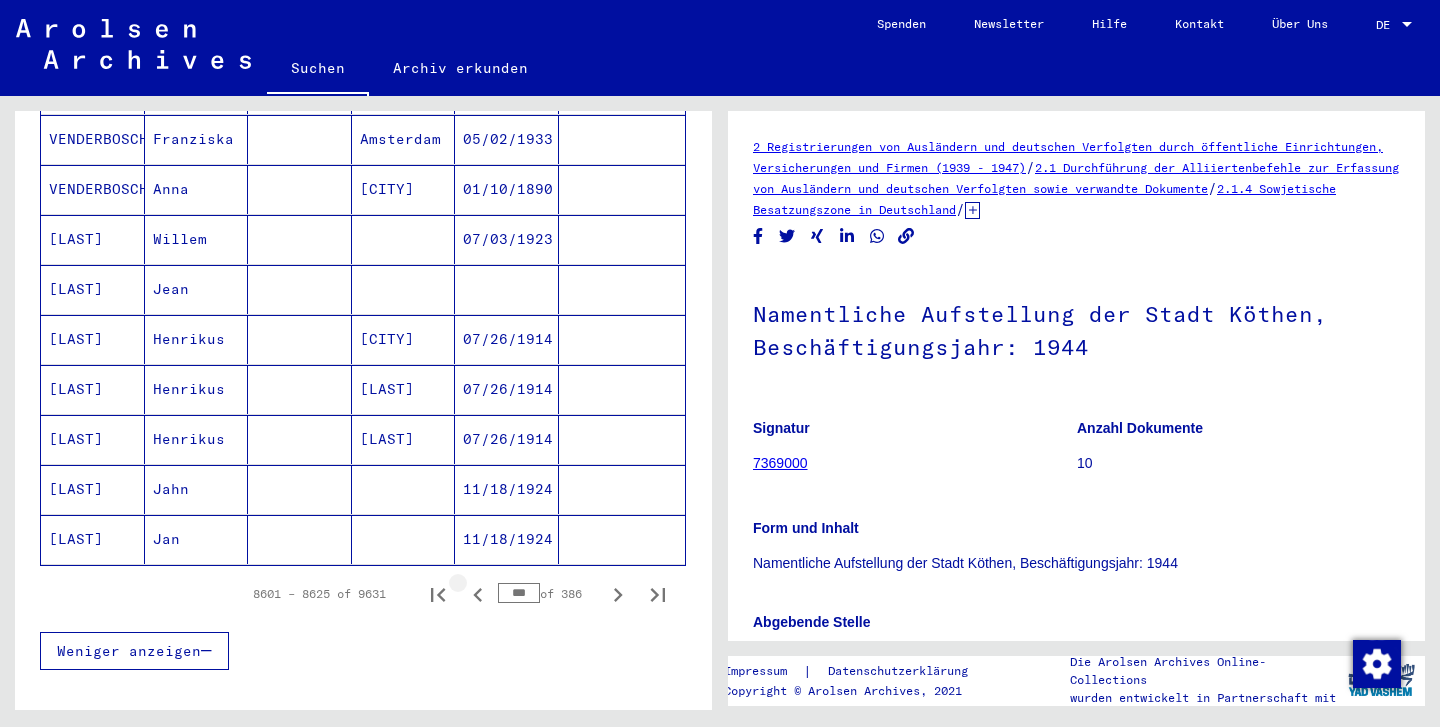 click 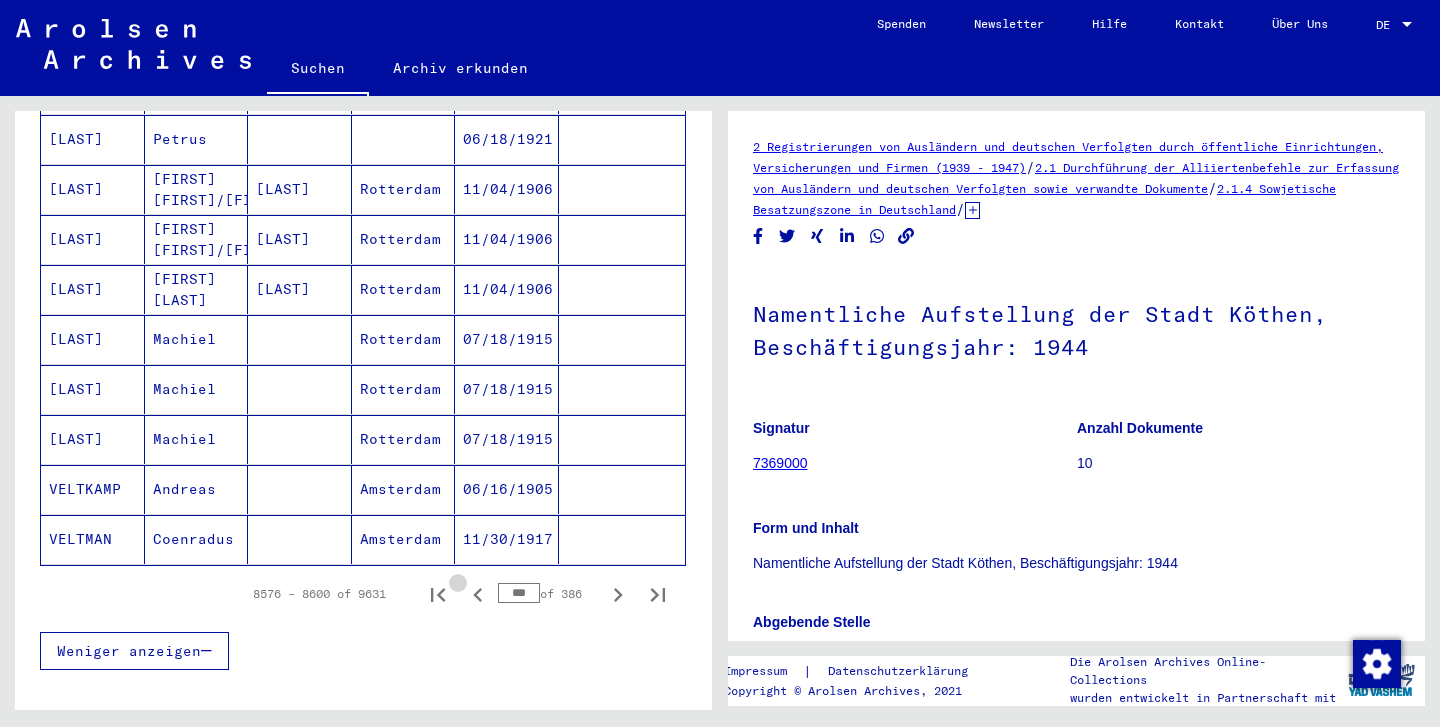click 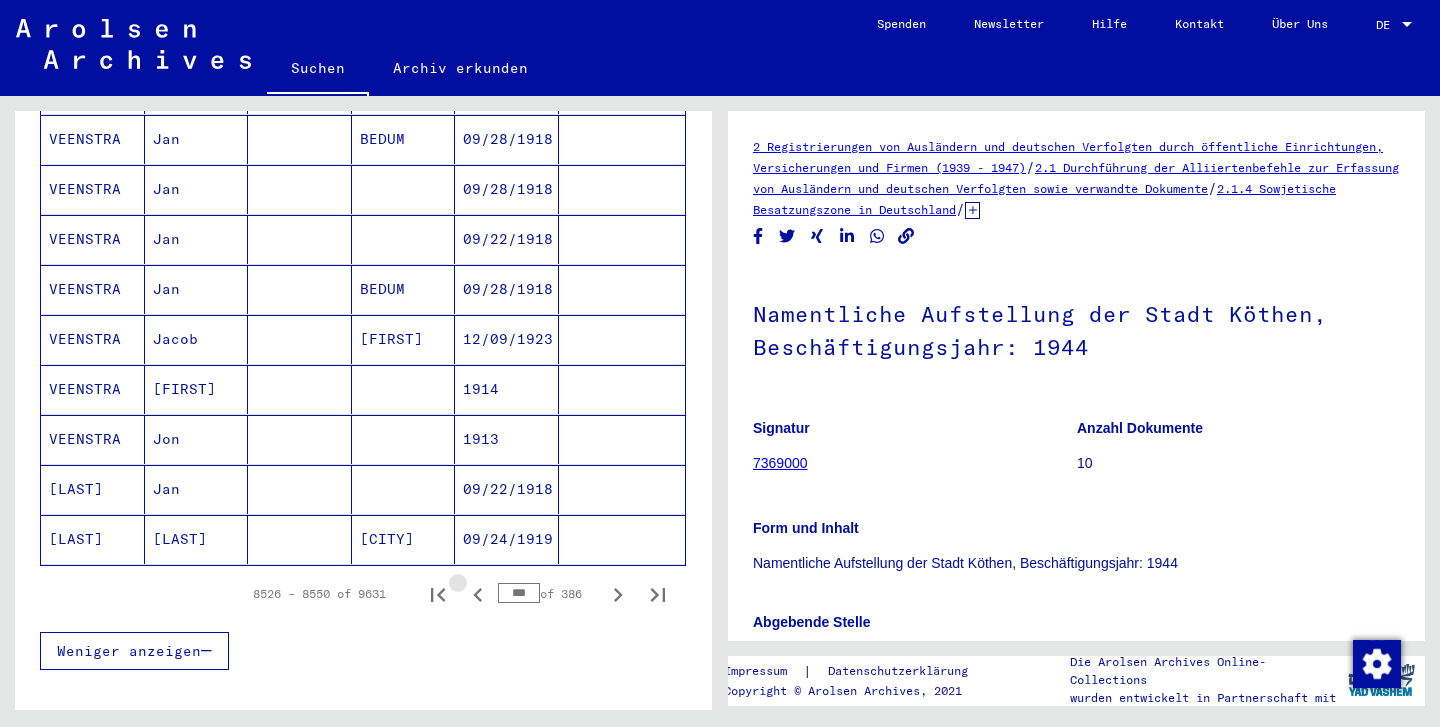 click 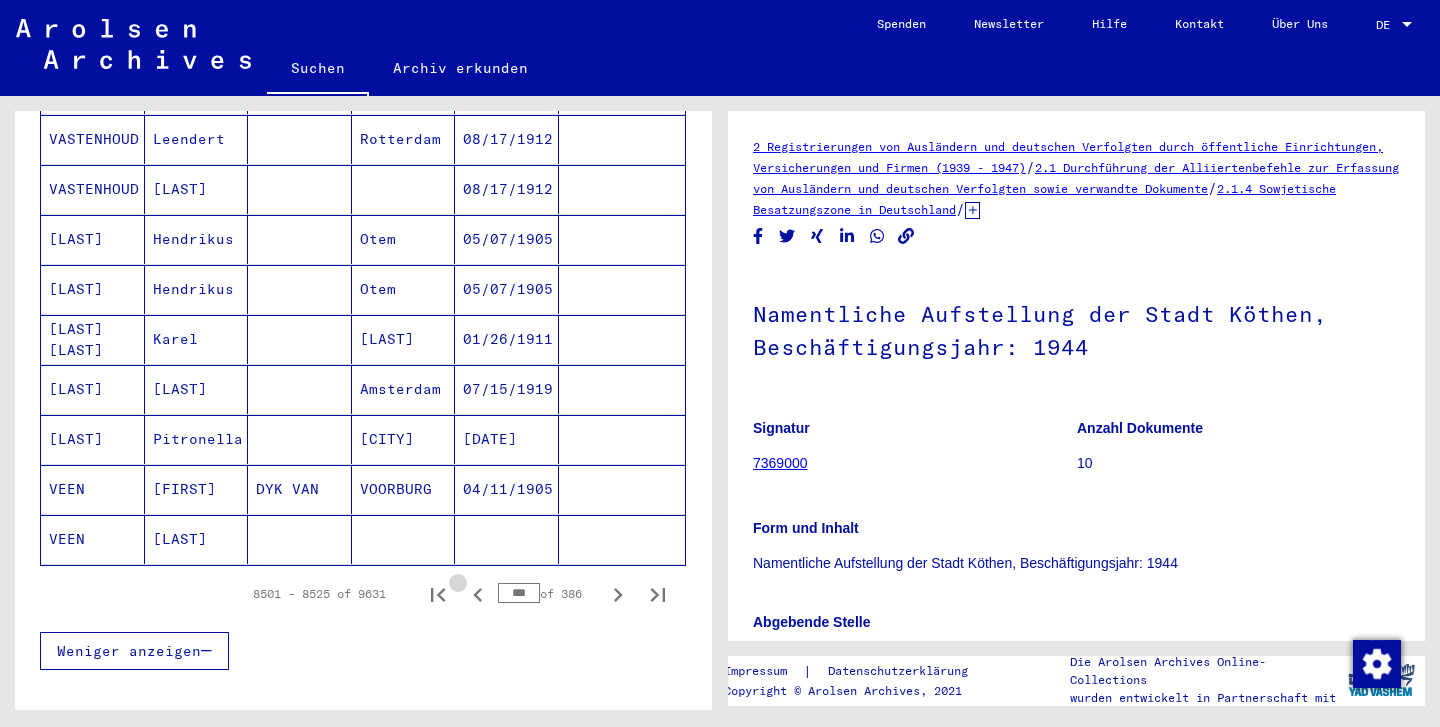 click 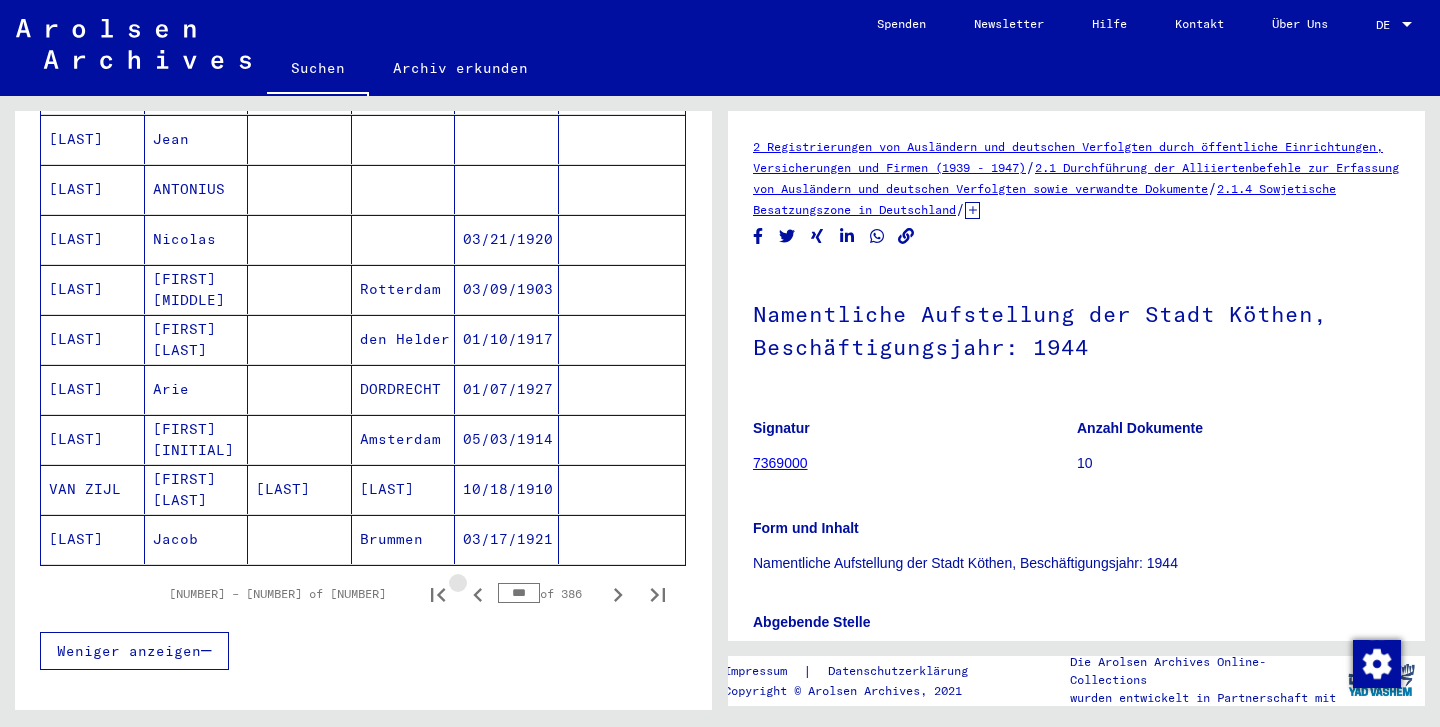 click 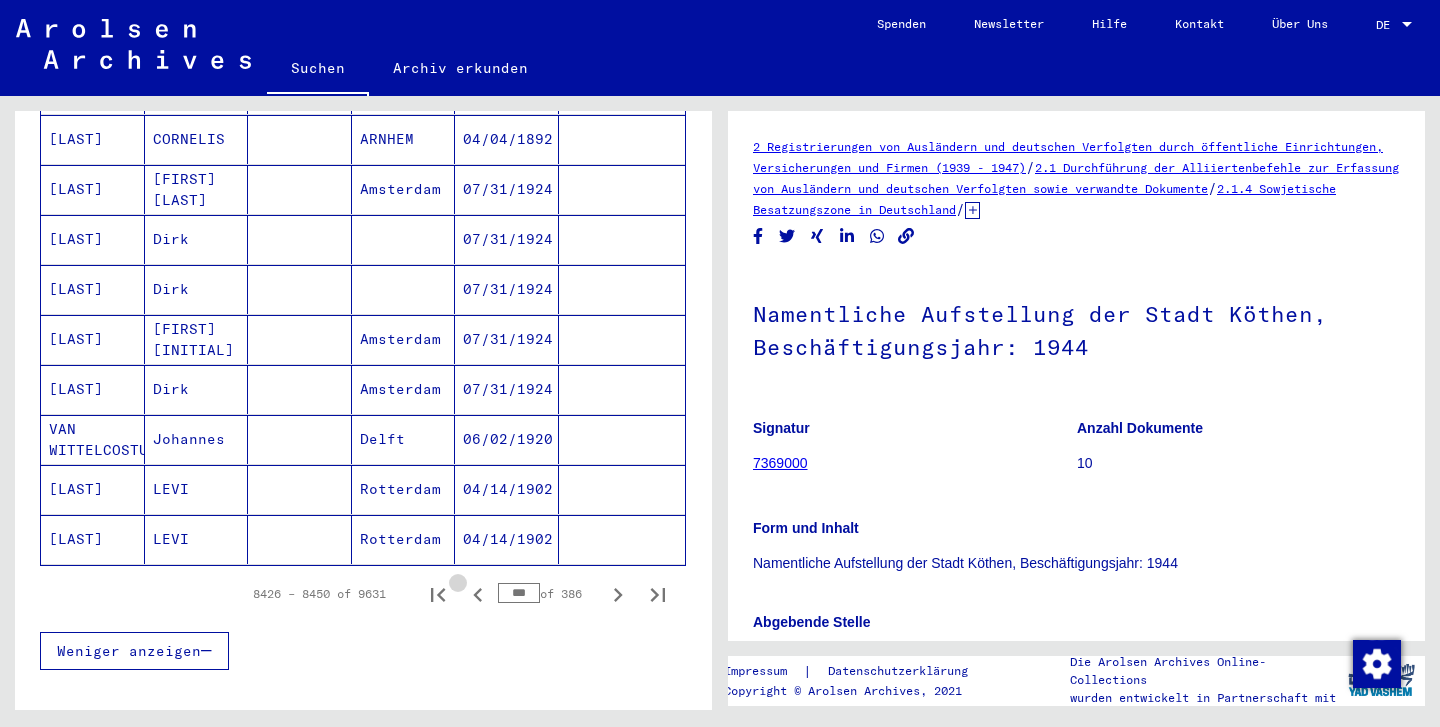 click 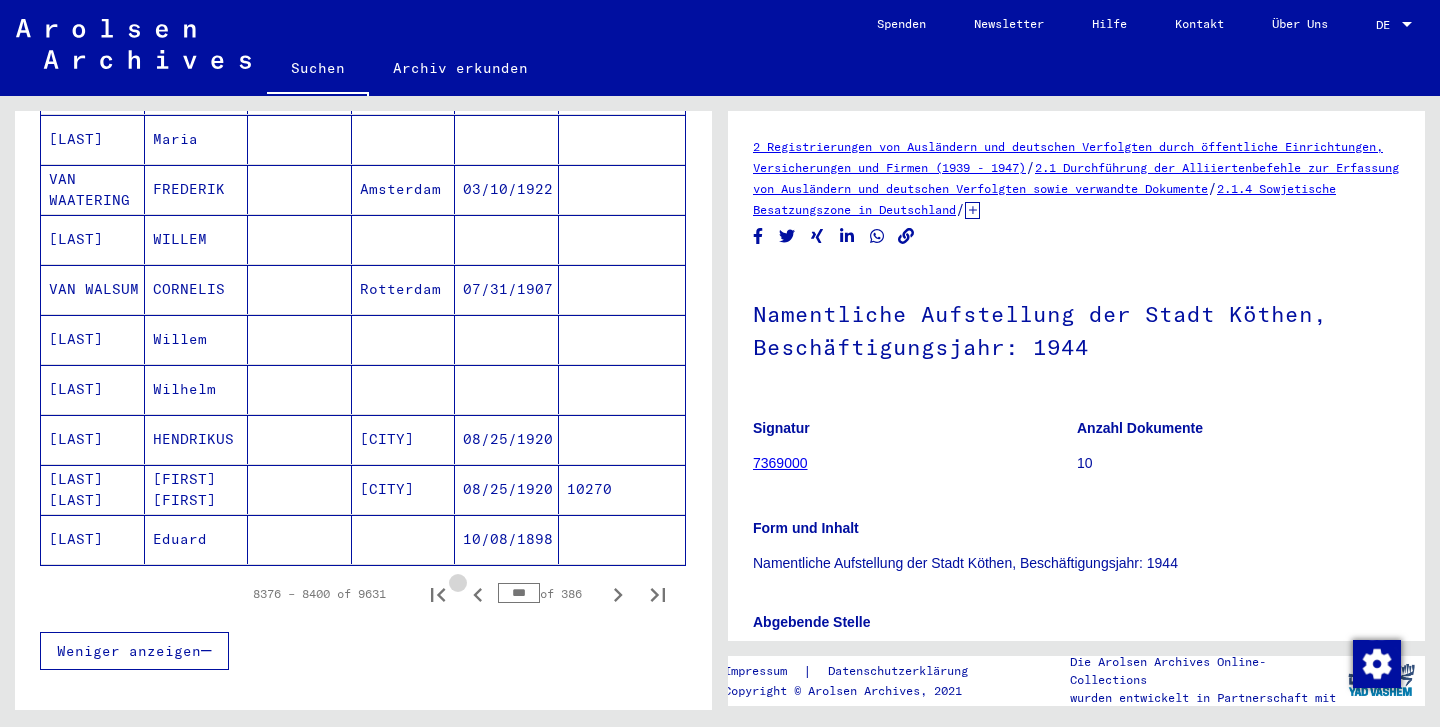 click 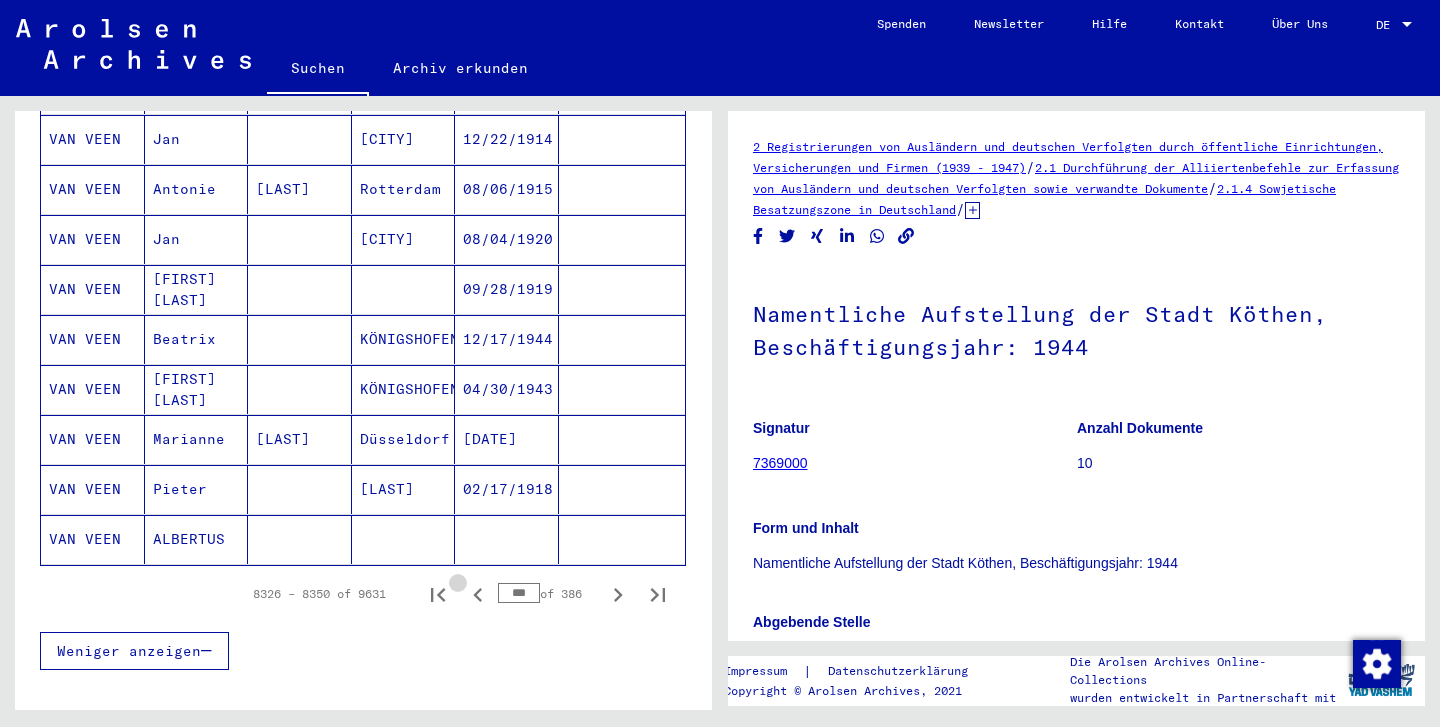 click 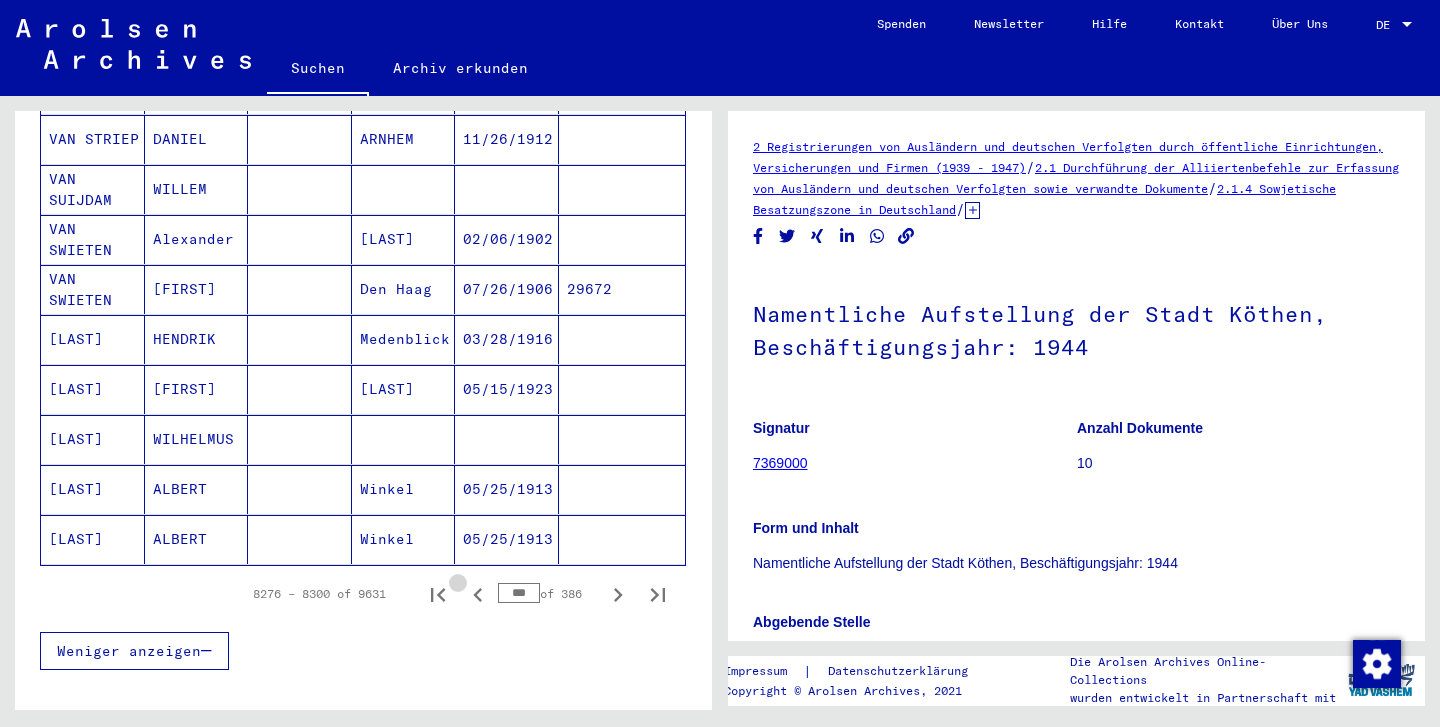 click 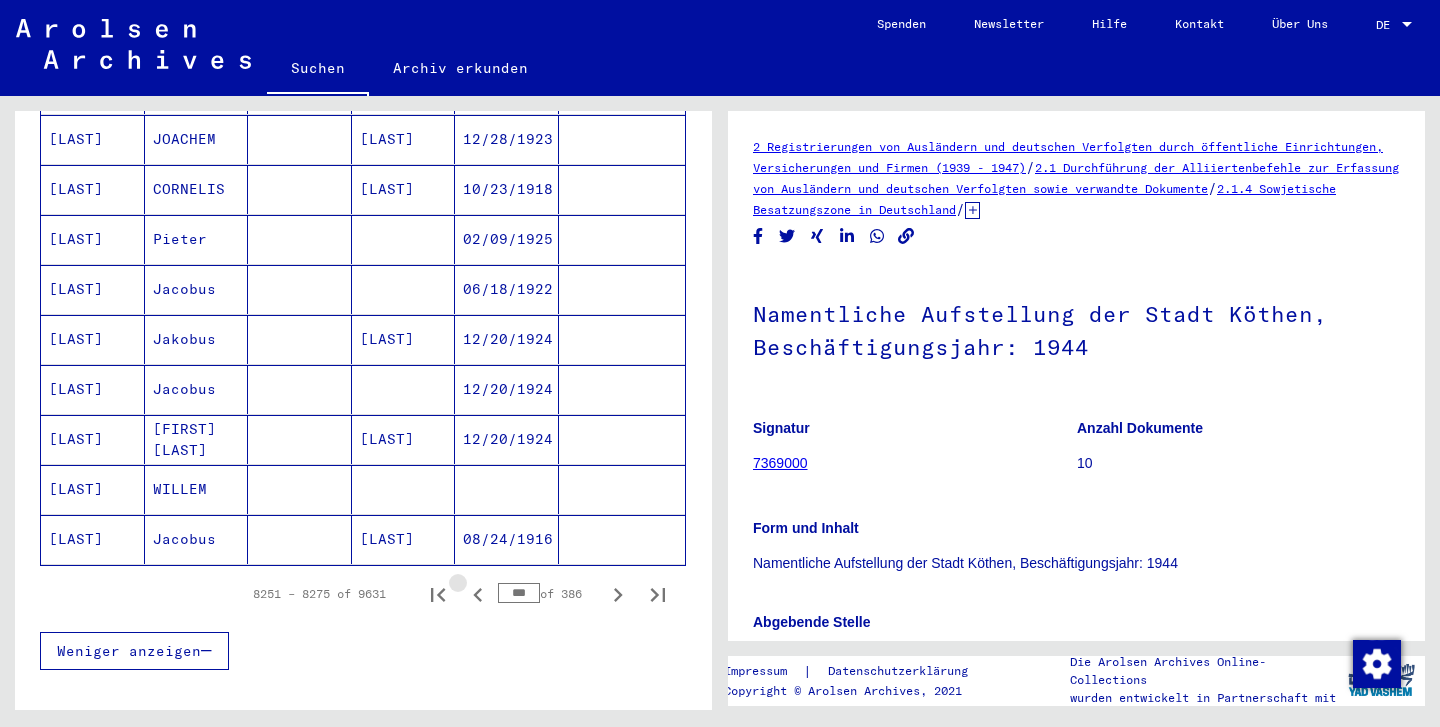 click 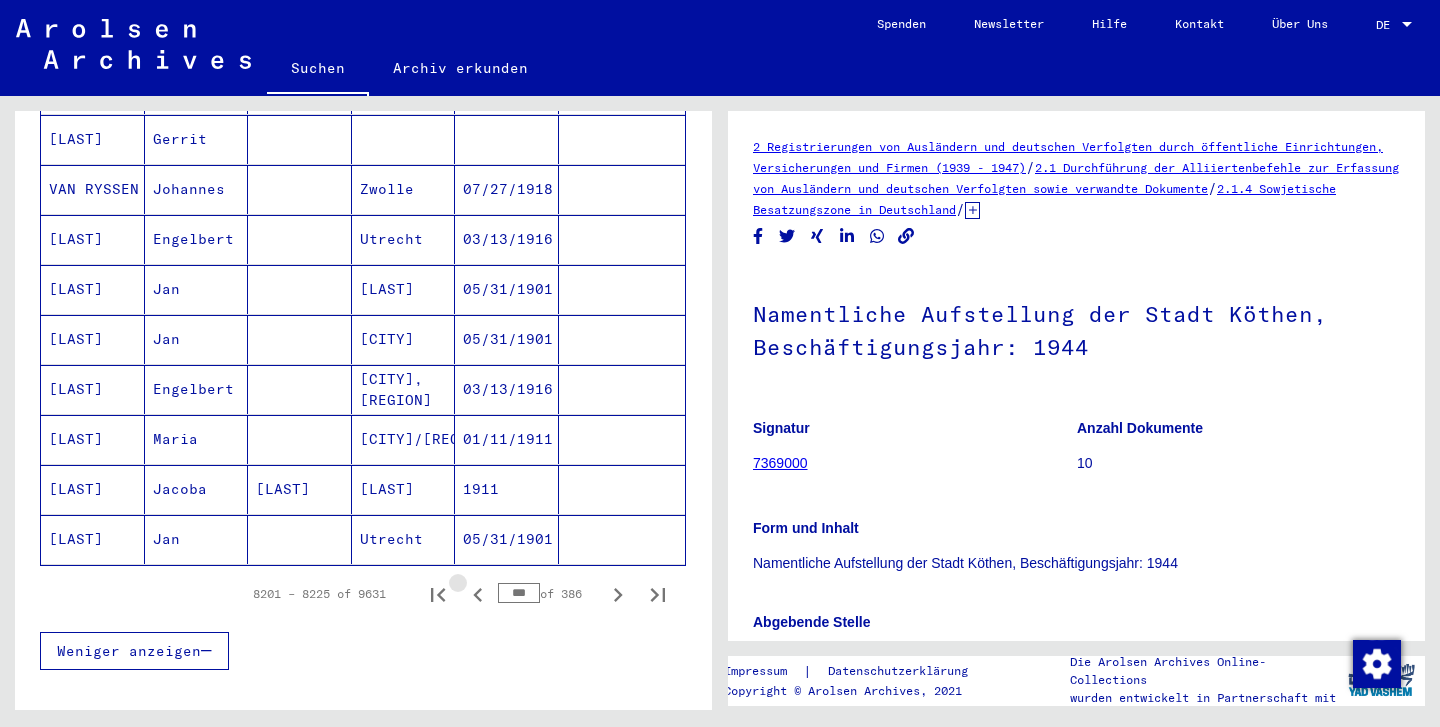 click 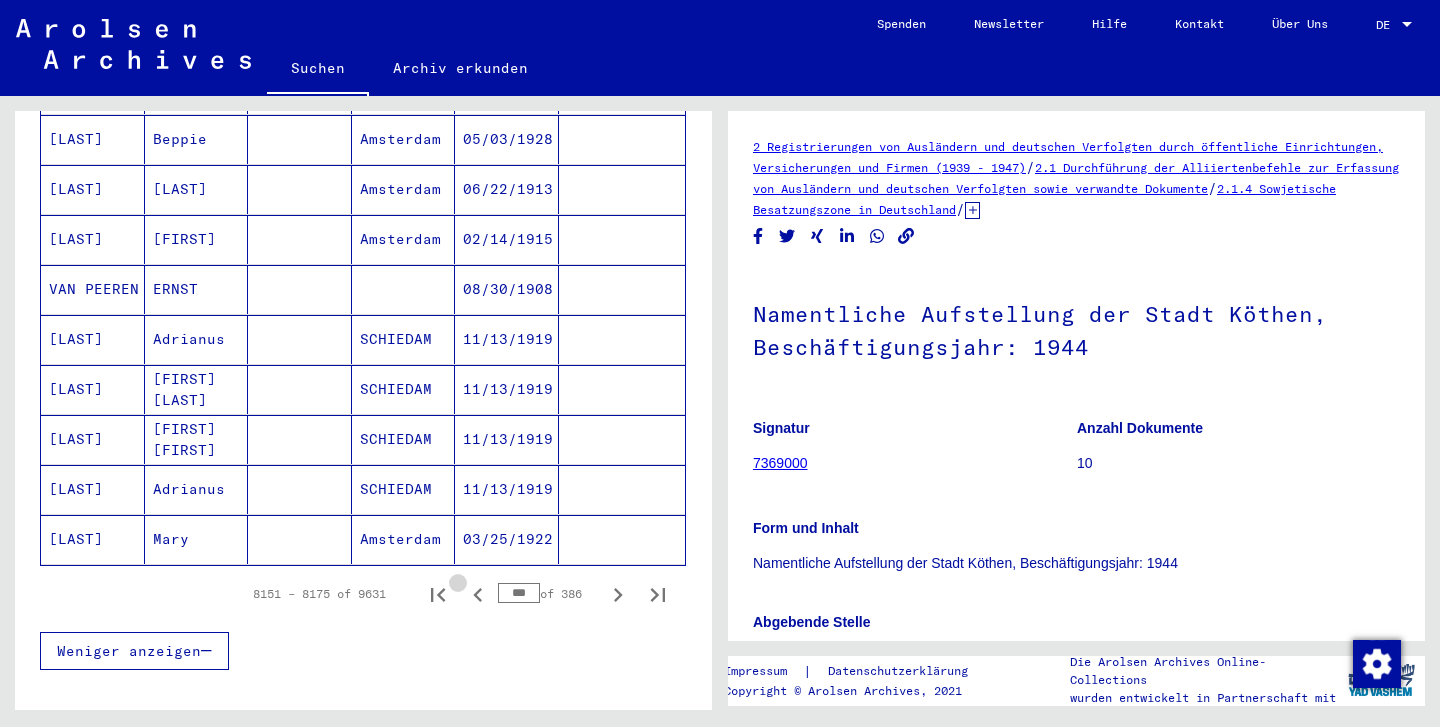 click 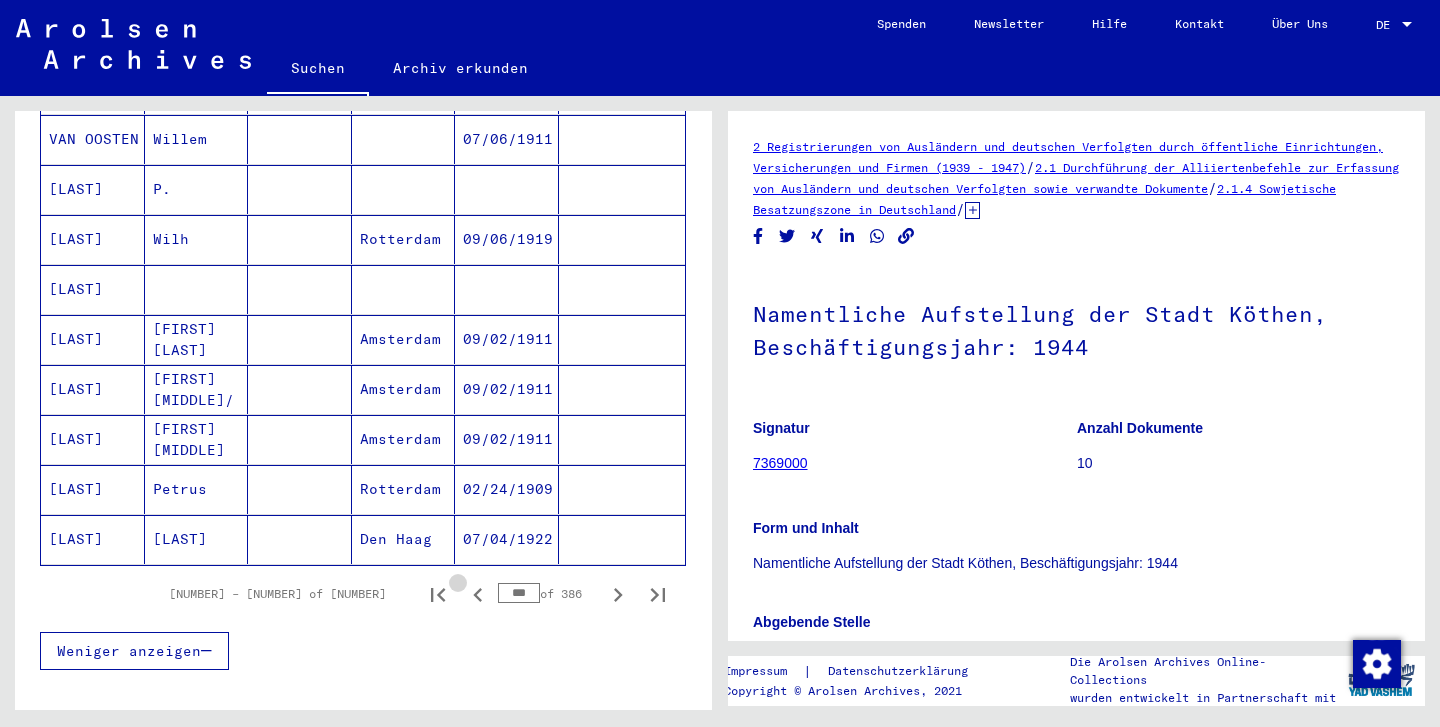 click 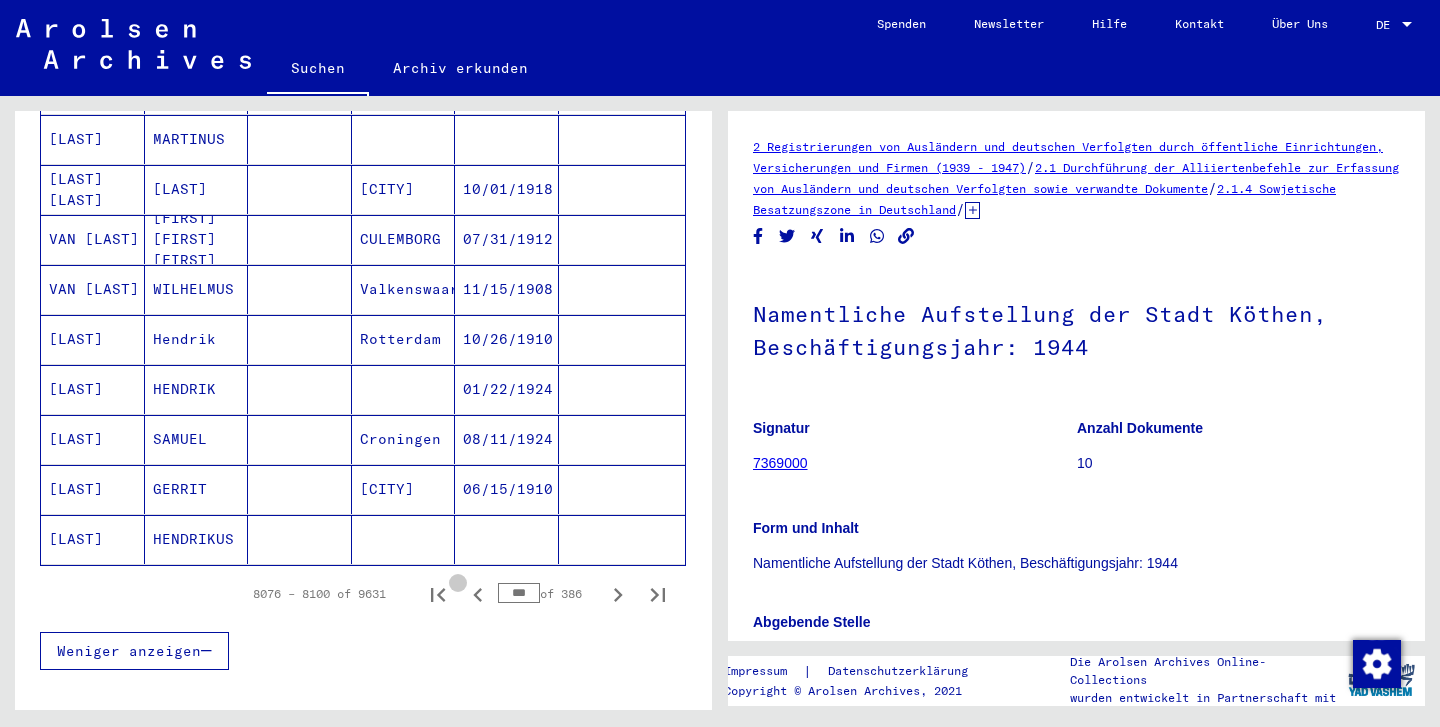 click 